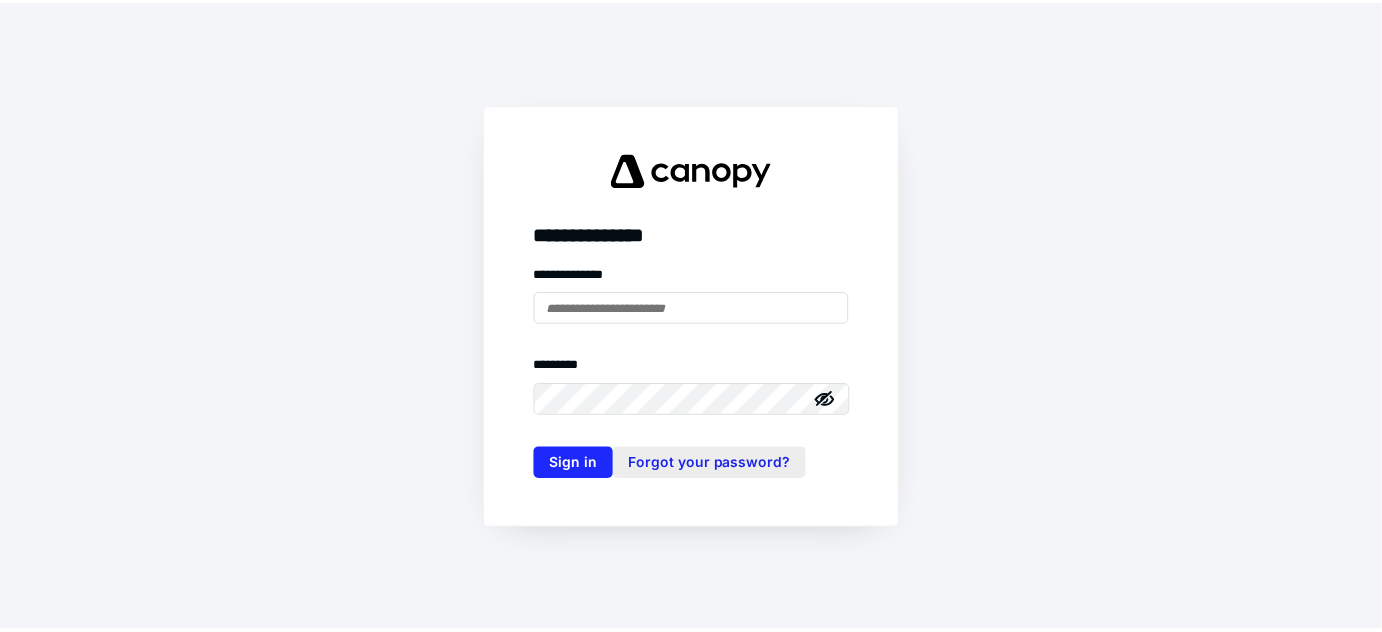 scroll, scrollTop: 0, scrollLeft: 0, axis: both 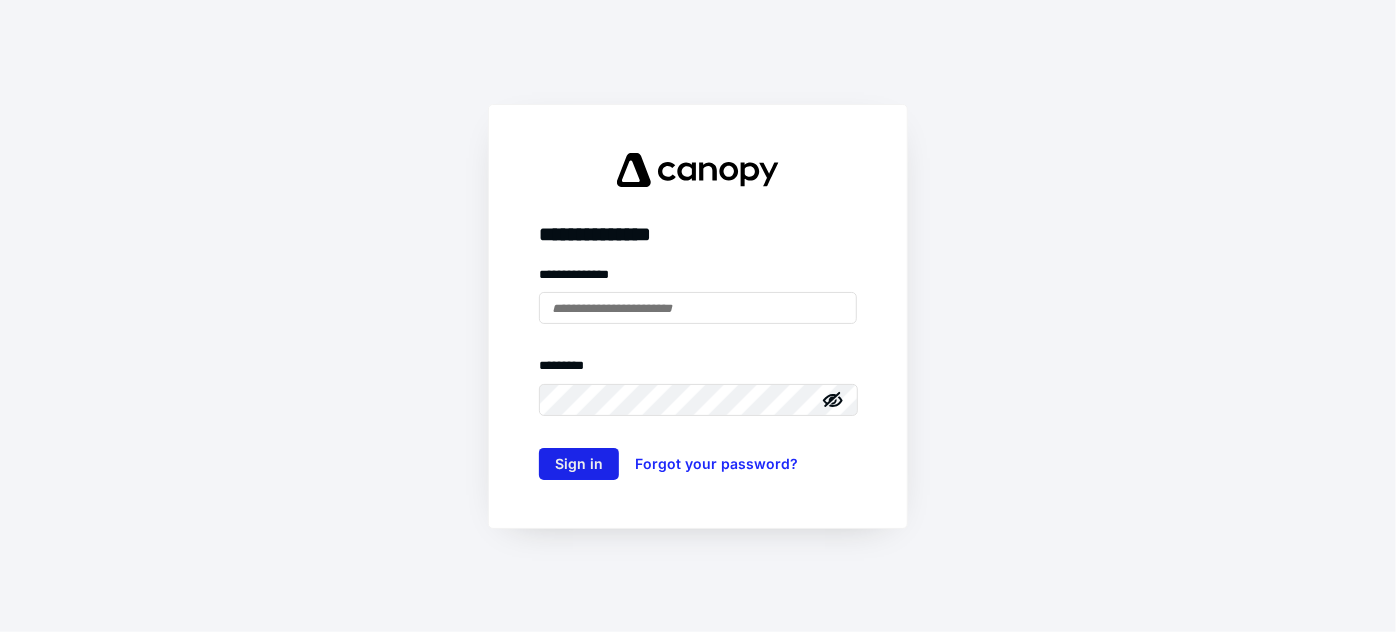 type on "**********" 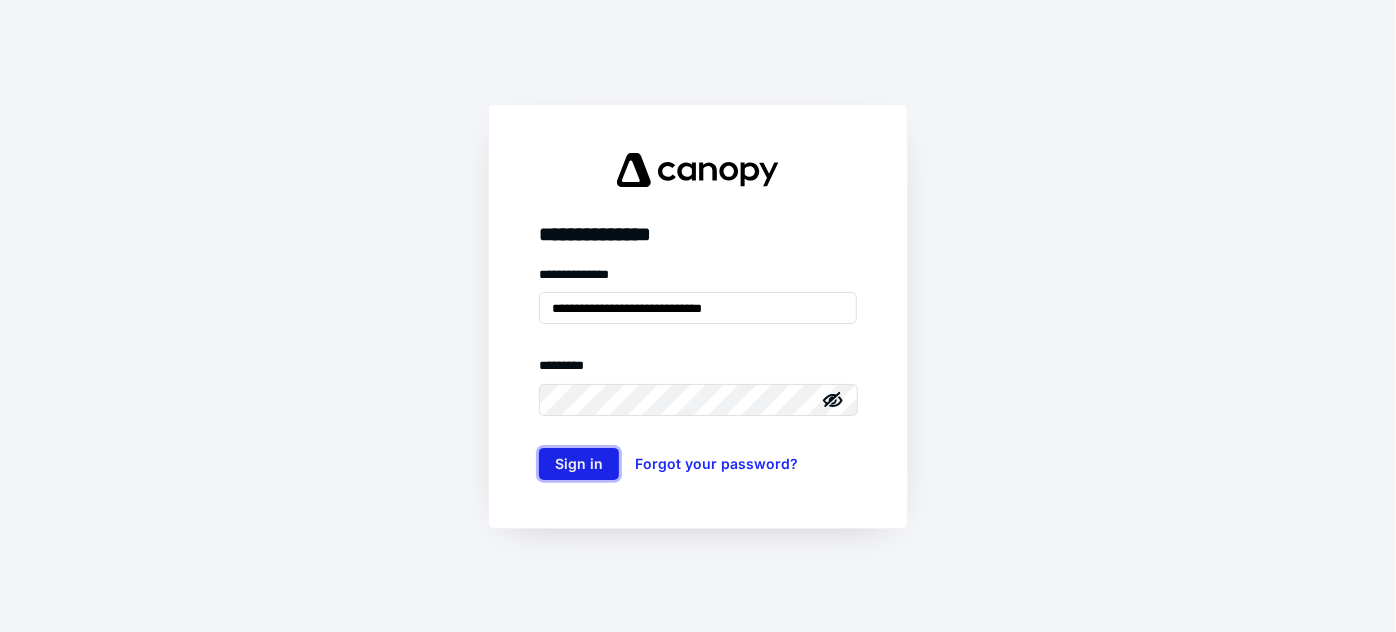 click on "Sign in" at bounding box center [579, 464] 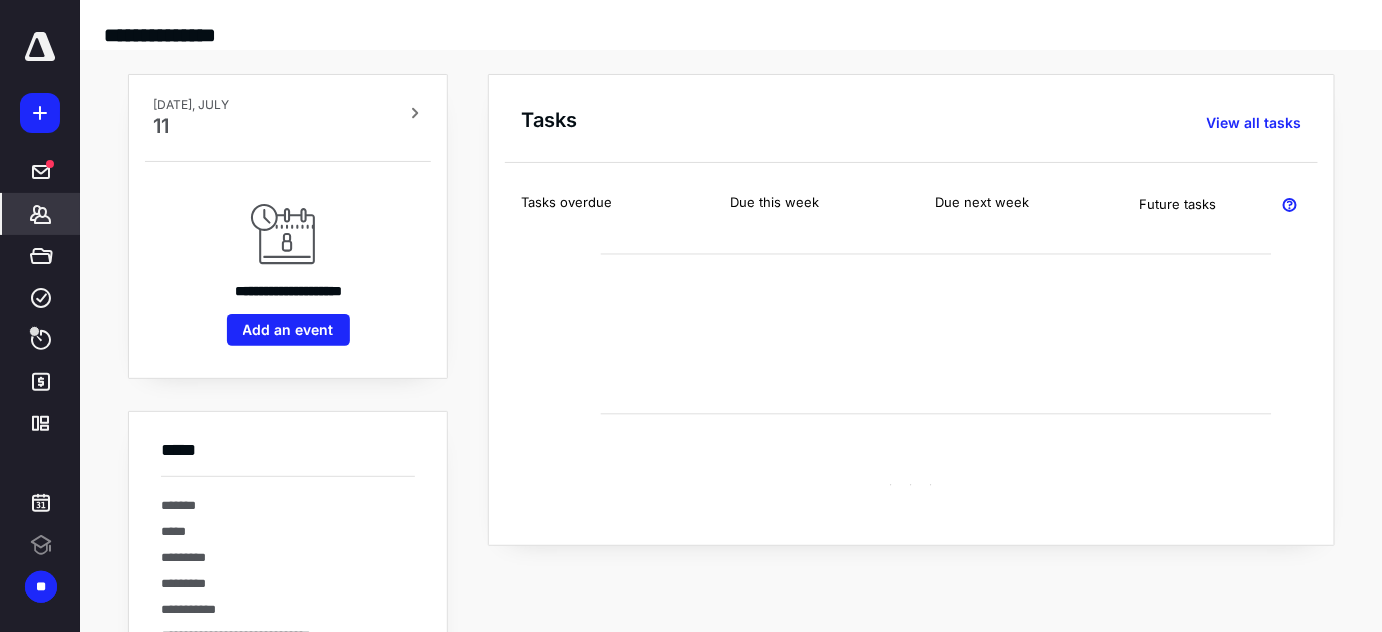 click on "*******" at bounding box center [41, 214] 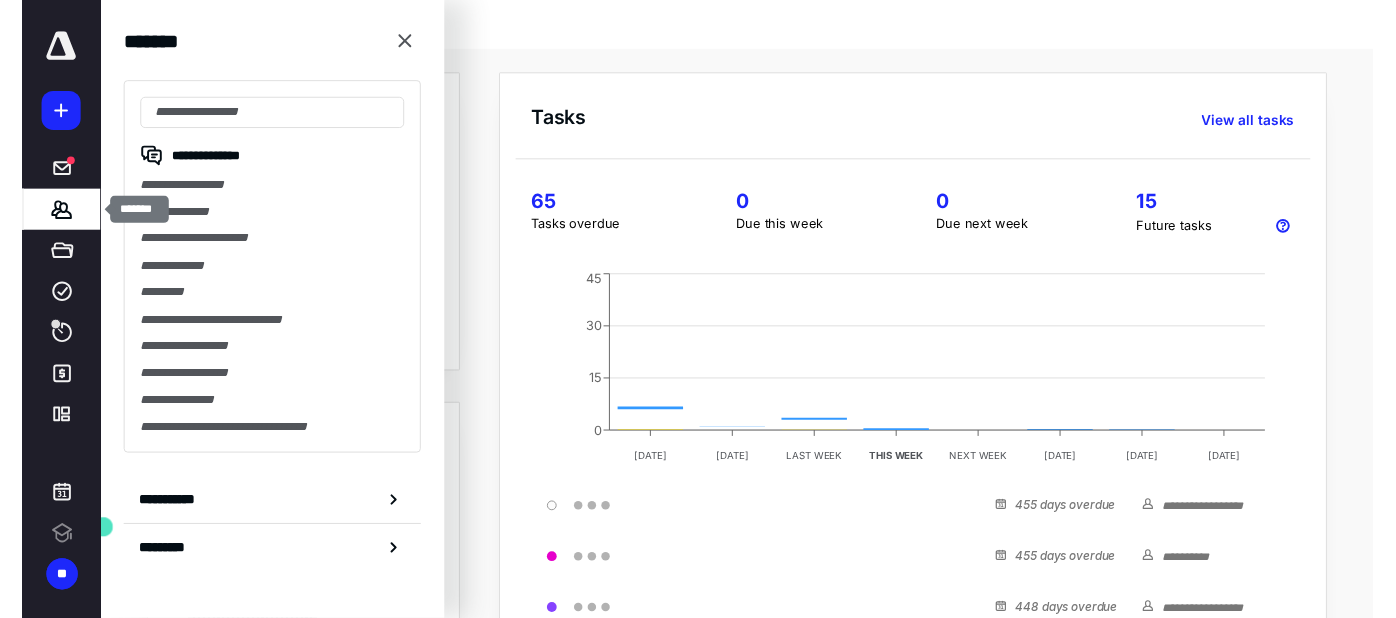 scroll, scrollTop: 0, scrollLeft: 0, axis: both 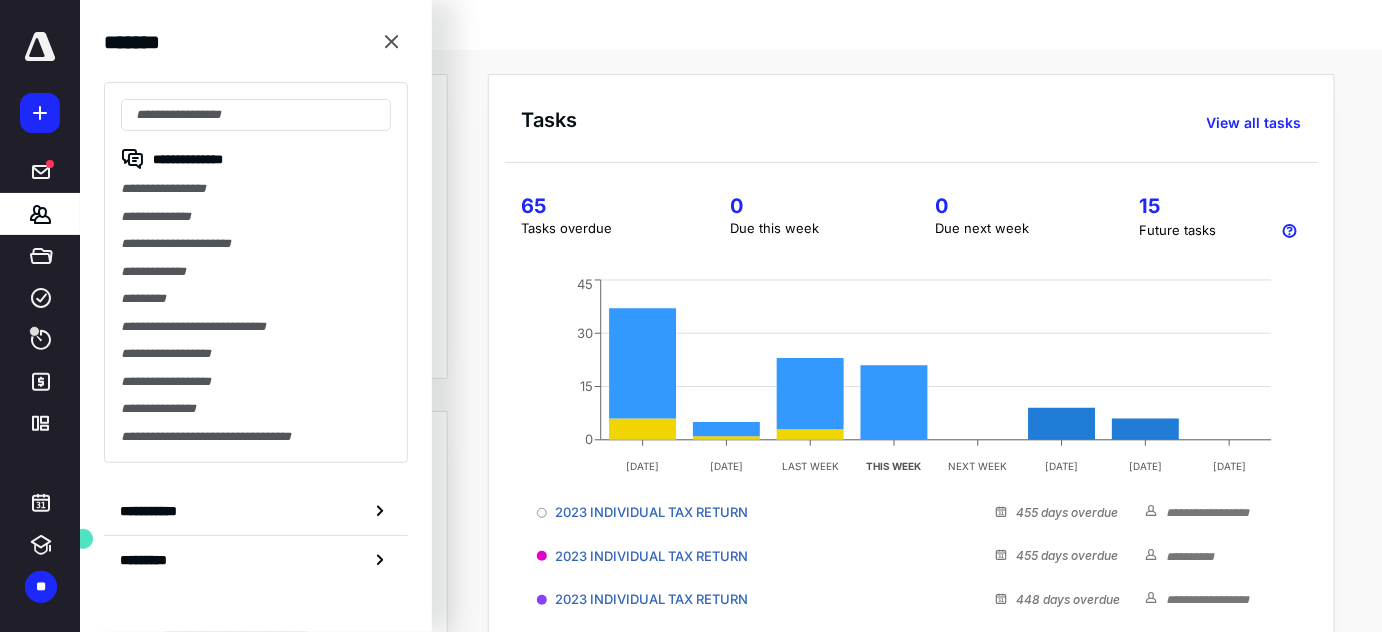 click on "Tasks View all tasks" at bounding box center (919, 115) 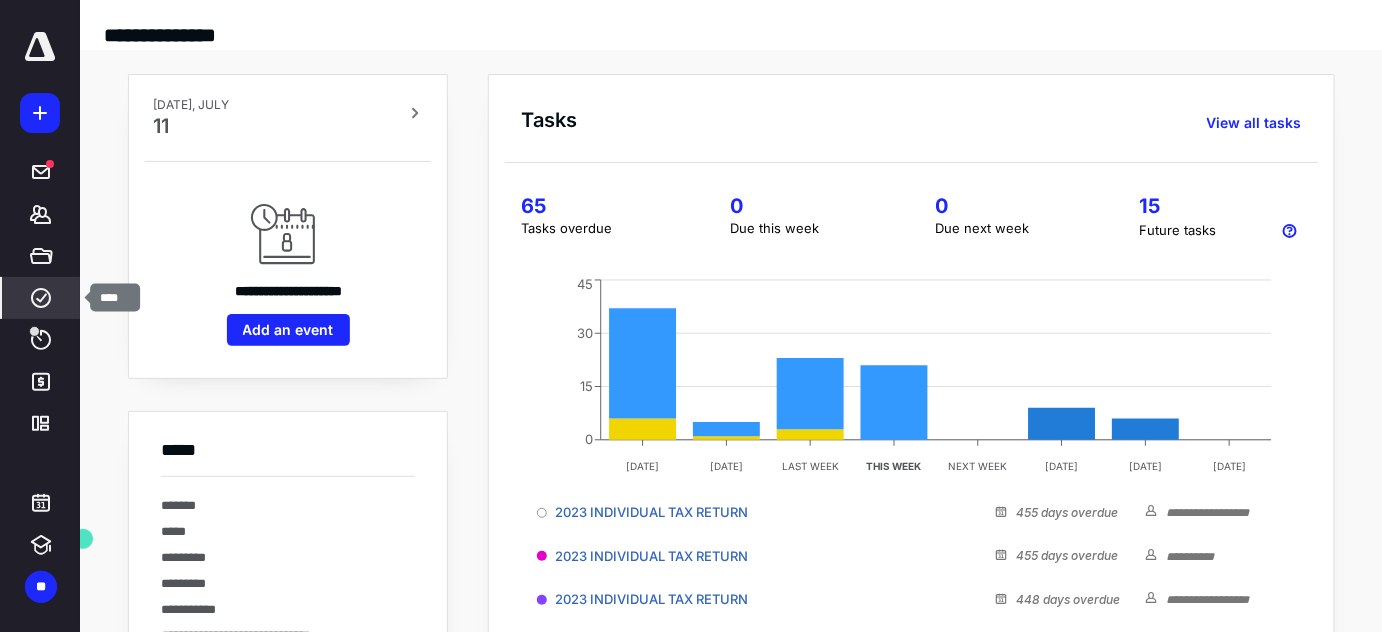 click 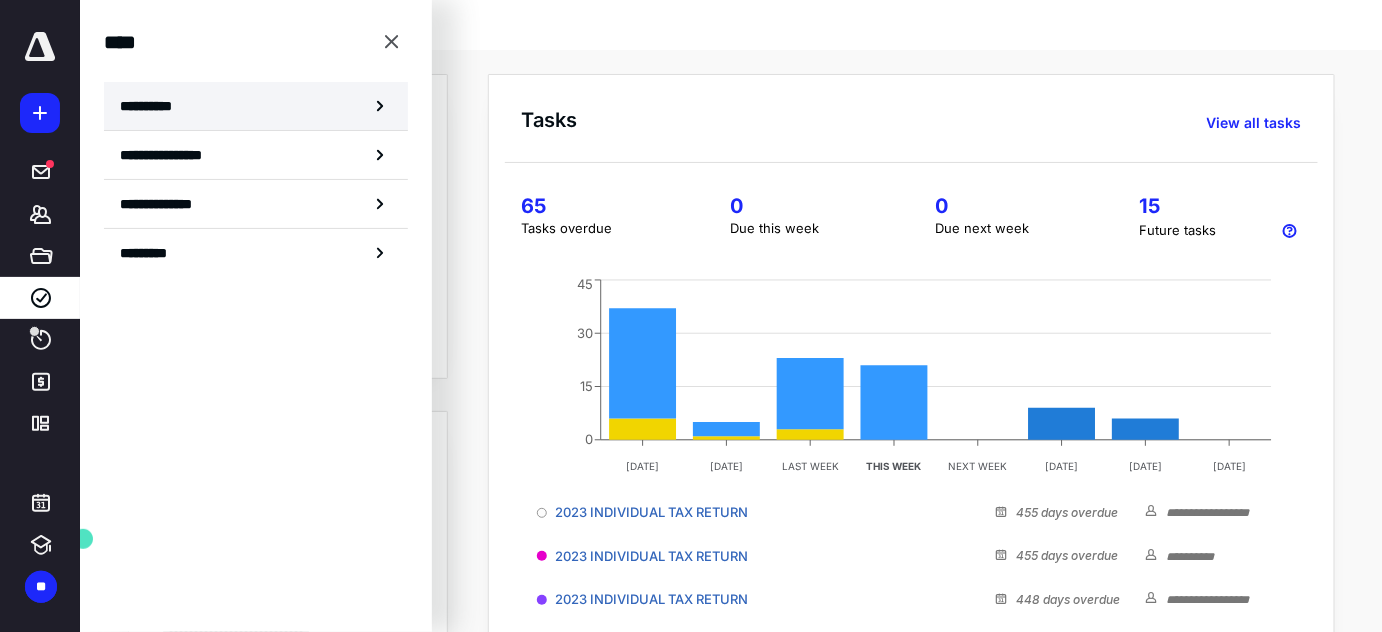 click on "**********" at bounding box center [153, 106] 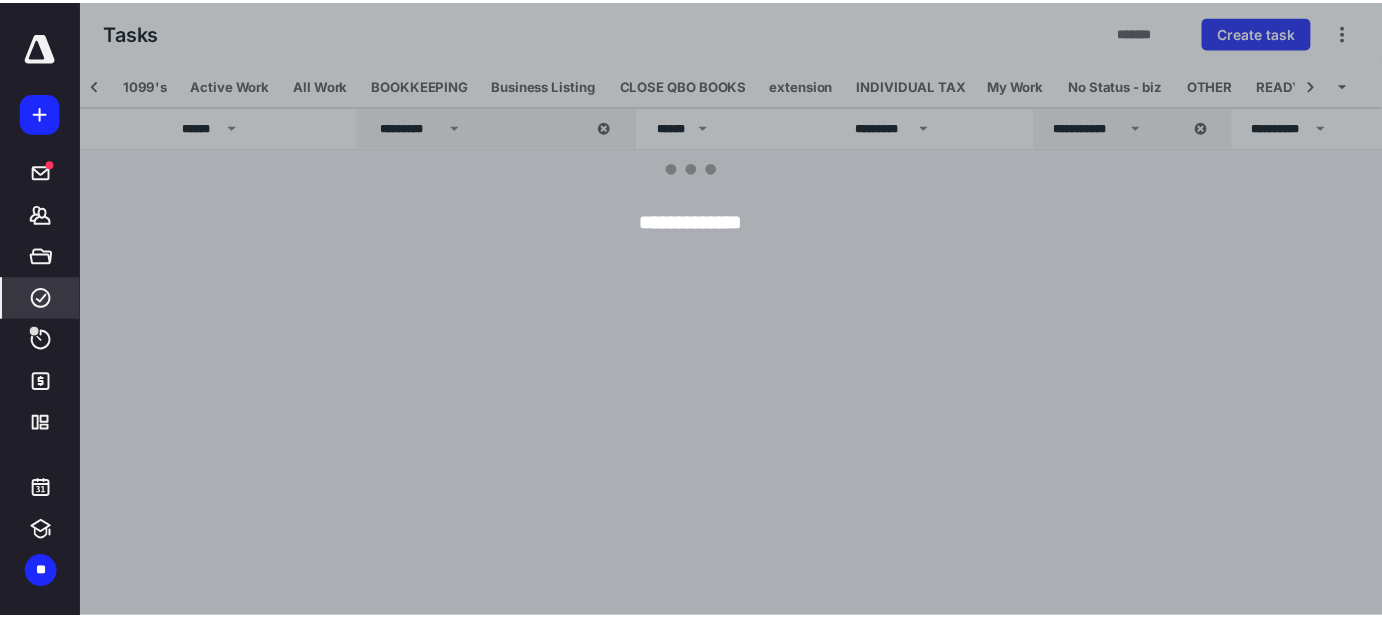 scroll, scrollTop: 0, scrollLeft: 147, axis: horizontal 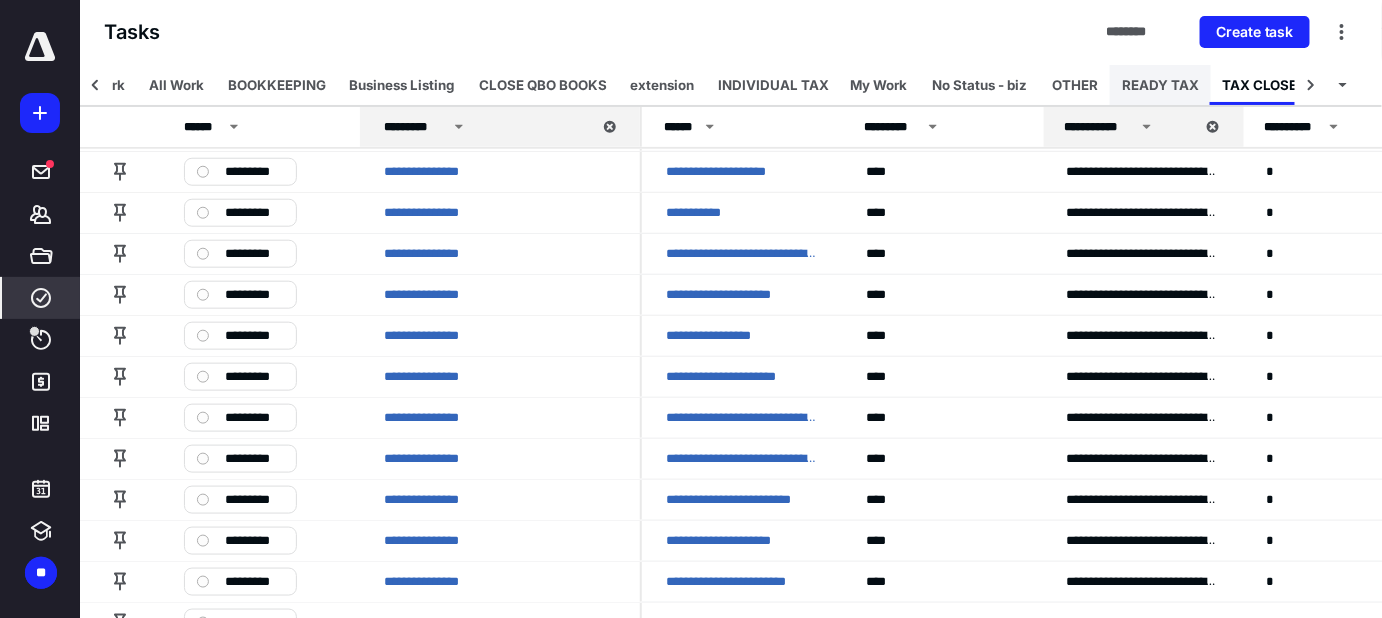 click on "READY TAX" at bounding box center (1160, 85) 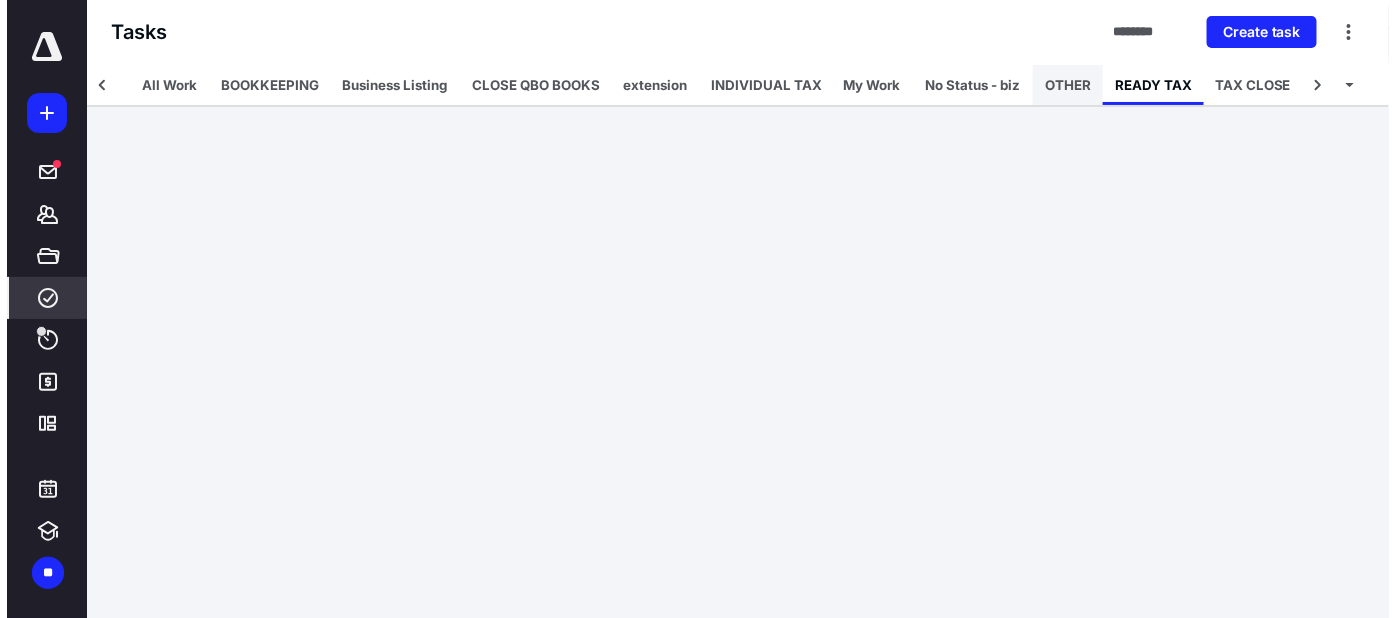 scroll, scrollTop: 0, scrollLeft: 0, axis: both 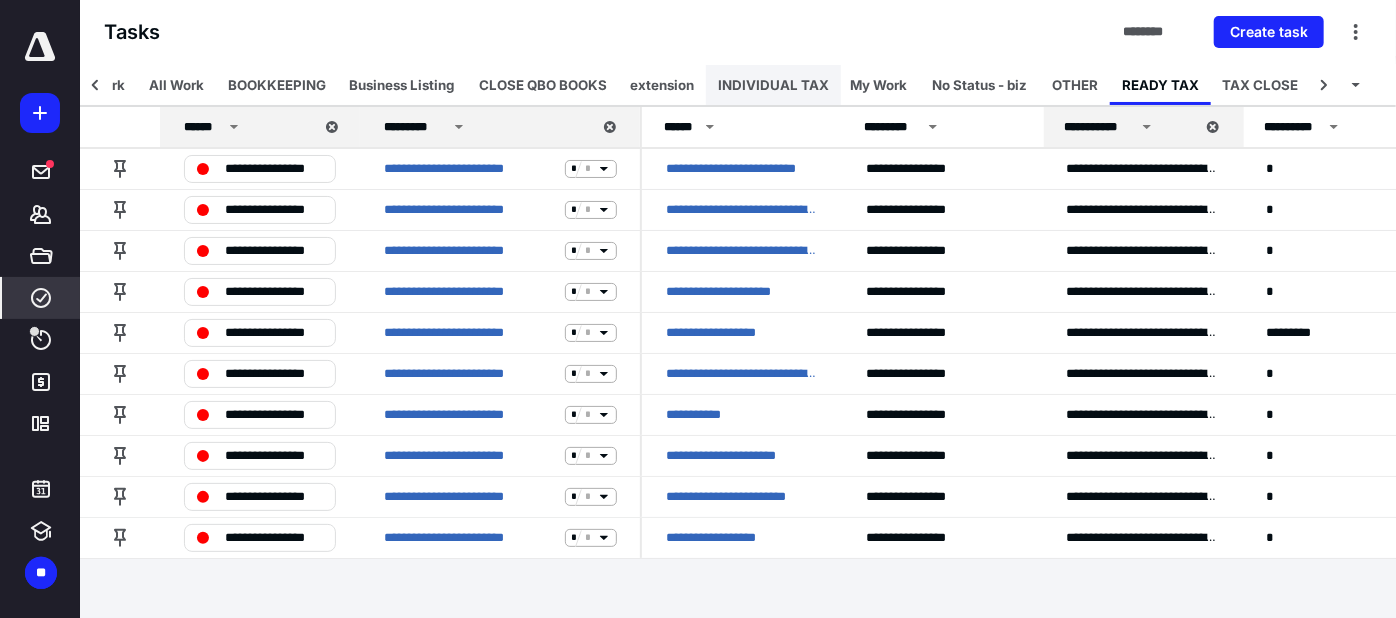 click on "INDIVIDUAL TAX" at bounding box center (773, 85) 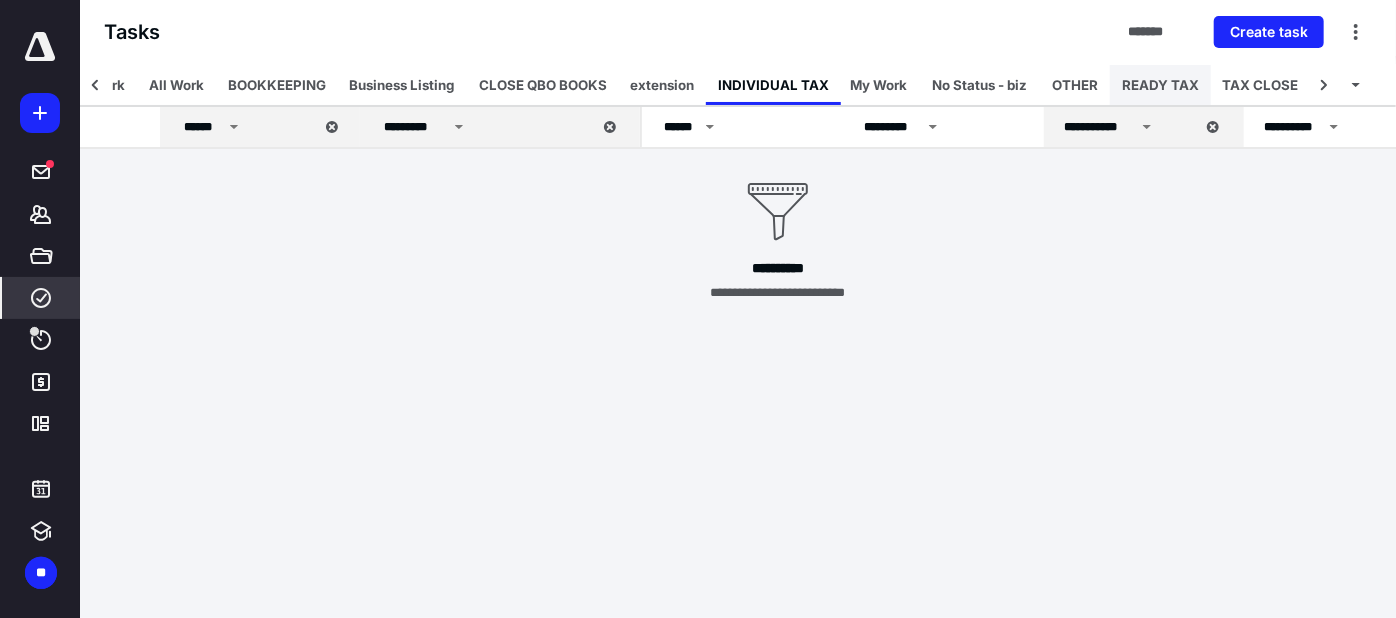 click on "READY TAX" at bounding box center [1160, 85] 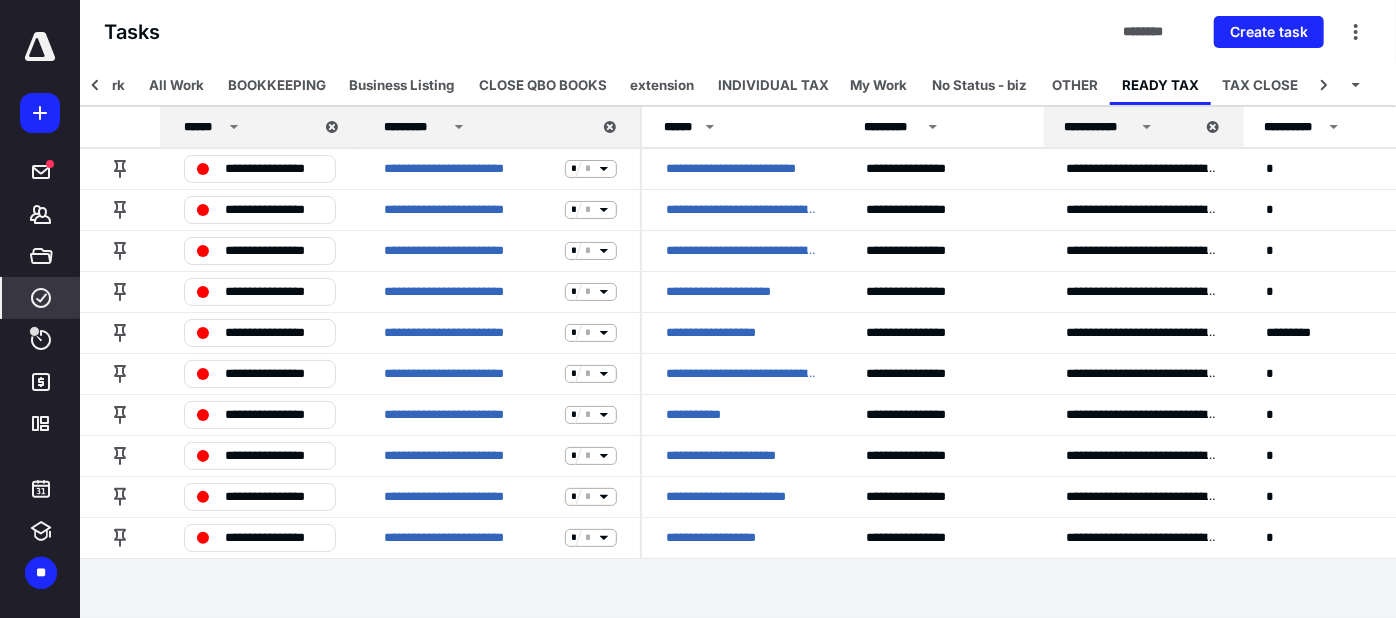 click on "******" at bounding box center [203, 127] 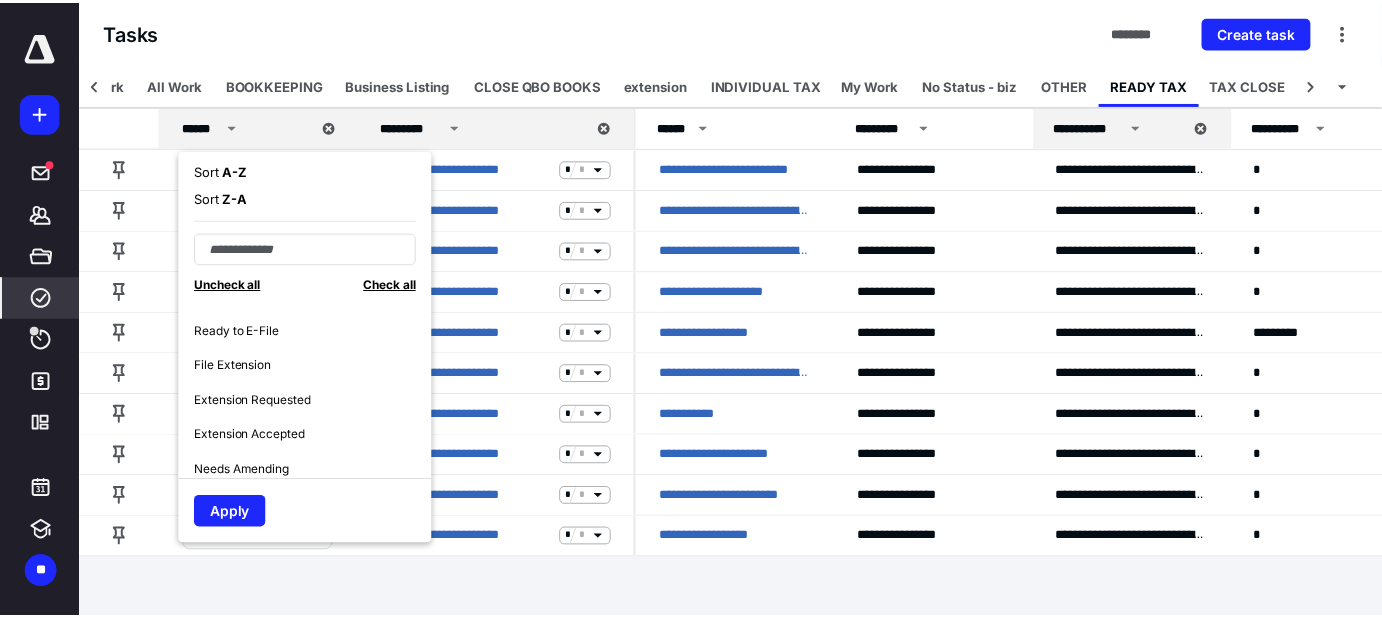 scroll, scrollTop: 636, scrollLeft: 0, axis: vertical 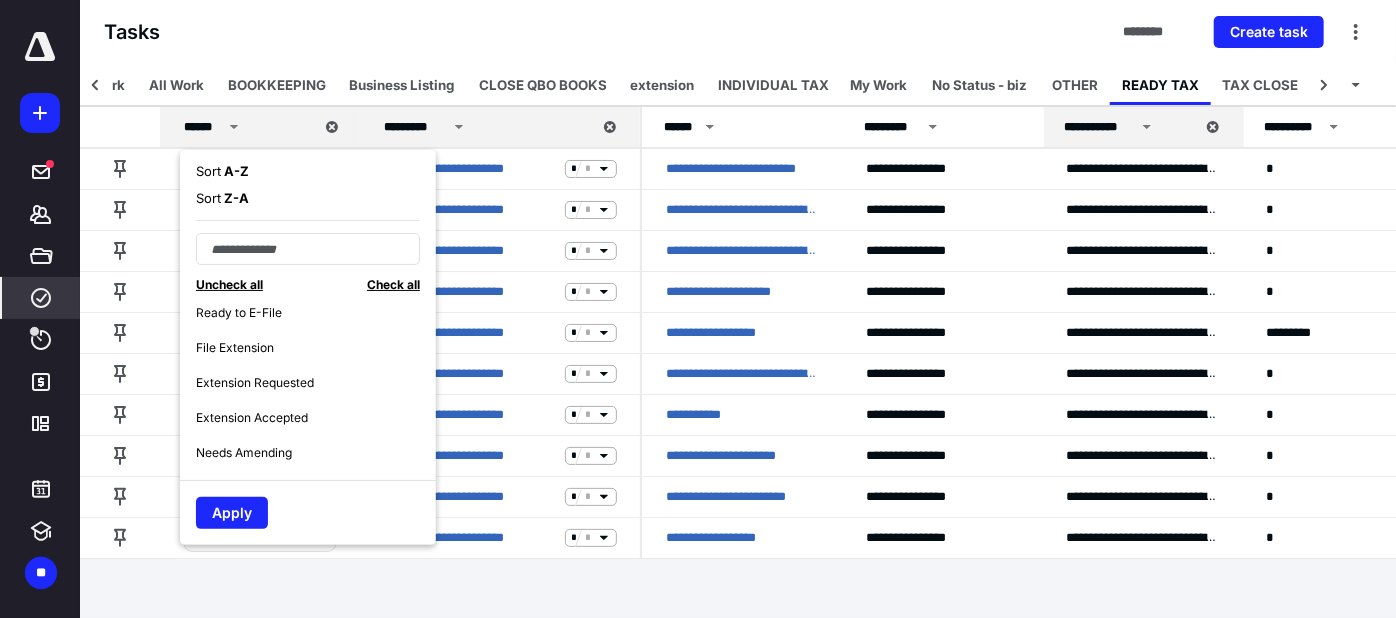 click on "Ready to E-File" at bounding box center (316, 312) 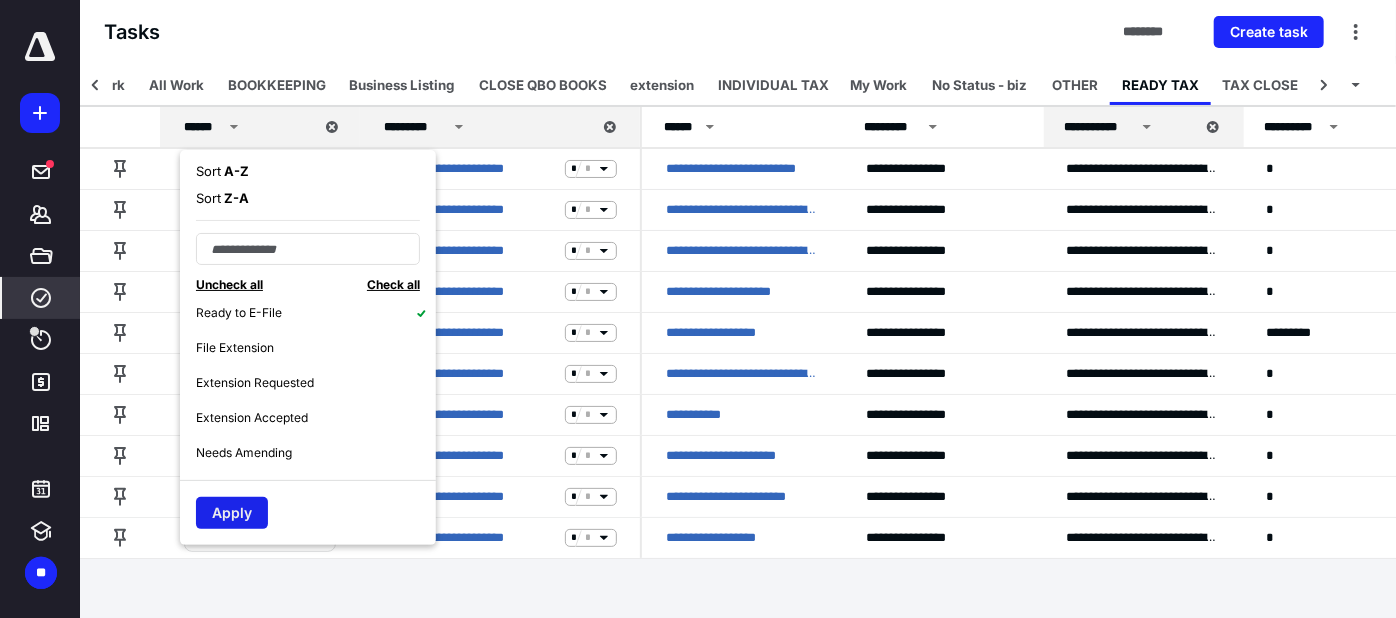 click on "Apply" at bounding box center (232, 513) 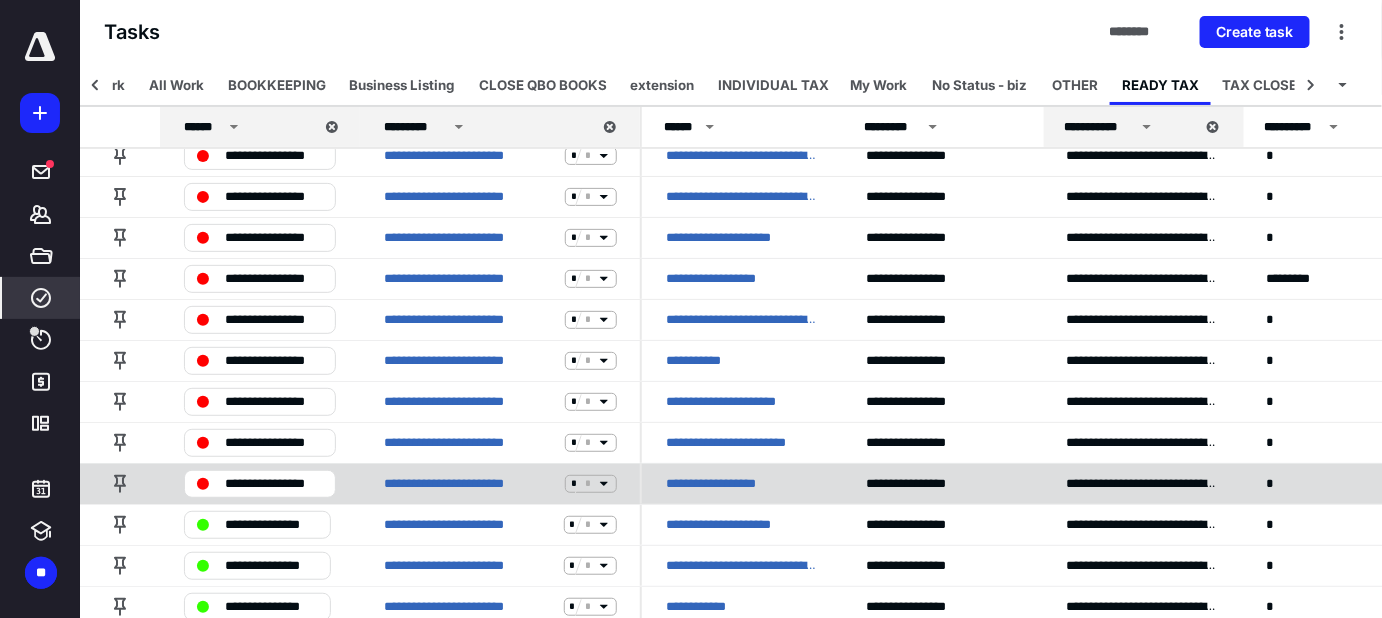 scroll, scrollTop: 0, scrollLeft: 0, axis: both 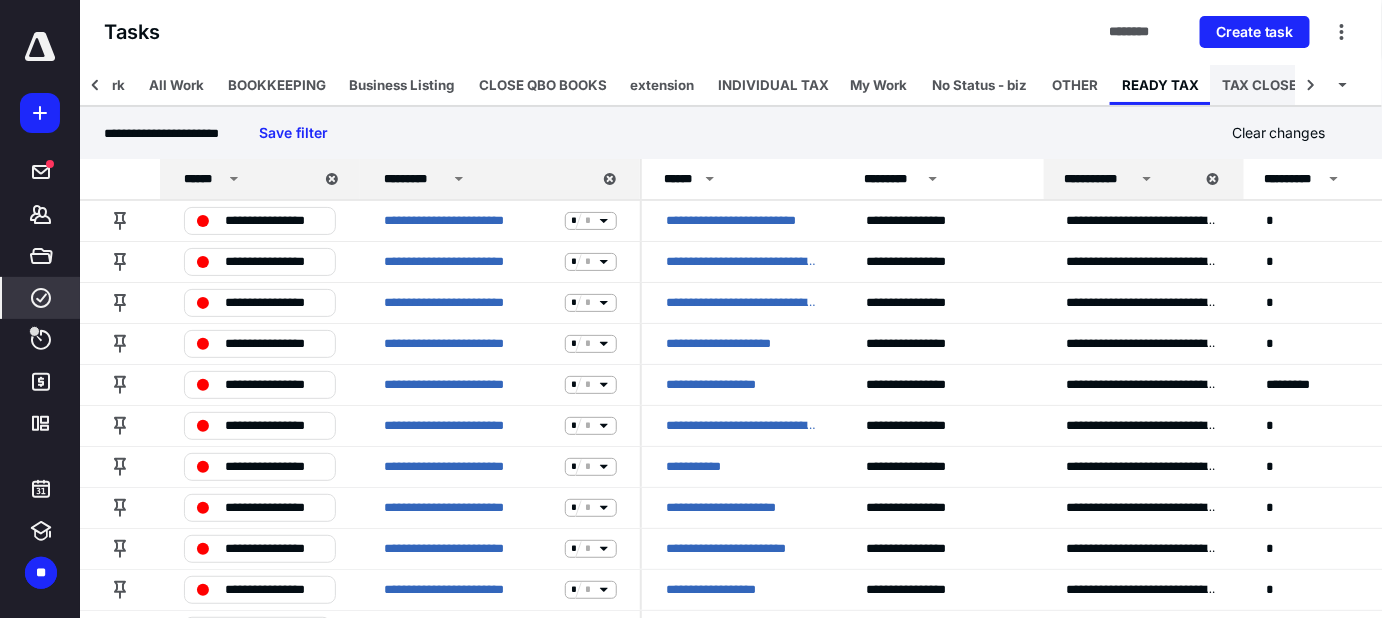 click on "TAX CLOSE" at bounding box center [1260, 85] 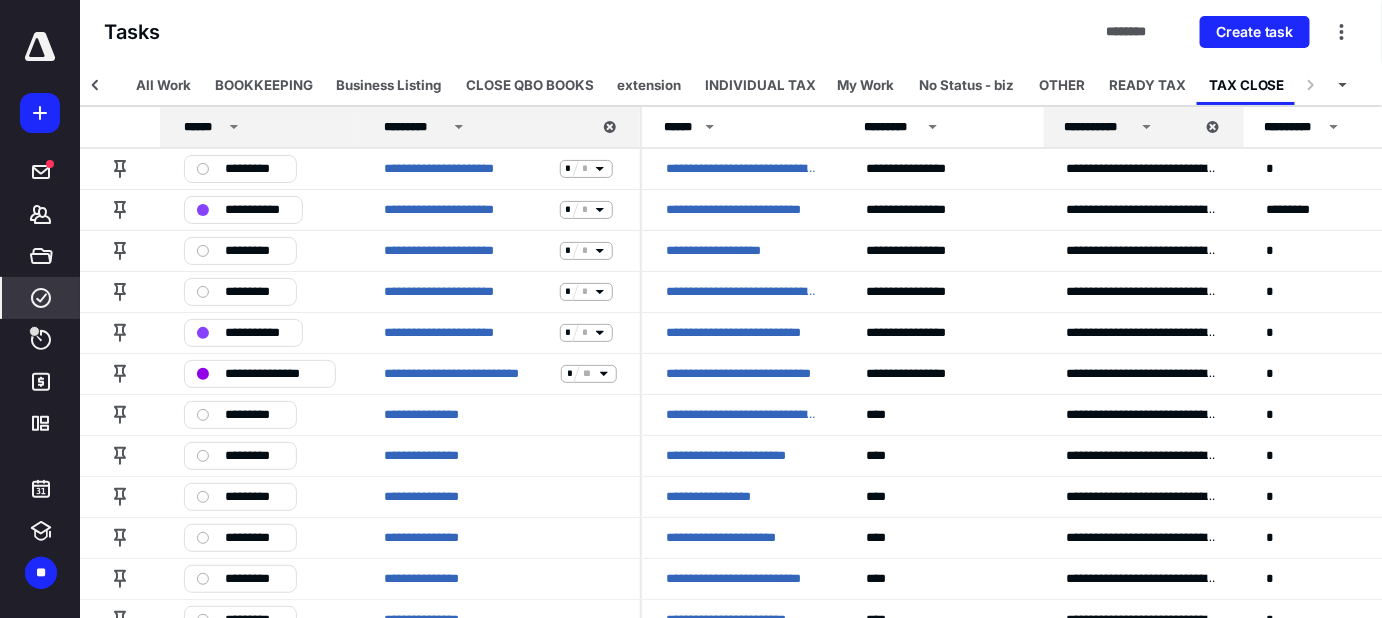 scroll, scrollTop: 0, scrollLeft: 161, axis: horizontal 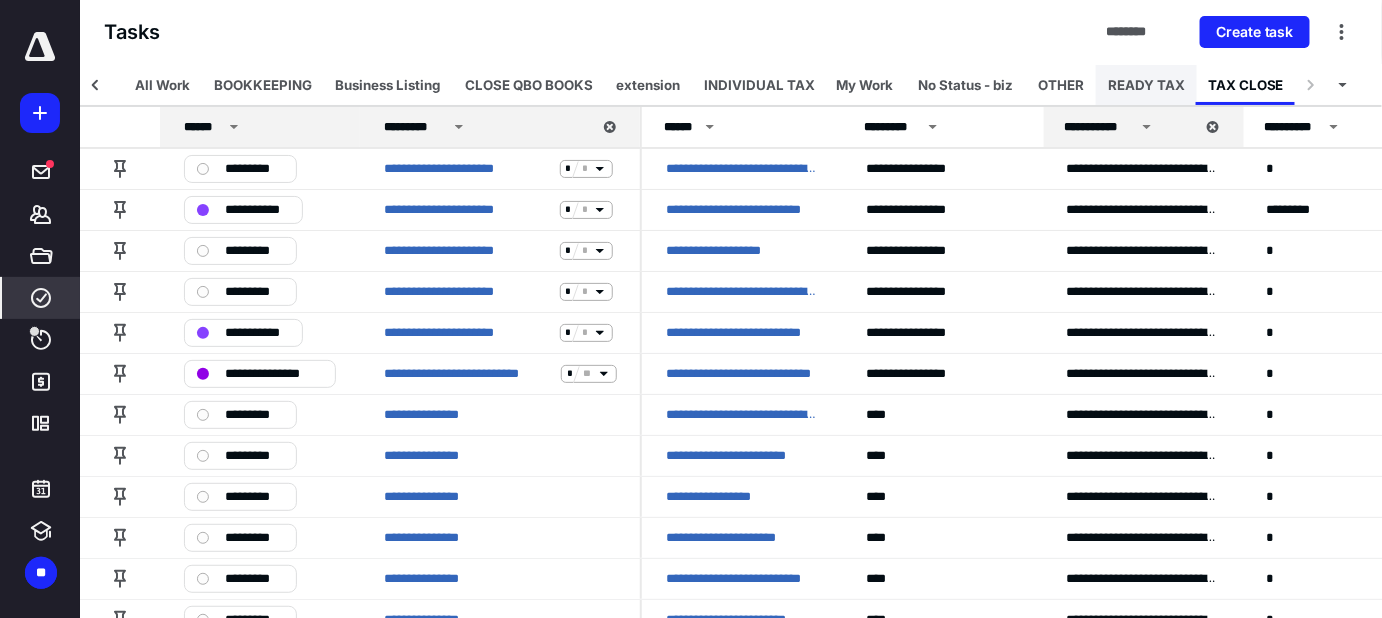 click on "READY TAX" at bounding box center [1146, 85] 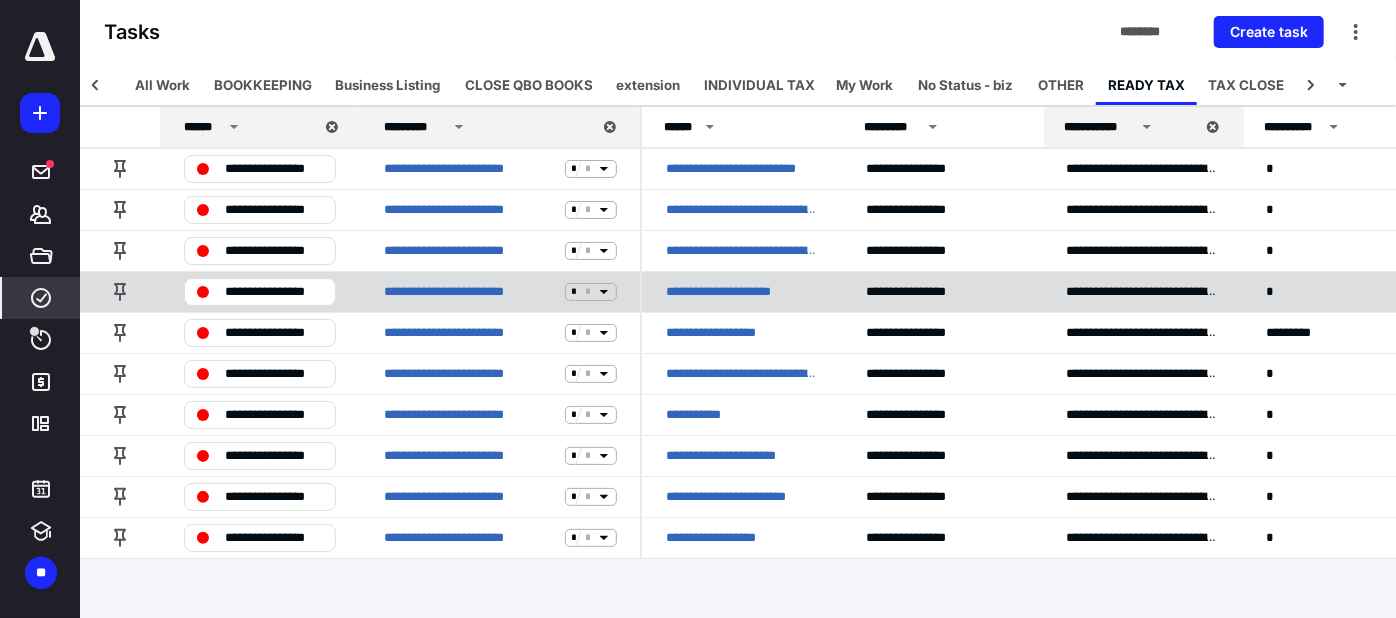 scroll, scrollTop: 0, scrollLeft: 147, axis: horizontal 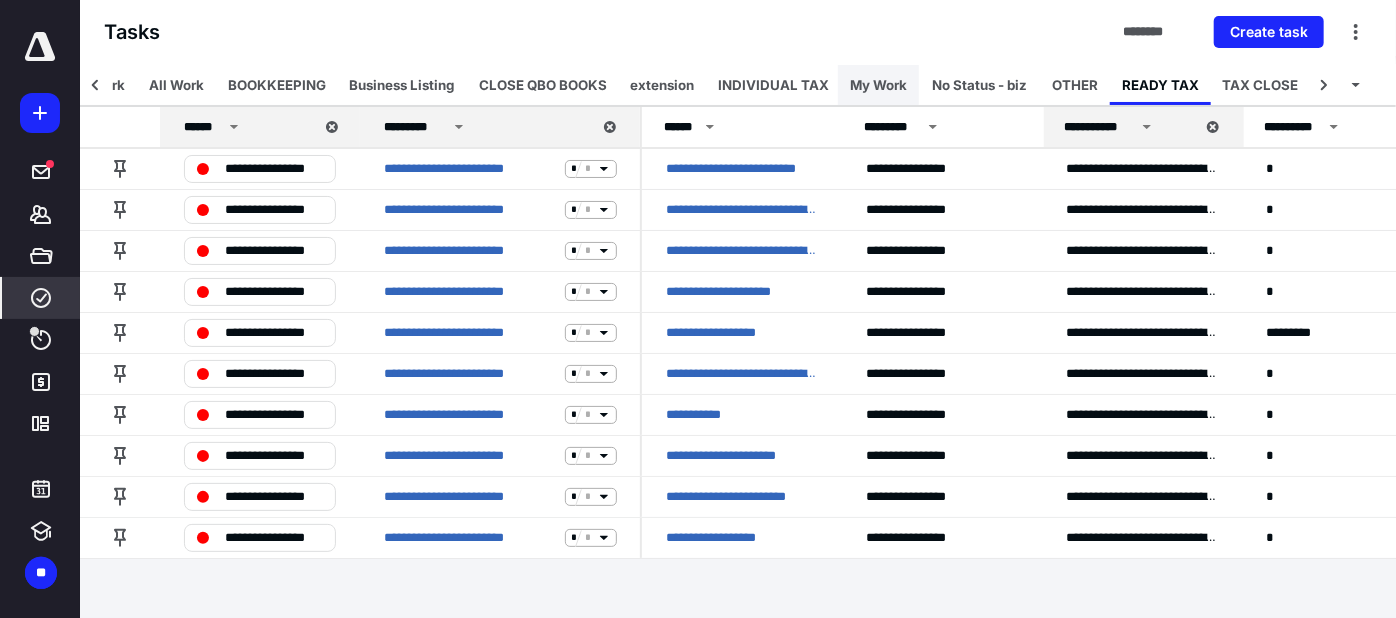 drag, startPoint x: 928, startPoint y: 78, endPoint x: 869, endPoint y: 86, distance: 59.5399 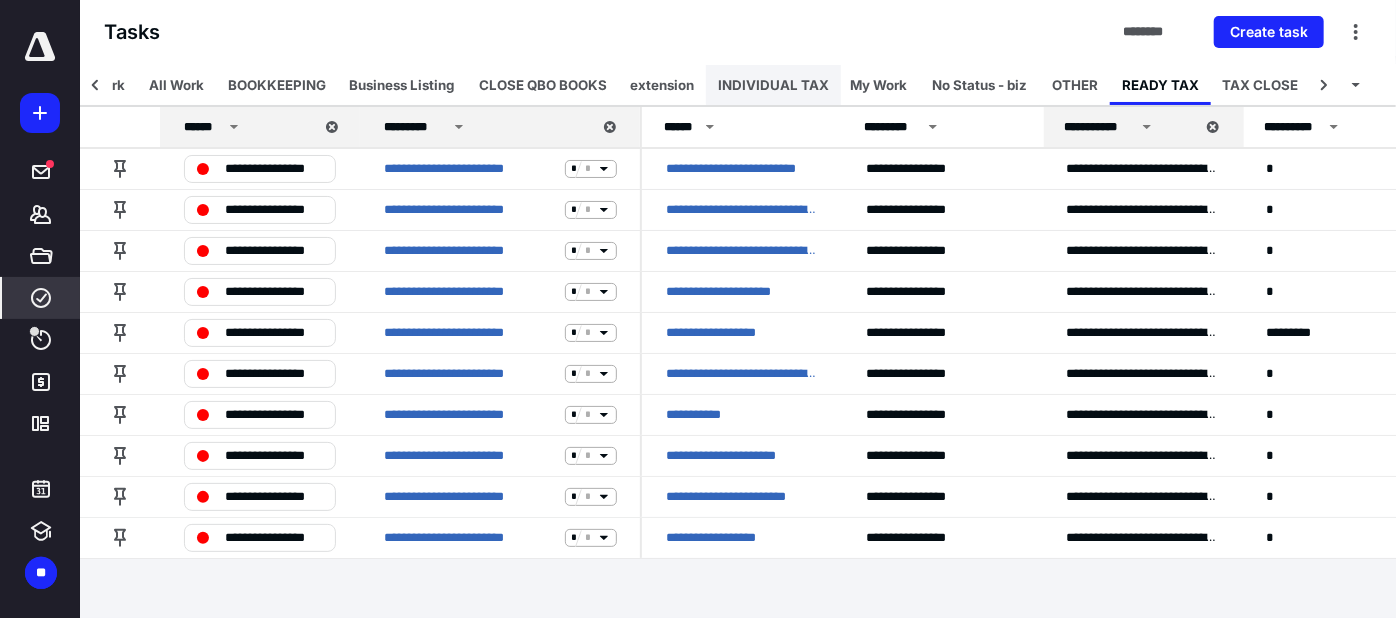 click on "INDIVIDUAL TAX" at bounding box center [773, 85] 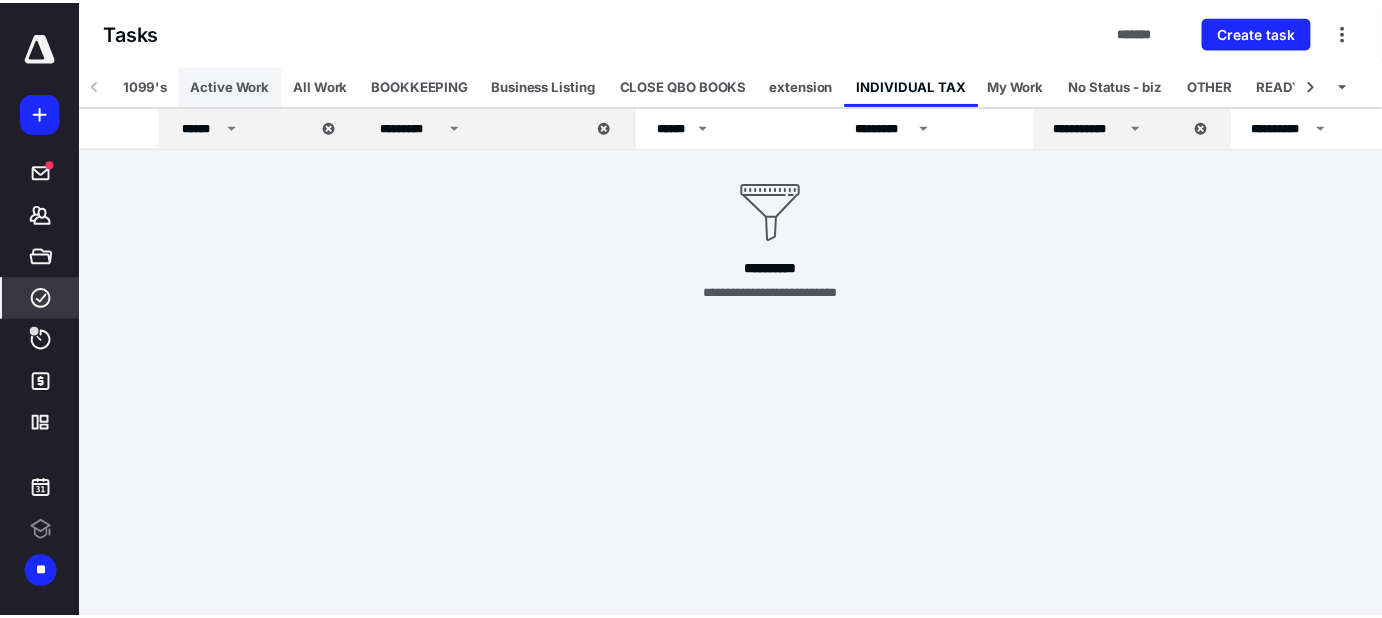 scroll, scrollTop: 0, scrollLeft: 0, axis: both 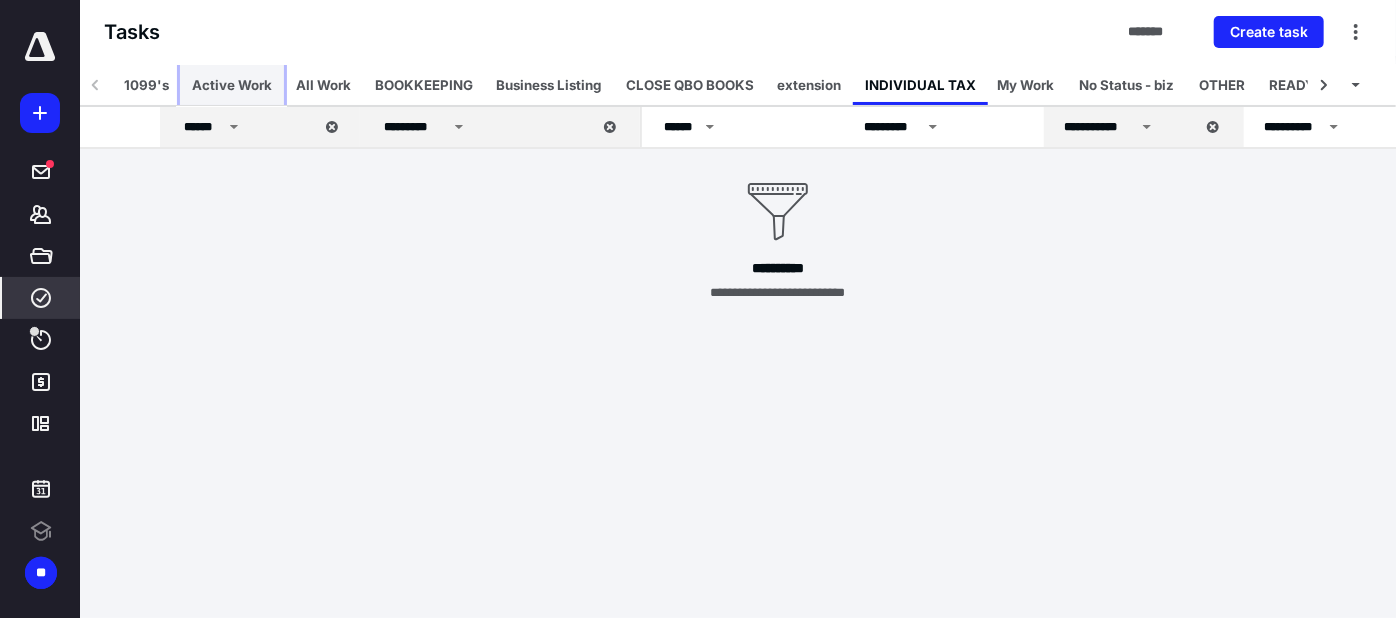 click on "Active Work" at bounding box center (232, 85) 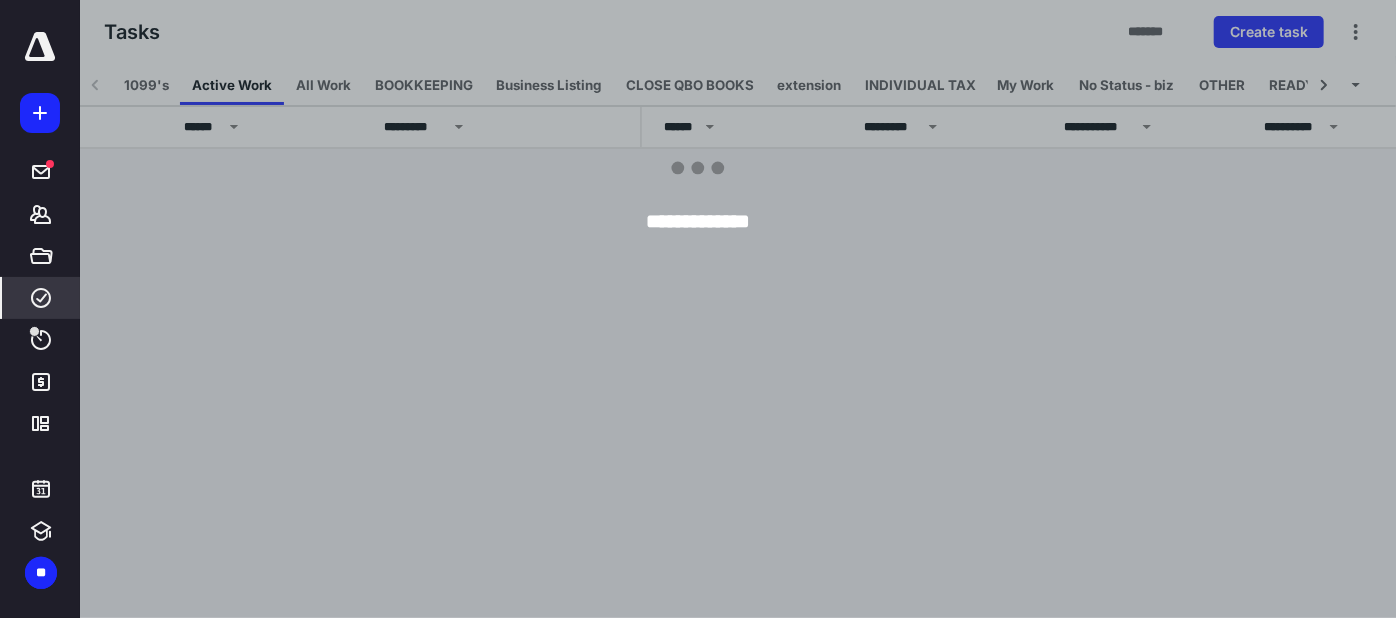 click at bounding box center (778, 309) 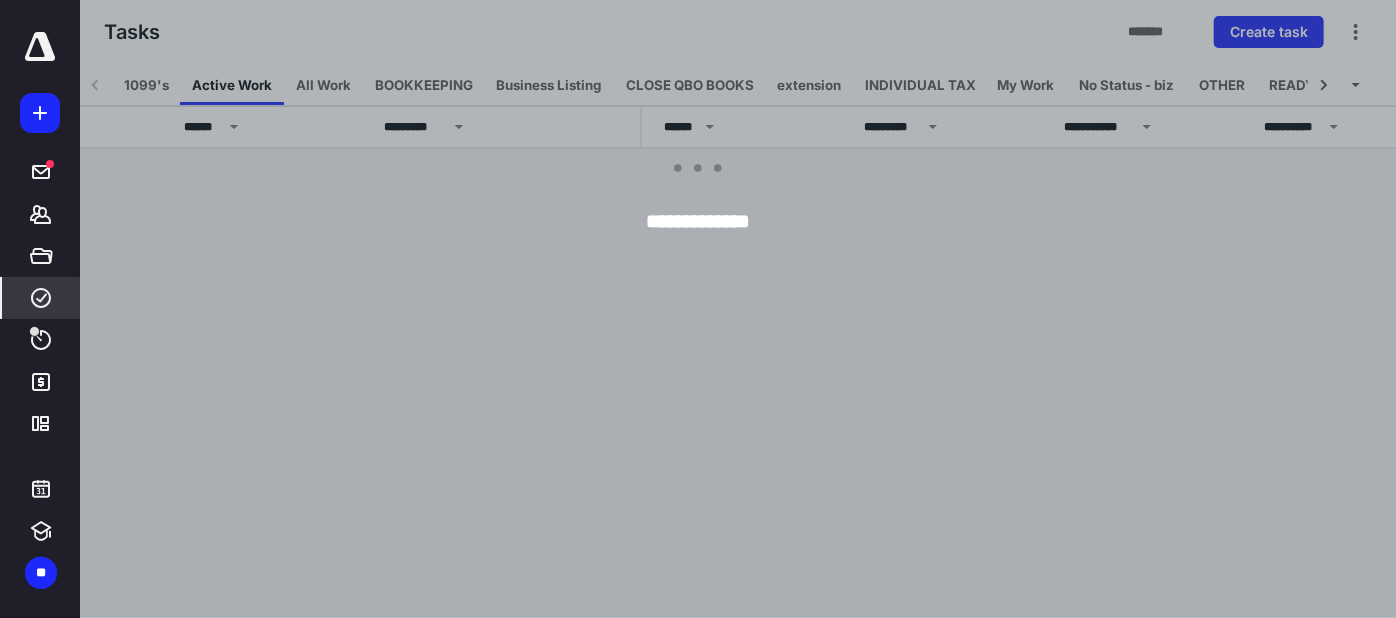 click at bounding box center (778, 309) 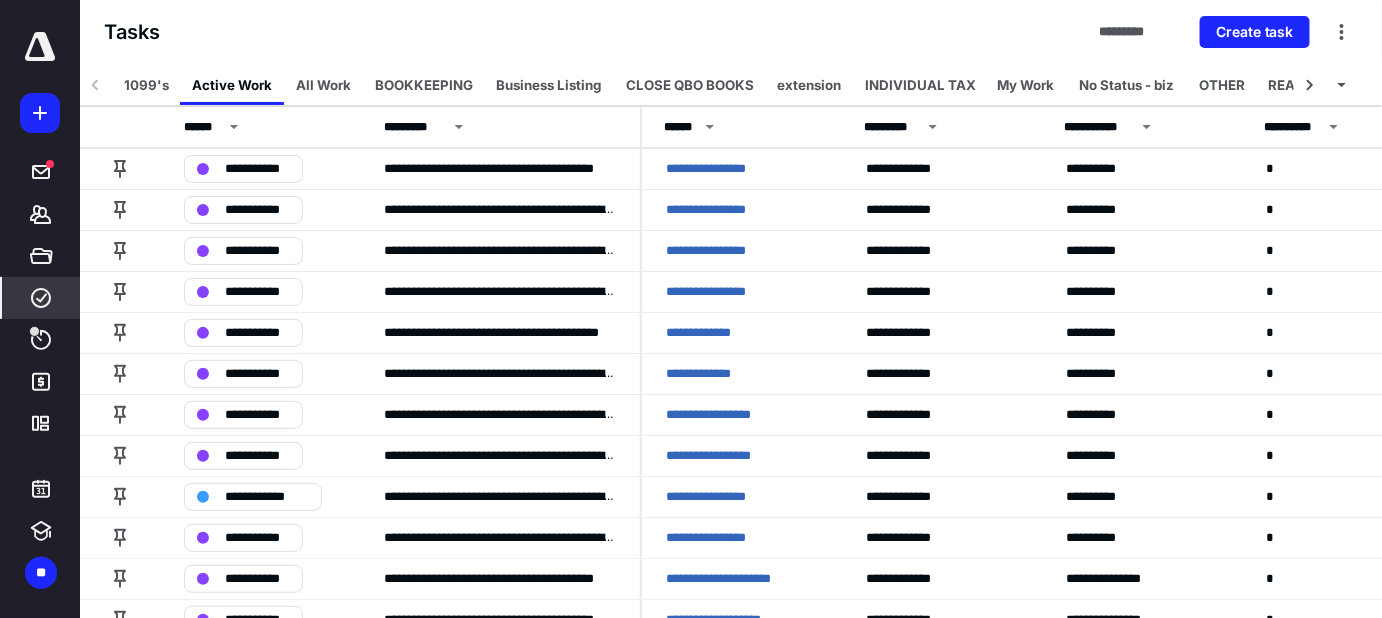 click 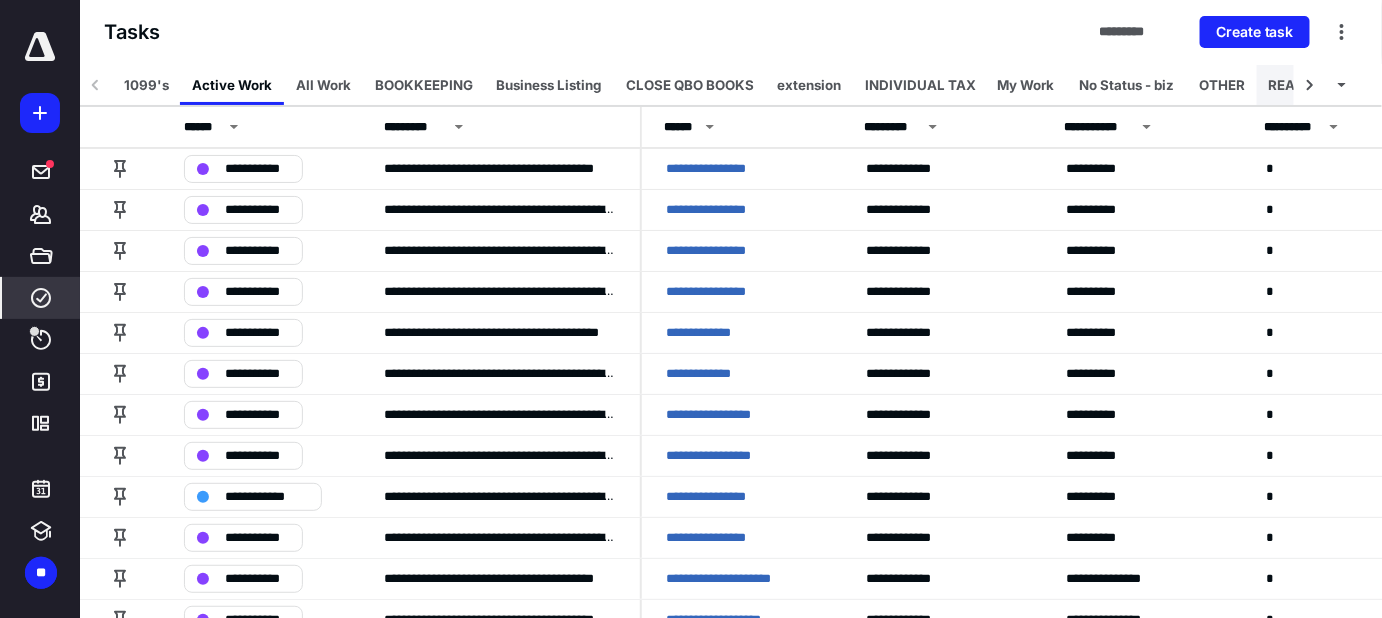 click on "READY TAX" at bounding box center (1307, 85) 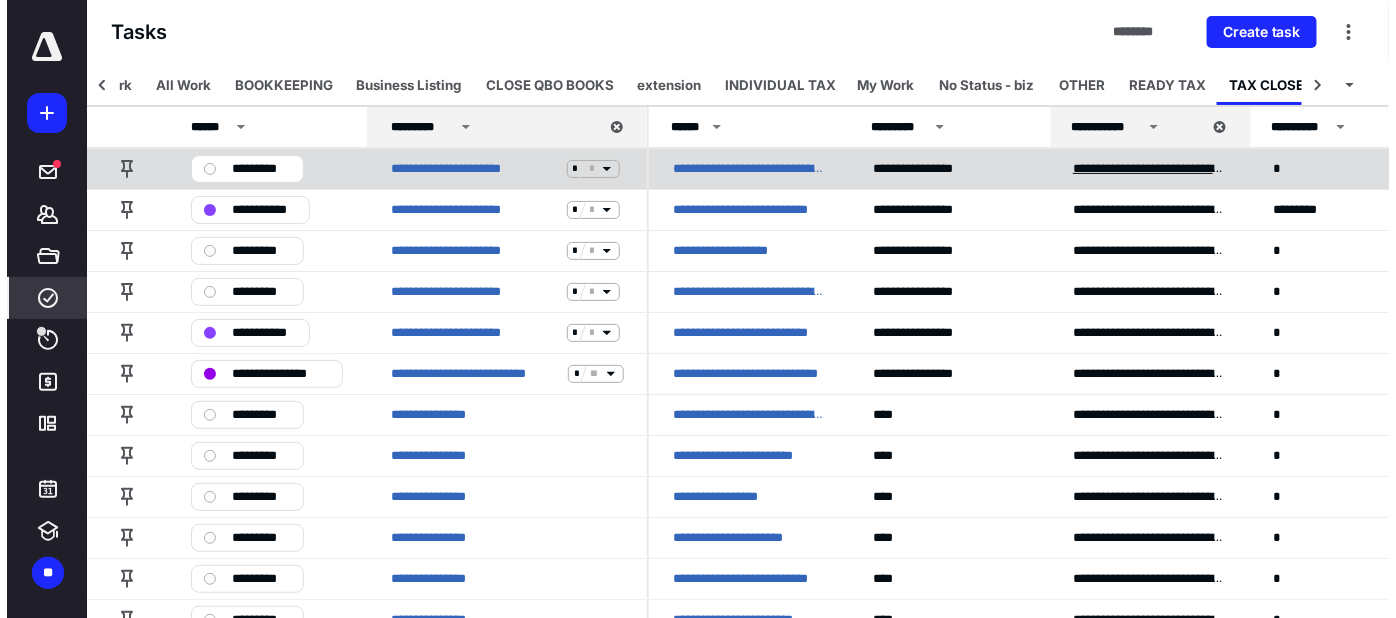 scroll, scrollTop: 0, scrollLeft: 161, axis: horizontal 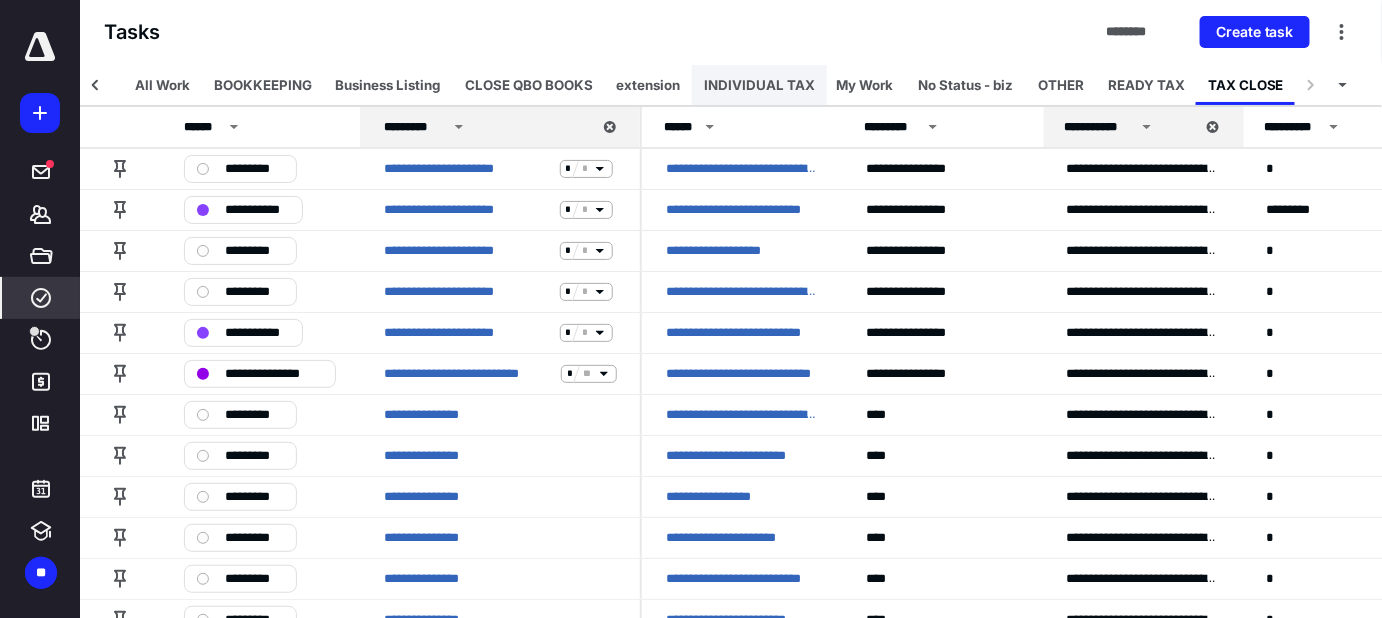 click on "INDIVIDUAL TAX" at bounding box center (759, 85) 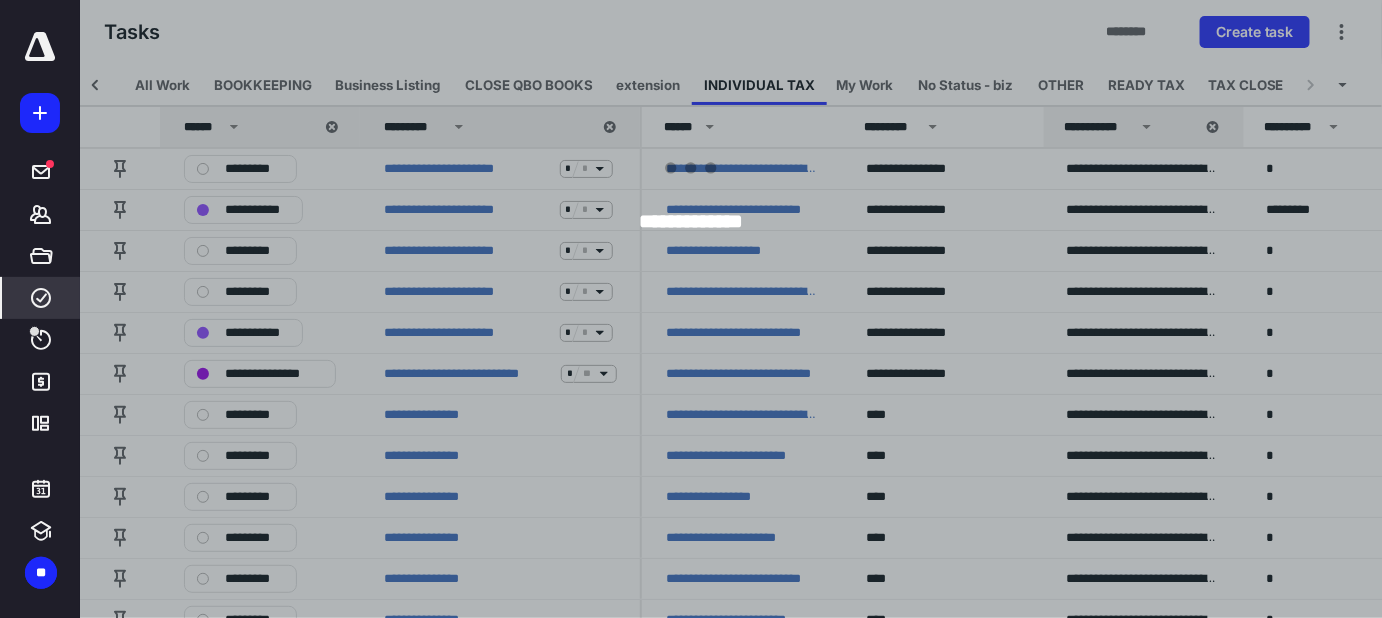scroll, scrollTop: 0, scrollLeft: 147, axis: horizontal 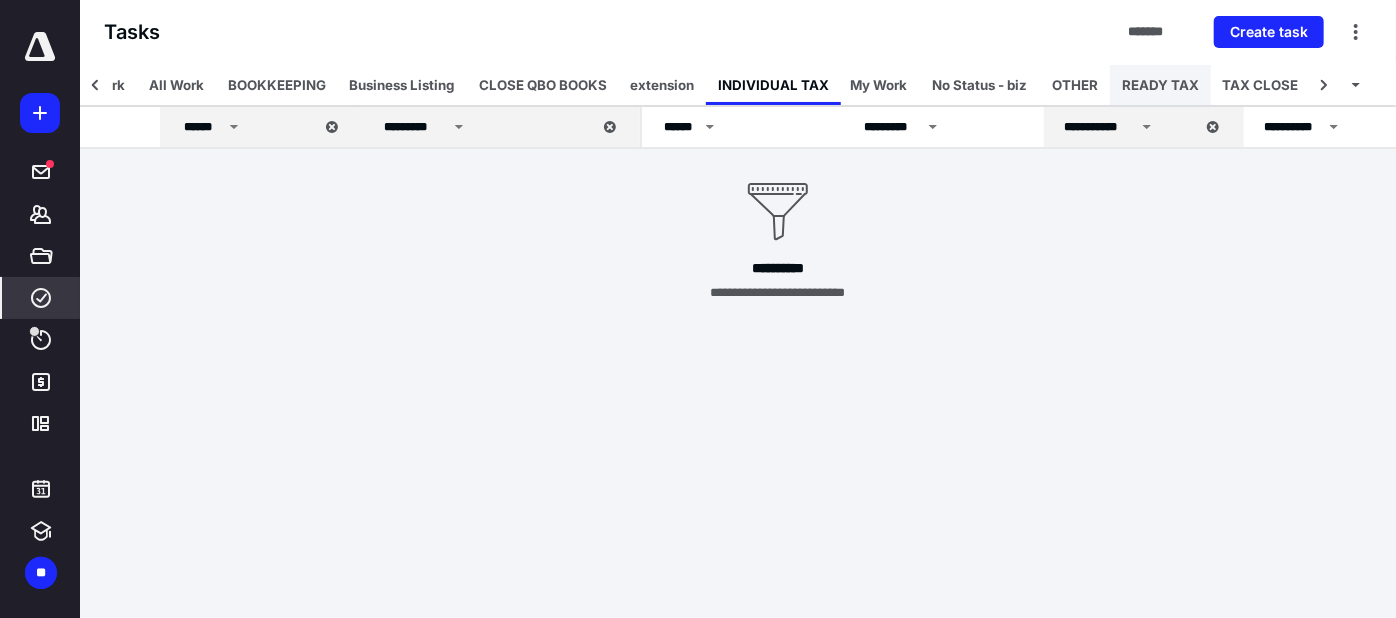 drag, startPoint x: 1194, startPoint y: 95, endPoint x: 1179, endPoint y: 91, distance: 15.524175 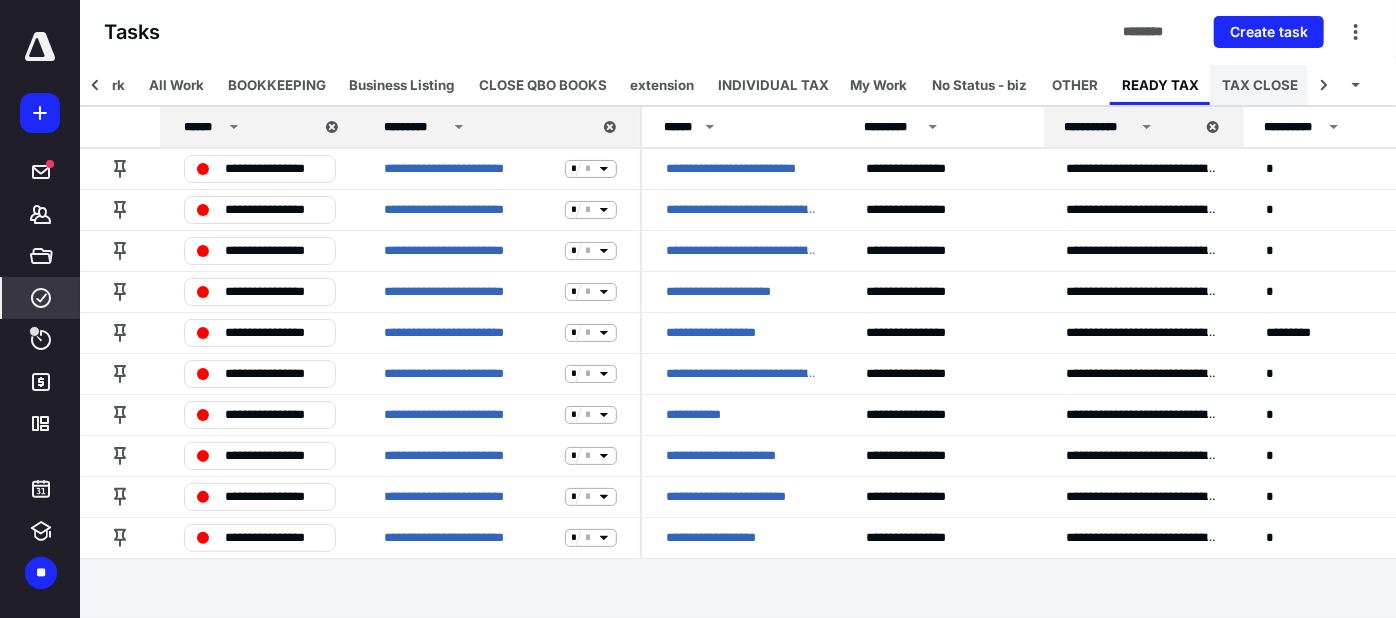 click on "TAX CLOSE" at bounding box center [1260, 85] 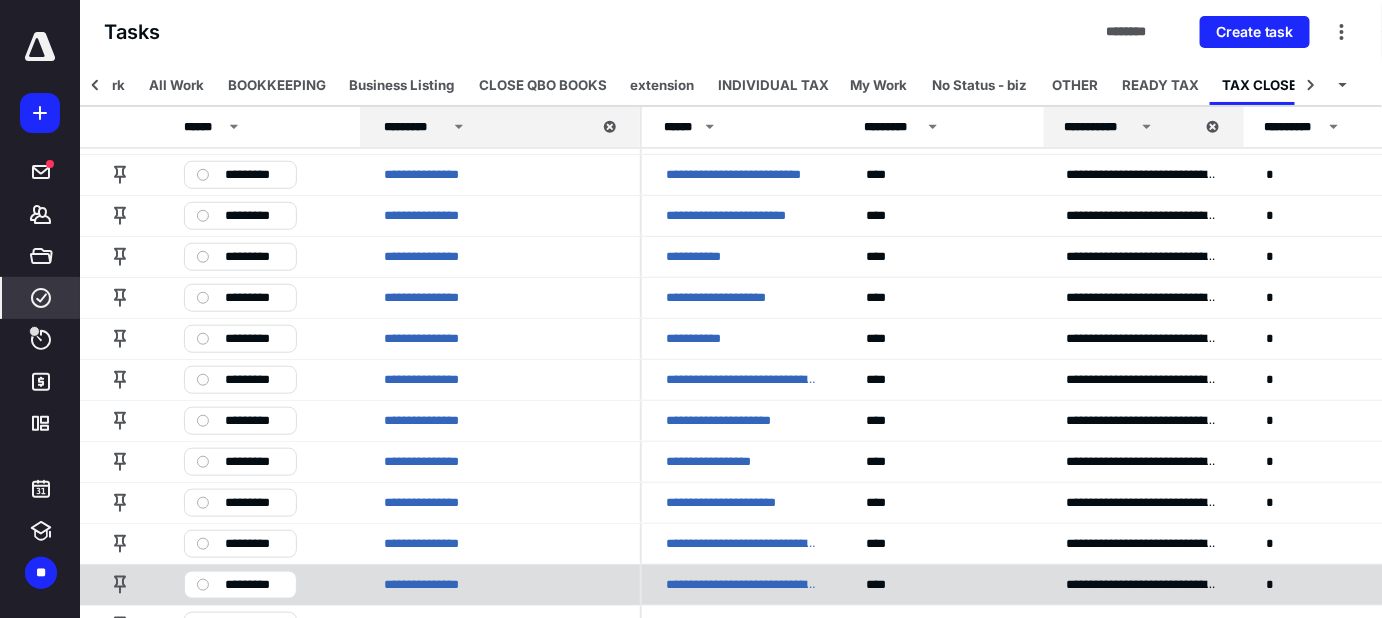 scroll, scrollTop: 545, scrollLeft: 0, axis: vertical 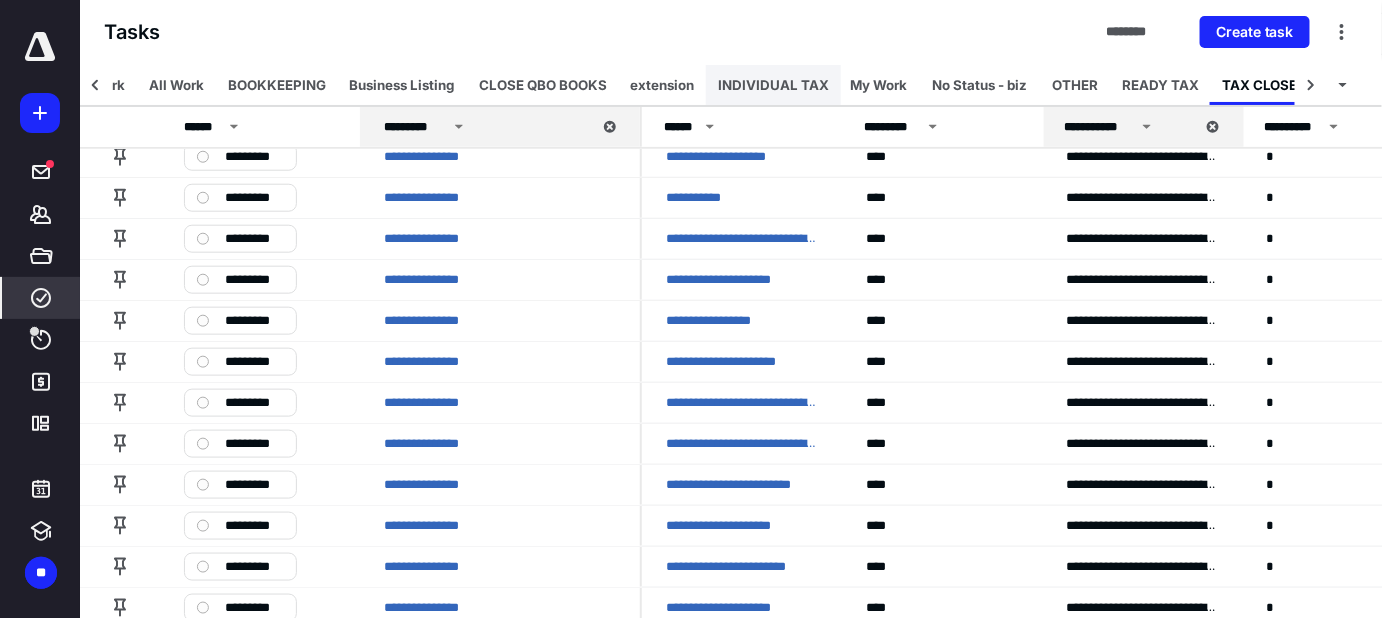 click on "INDIVIDUAL TAX" at bounding box center [773, 85] 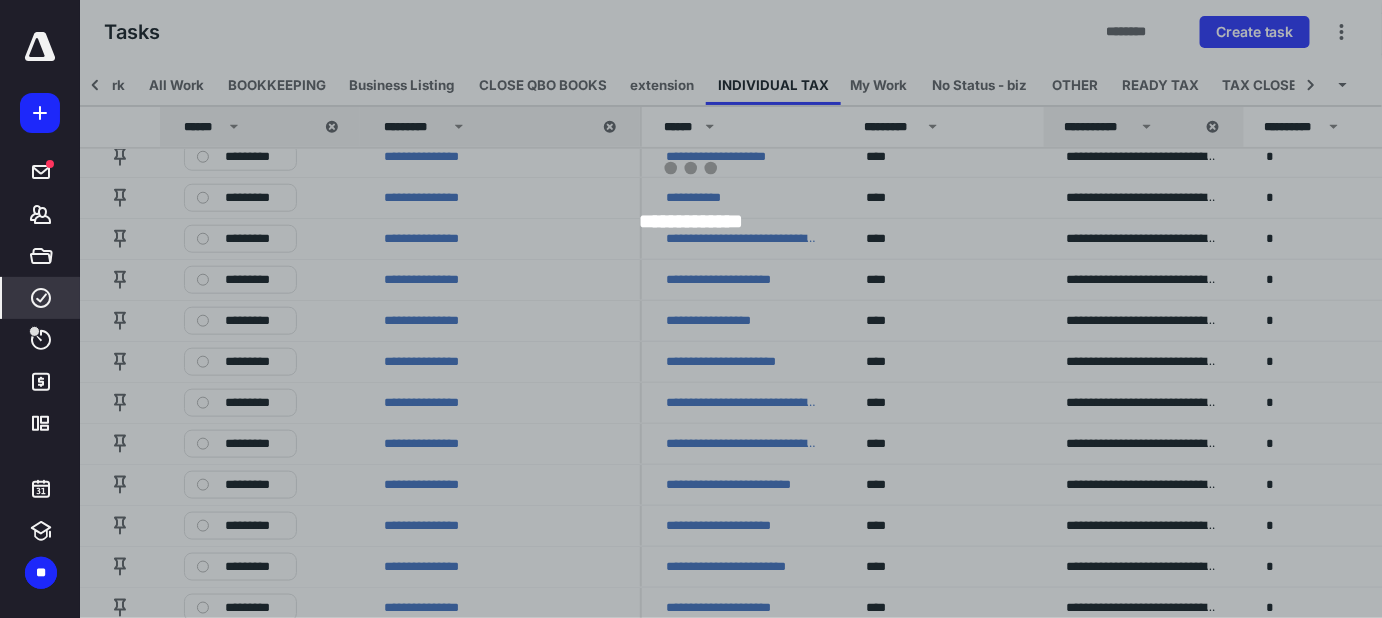 scroll, scrollTop: 0, scrollLeft: 147, axis: horizontal 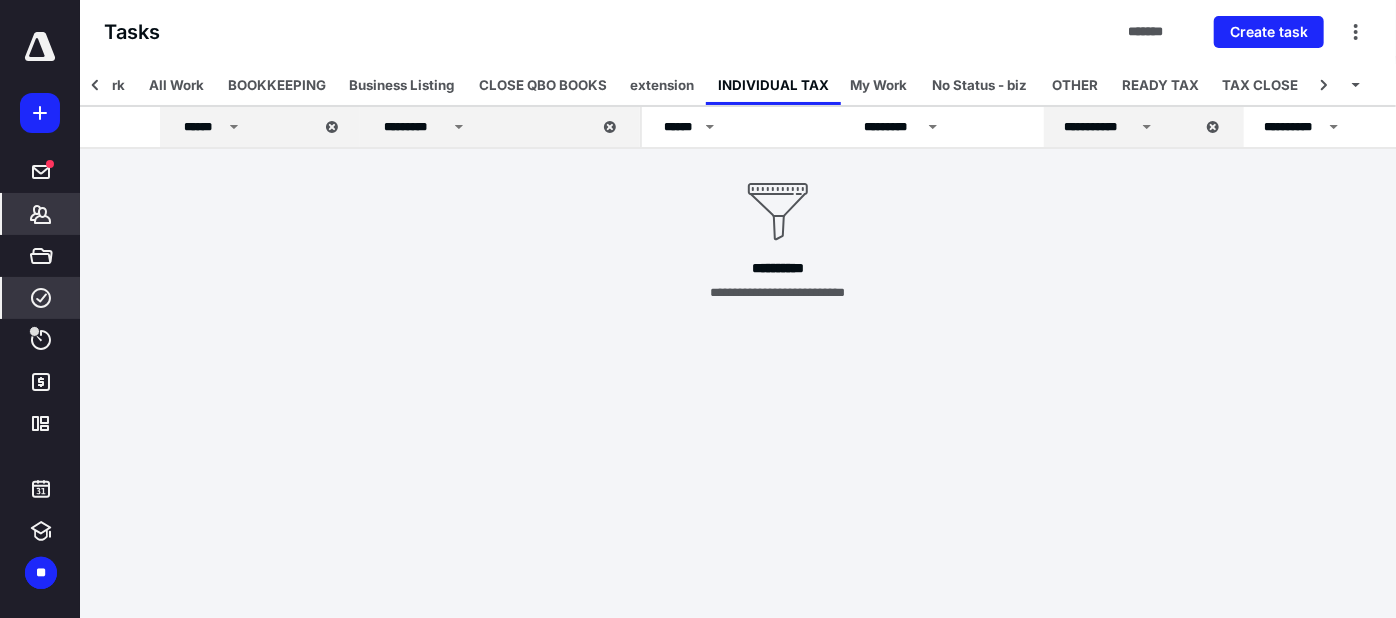 click on "*******" at bounding box center (41, 214) 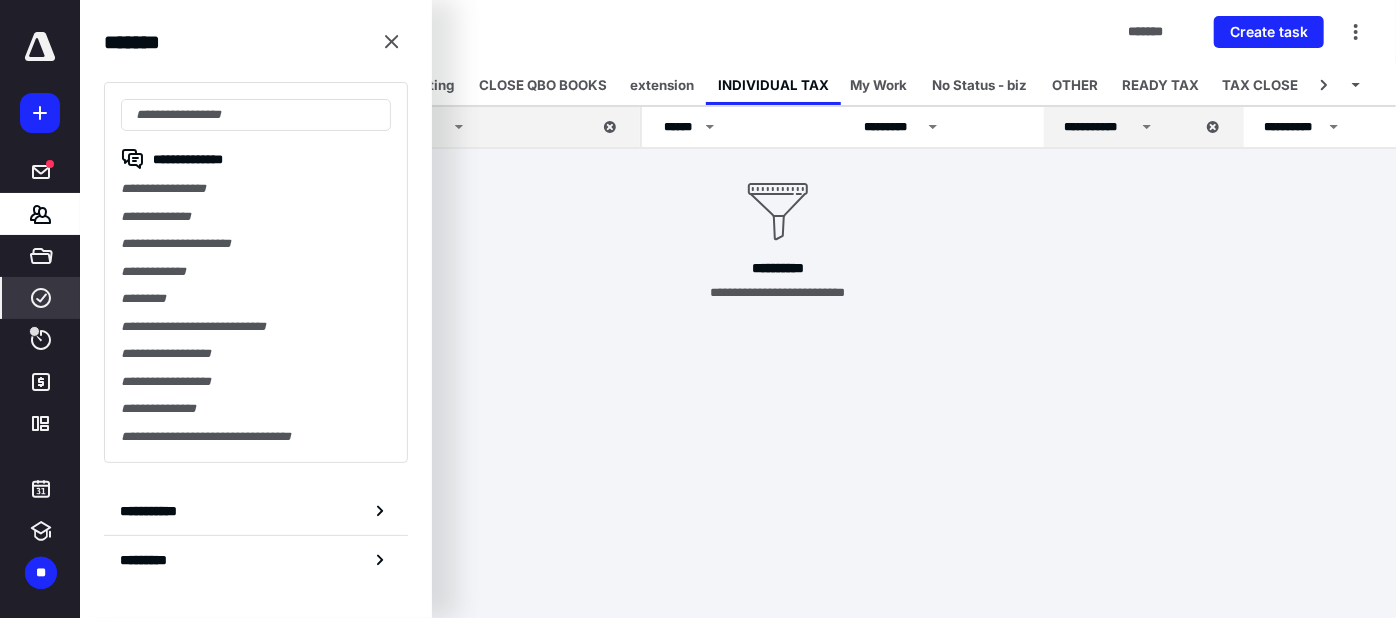 click on "**********" at bounding box center (256, 272) 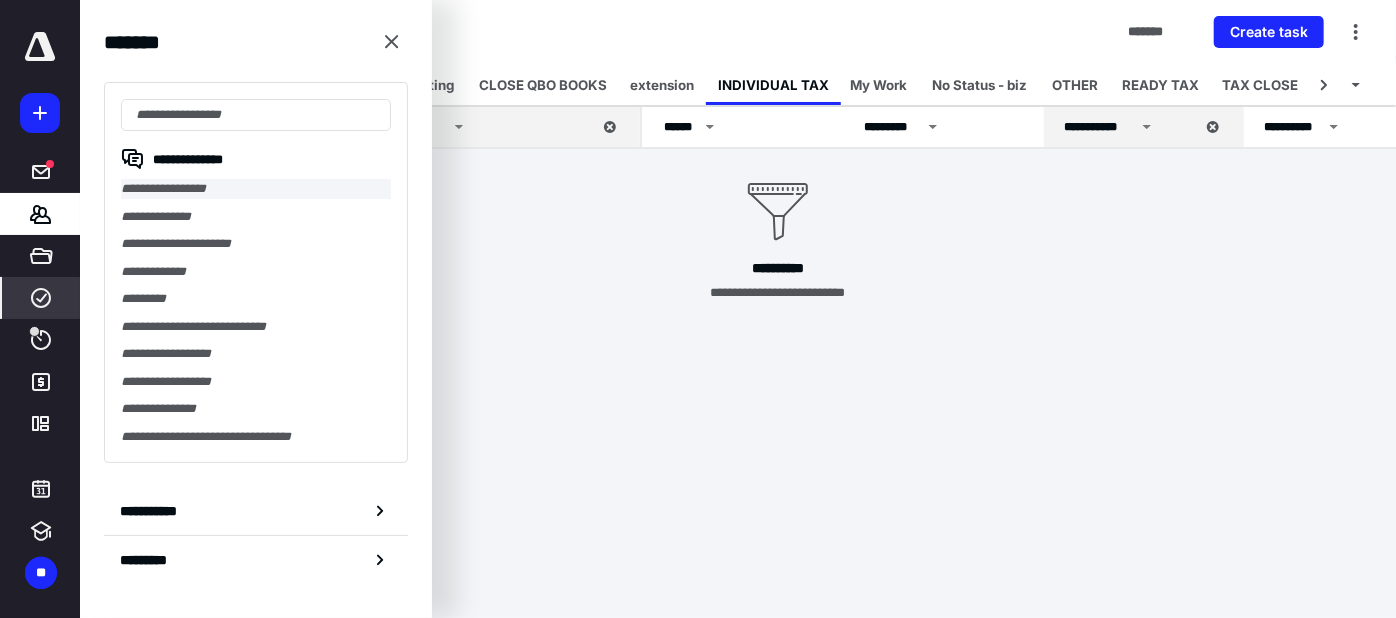 click on "**********" at bounding box center (256, 189) 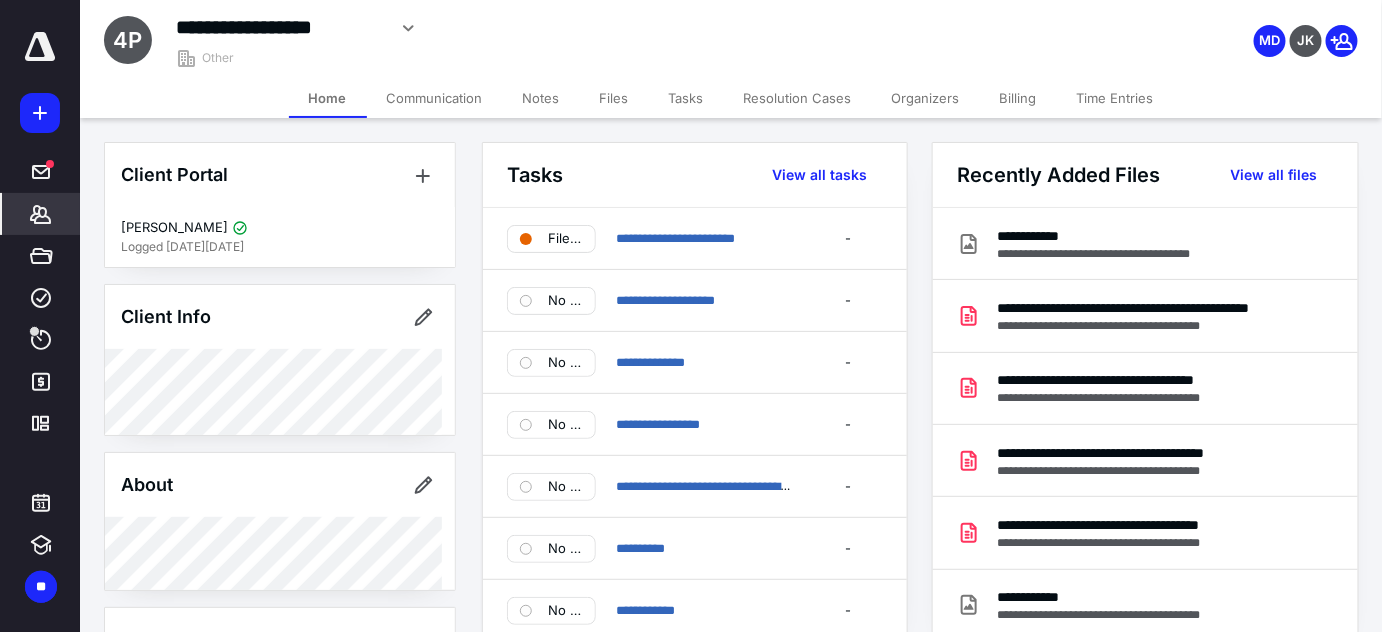 click on "Files" at bounding box center [614, 98] 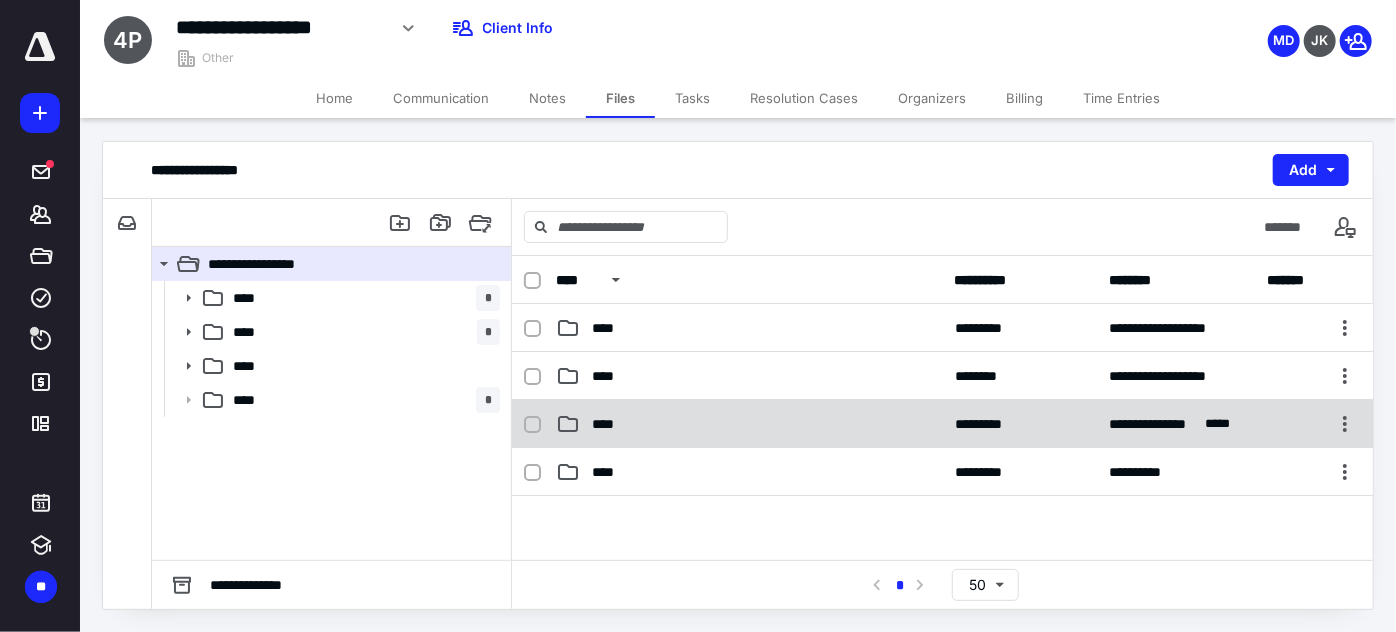 click on "**********" at bounding box center (942, 424) 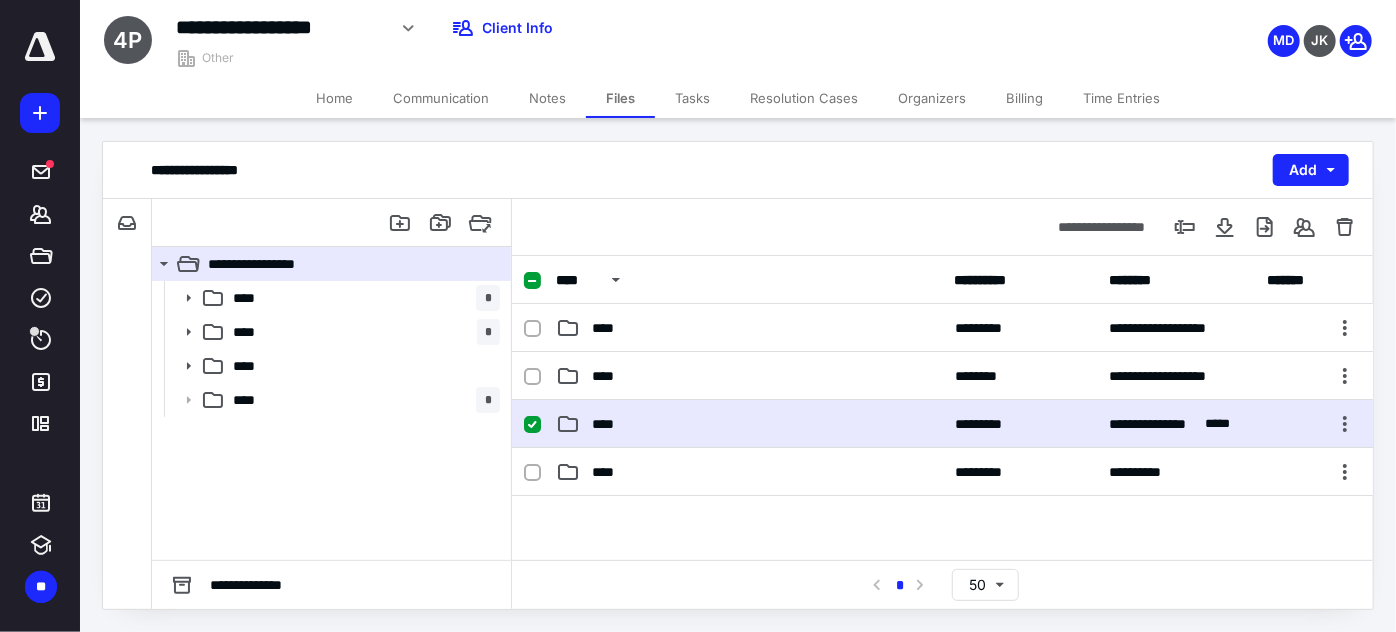 click on "**********" at bounding box center [942, 424] 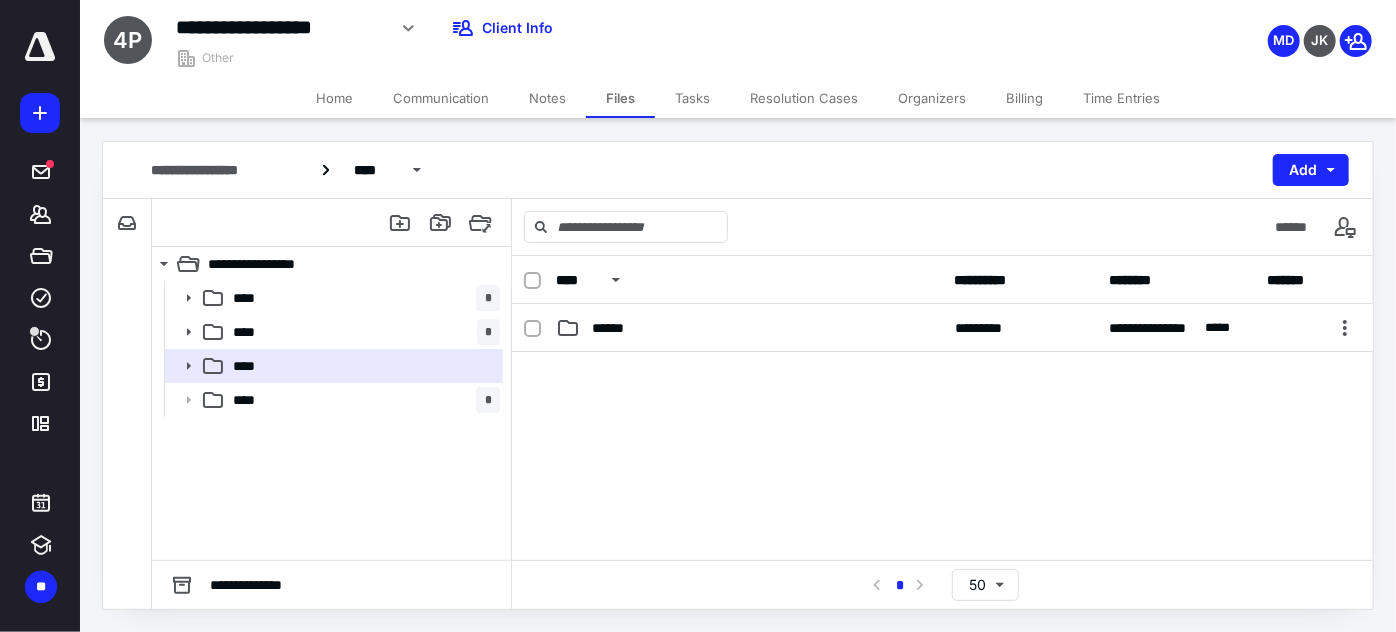 click on "**********" at bounding box center (942, 328) 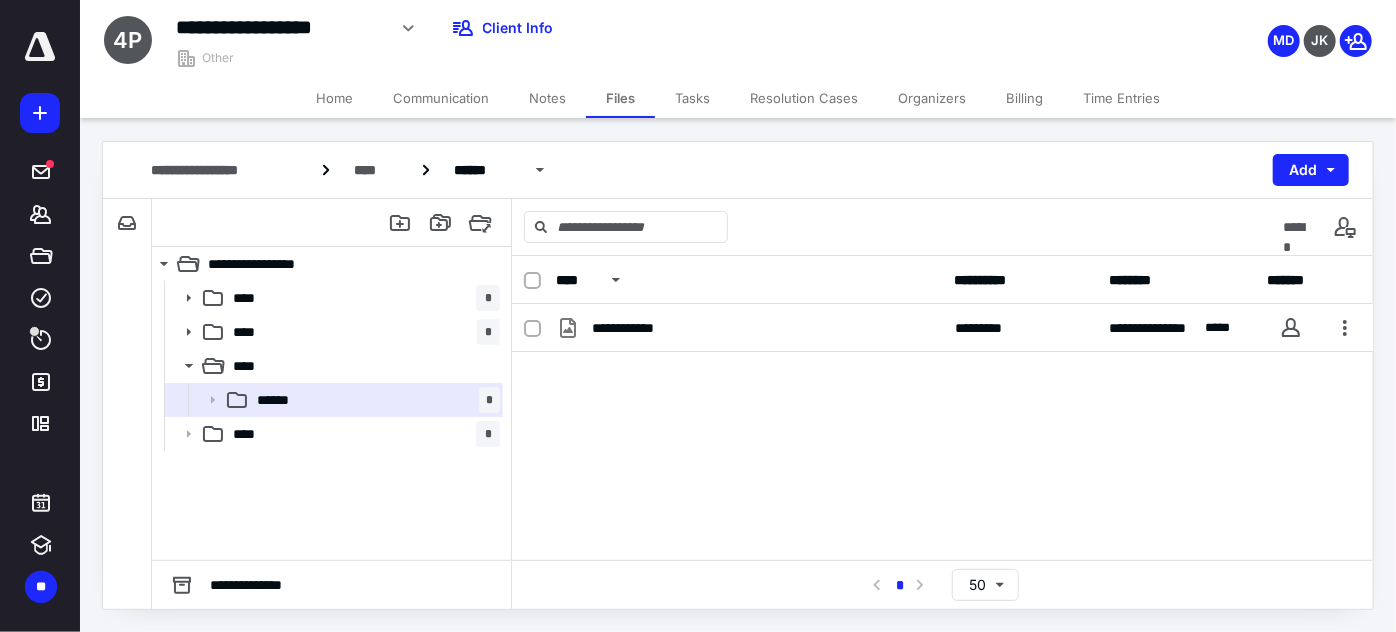 click on "**********" at bounding box center [942, 328] 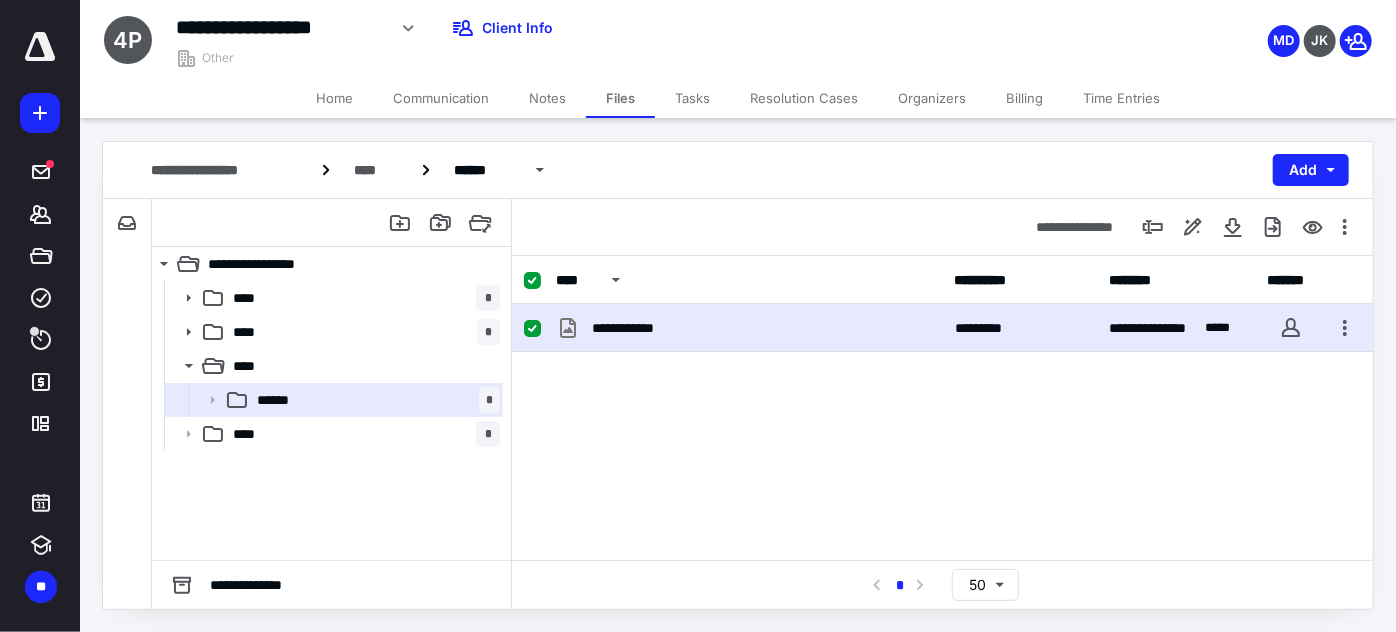 click on "**********" at bounding box center [942, 328] 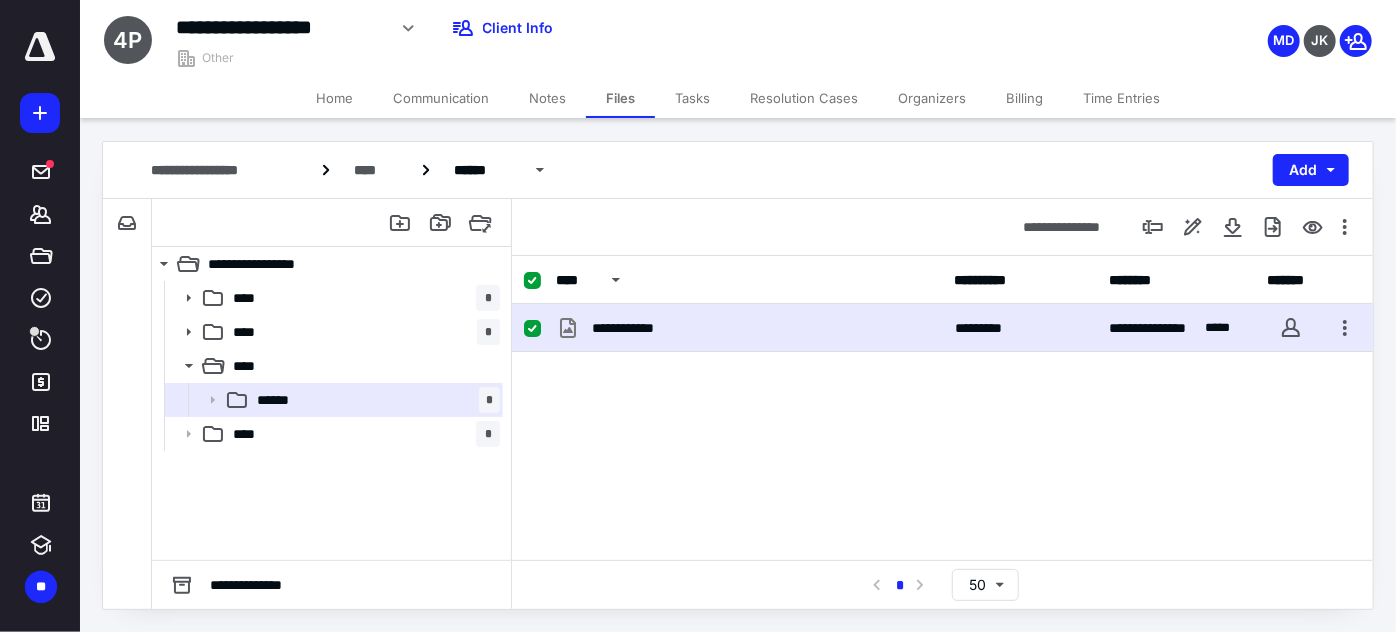 click on "**********" at bounding box center (942, 328) 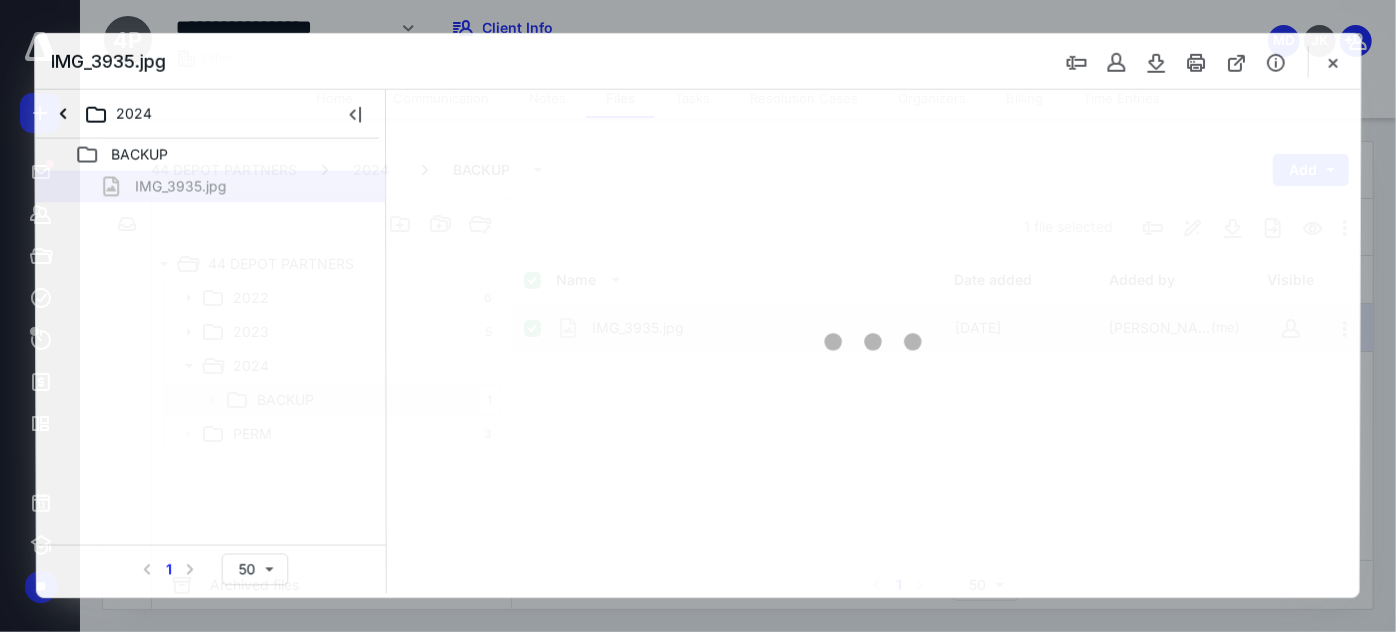 scroll, scrollTop: 0, scrollLeft: 0, axis: both 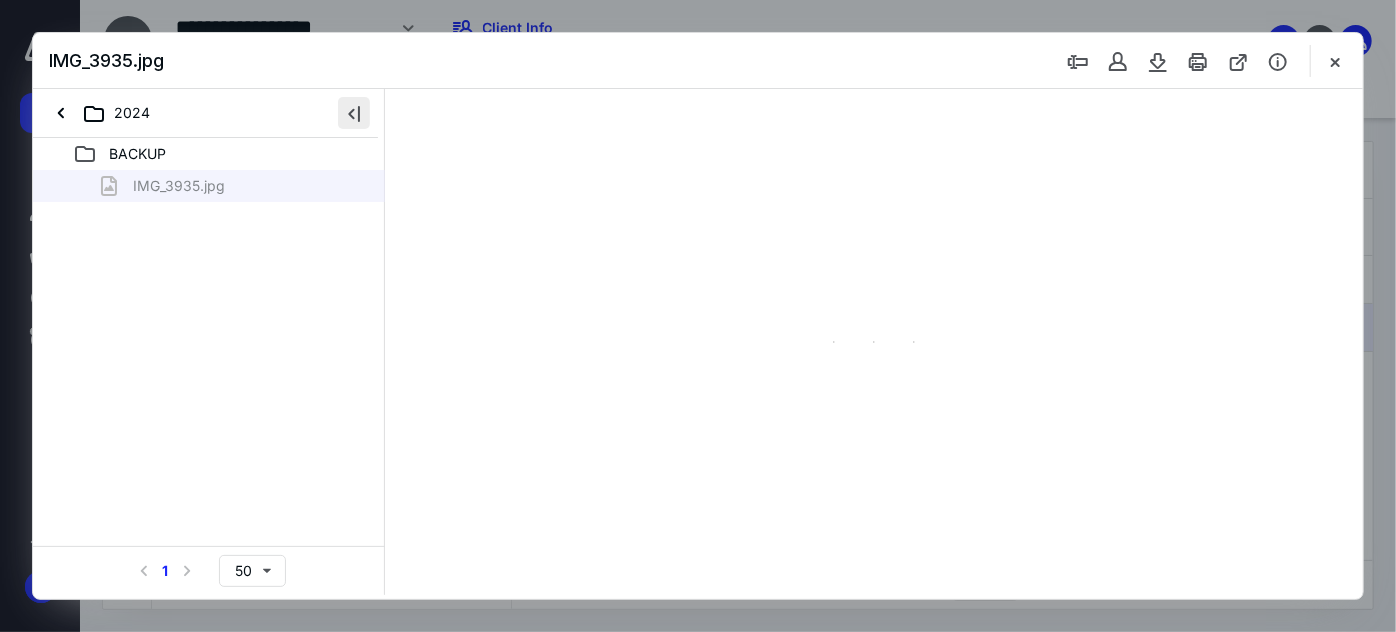 click at bounding box center [354, 113] 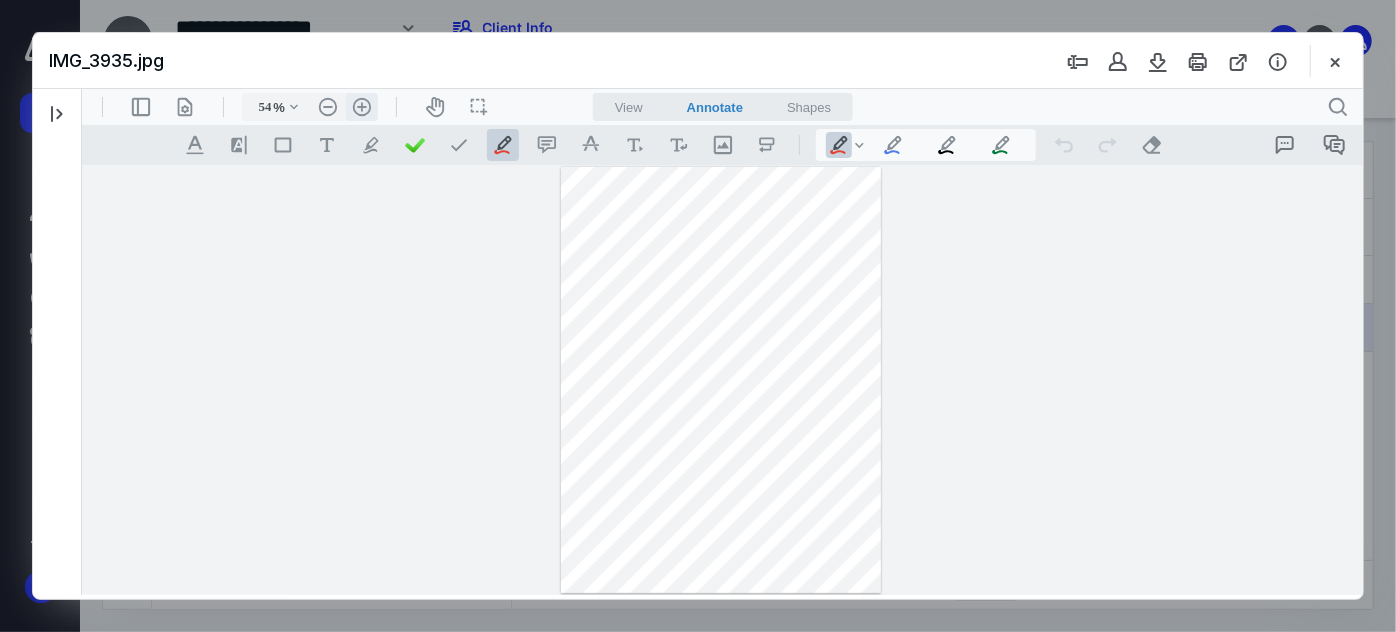click on ".cls-1{fill:#abb0c4;} icon - header - zoom - in - line" at bounding box center [361, 106] 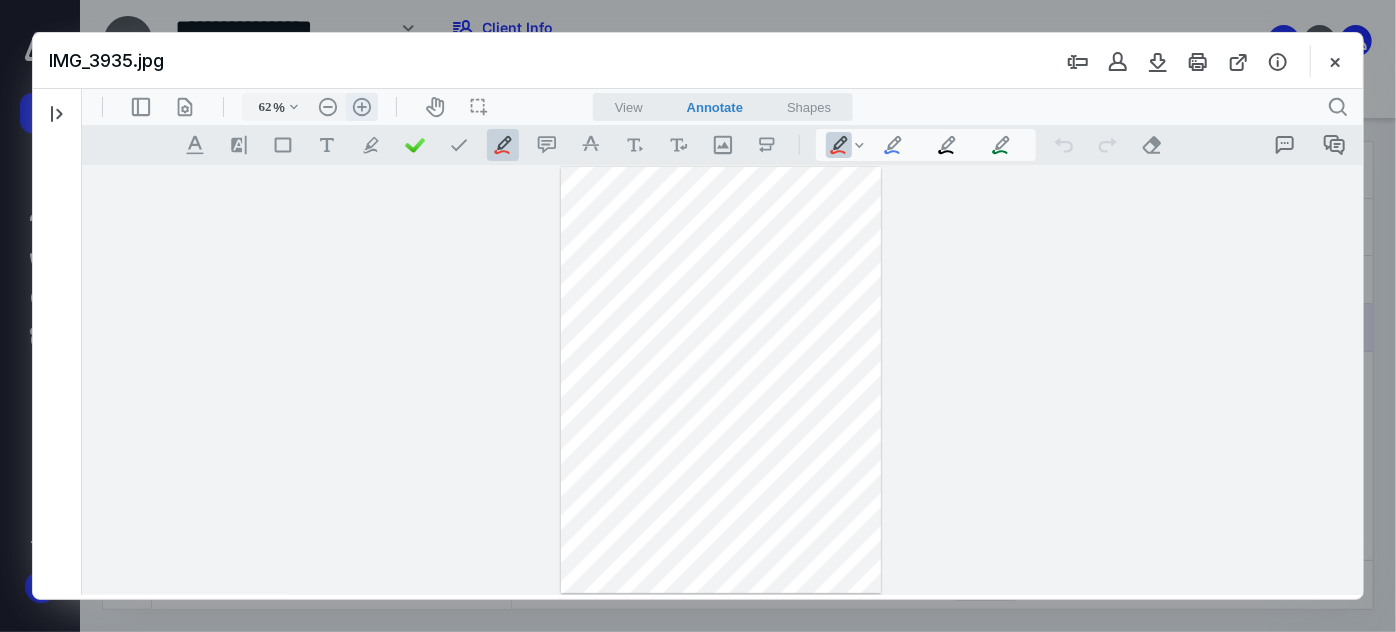 click on ".cls-1{fill:#abb0c4;} icon - header - zoom - in - line" at bounding box center (361, 106) 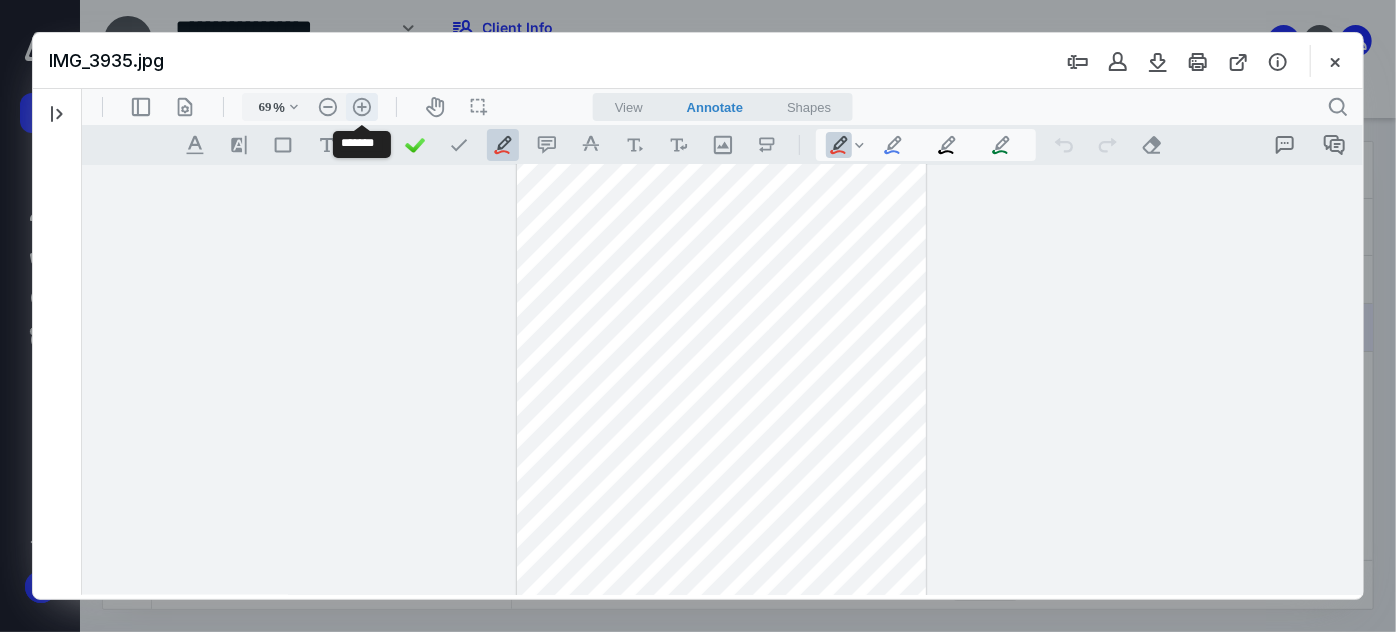 click on ".cls-1{fill:#abb0c4;} icon - header - zoom - in - line" at bounding box center [361, 106] 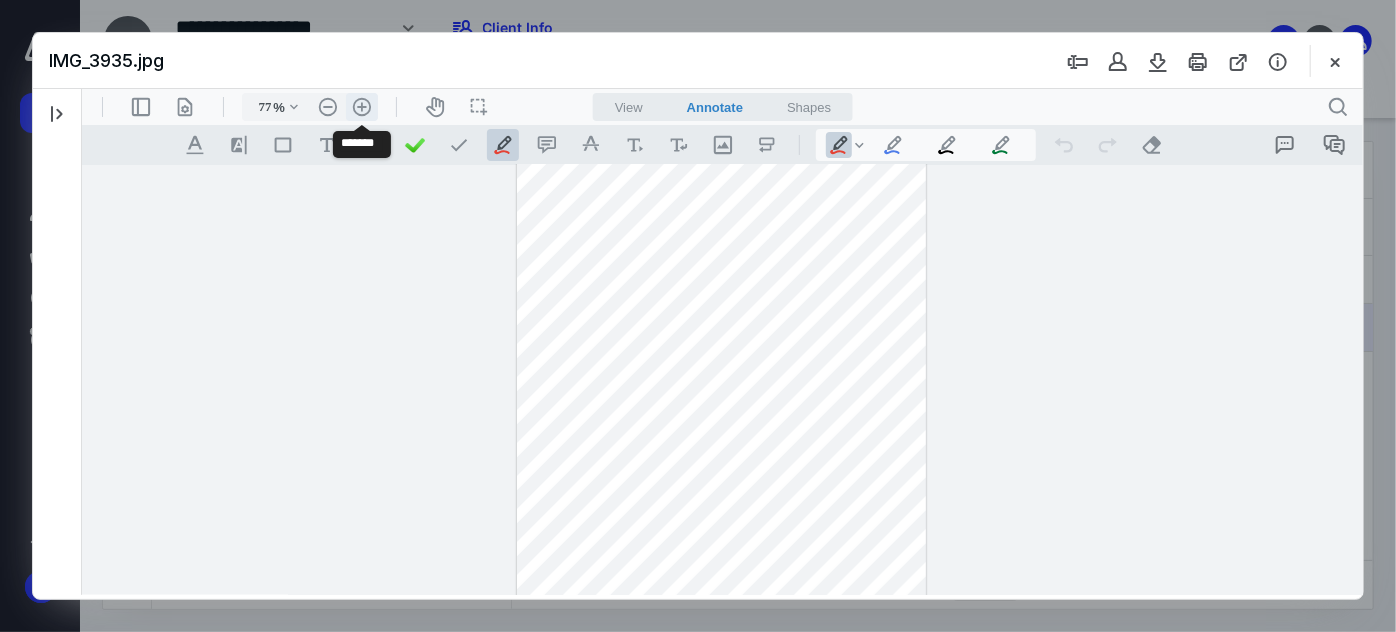 click on ".cls-1{fill:#abb0c4;} icon - header - zoom - in - line" at bounding box center (361, 106) 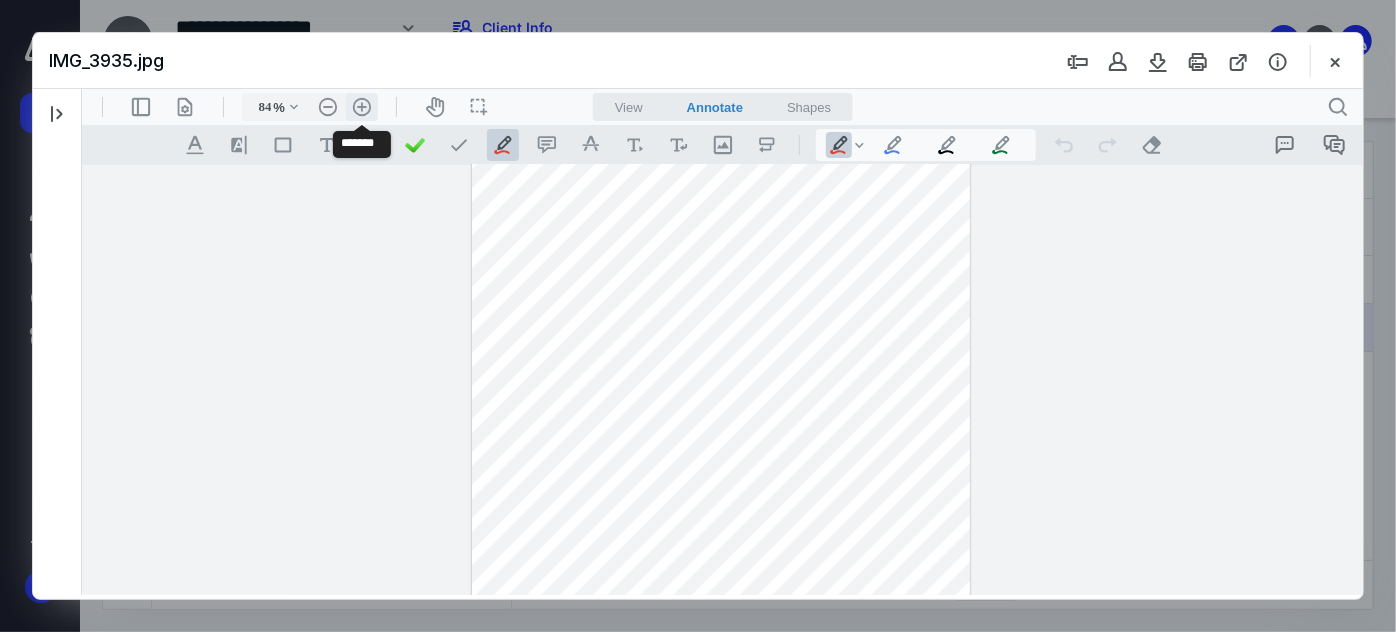 click on ".cls-1{fill:#abb0c4;} icon - header - zoom - in - line" at bounding box center (361, 106) 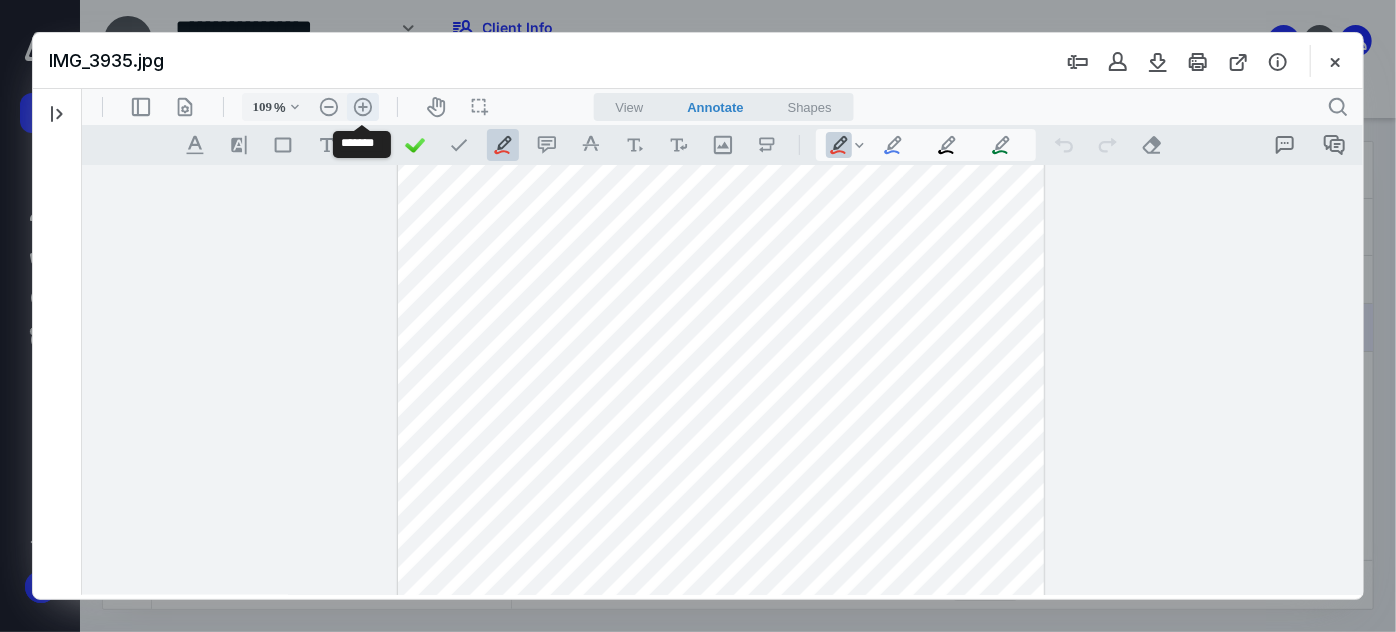 click on ".cls-1{fill:#abb0c4;} icon - header - zoom - in - line" at bounding box center [362, 106] 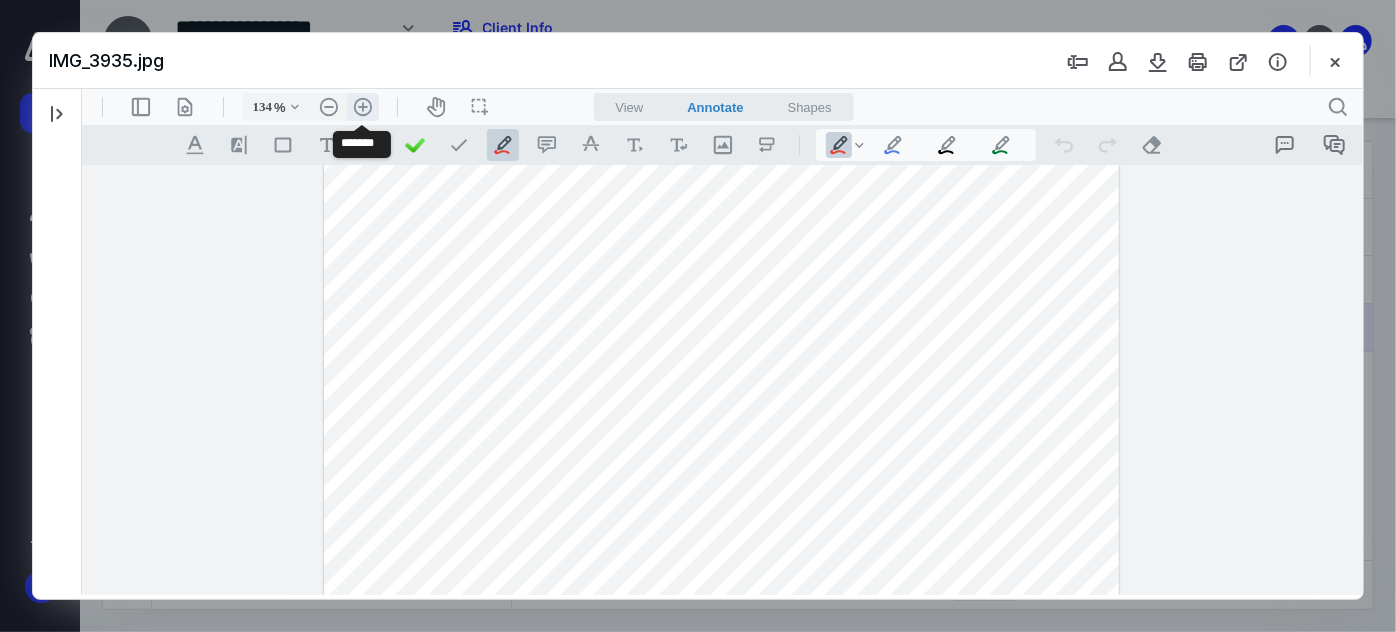 click on ".cls-1{fill:#abb0c4;} icon - header - zoom - in - line" at bounding box center (362, 106) 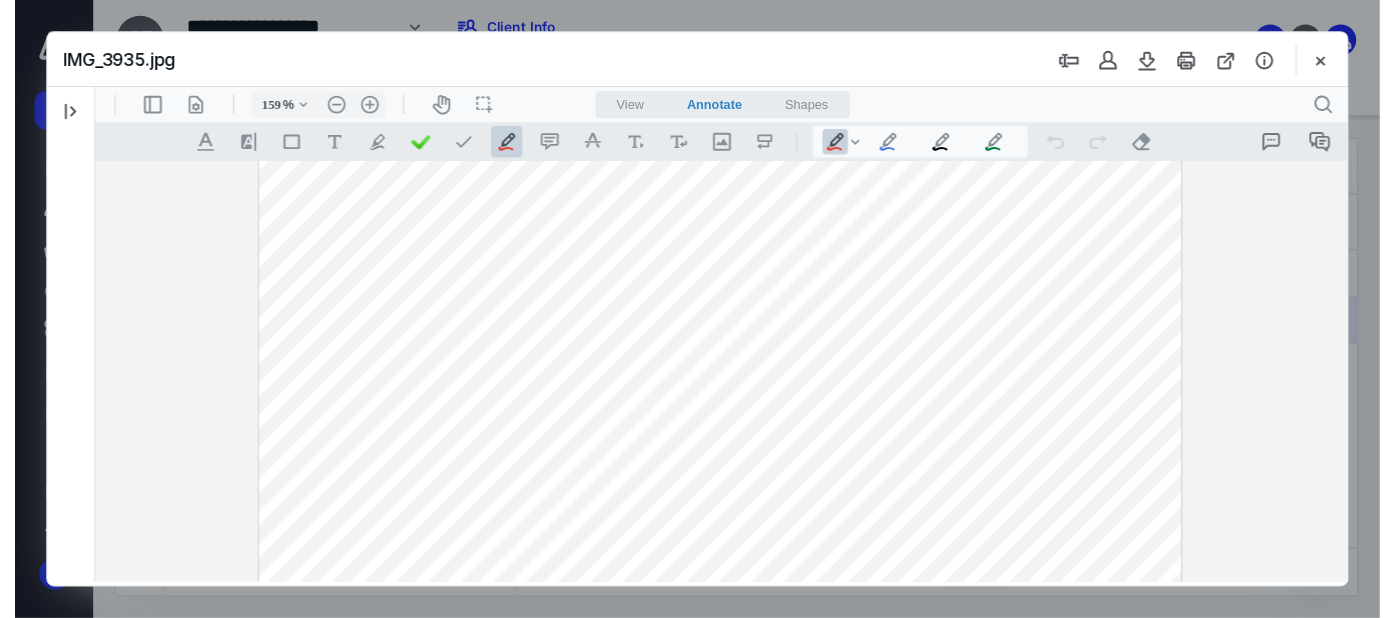 scroll, scrollTop: 838, scrollLeft: 0, axis: vertical 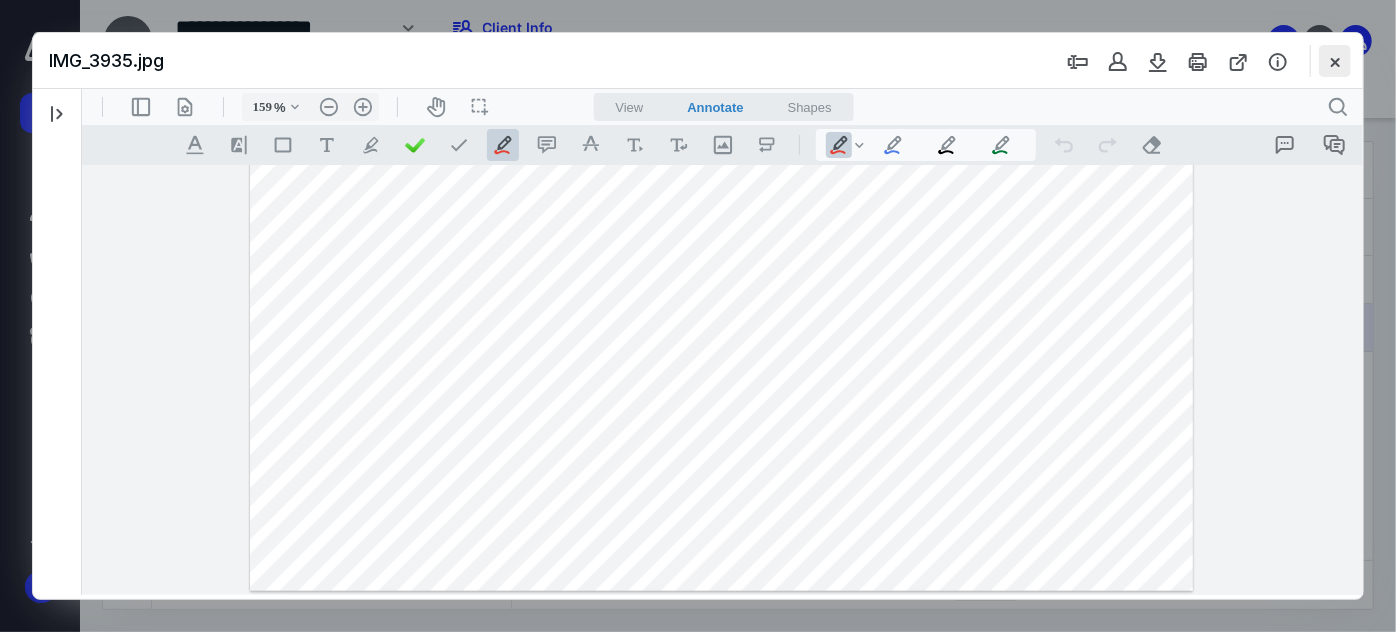 click at bounding box center (1335, 61) 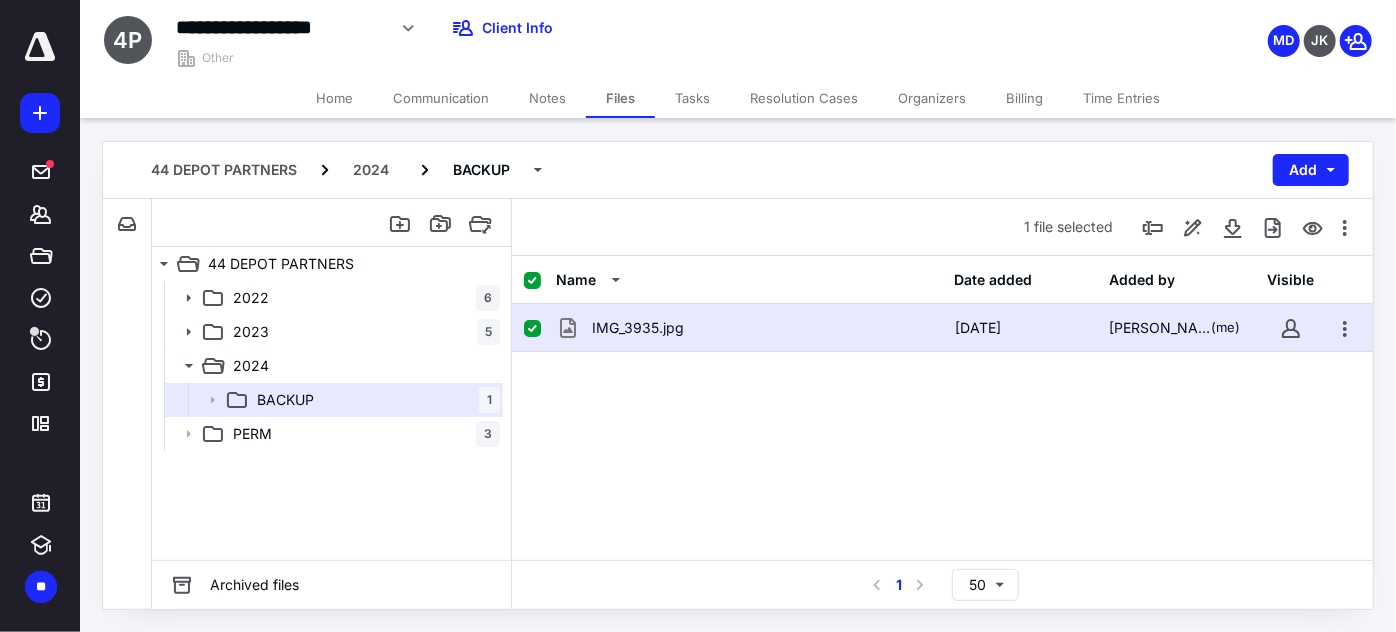 click on "Home" at bounding box center [334, 98] 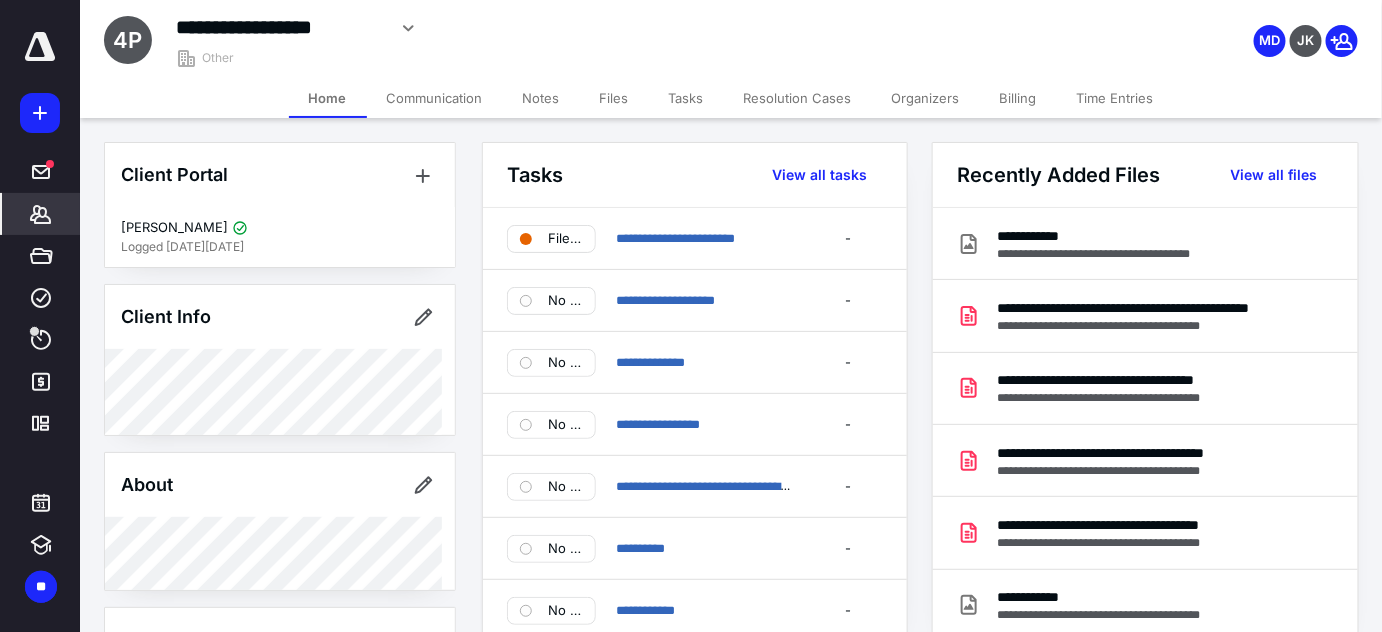 click 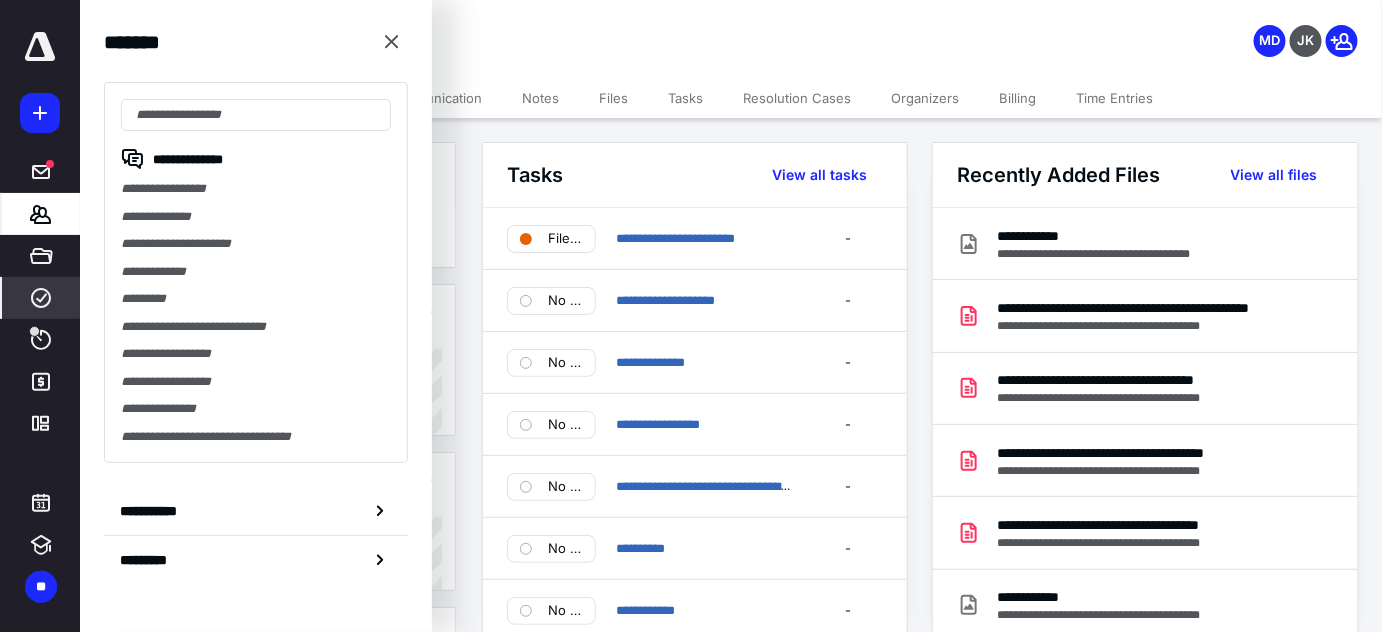 click 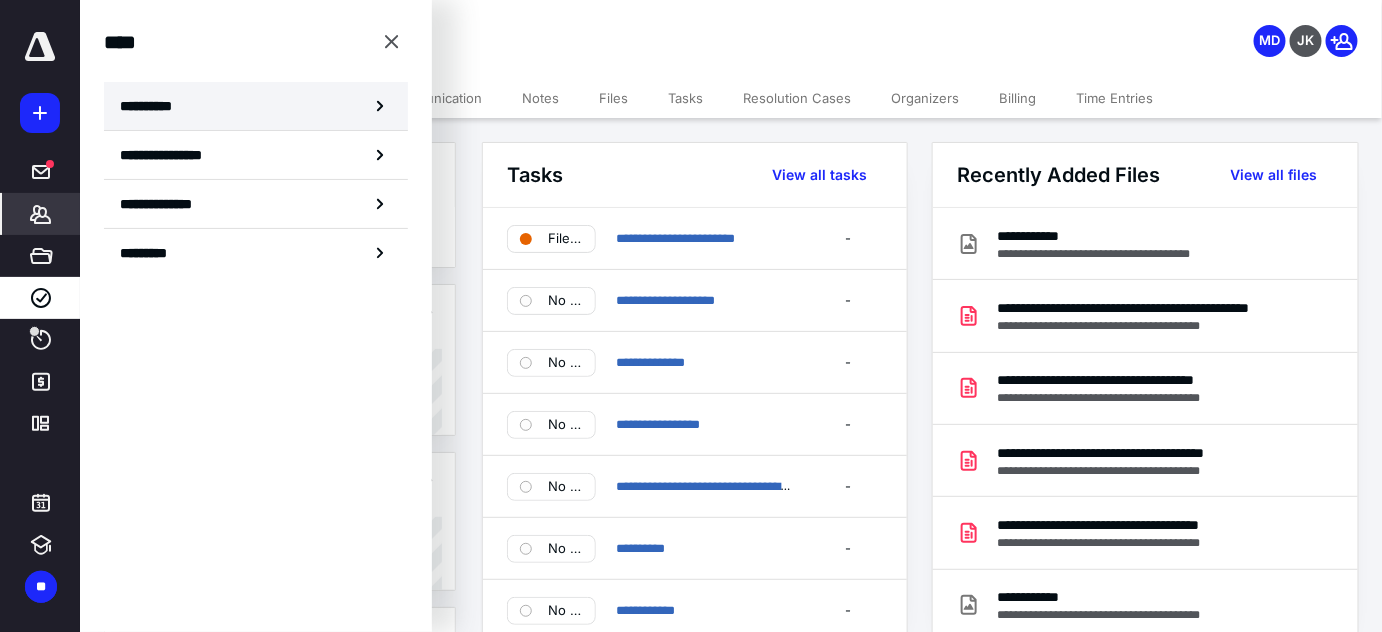click on "**********" at bounding box center [256, 106] 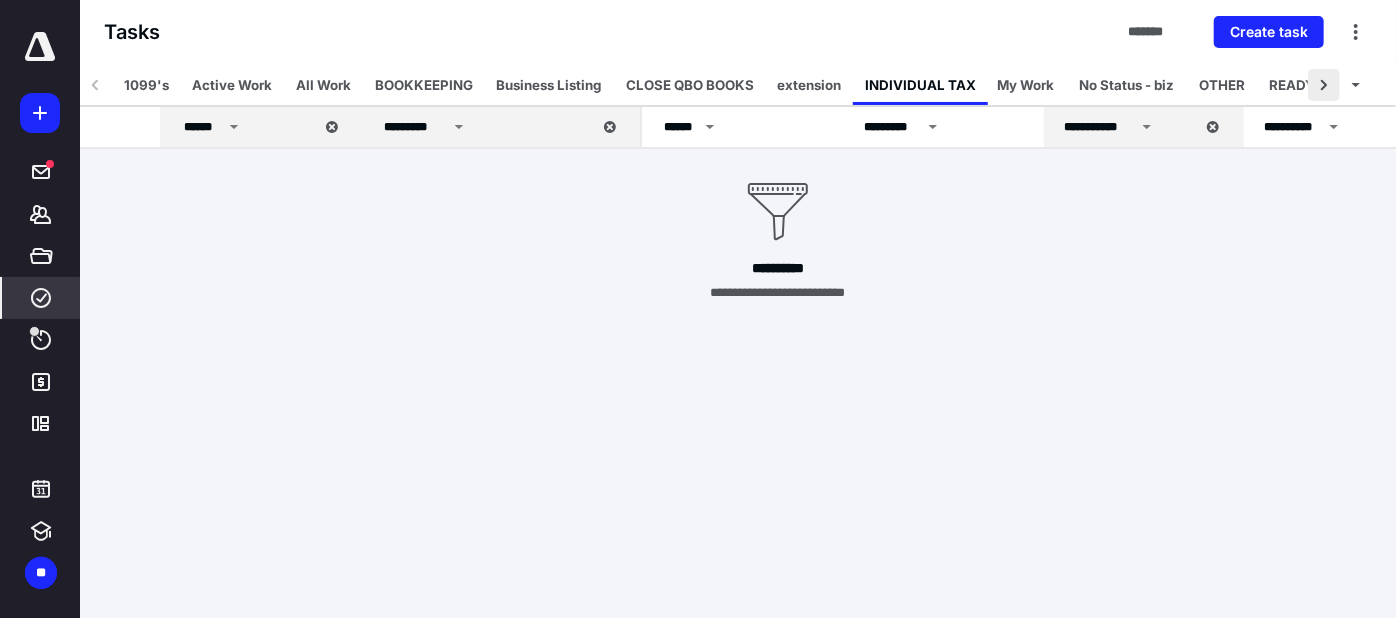 click at bounding box center [1324, 85] 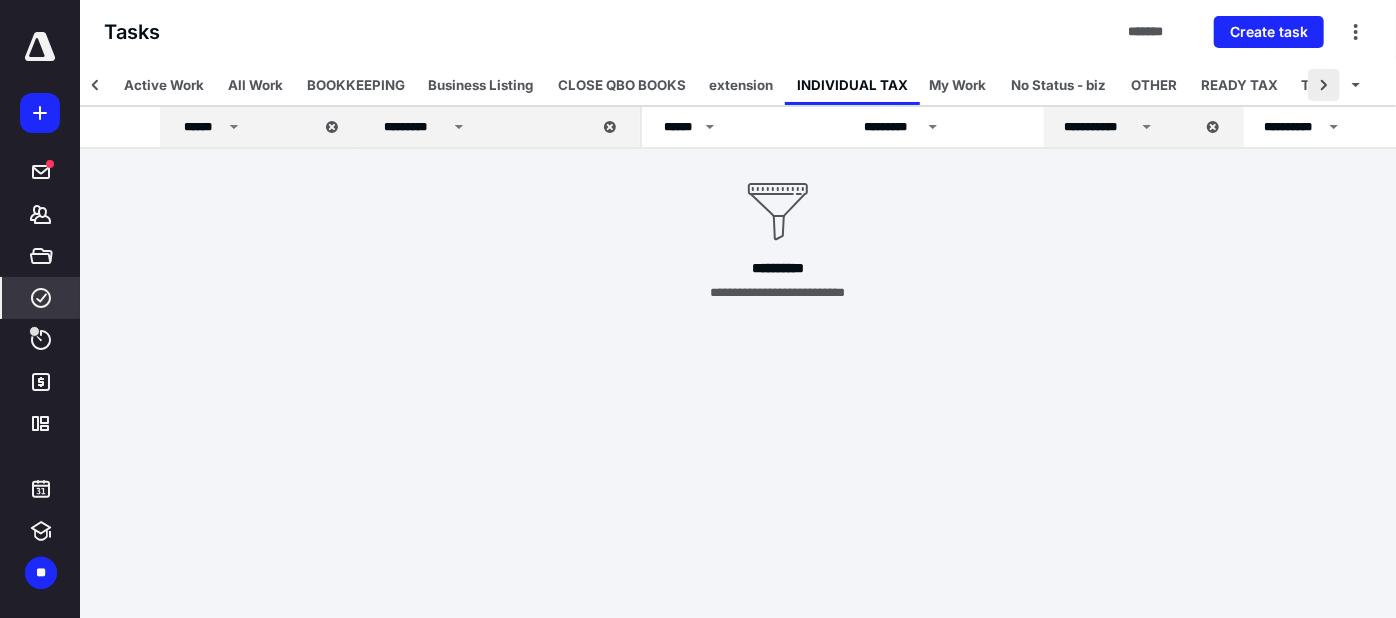 click at bounding box center (1324, 85) 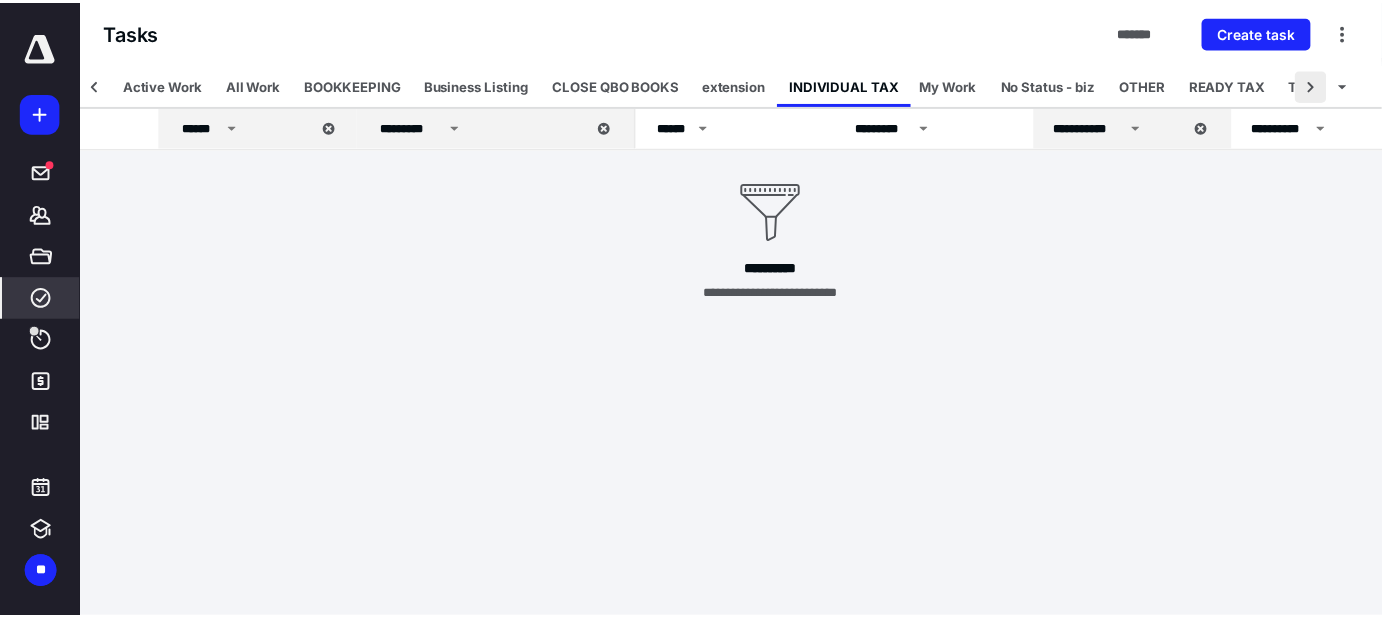 scroll, scrollTop: 0, scrollLeft: 147, axis: horizontal 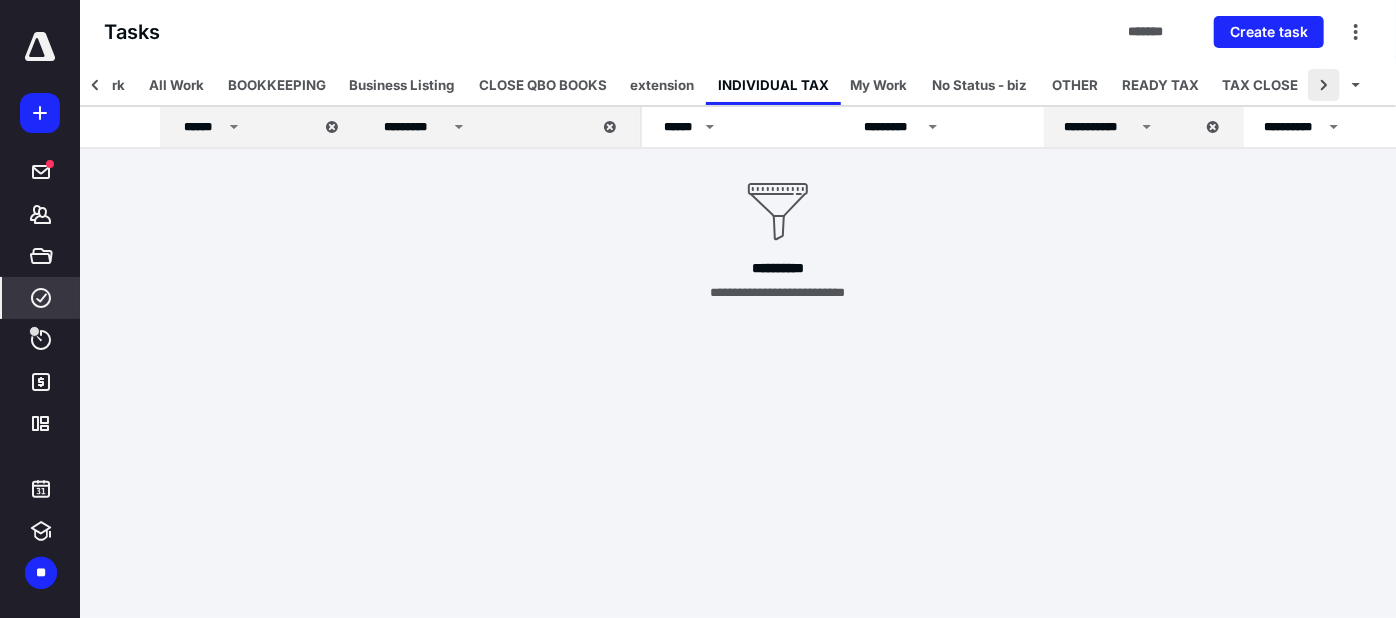 click at bounding box center (1324, 85) 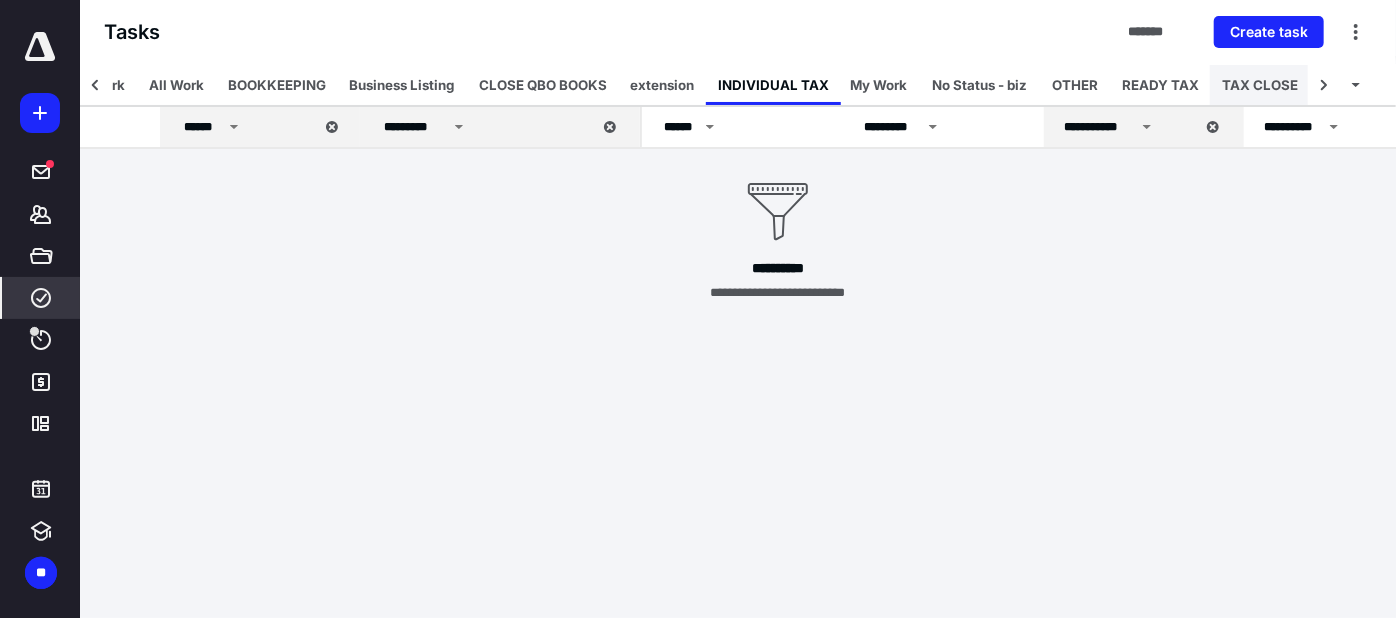 click on "TAX CLOSE" at bounding box center (1260, 85) 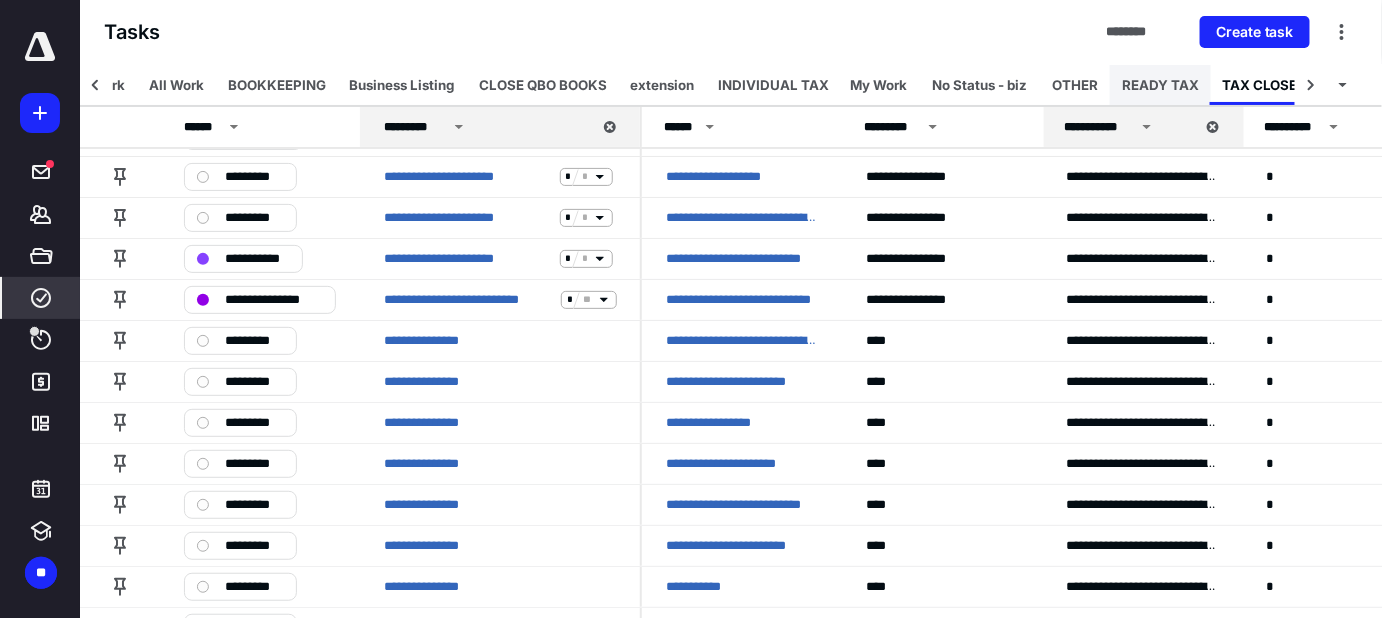 scroll, scrollTop: 0, scrollLeft: 0, axis: both 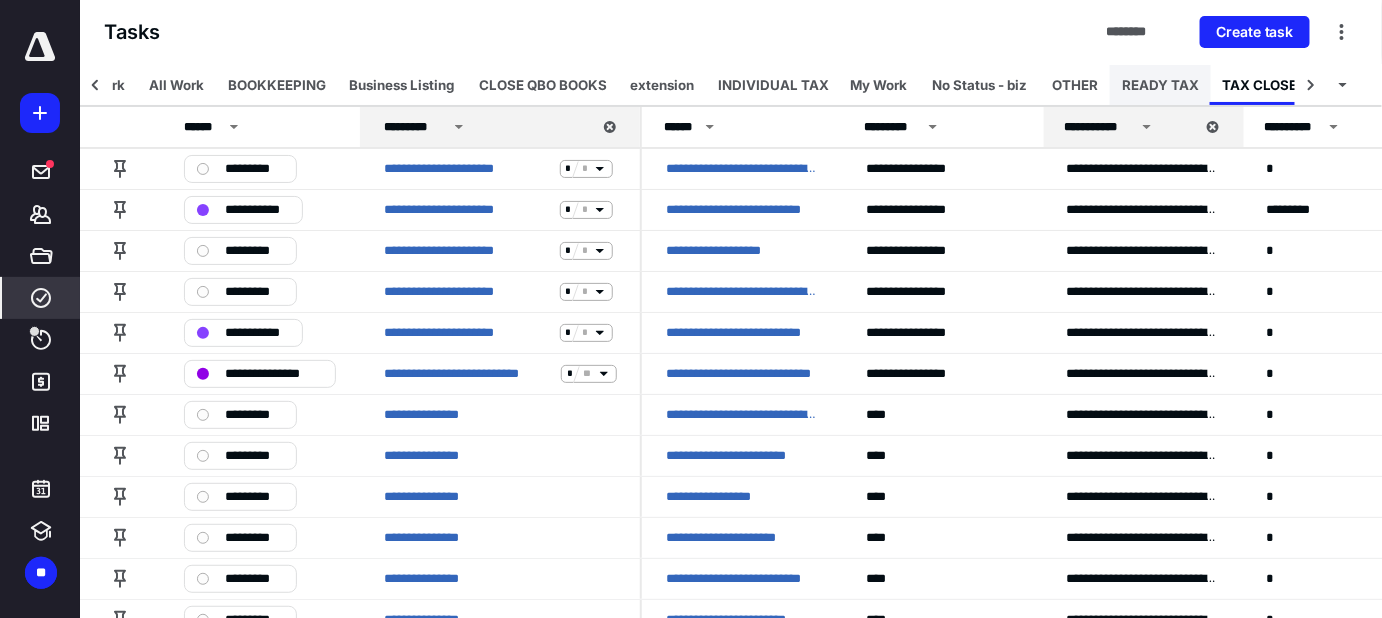 click on "READY TAX" at bounding box center (1160, 85) 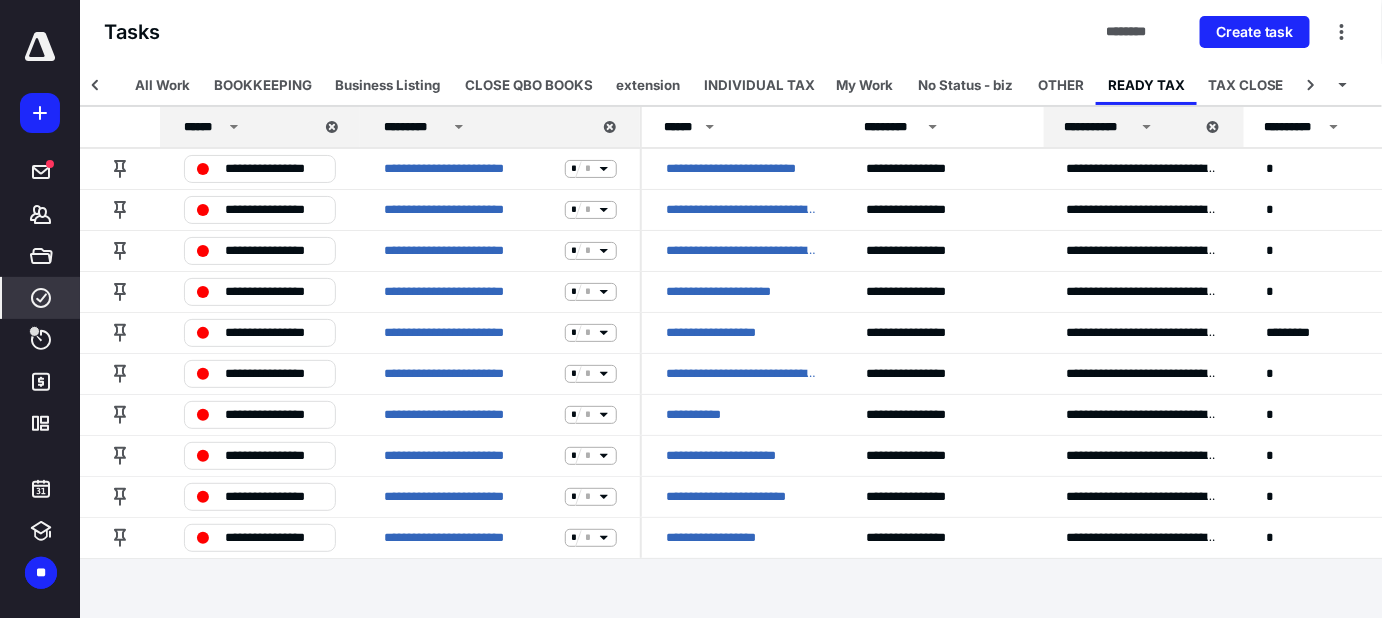 scroll, scrollTop: 0, scrollLeft: 147, axis: horizontal 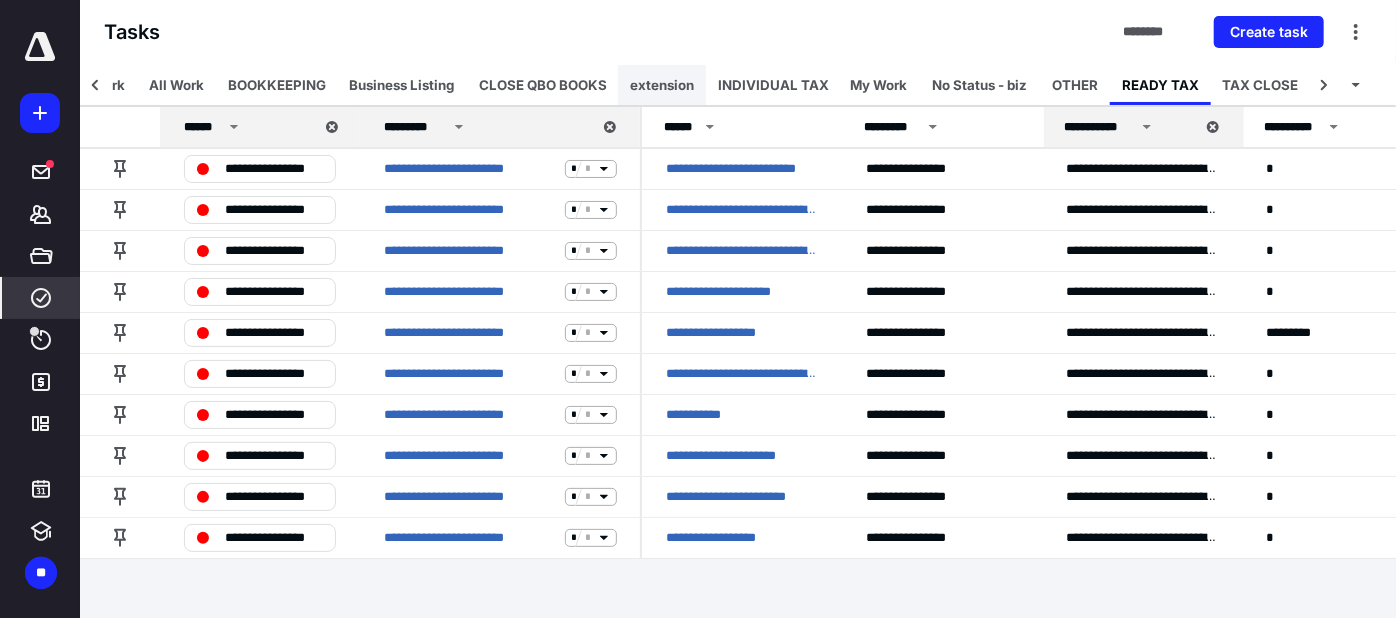 click on "extension" at bounding box center (662, 85) 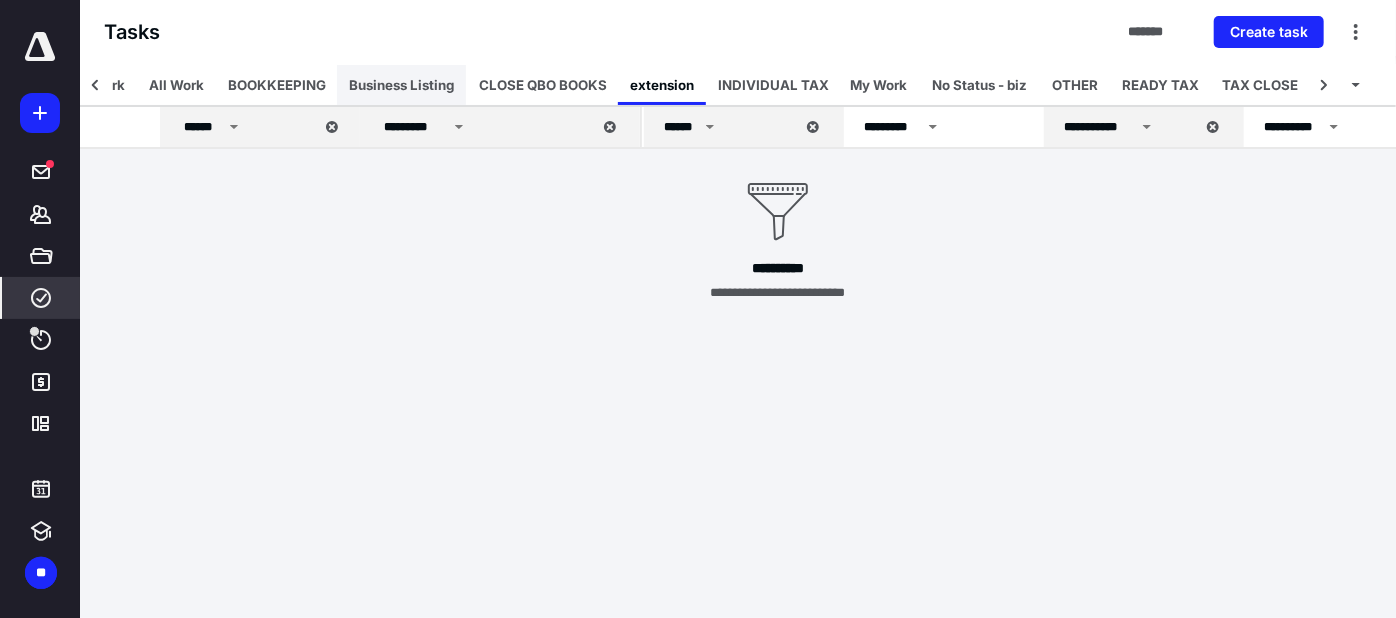 click on "1099's Active Work All Work BOOKKEEPING Business Listing CLOSE QBO BOOKS extension INDIVIDUAL TAX My Work No Status - biz OTHER READY TAX TAX CLOSE" at bounding box center (563, 65) 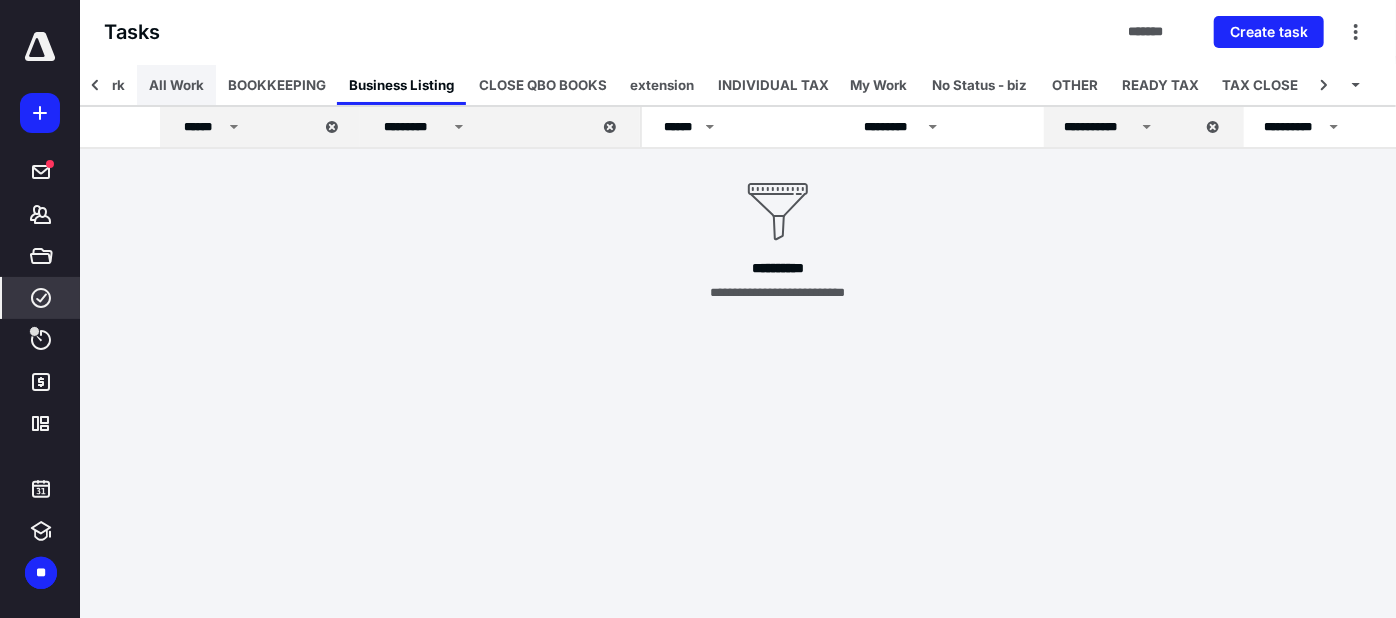 click on "All Work" at bounding box center (176, 85) 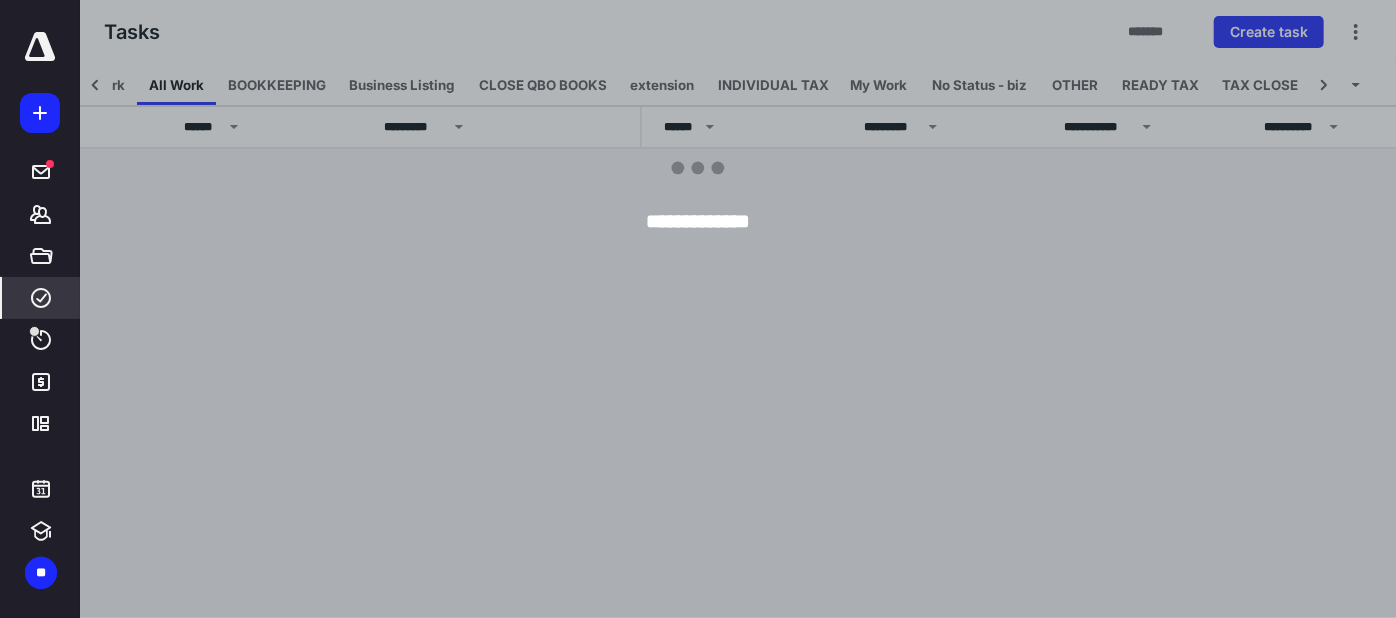click at bounding box center (778, 309) 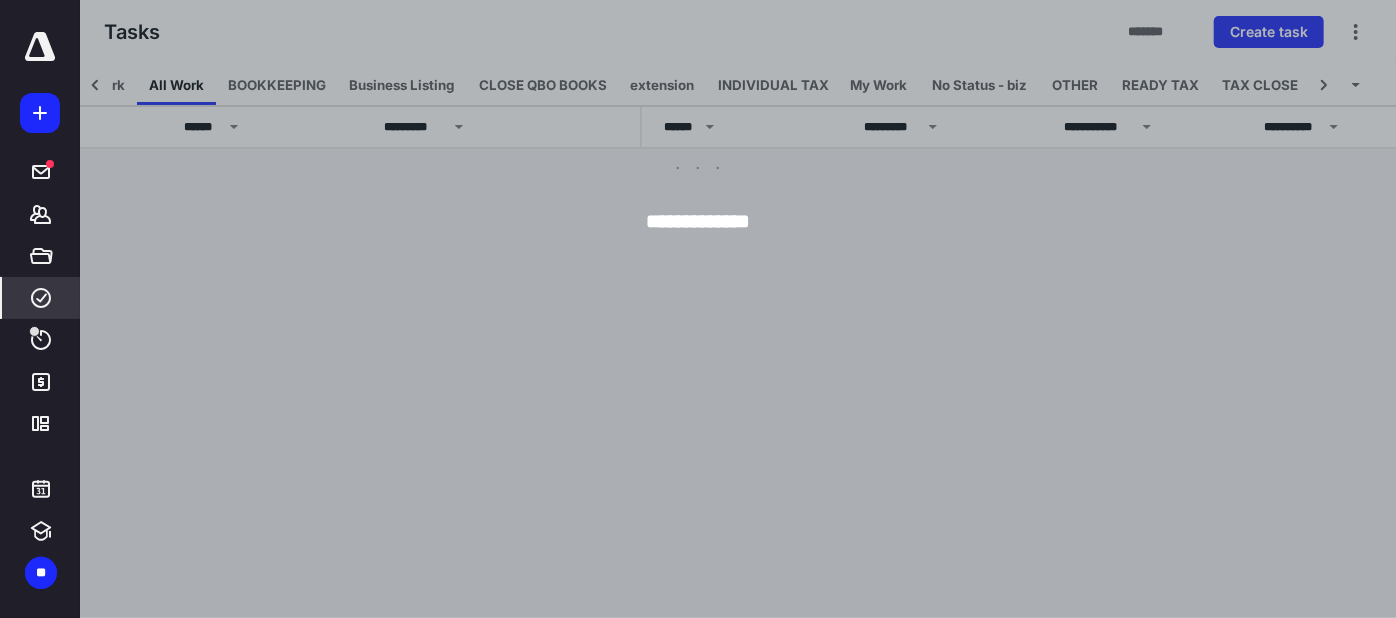 click at bounding box center [778, 309] 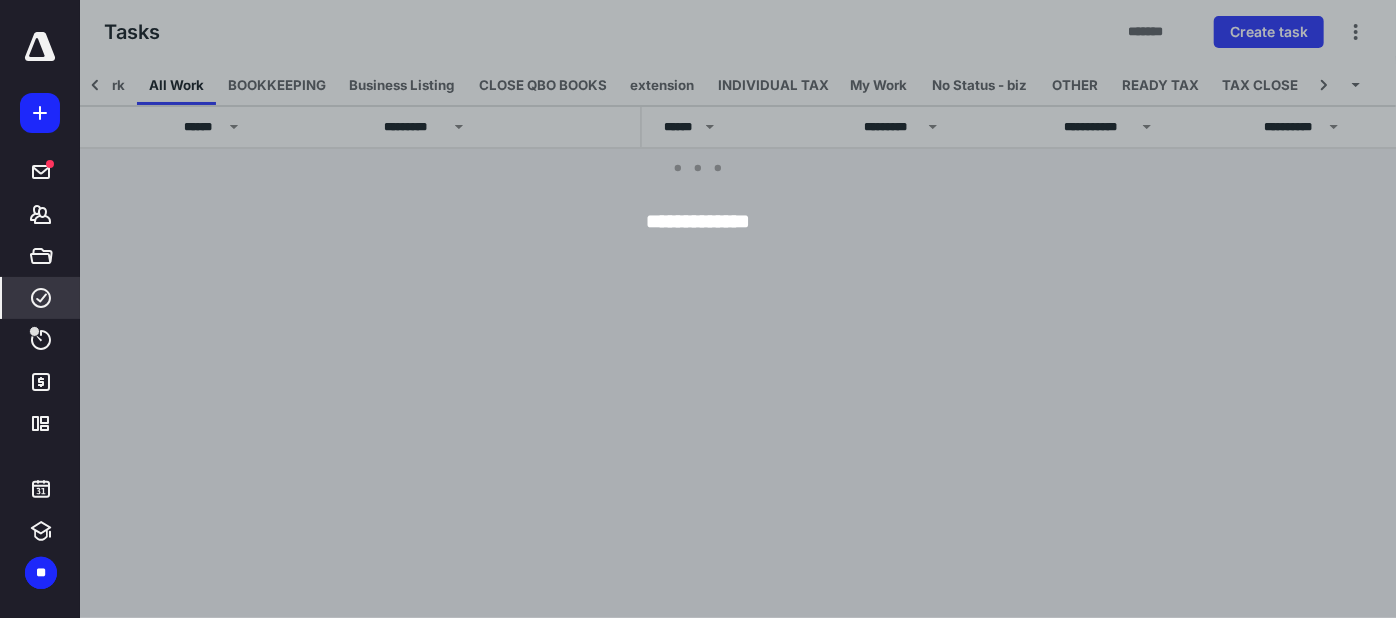 click at bounding box center [778, 309] 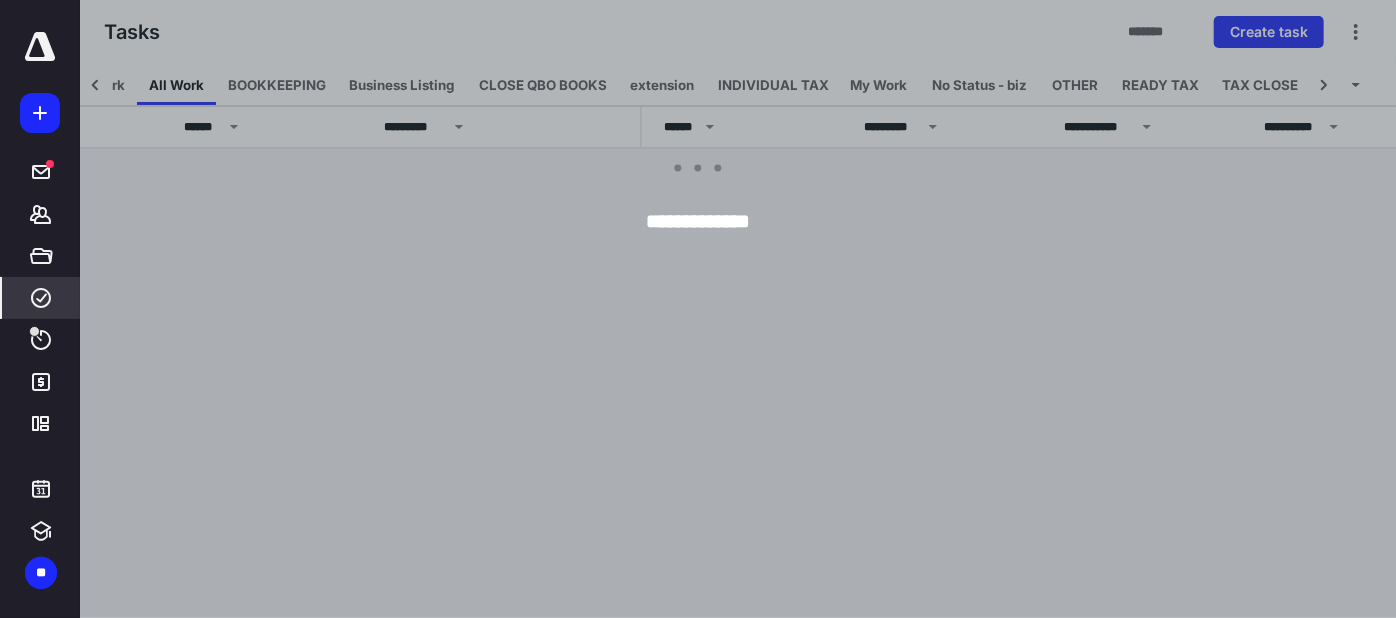 click at bounding box center [778, 309] 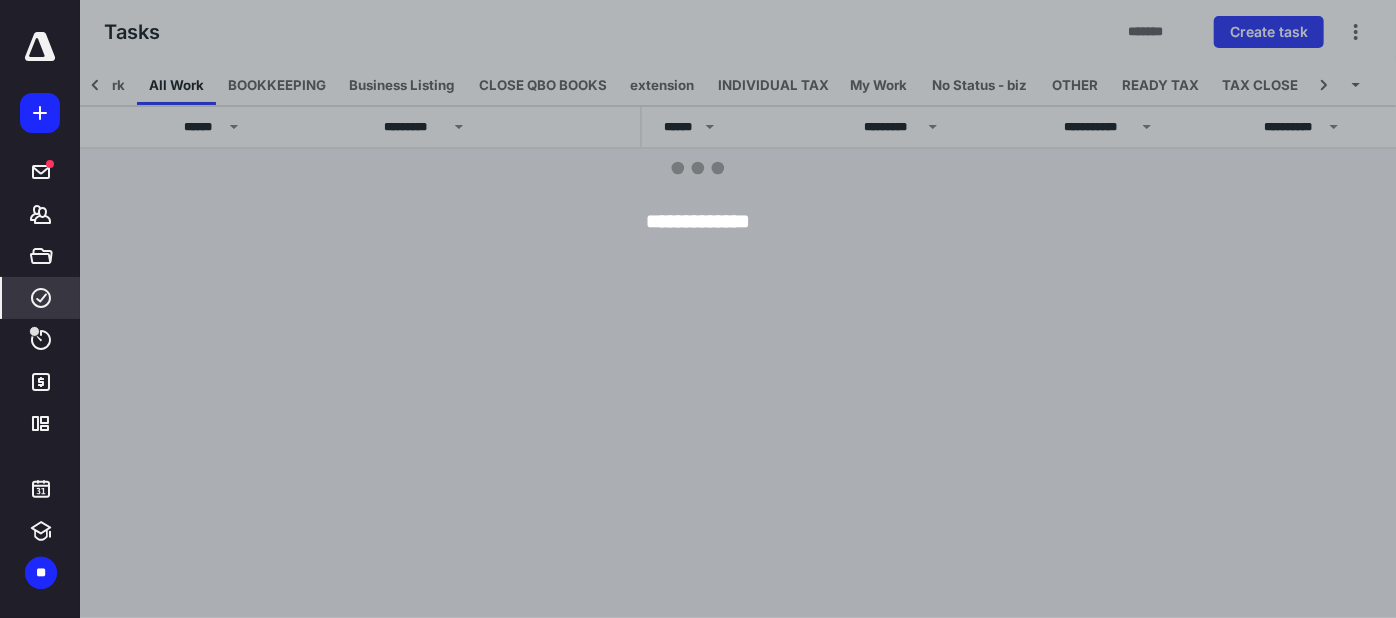 click at bounding box center [778, 309] 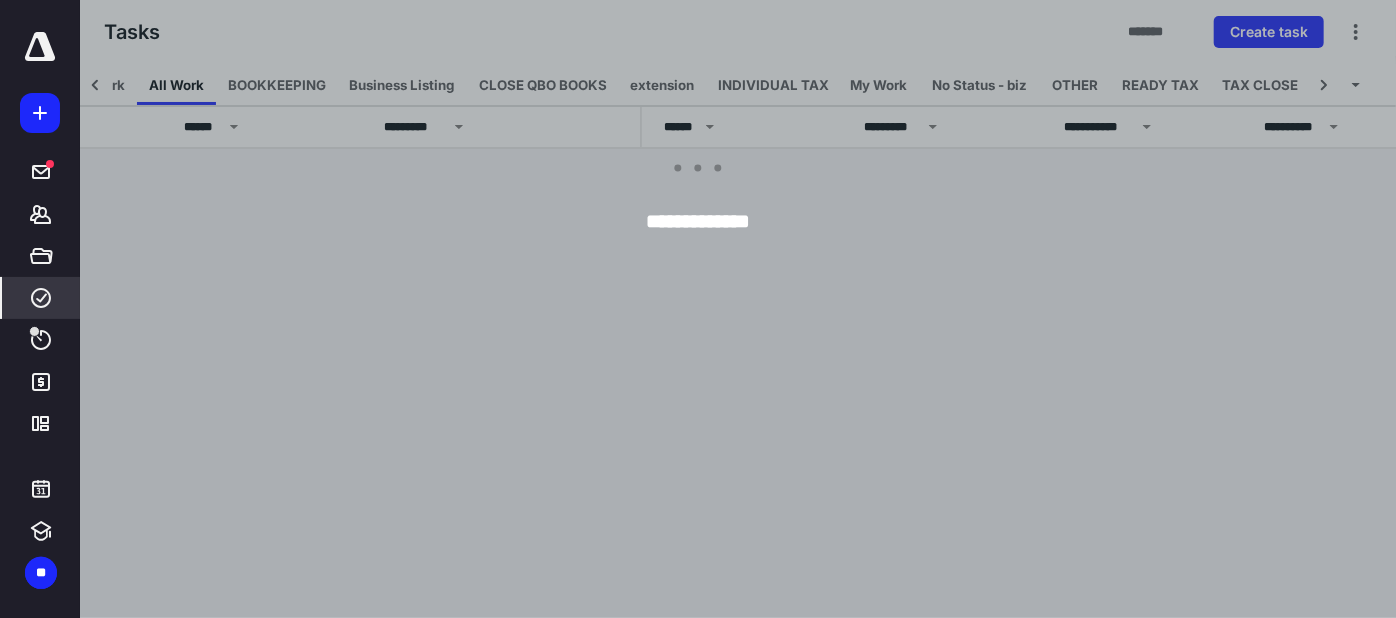 click at bounding box center (778, 309) 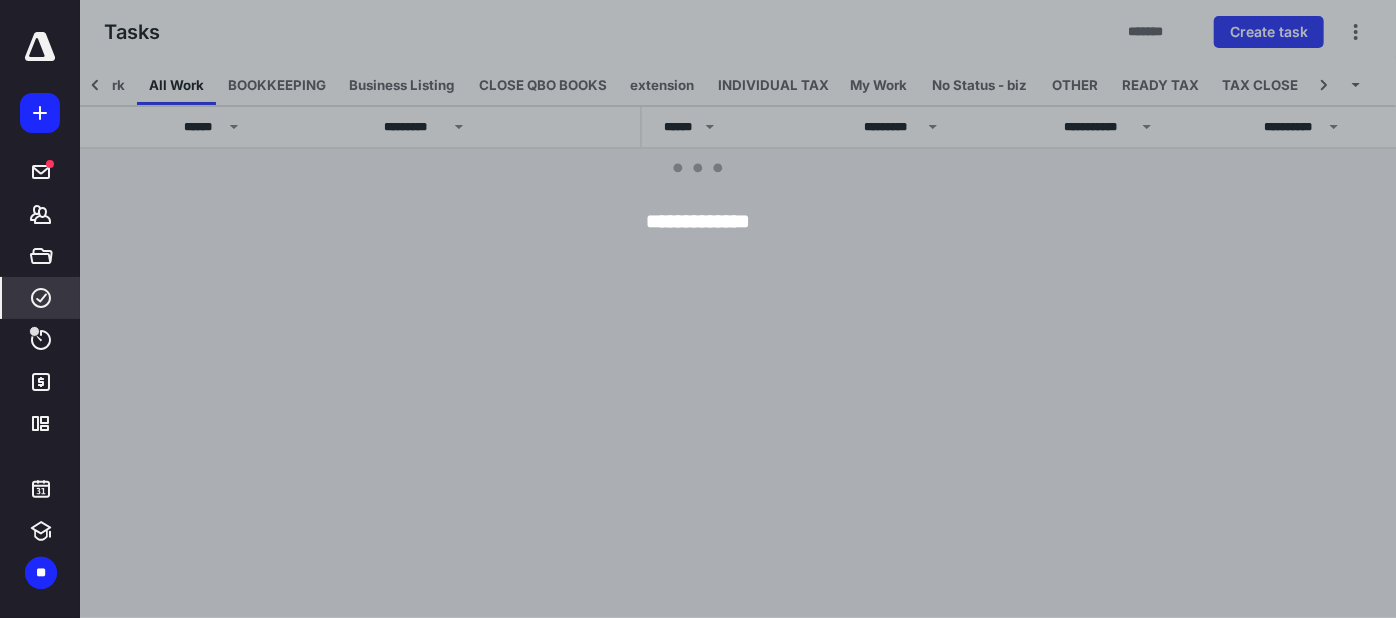 click at bounding box center (778, 309) 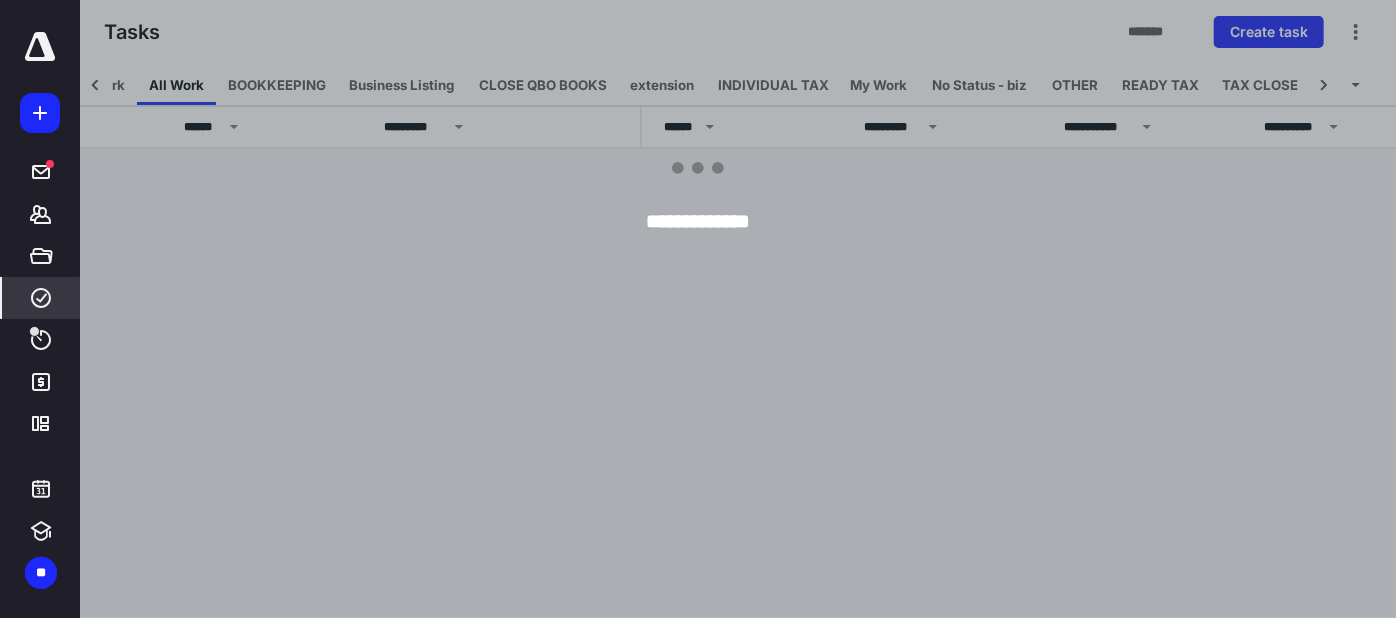 click at bounding box center (778, 309) 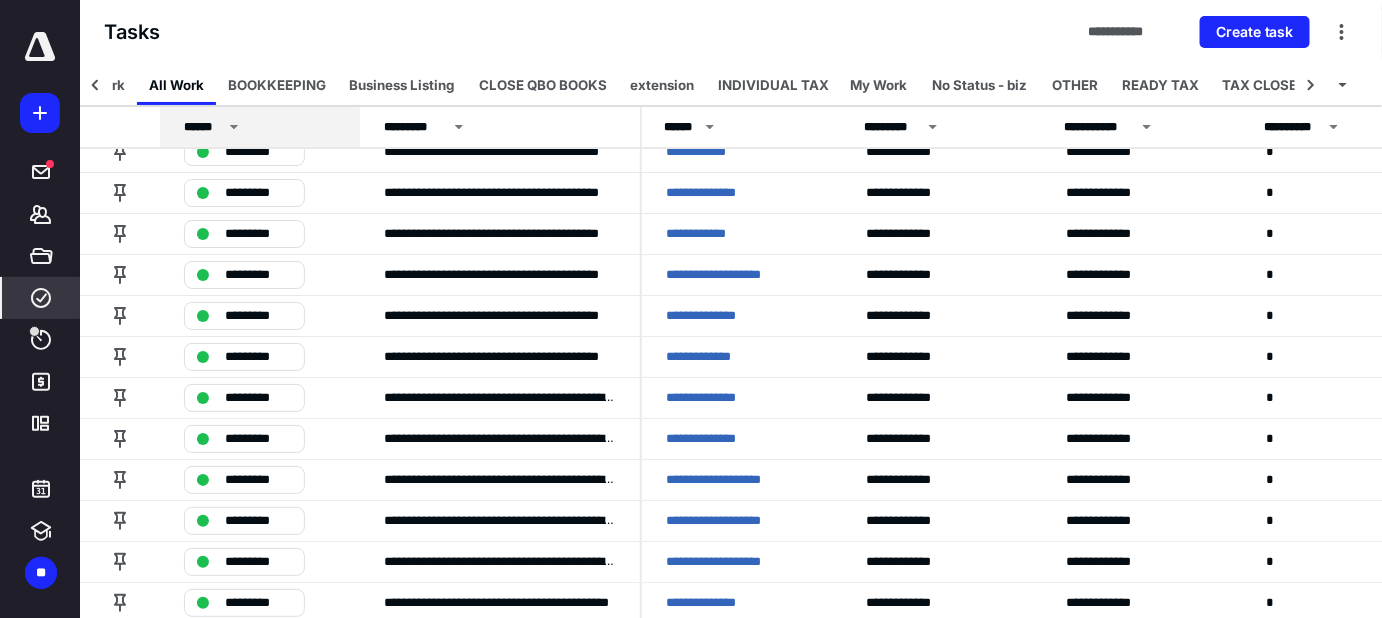 scroll, scrollTop: 2454, scrollLeft: 0, axis: vertical 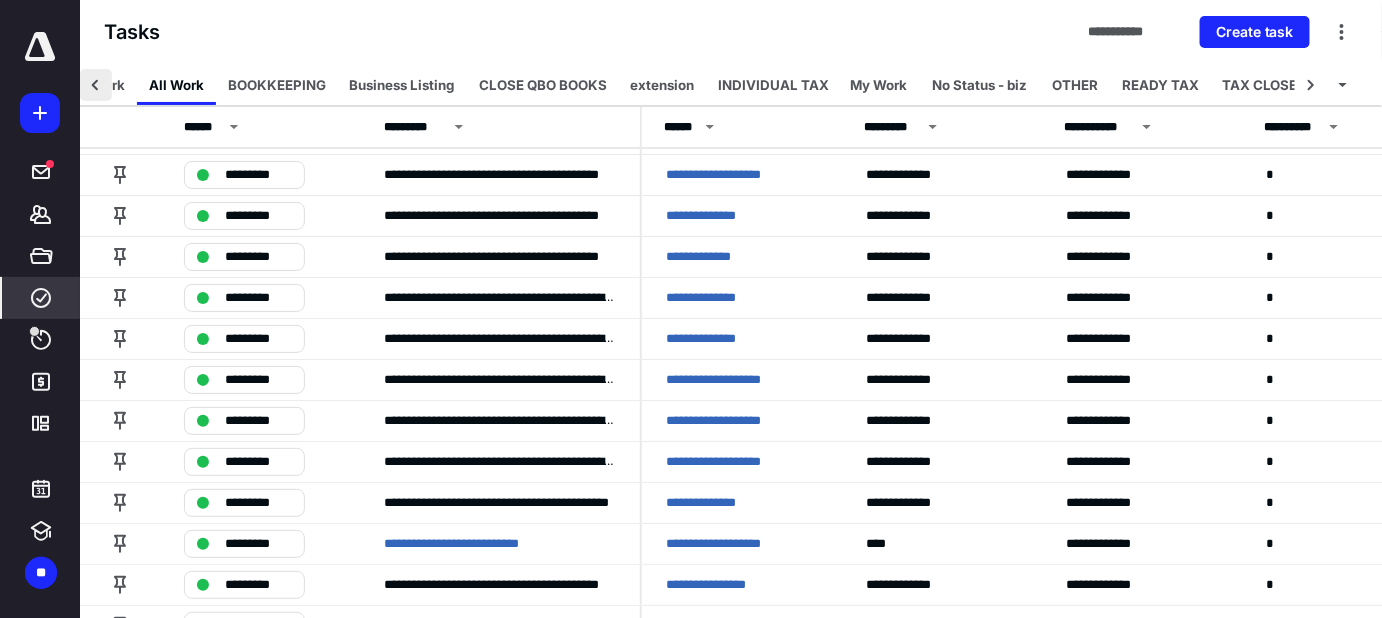 click at bounding box center [96, 85] 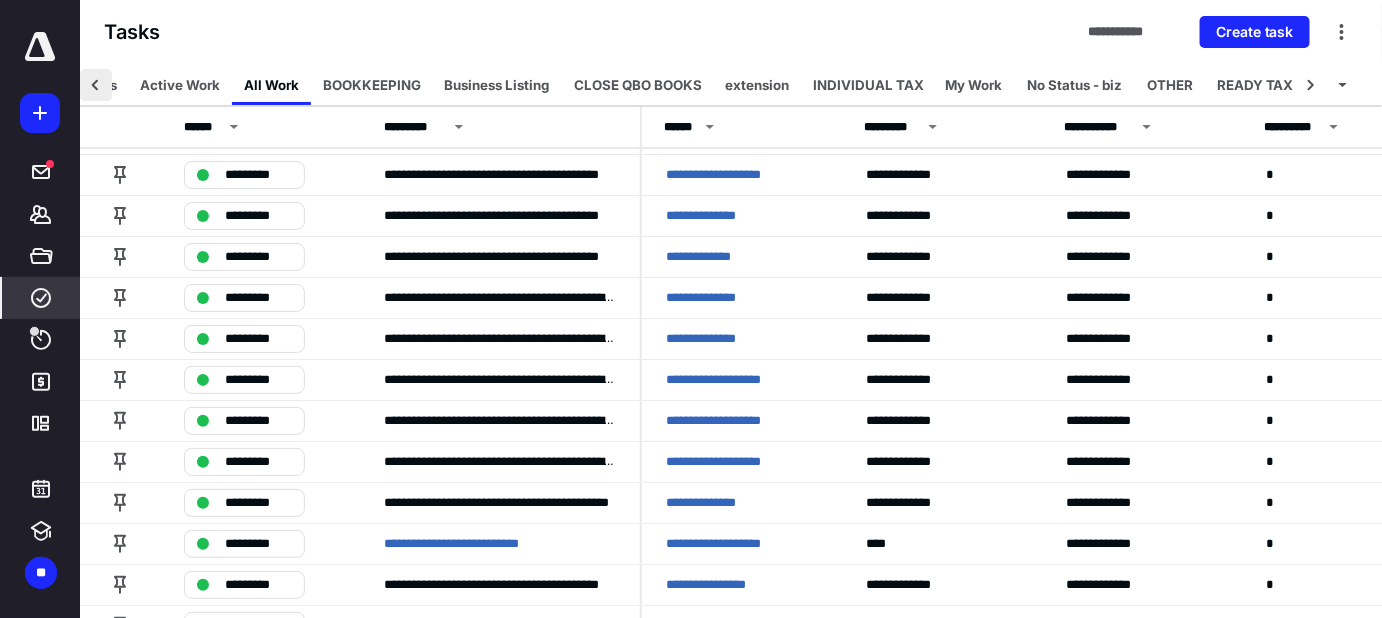 click 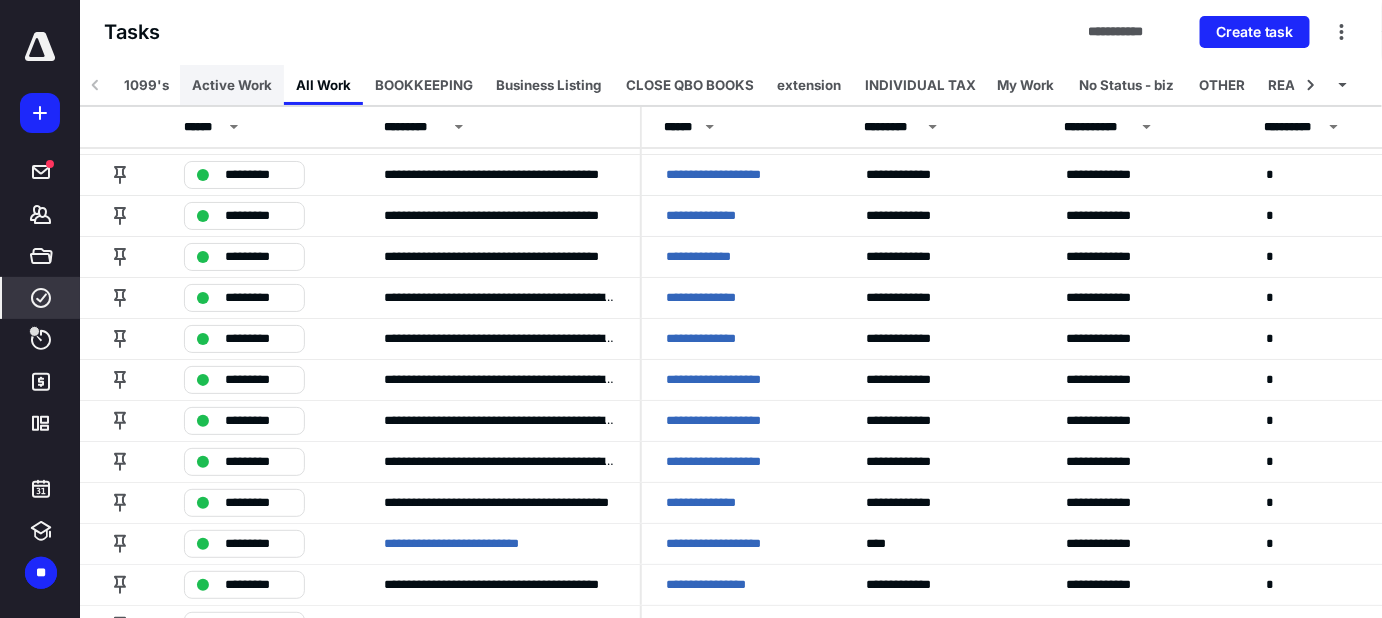 click on "Active Work" at bounding box center [232, 85] 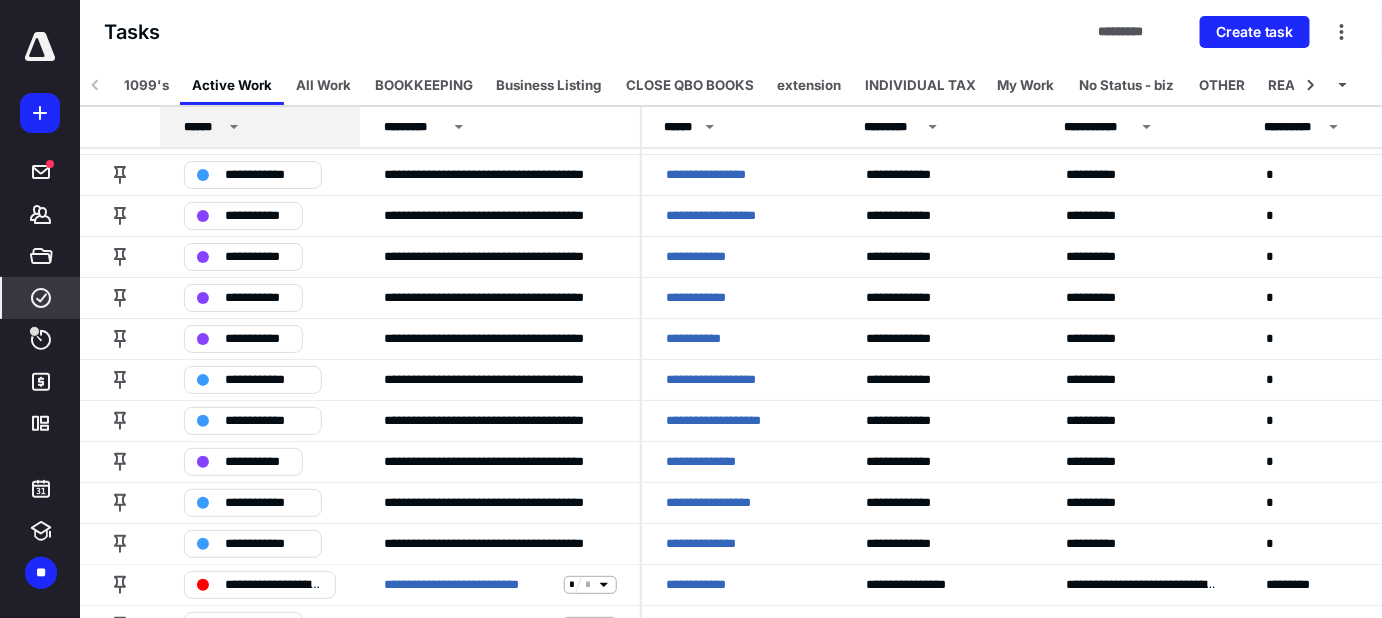 click on "******" at bounding box center (203, 127) 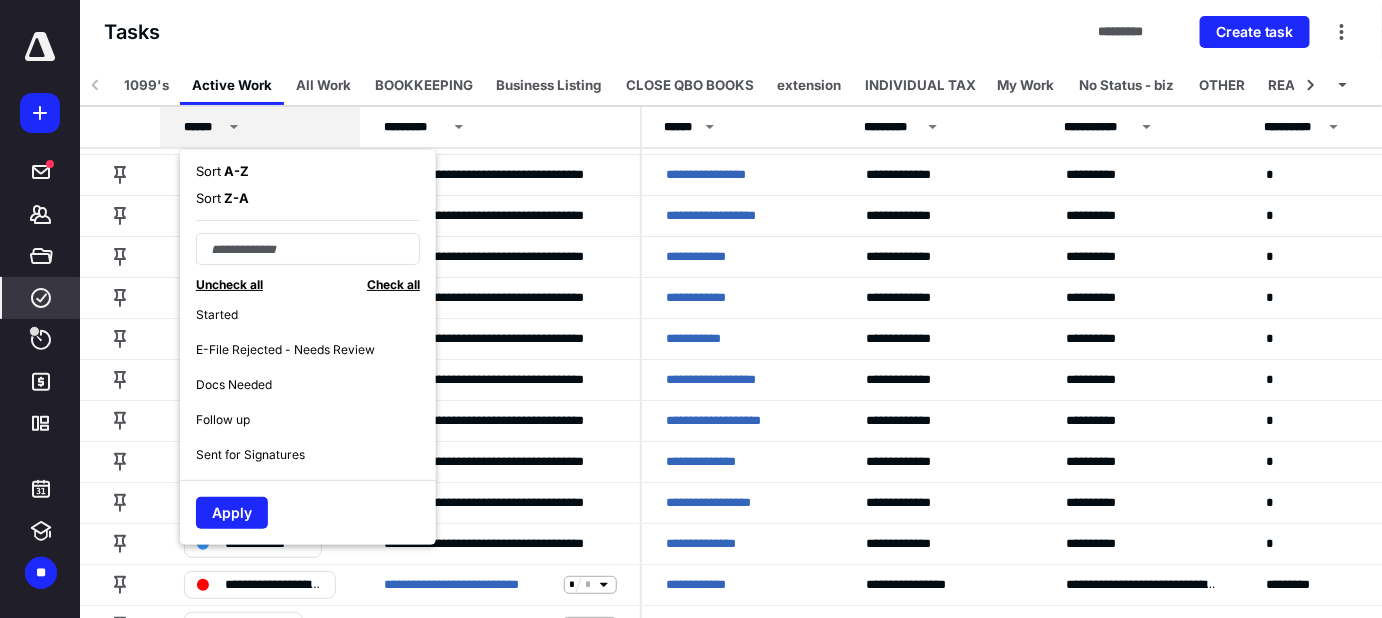 scroll, scrollTop: 1085, scrollLeft: 0, axis: vertical 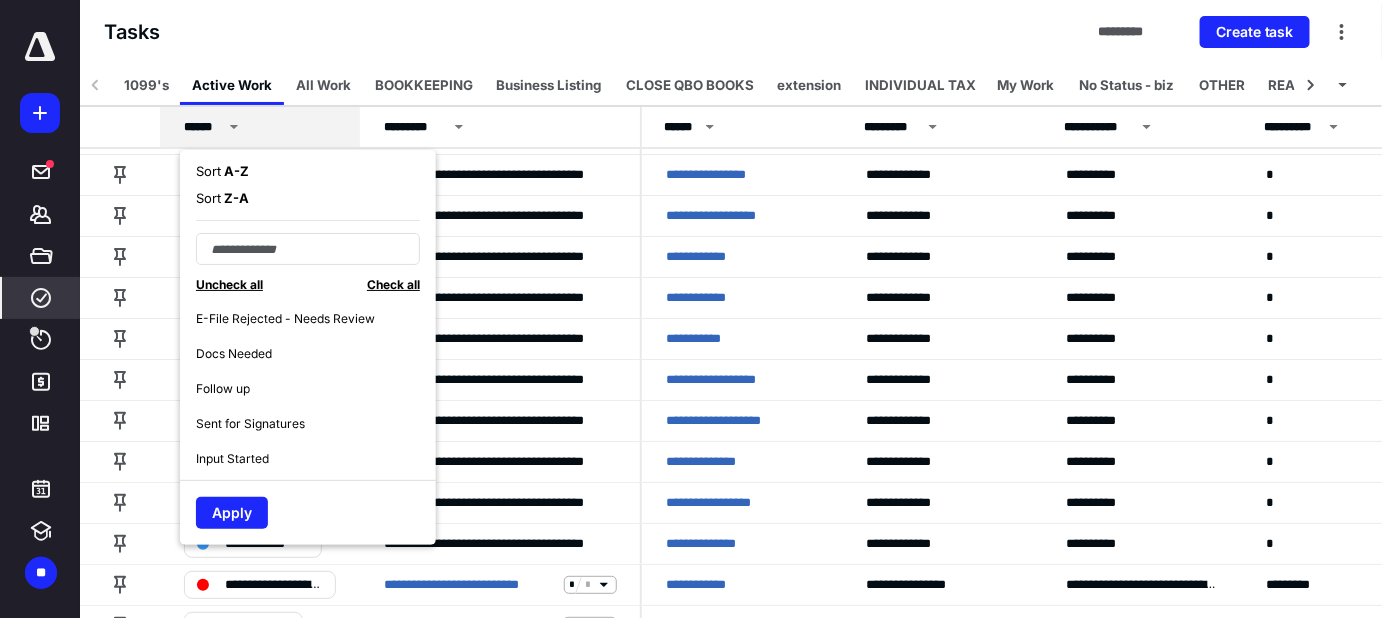 click on "Input Started" at bounding box center (316, 458) 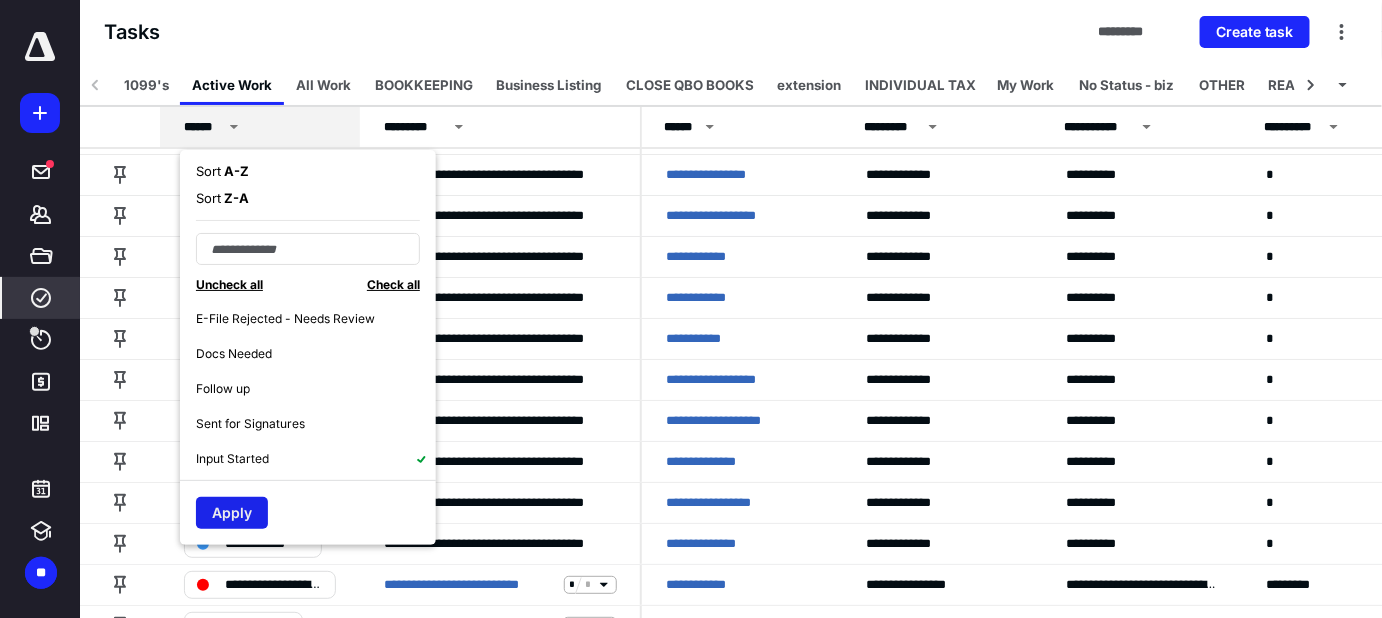 click on "Apply" at bounding box center (232, 513) 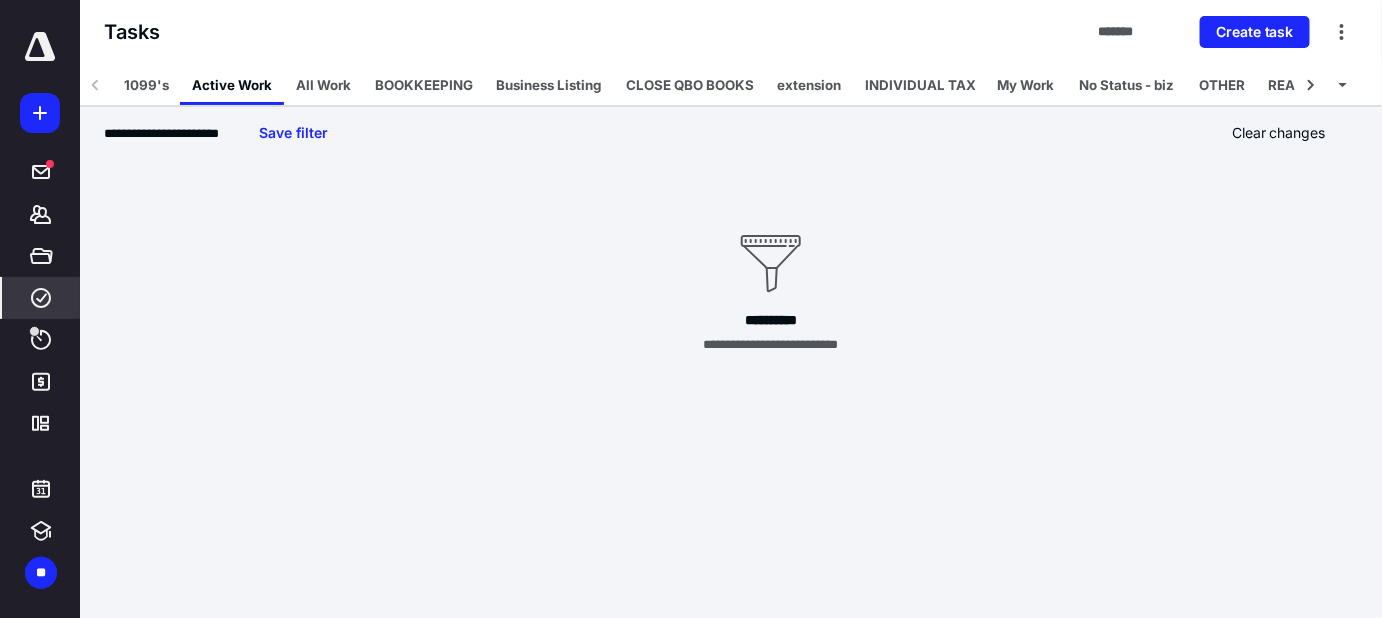 scroll, scrollTop: 0, scrollLeft: 0, axis: both 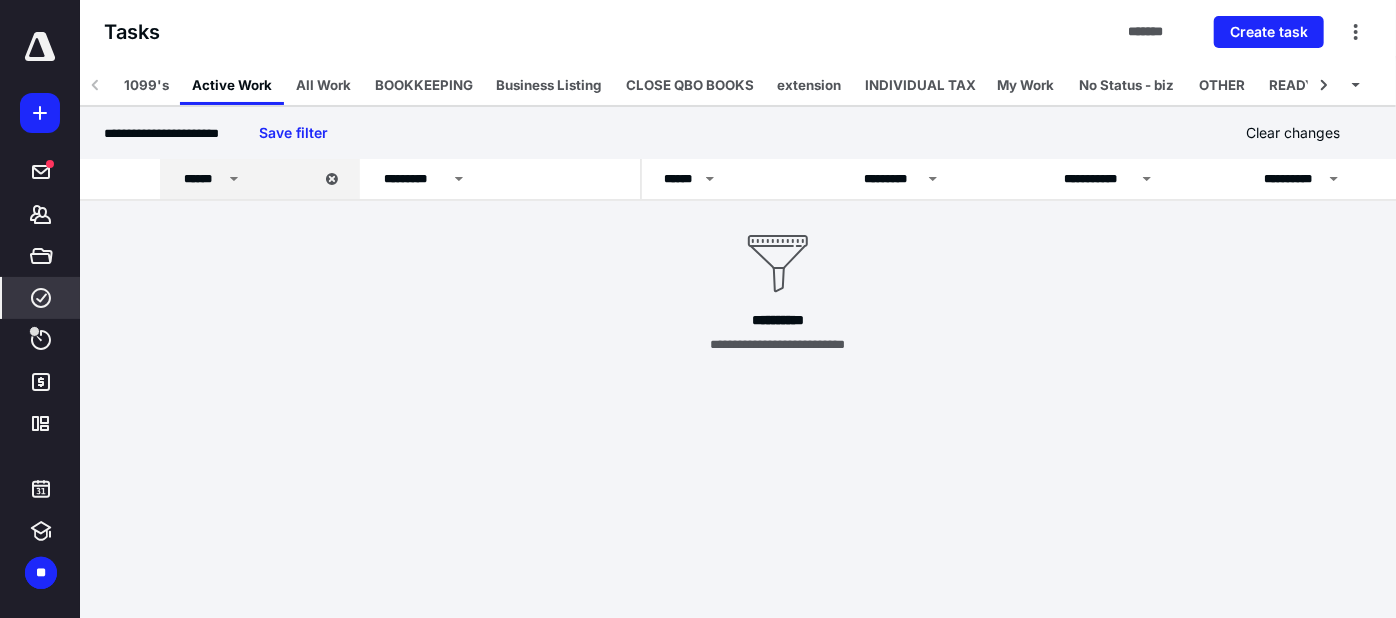 click on "**********" at bounding box center (161, 133) 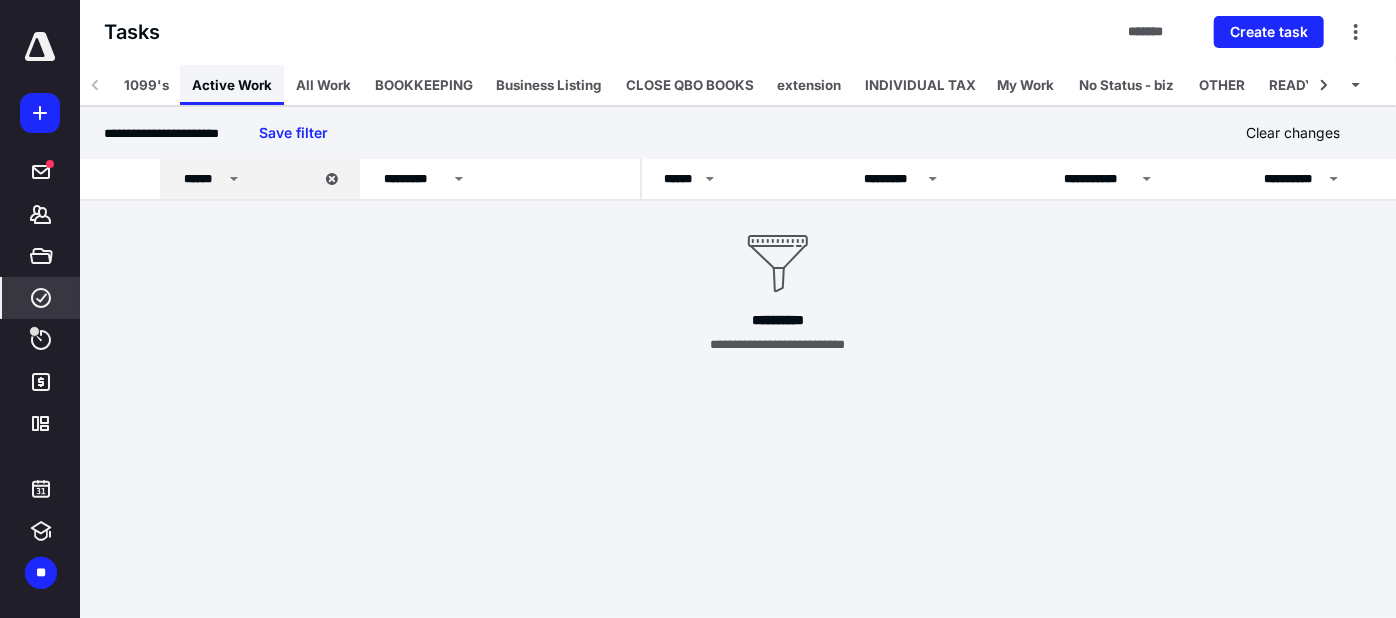 click on "Active Work" at bounding box center [232, 85] 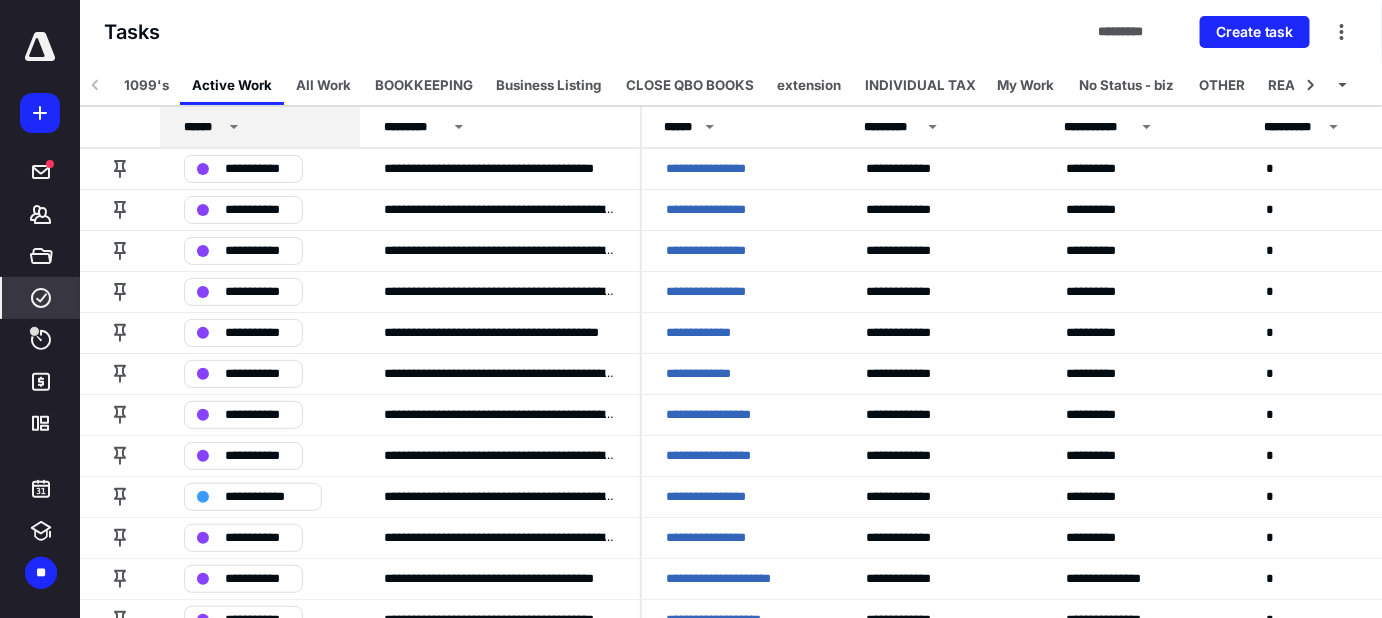 click on "******" at bounding box center (203, 127) 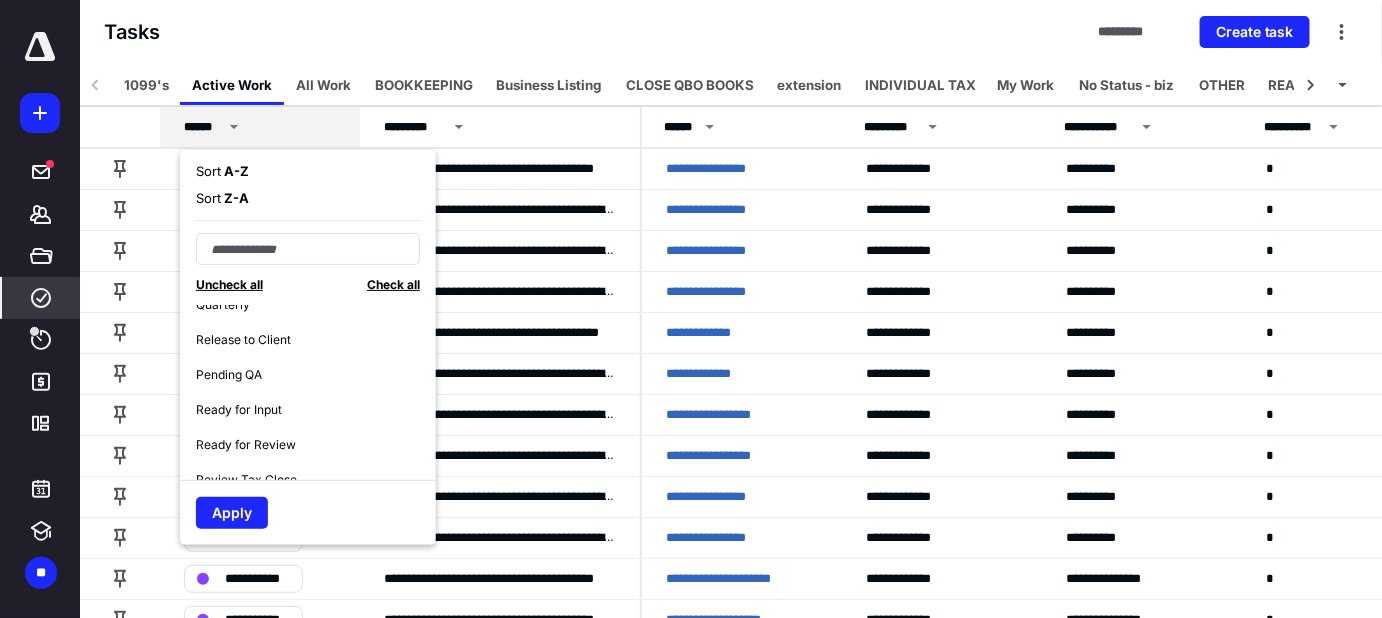 scroll, scrollTop: 454, scrollLeft: 0, axis: vertical 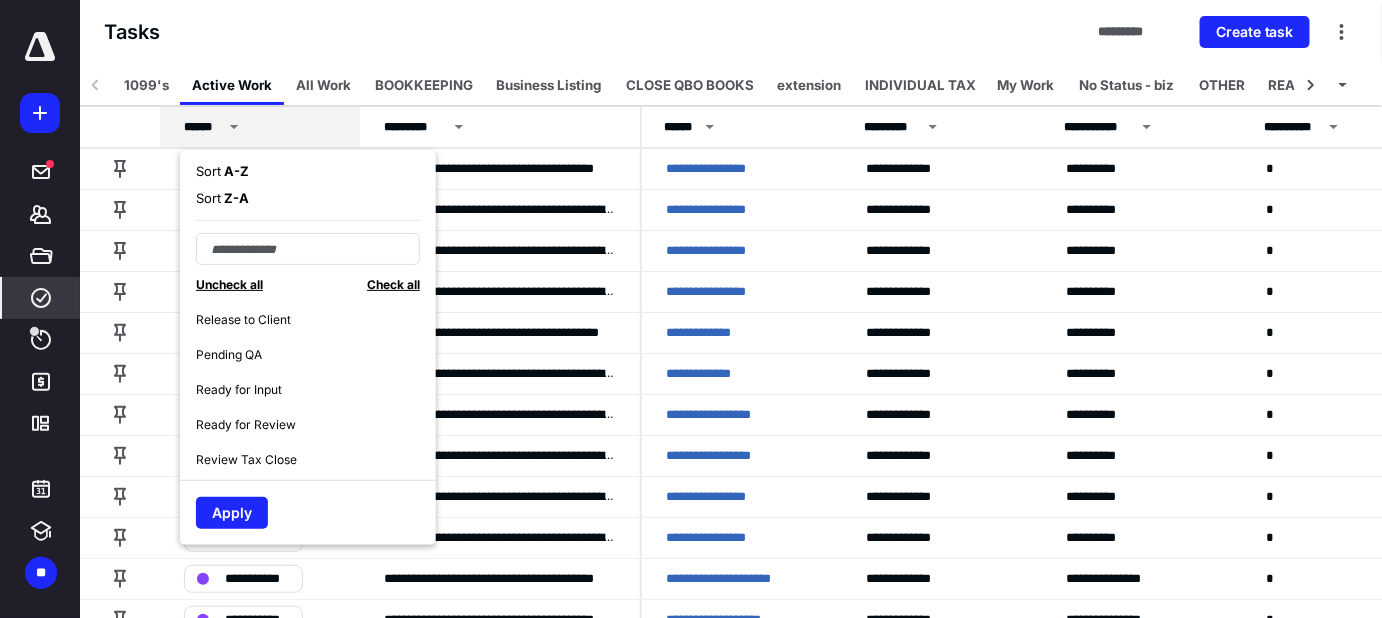 click on "Ready for Input" at bounding box center (316, 389) 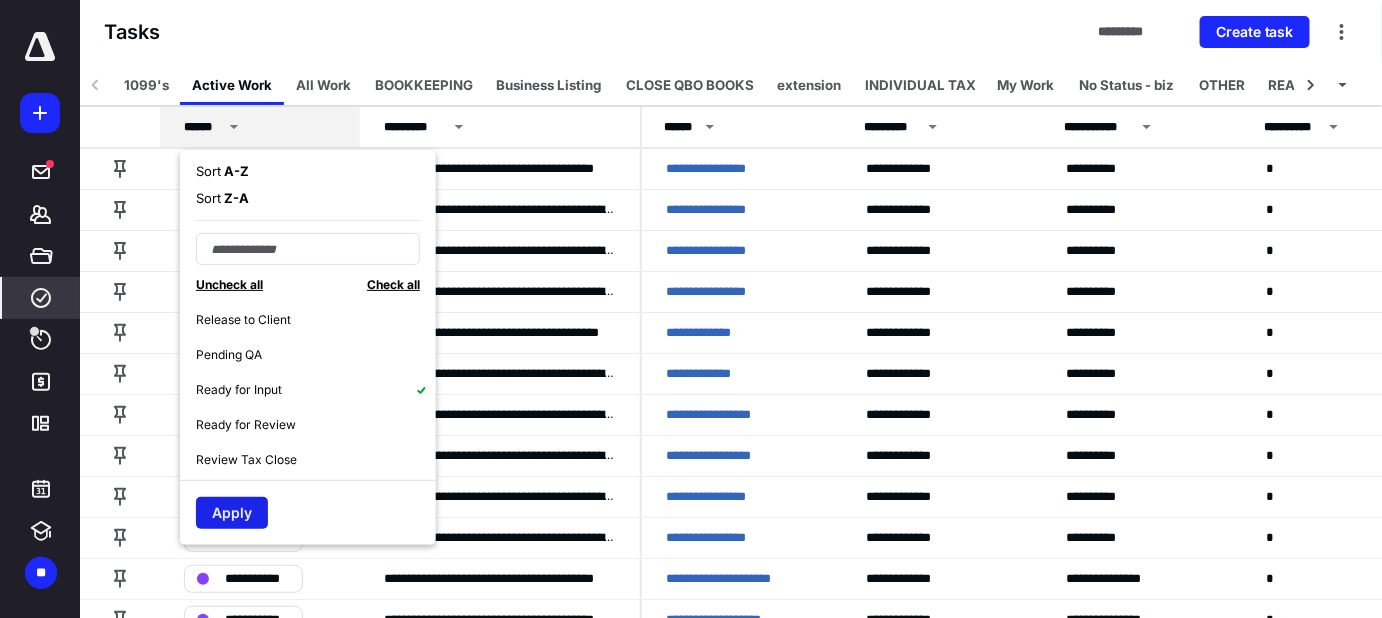 click on "Apply" at bounding box center [232, 513] 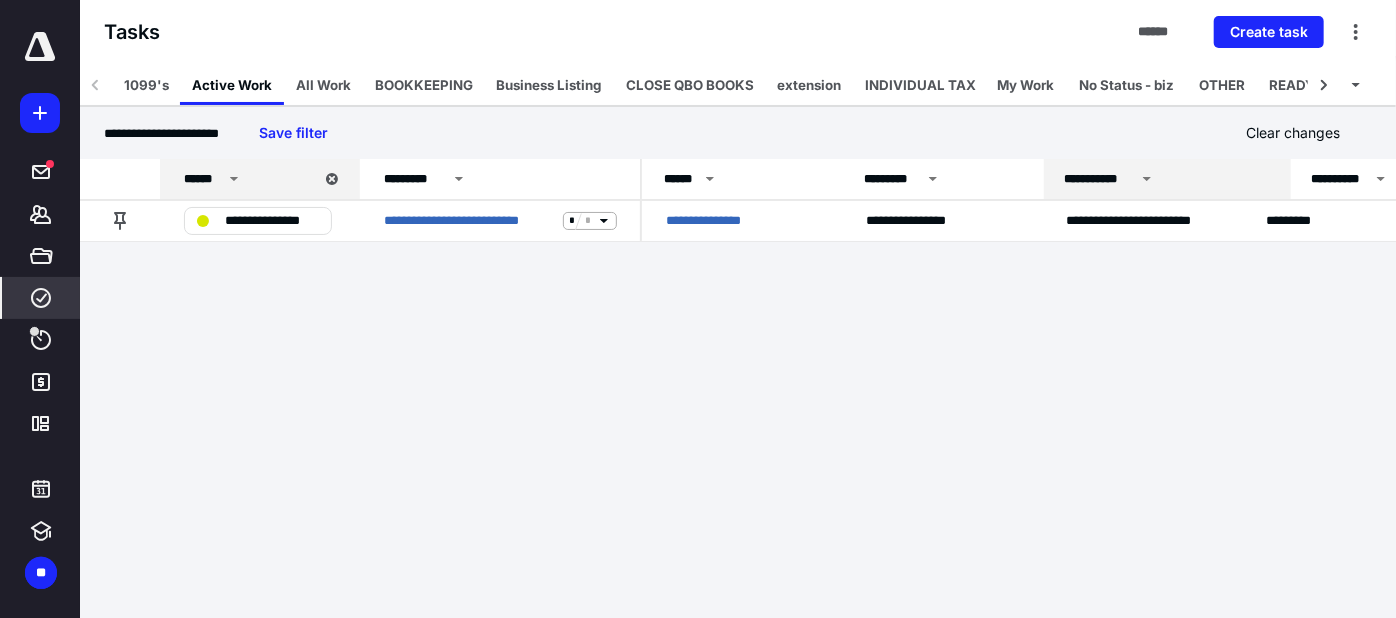 drag, startPoint x: 1237, startPoint y: 175, endPoint x: 1310, endPoint y: 172, distance: 73.061615 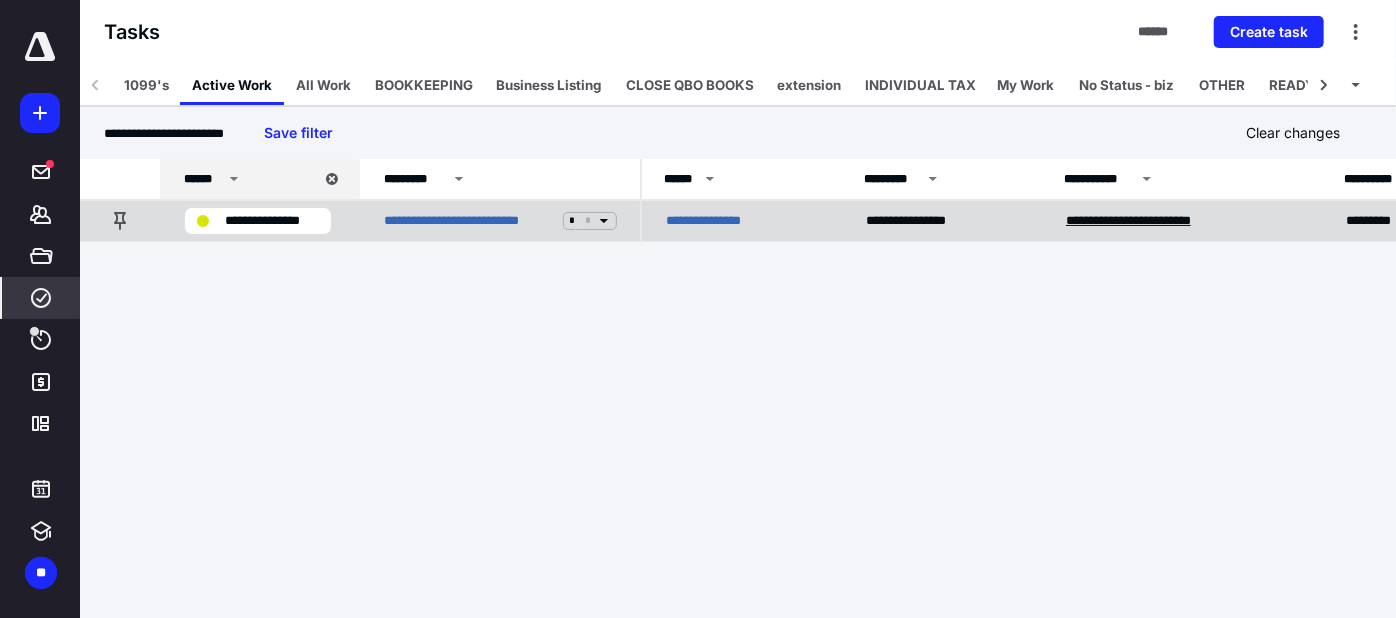 click on "**********" at bounding box center [1145, 221] 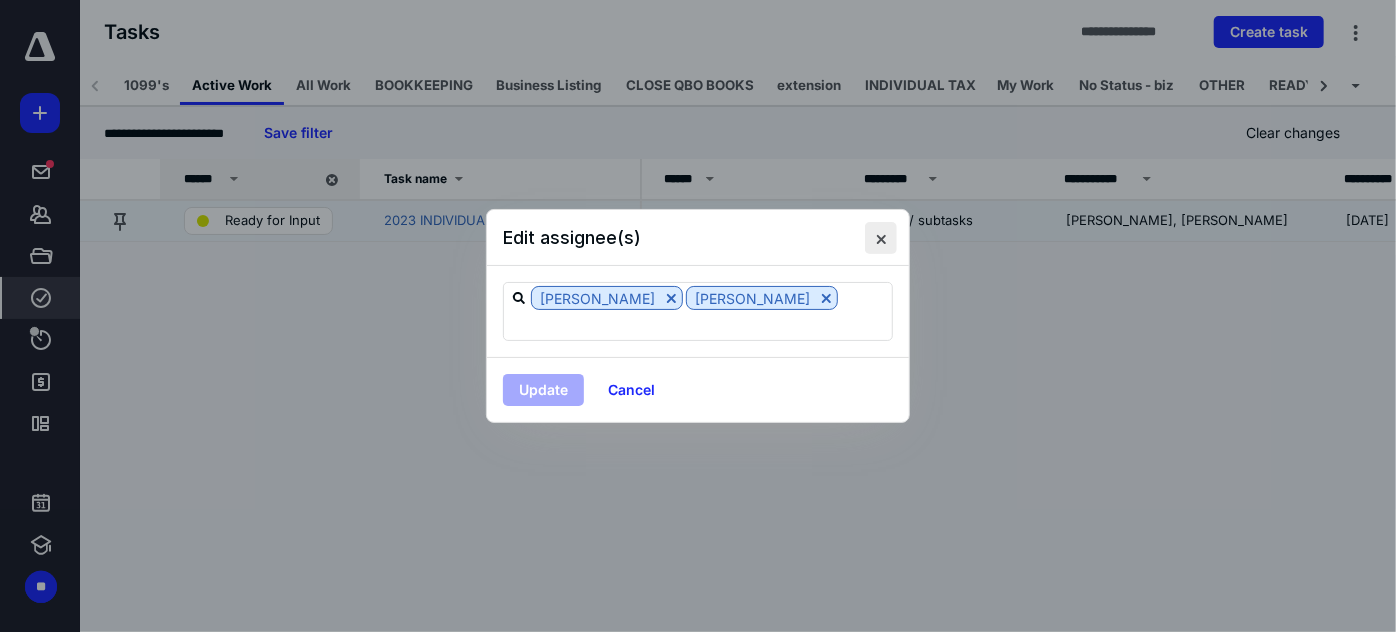 click at bounding box center (881, 238) 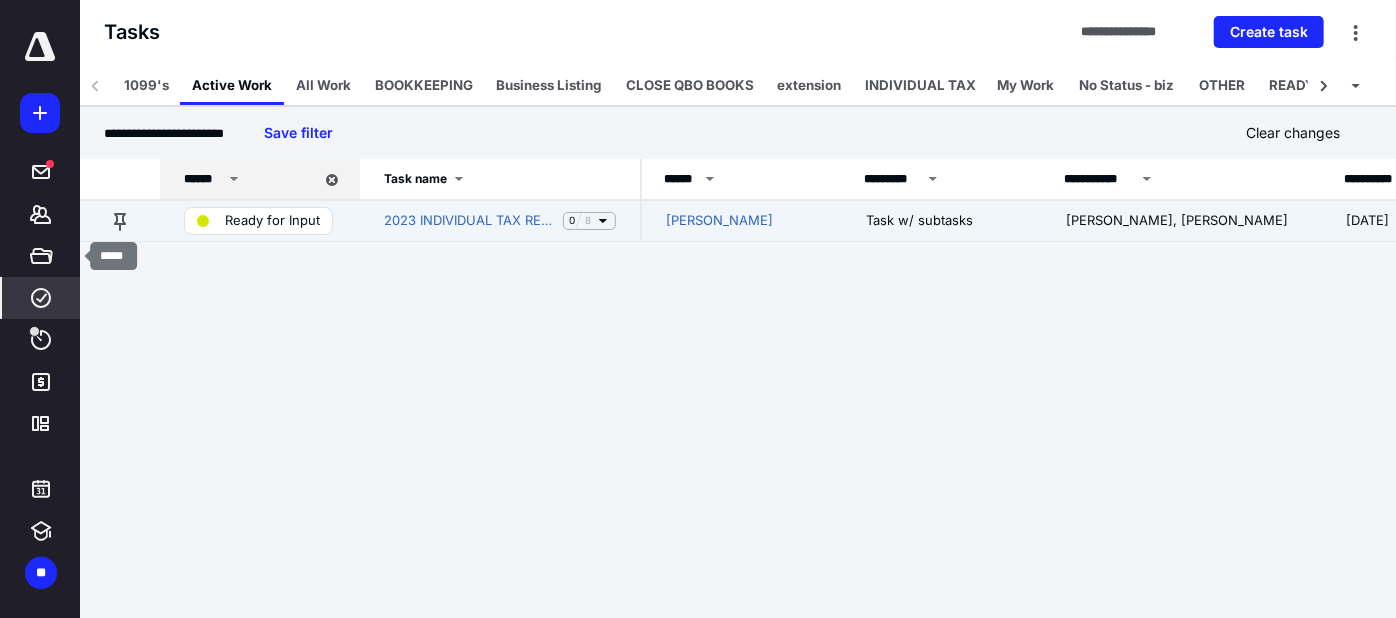 click 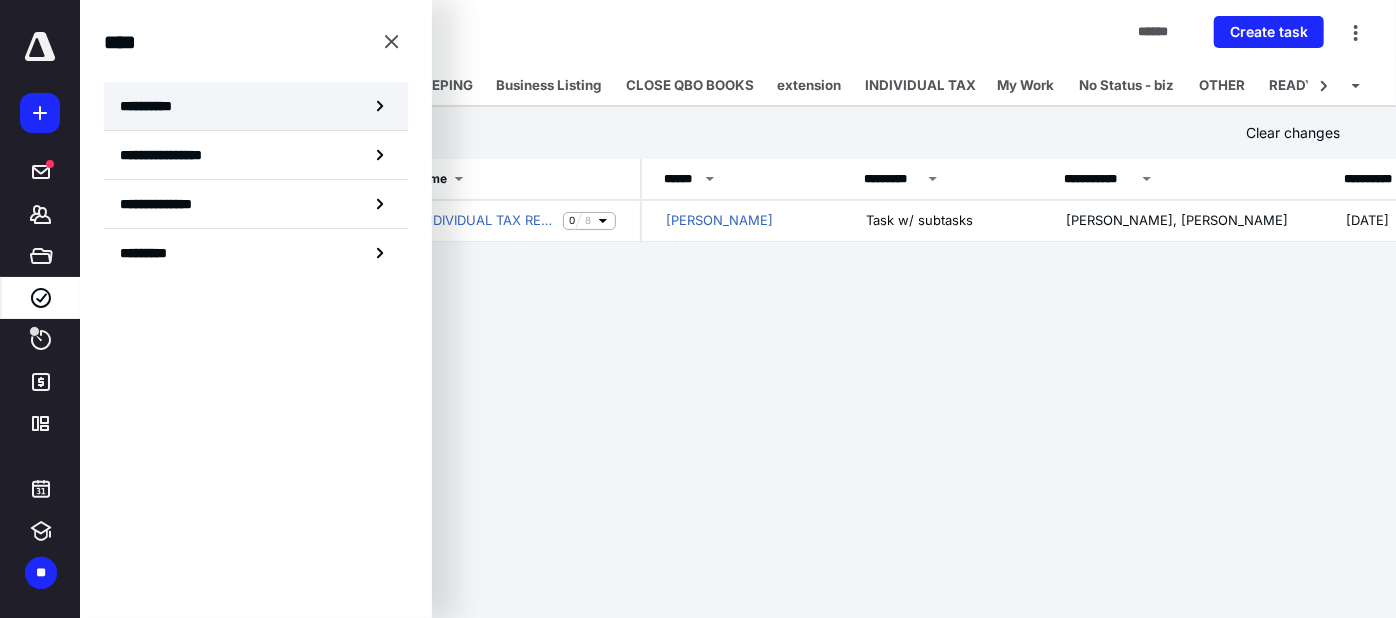 click on "**********" at bounding box center [256, 106] 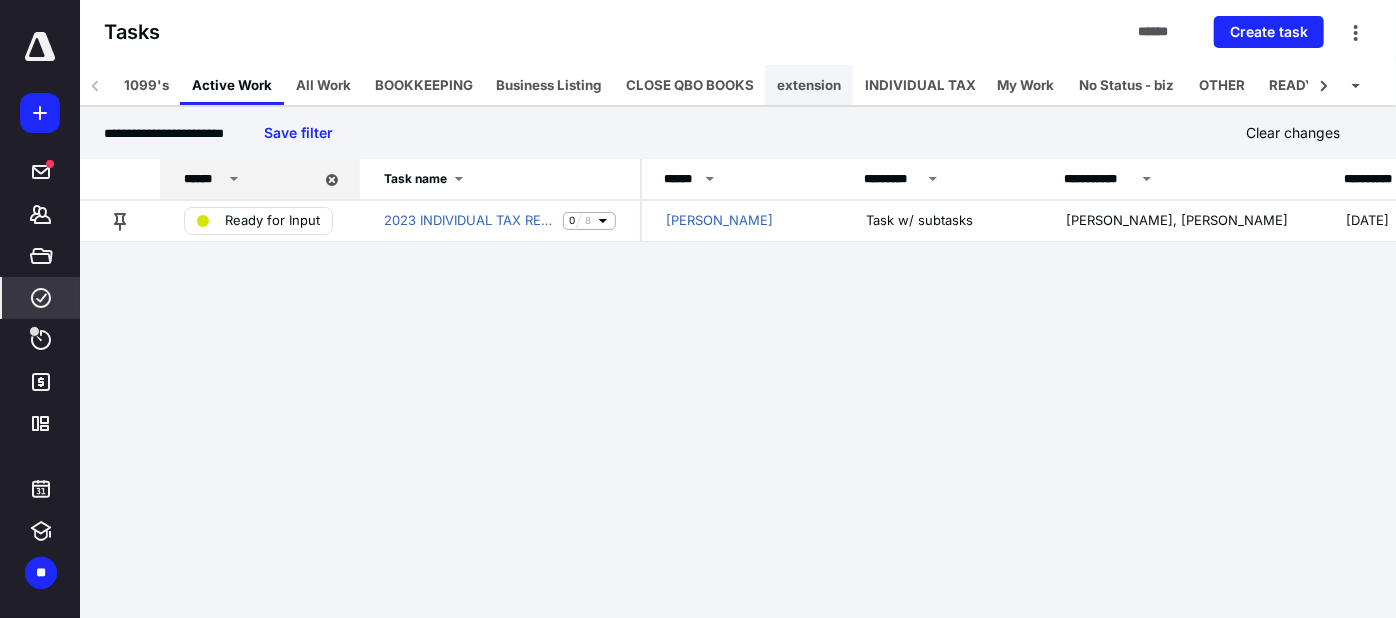 click on "extension" at bounding box center (809, 85) 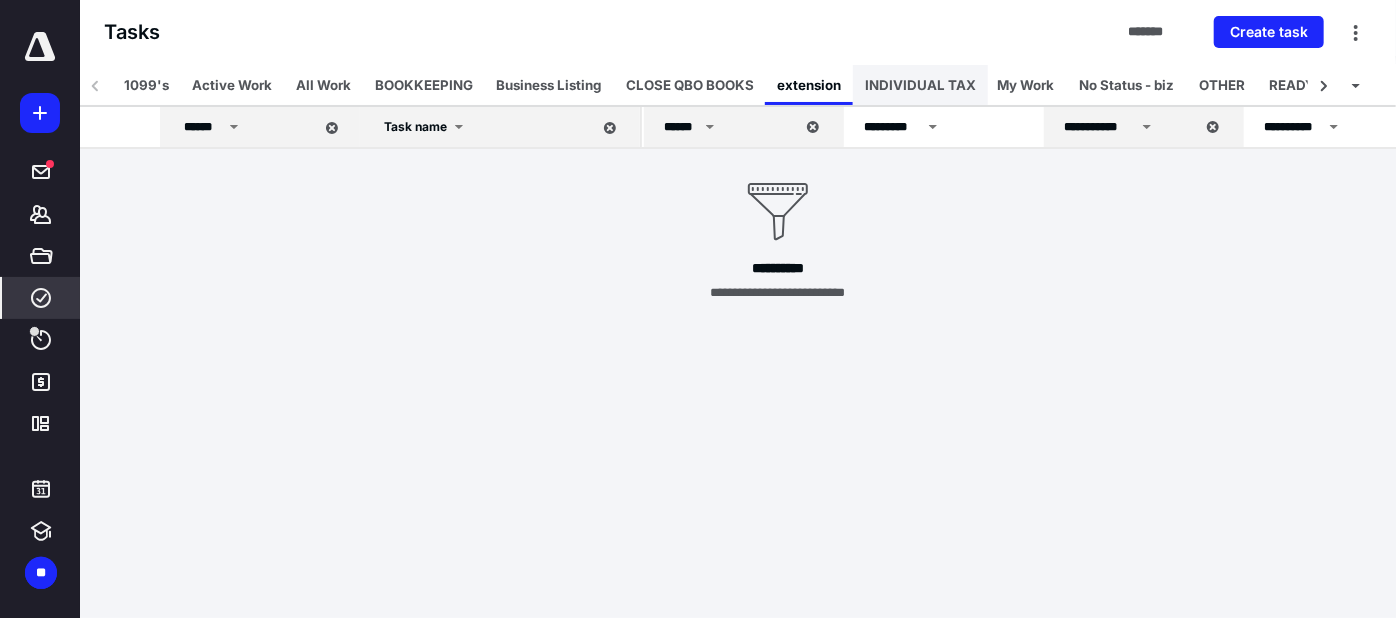 click on "INDIVIDUAL TAX" at bounding box center [920, 85] 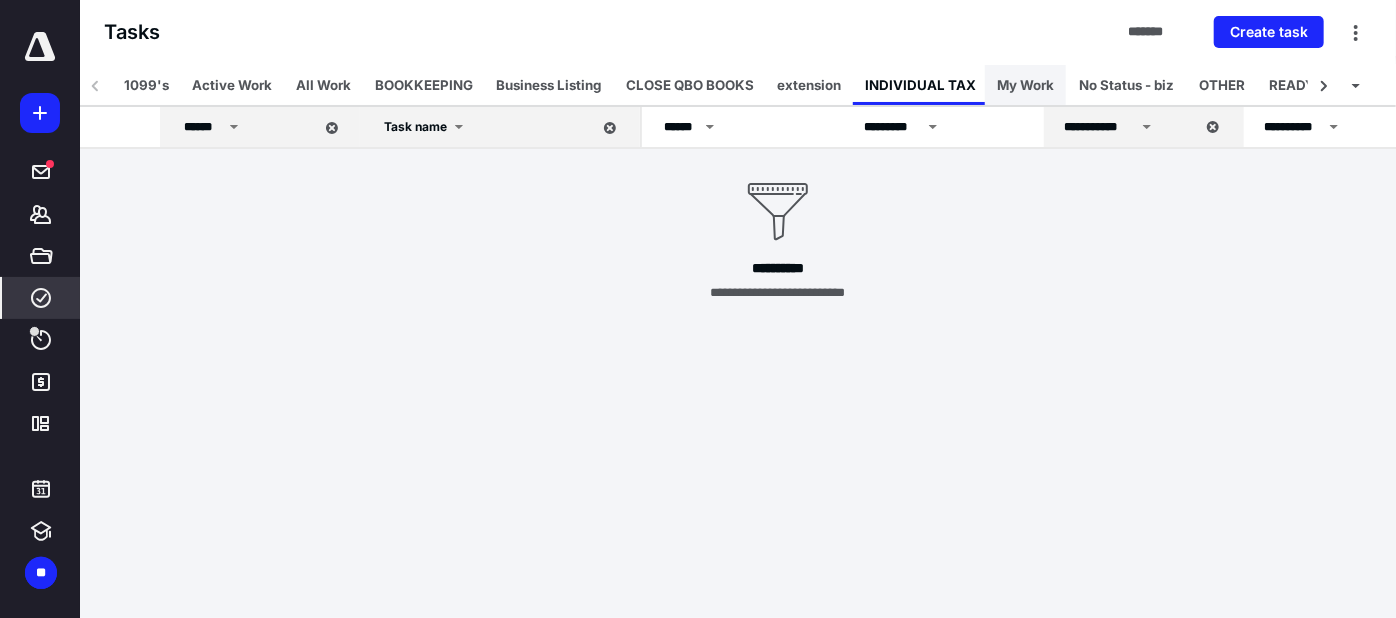 click on "My Work" at bounding box center [1025, 85] 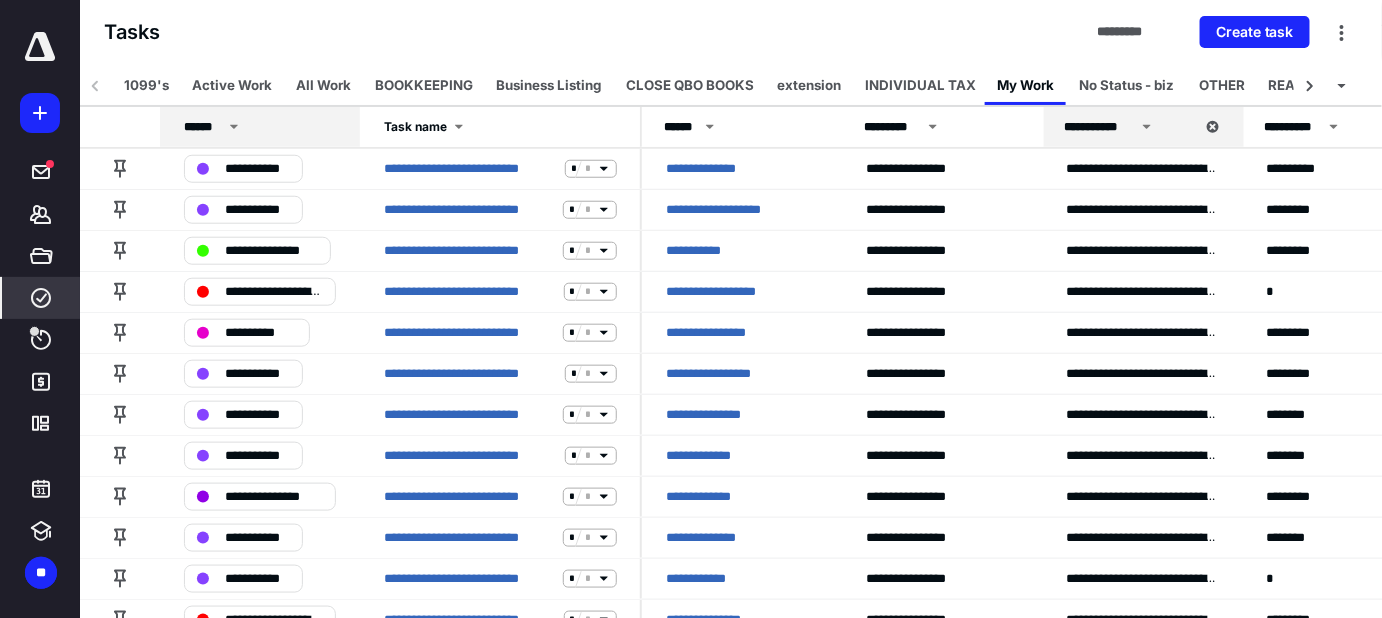 scroll, scrollTop: 363, scrollLeft: 0, axis: vertical 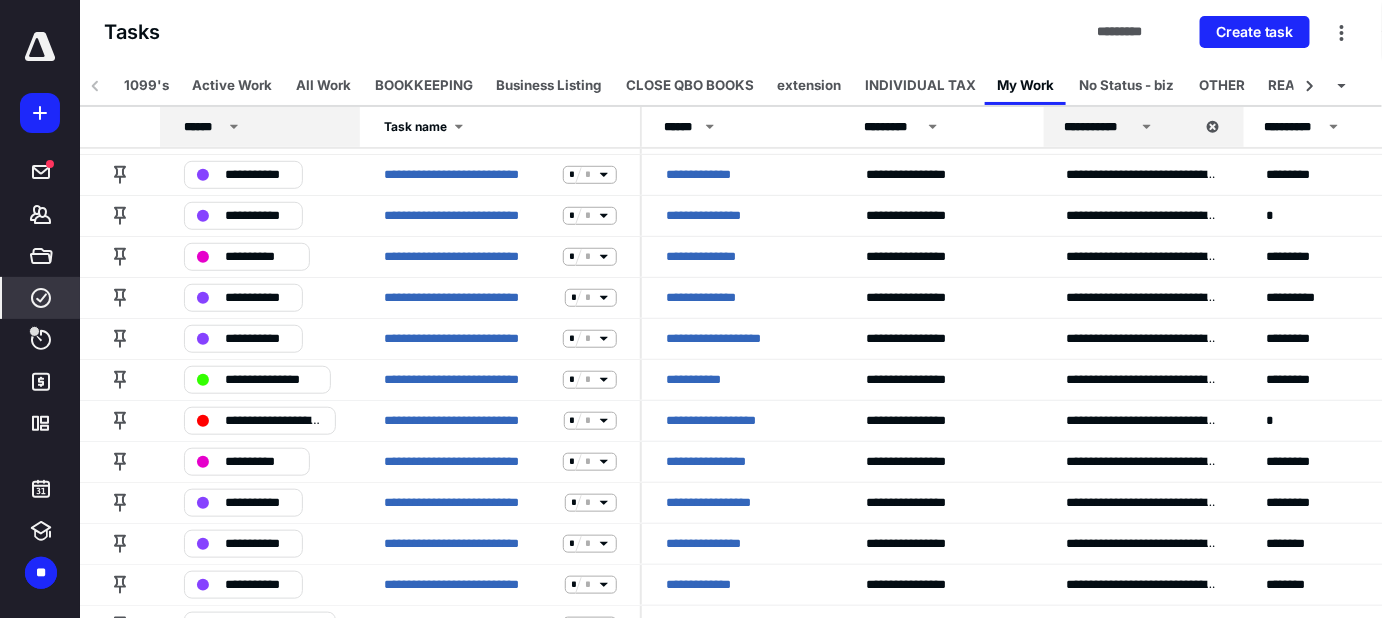 click 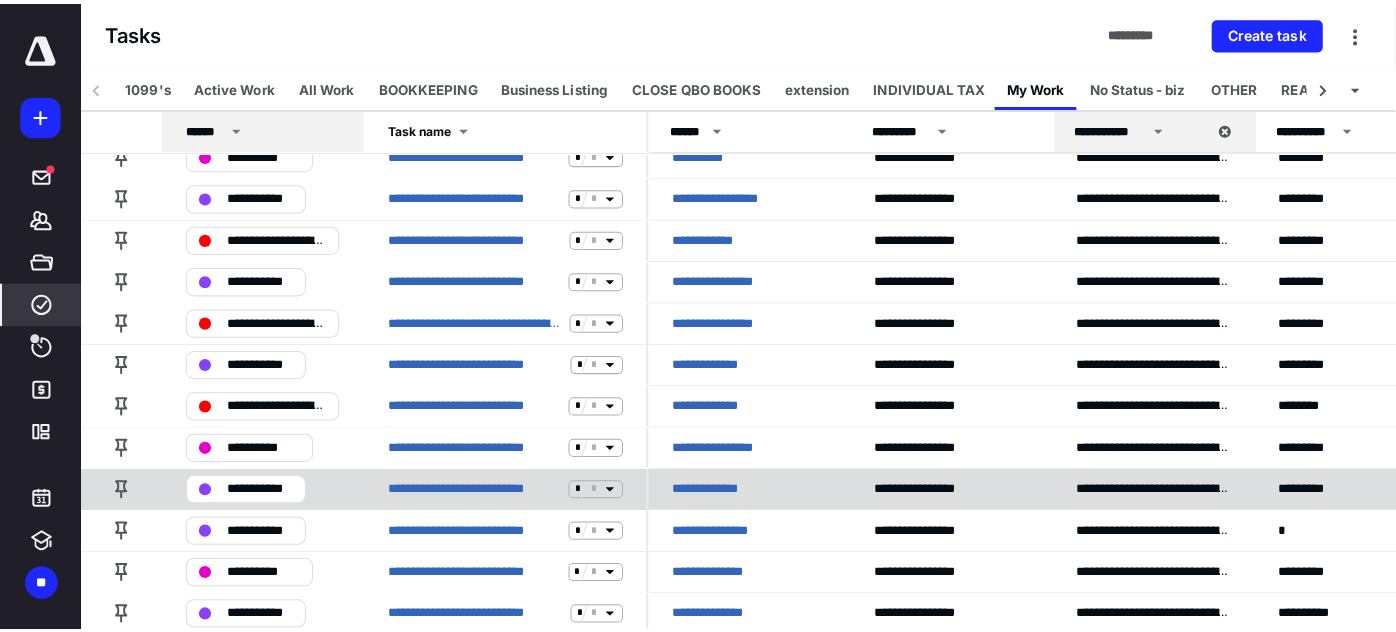 scroll, scrollTop: 0, scrollLeft: 0, axis: both 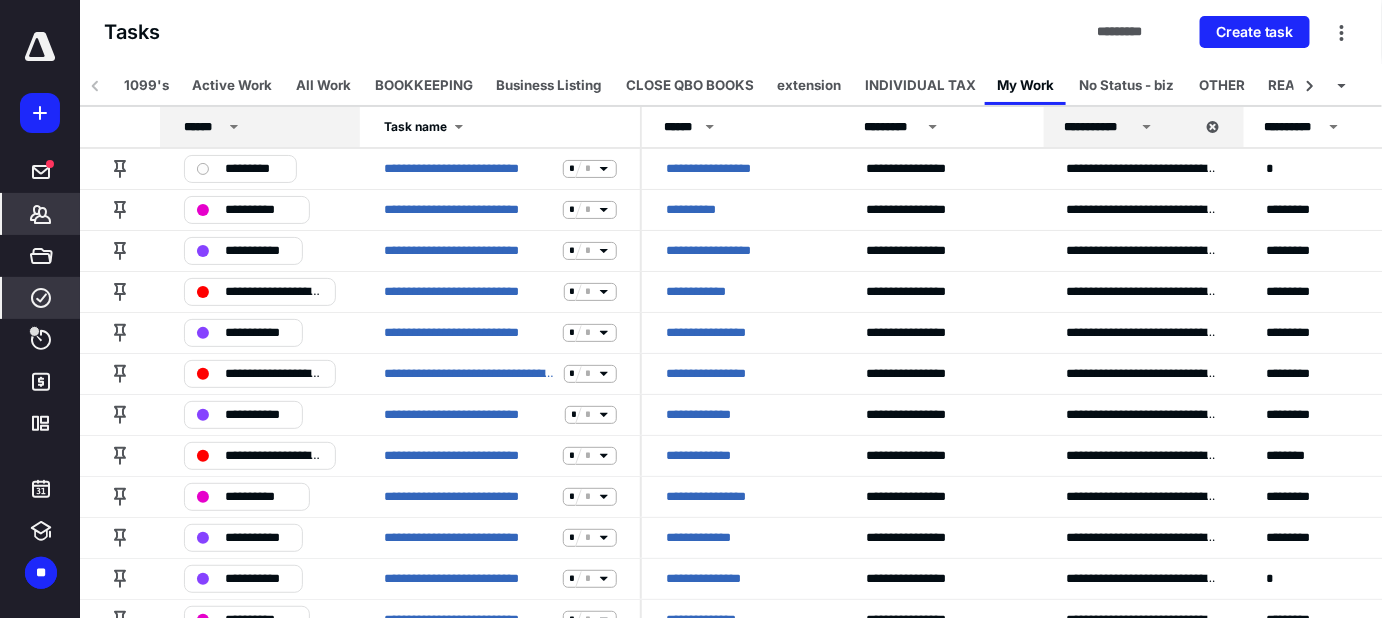 click on "*******" at bounding box center [41, 214] 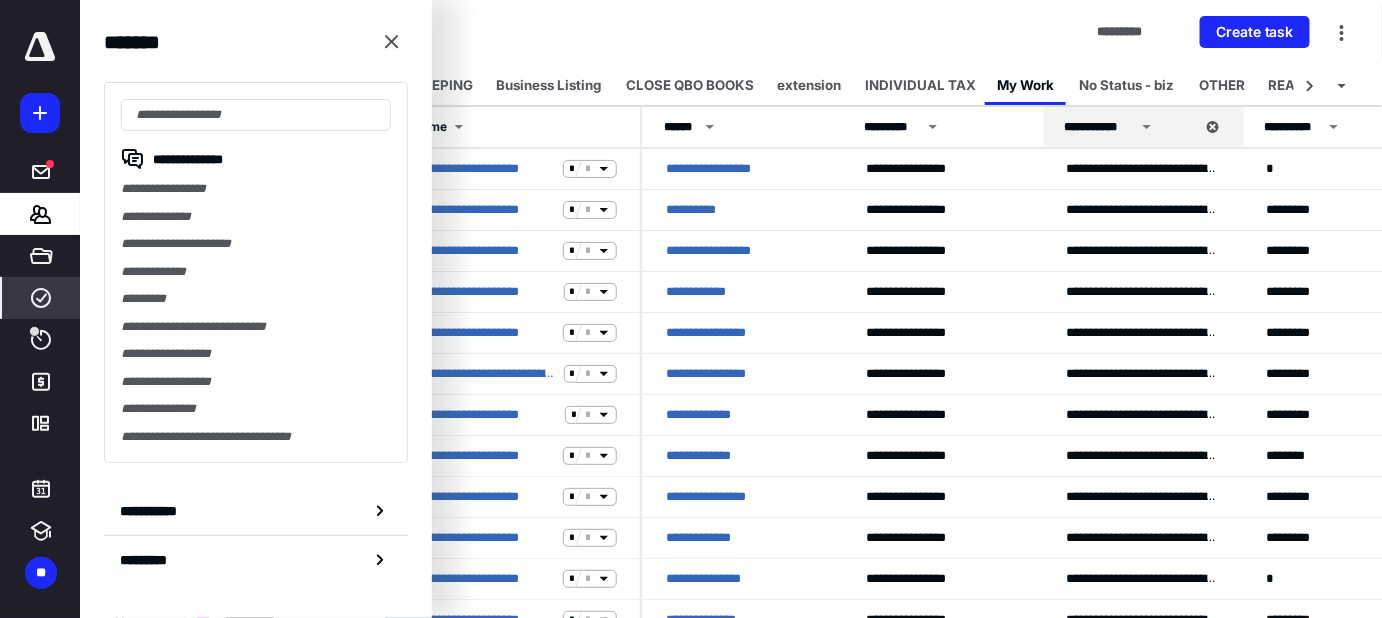 click on "**********" at bounding box center (256, 189) 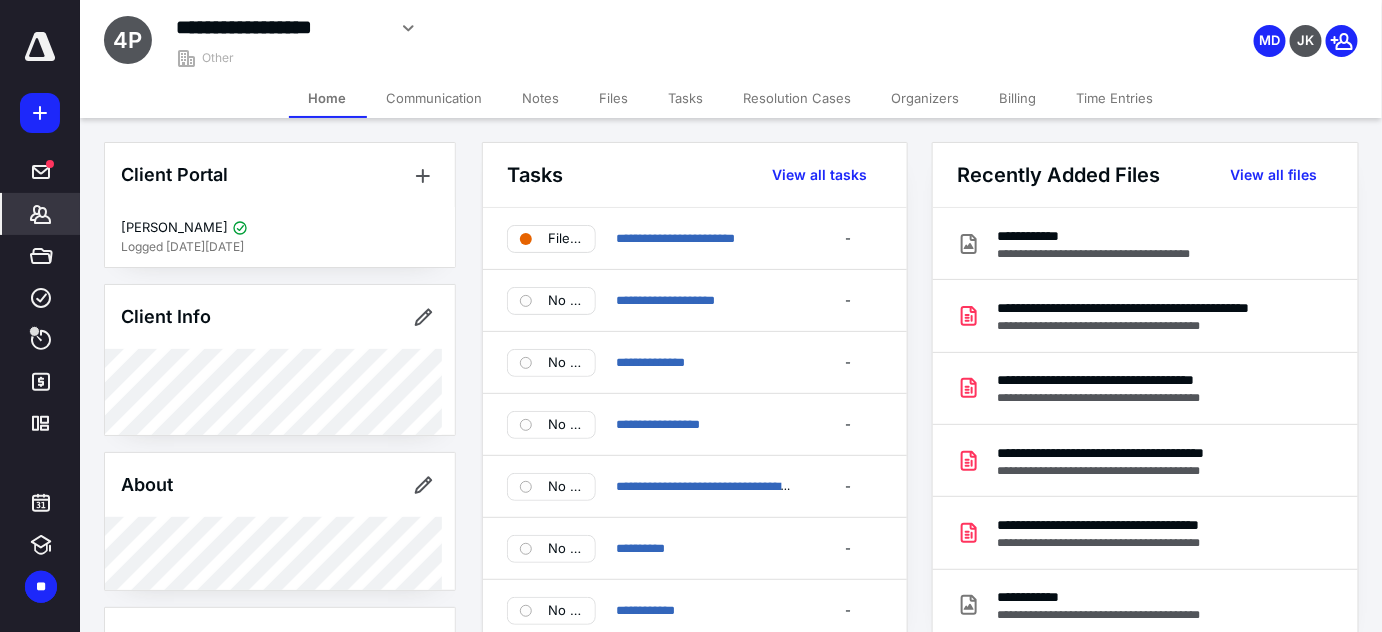 click on "Files" at bounding box center (614, 98) 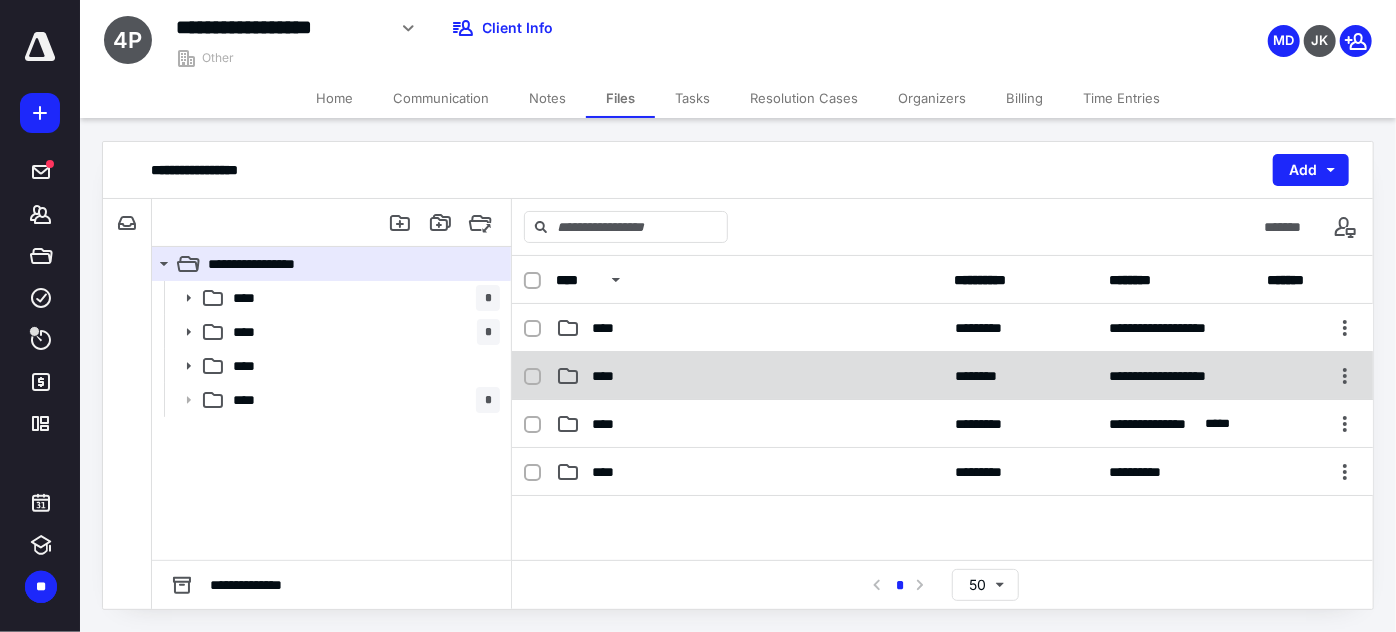 click on "****" at bounding box center [749, 376] 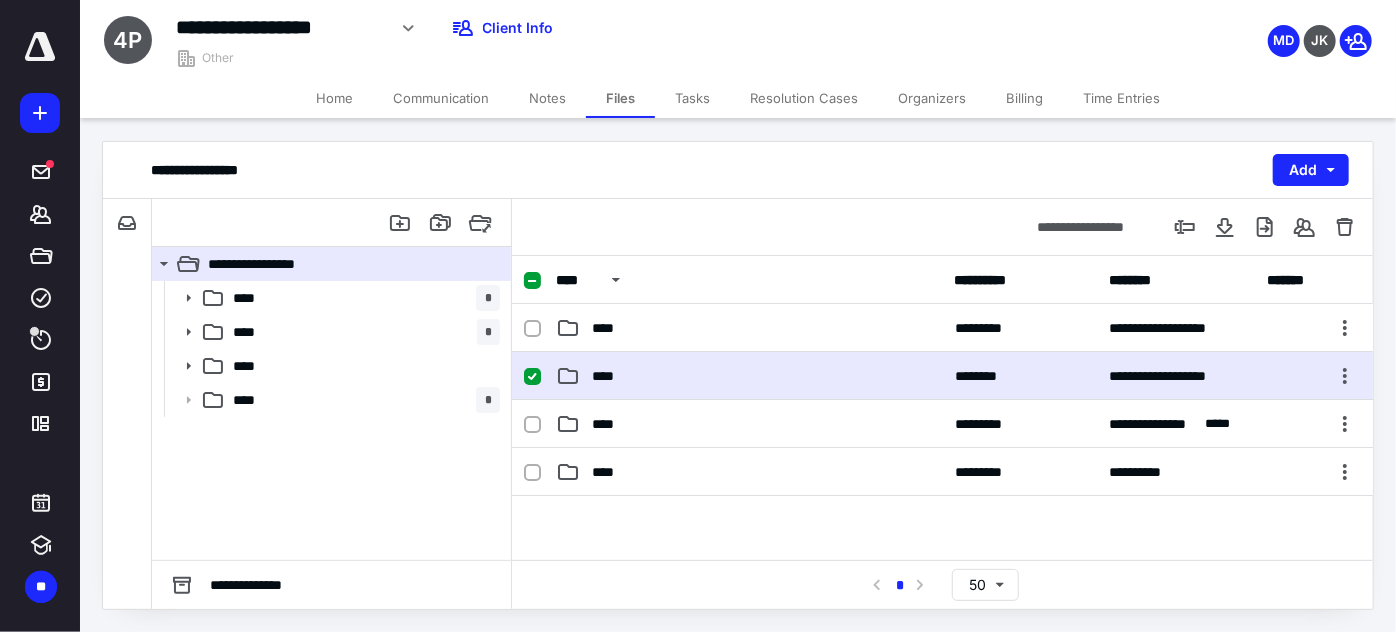 click on "****" at bounding box center (749, 376) 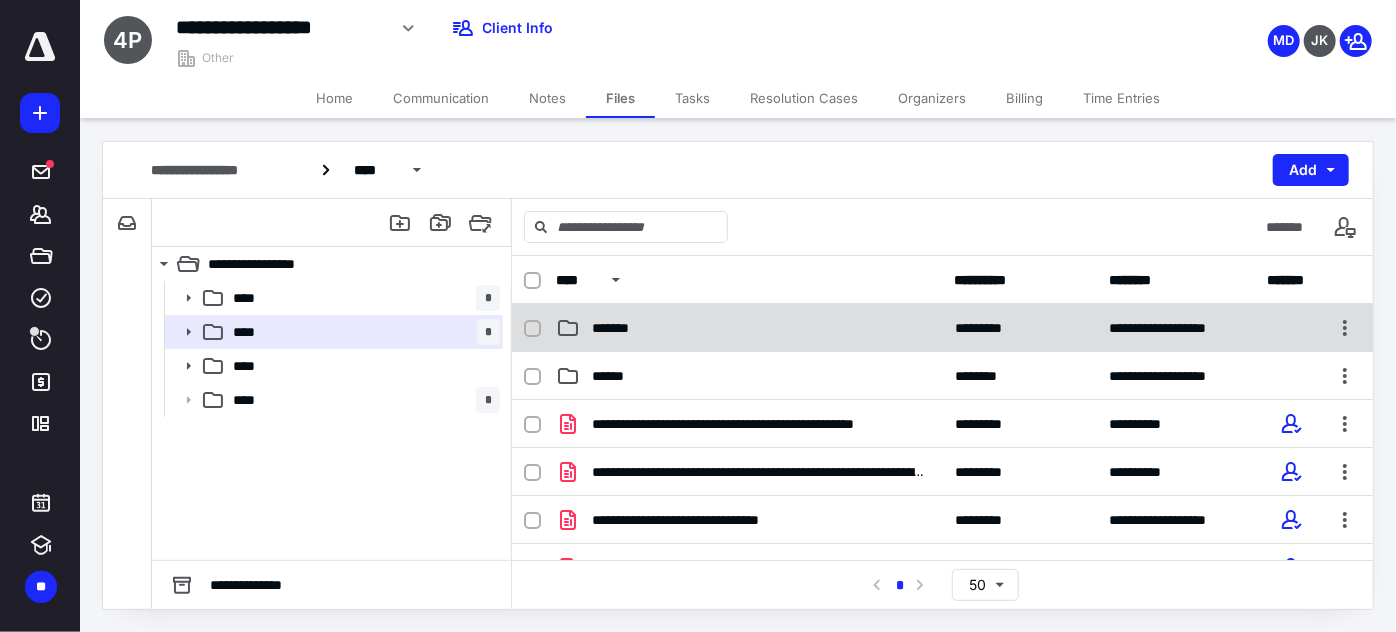 click on "*******" at bounding box center (749, 328) 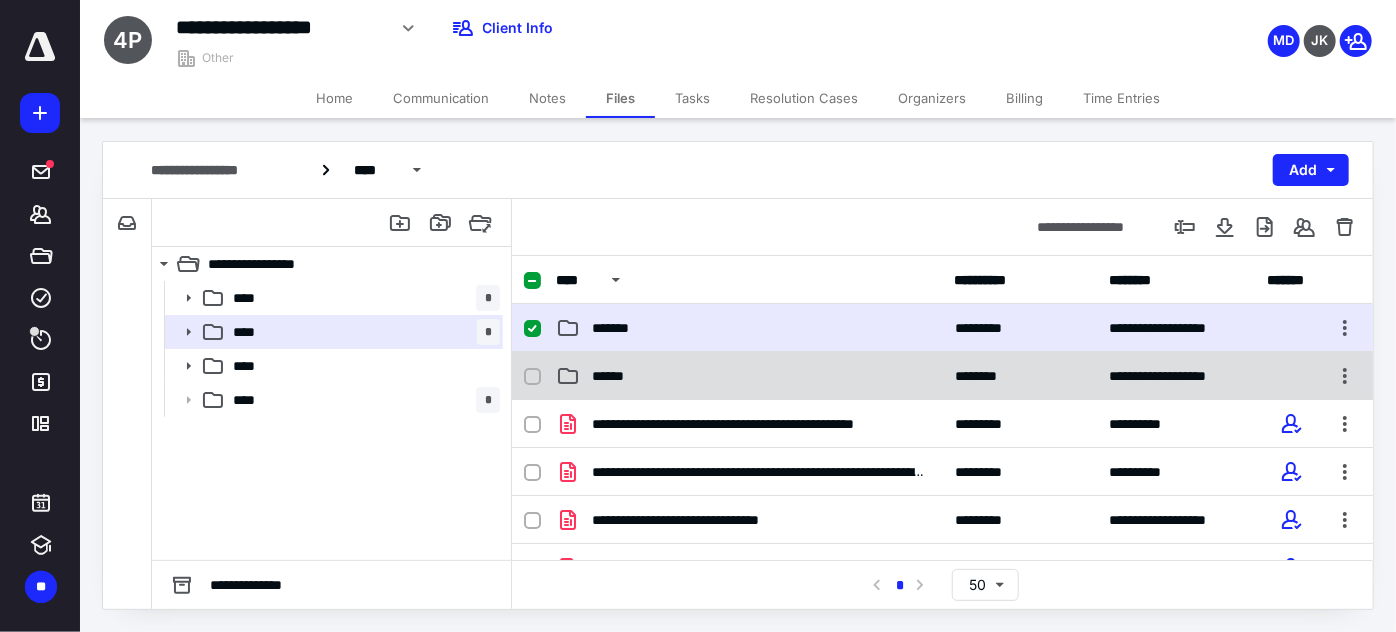 click on "******" at bounding box center (749, 376) 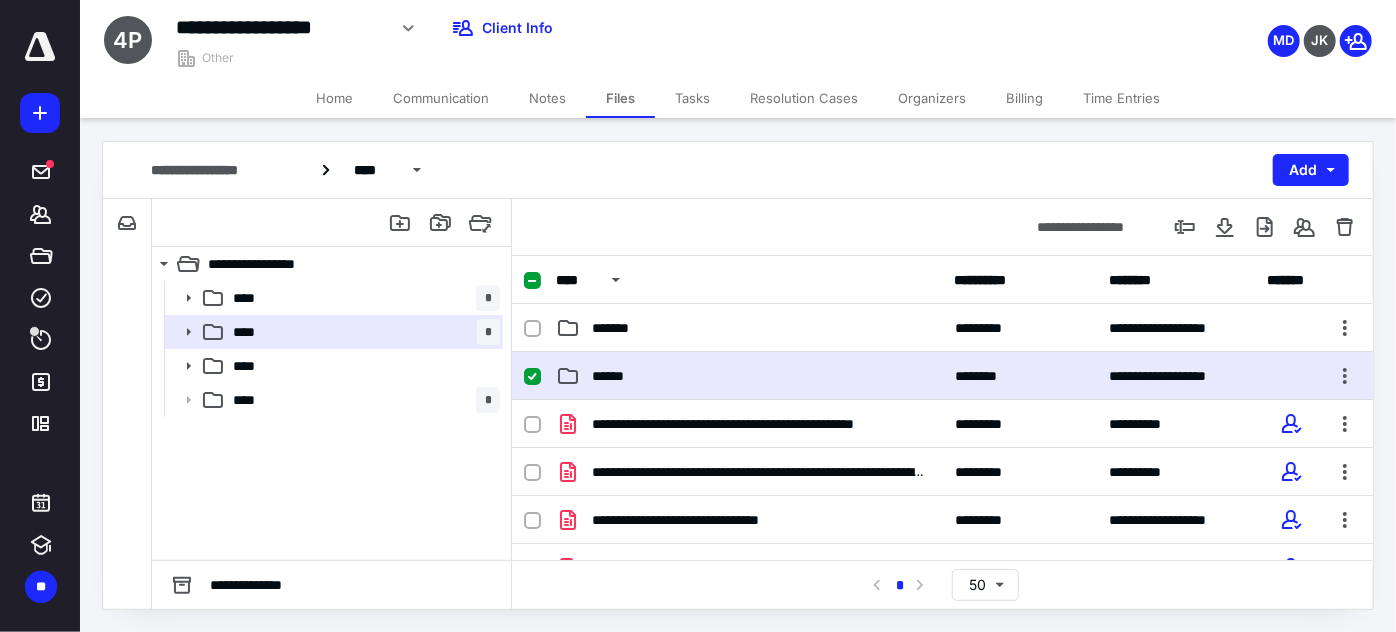 click on "******" at bounding box center [749, 376] 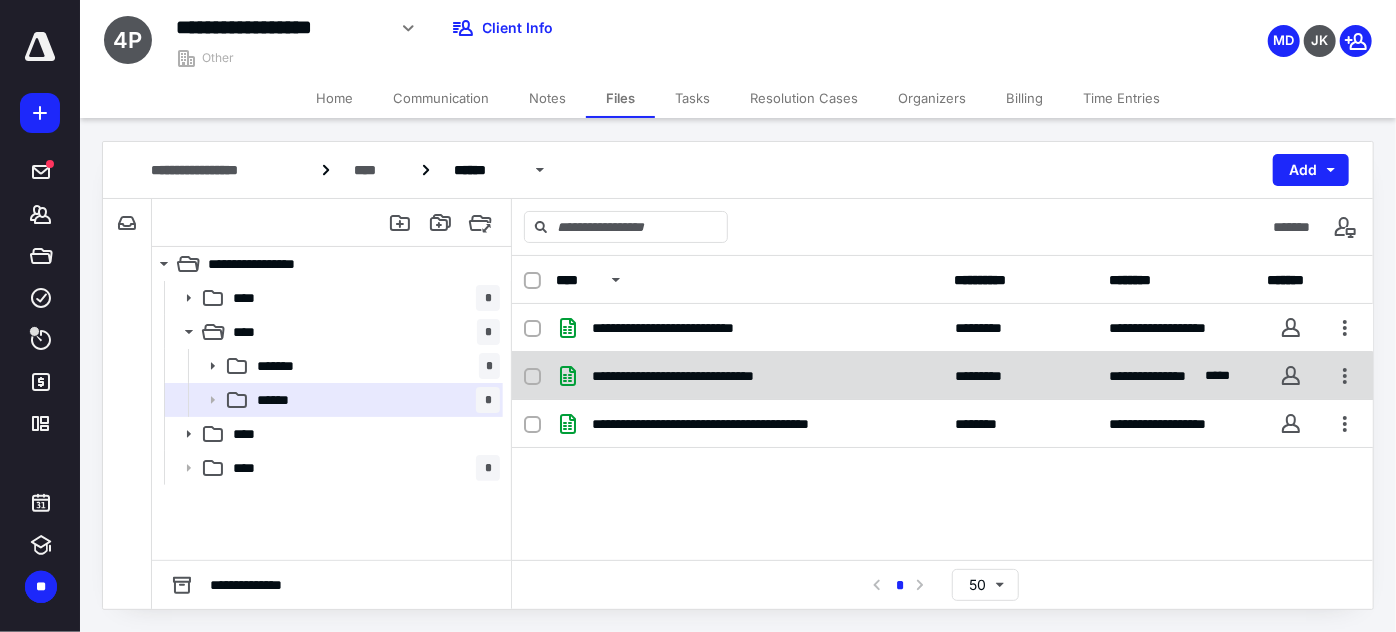 click on "**********" at bounding box center [942, 376] 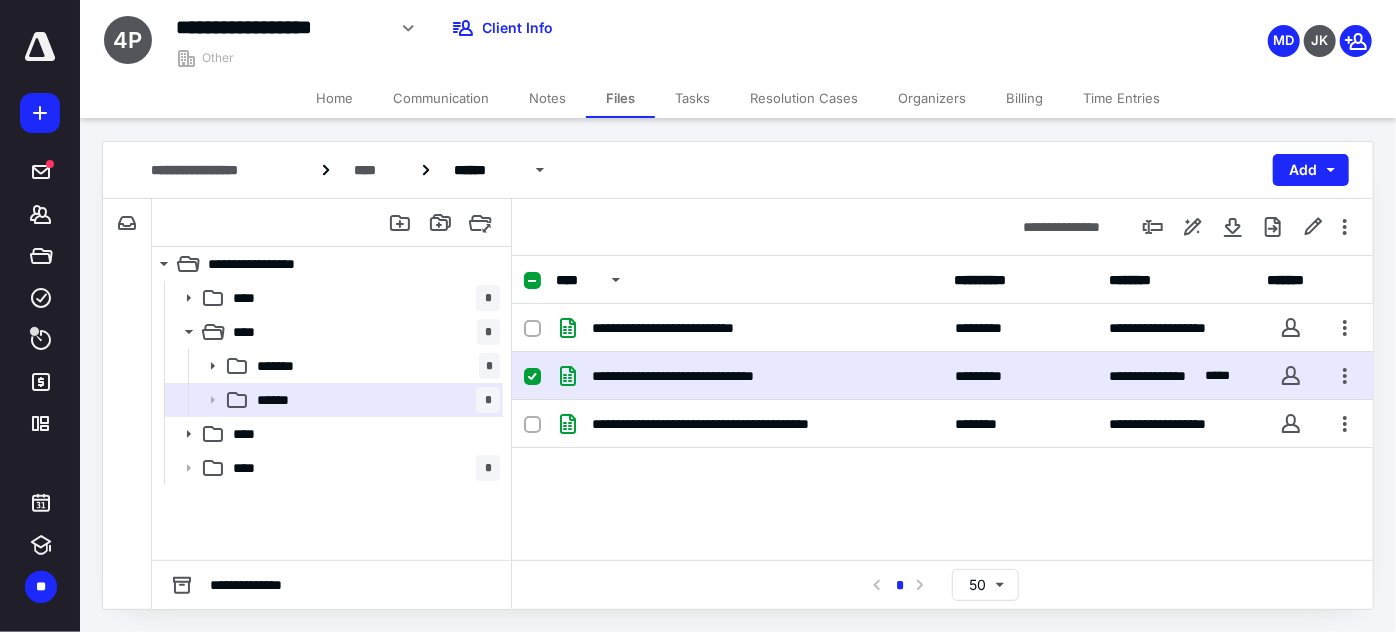 click on "**********" at bounding box center [942, 376] 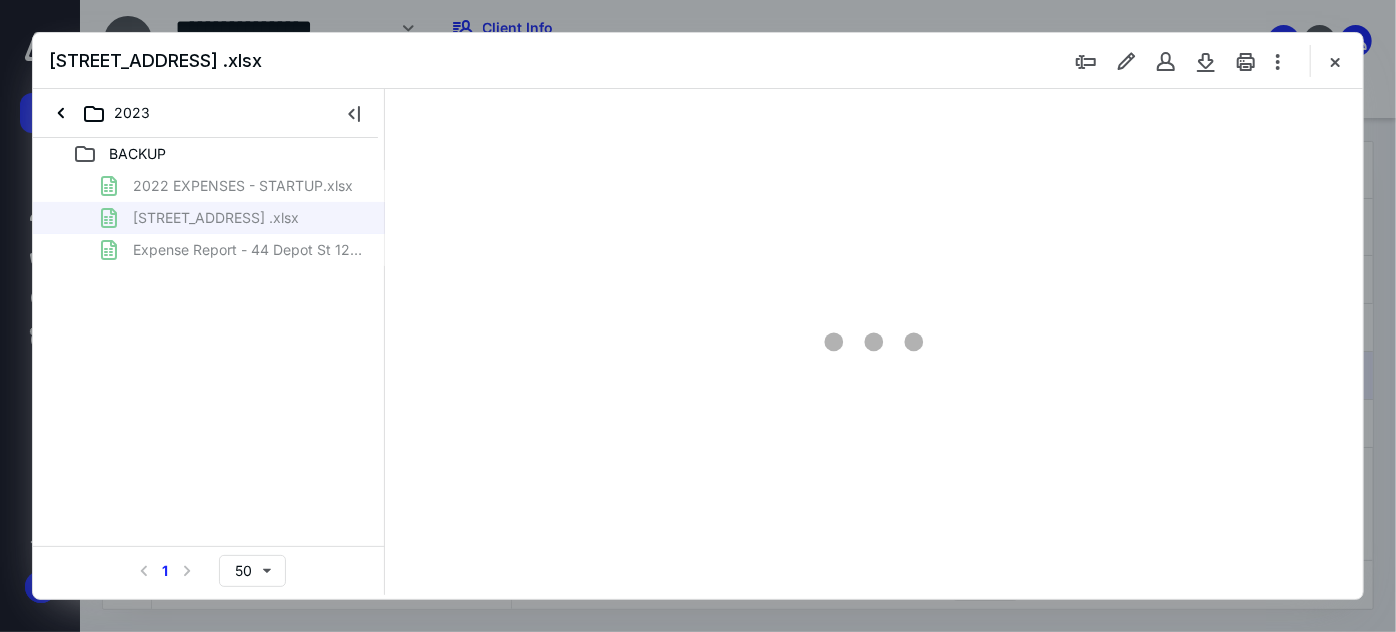 scroll, scrollTop: 0, scrollLeft: 0, axis: both 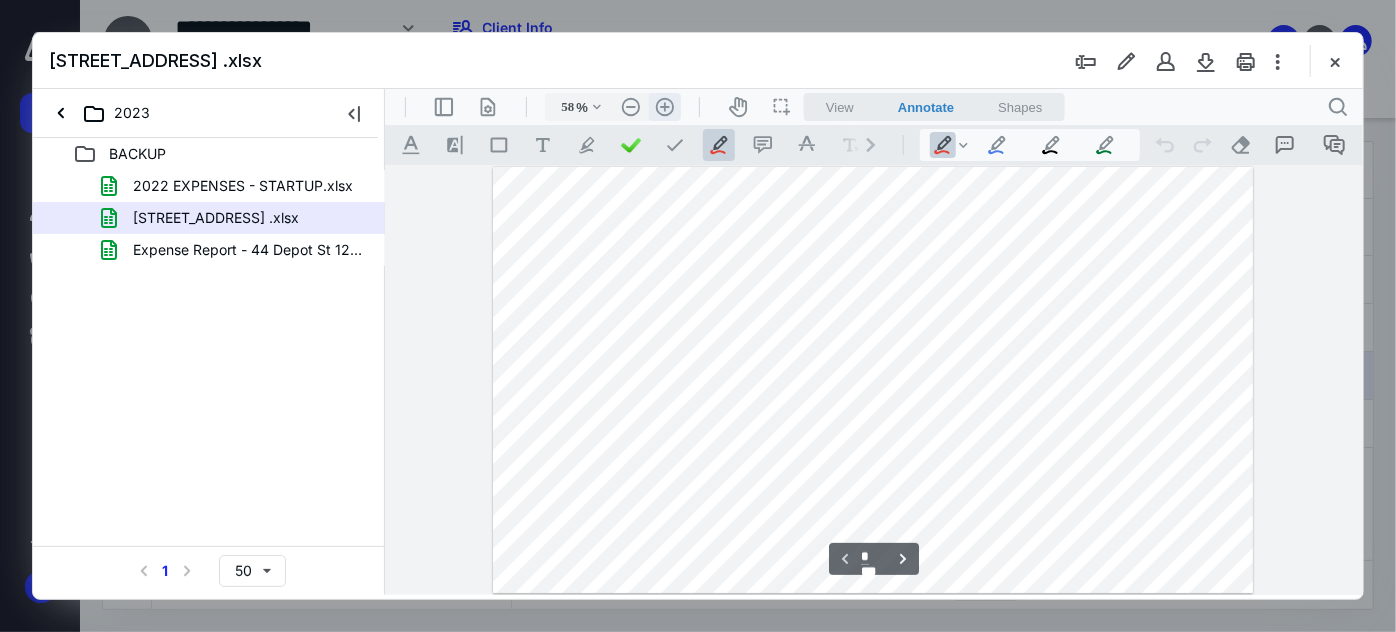 click on ".cls-1{fill:#abb0c4;} icon - header - zoom - in - line" at bounding box center (664, 106) 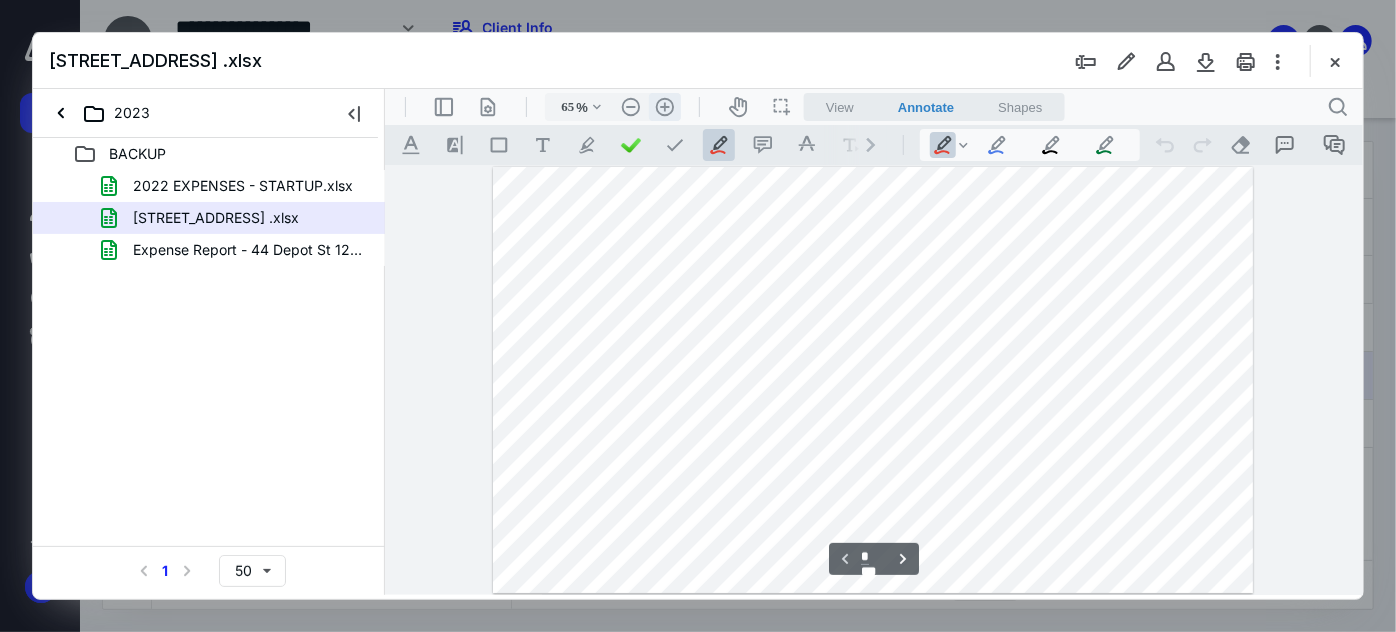 scroll, scrollTop: 23, scrollLeft: 0, axis: vertical 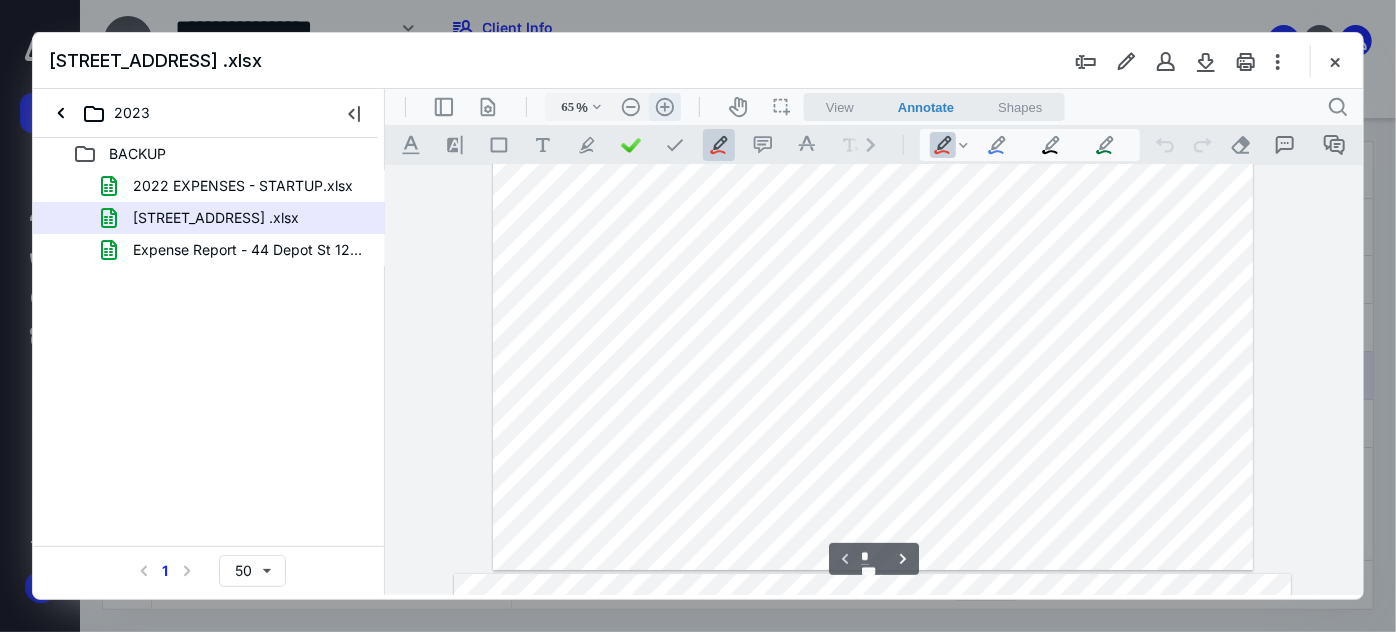 click on ".cls-1{fill:#abb0c4;} icon - header - zoom - in - line" at bounding box center [664, 106] 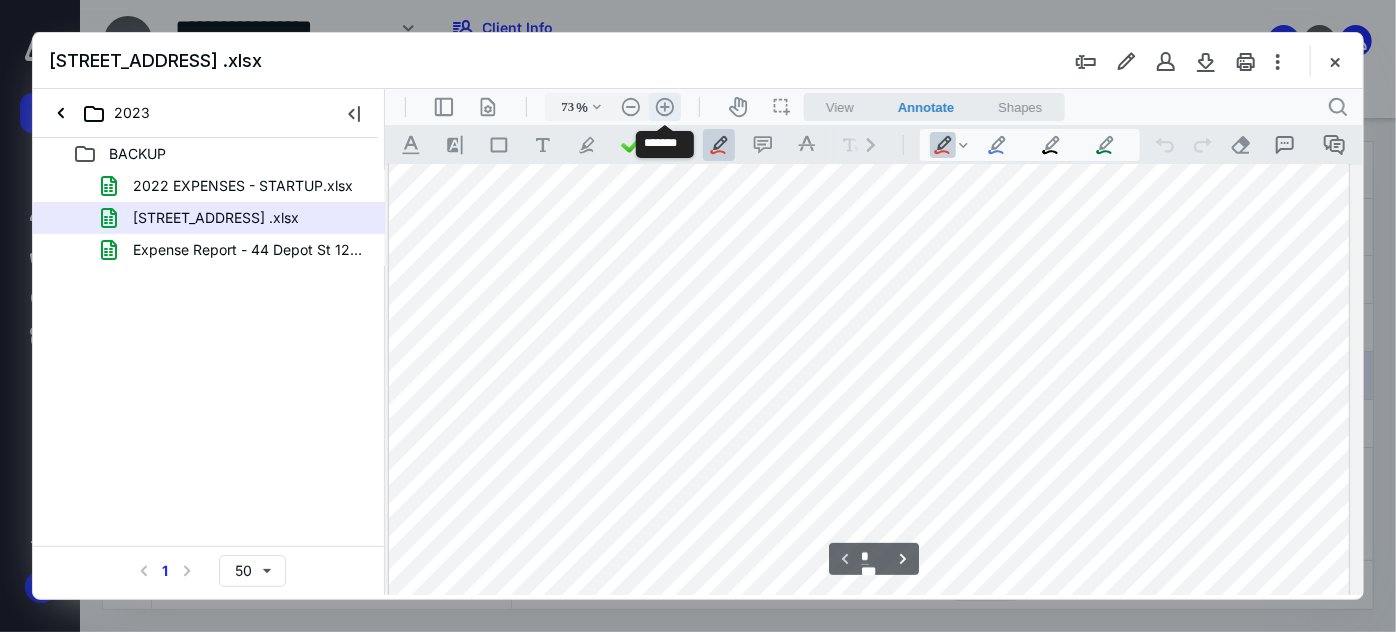 click on ".cls-1{fill:#abb0c4;} icon - header - zoom - in - line" at bounding box center (664, 106) 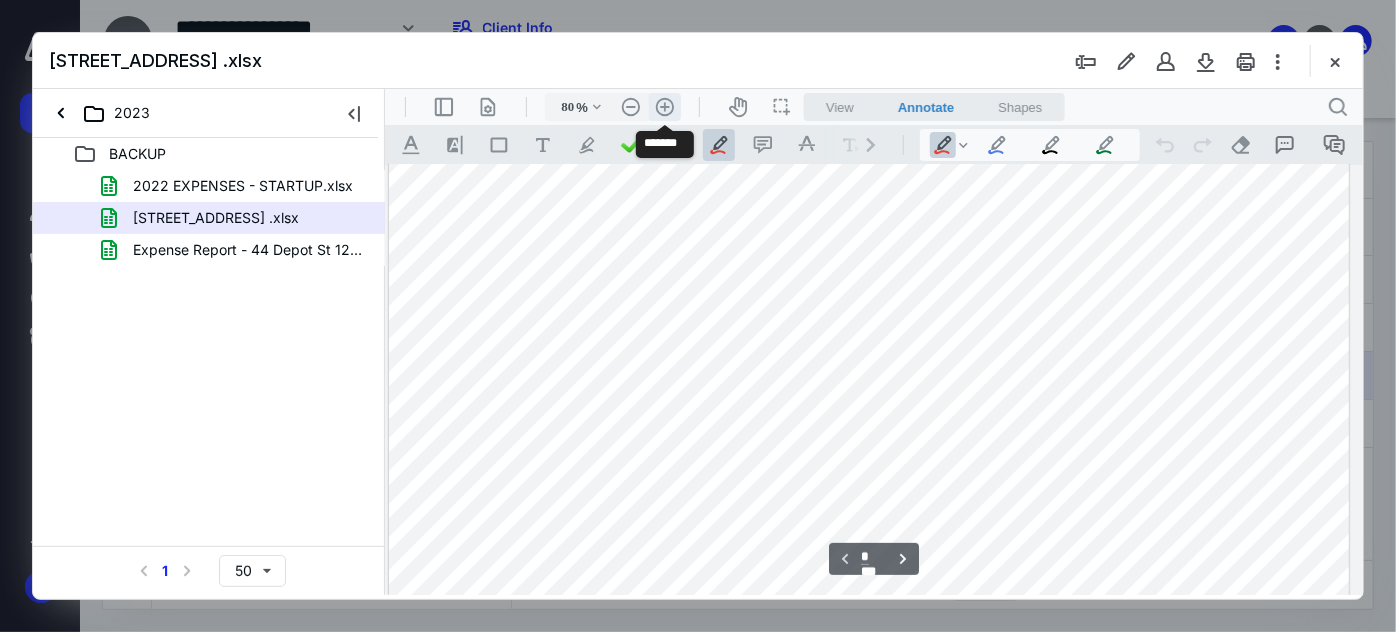 scroll, scrollTop: 69, scrollLeft: 104, axis: both 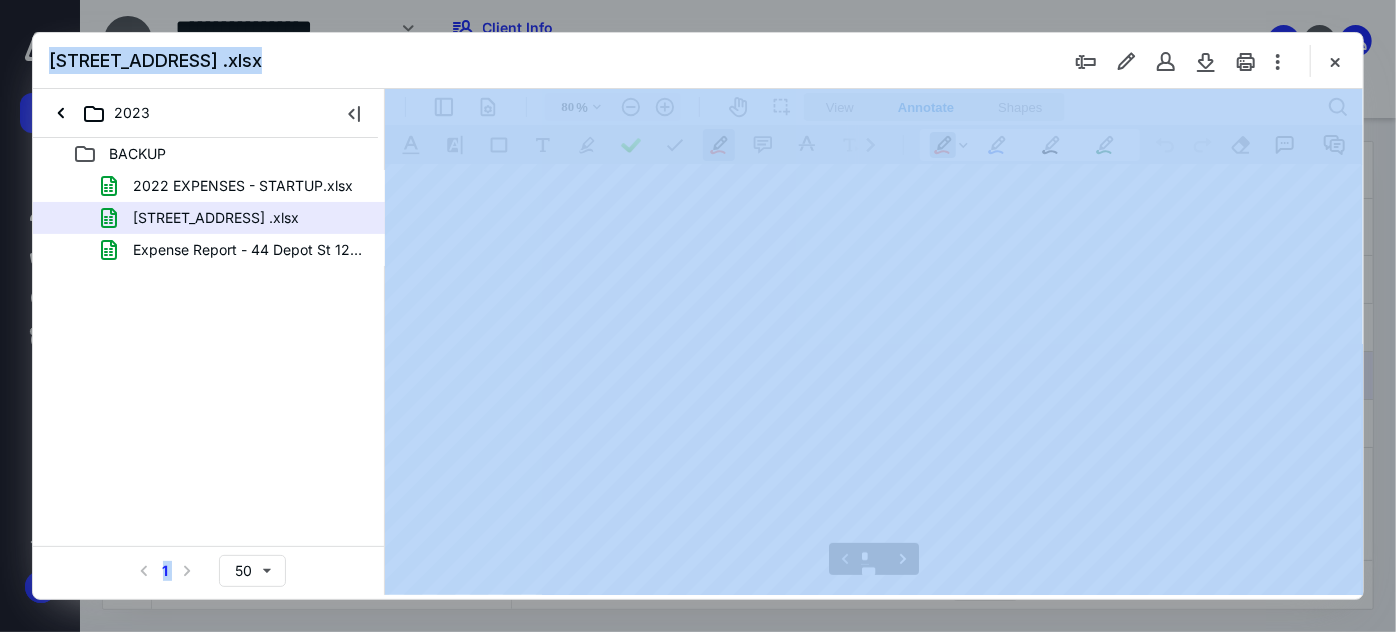 drag, startPoint x: 1114, startPoint y: 596, endPoint x: 1186, endPoint y: 614, distance: 74.215904 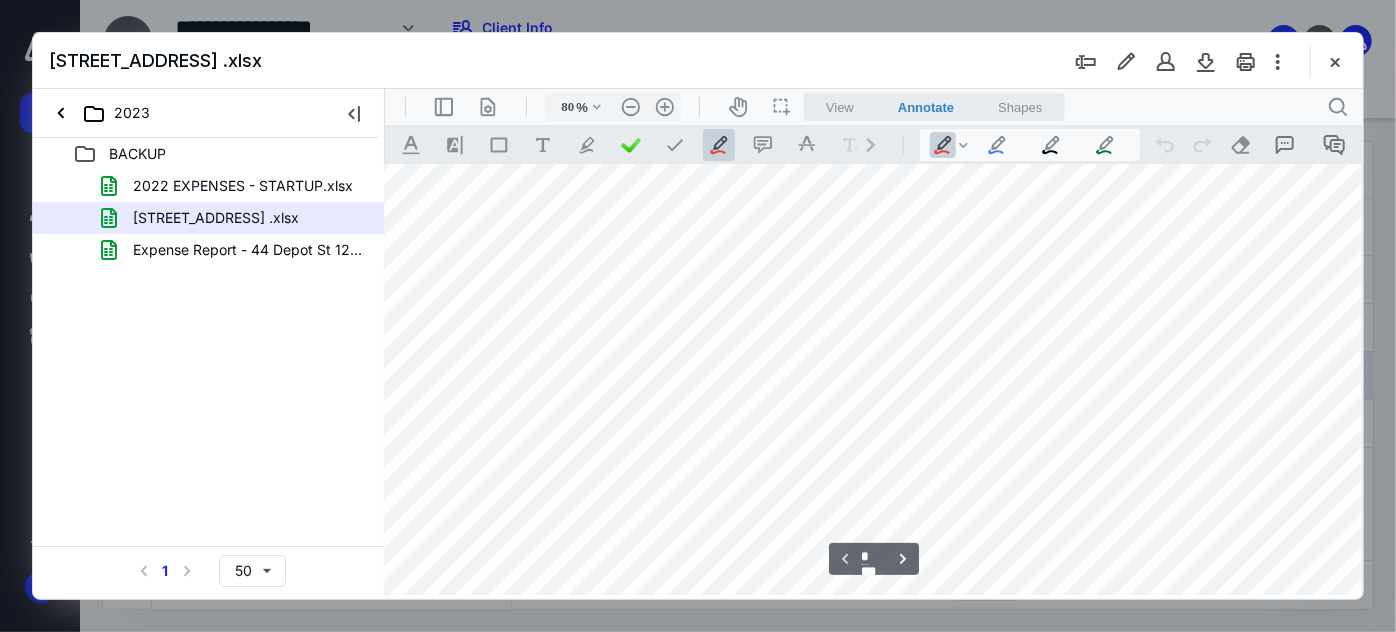 drag, startPoint x: 1576, startPoint y: 683, endPoint x: 1222, endPoint y: 593, distance: 365.26154 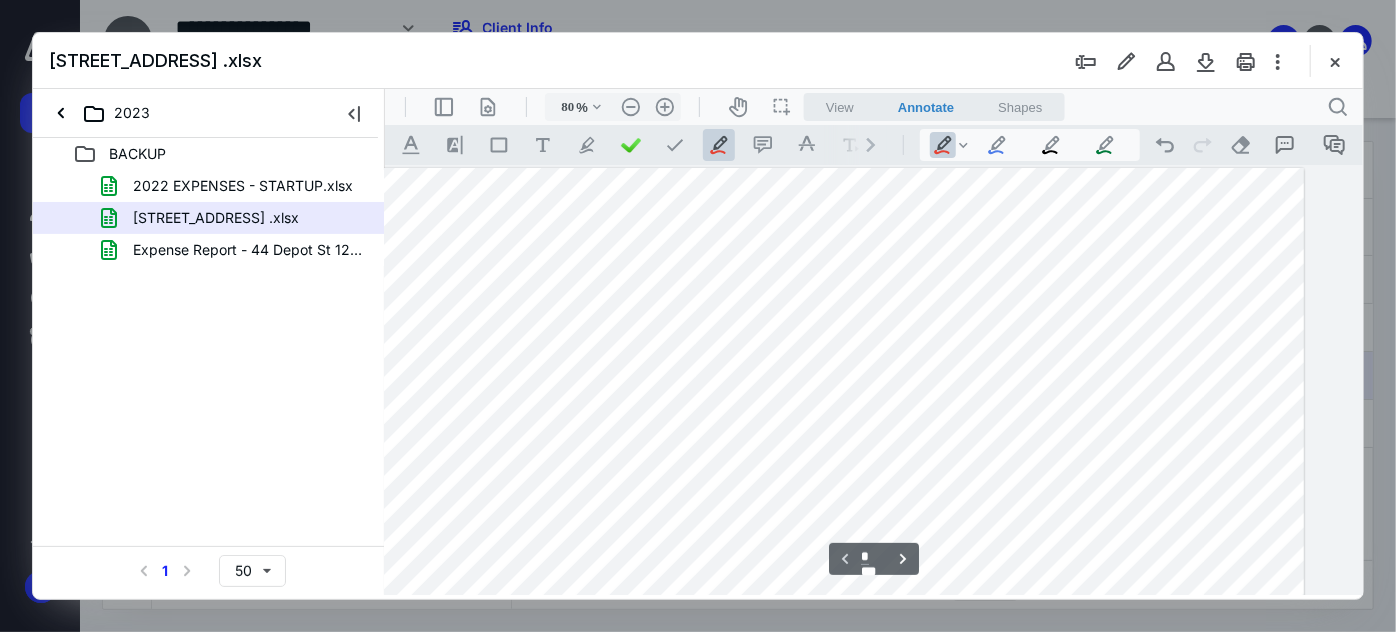 scroll, scrollTop: 90, scrollLeft: 204, axis: both 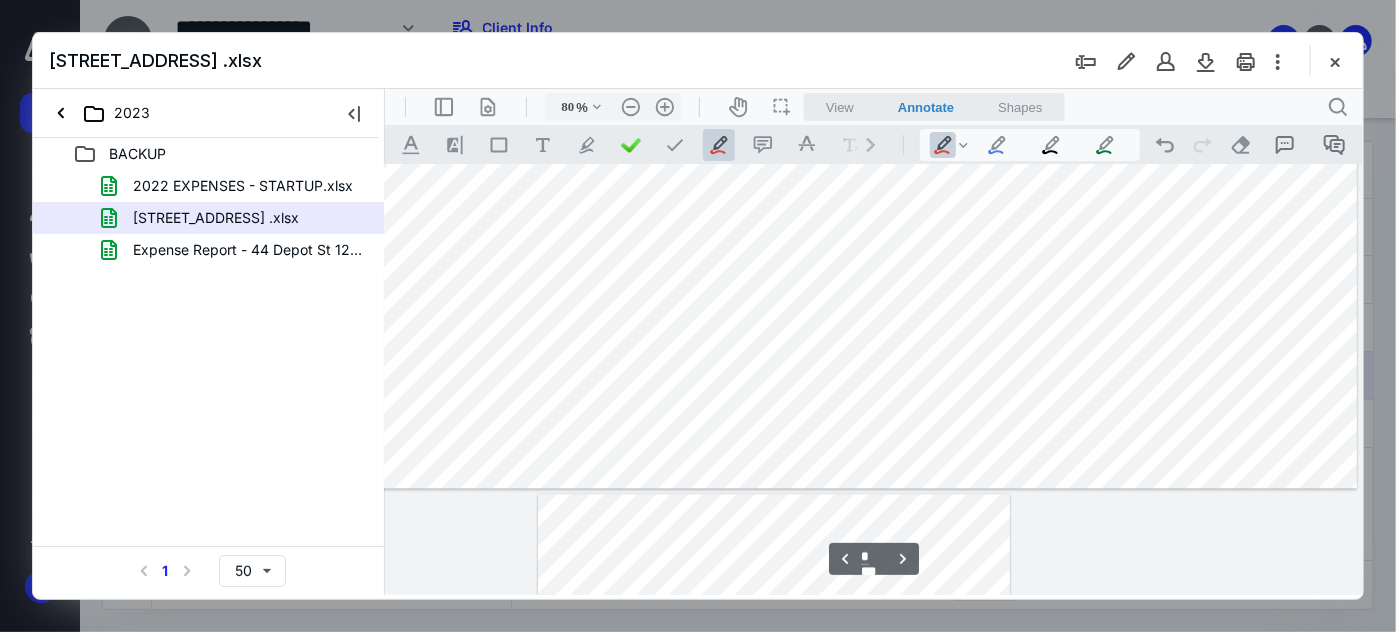 type on "*" 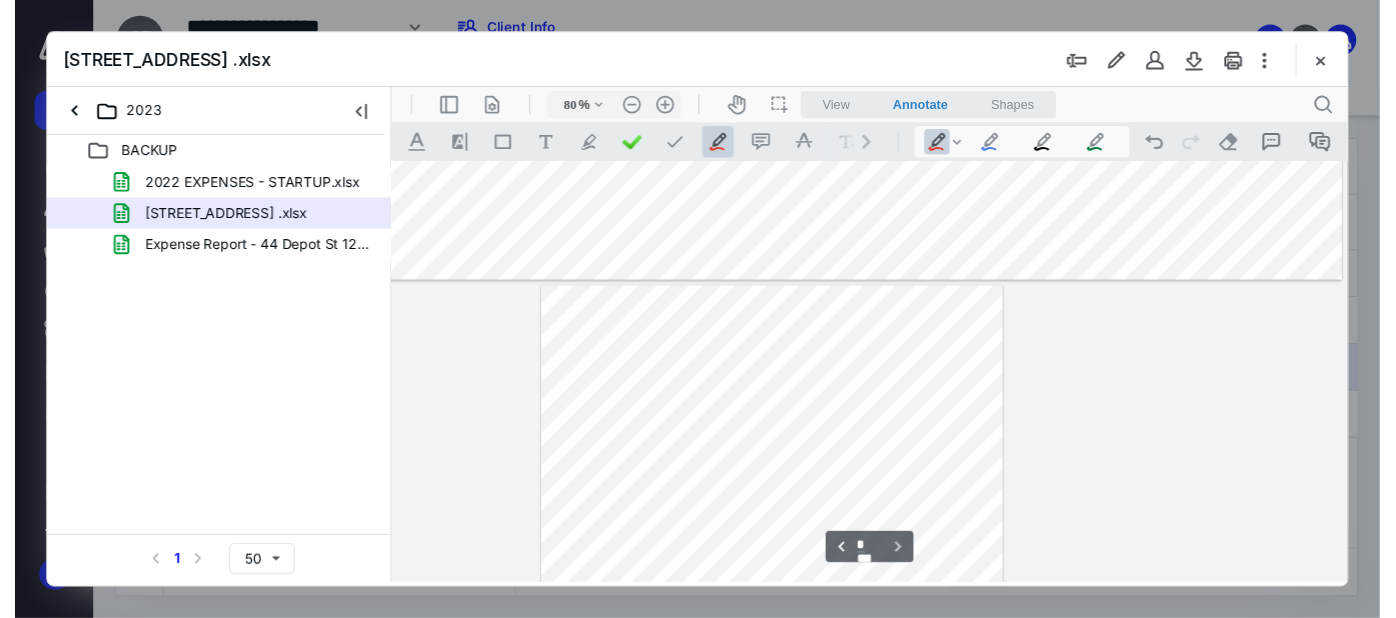 scroll, scrollTop: 2326, scrollLeft: 204, axis: both 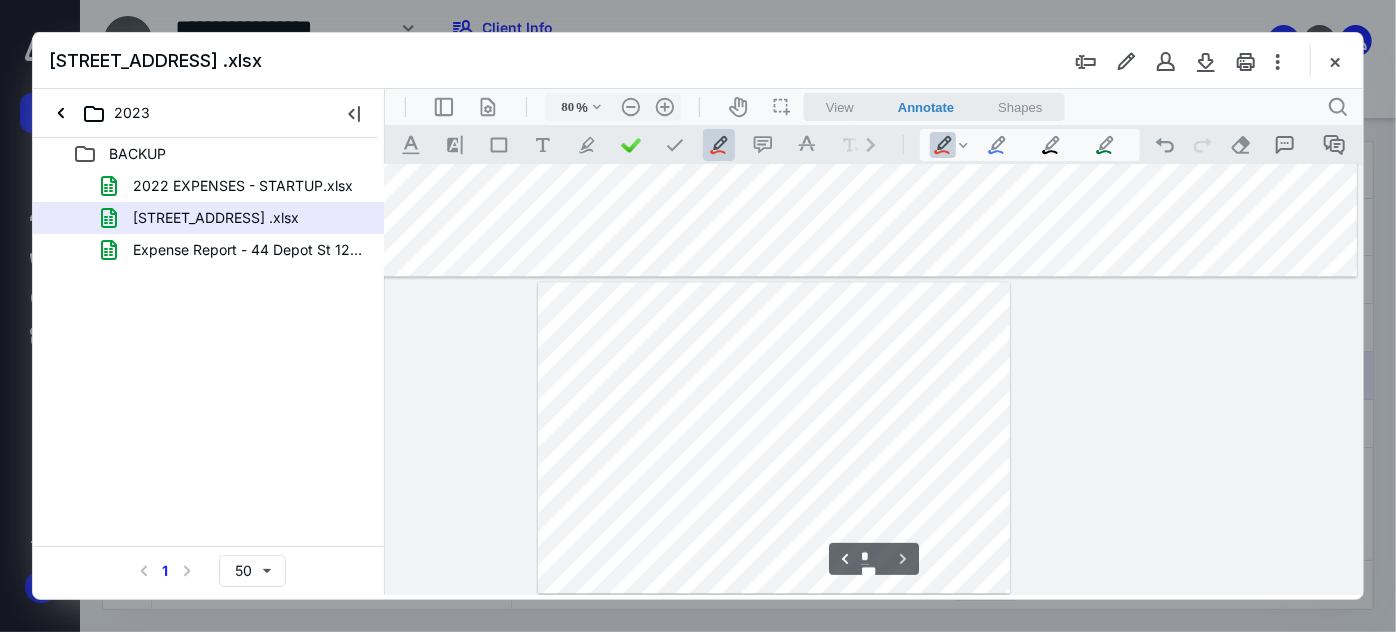 click at bounding box center (1335, 61) 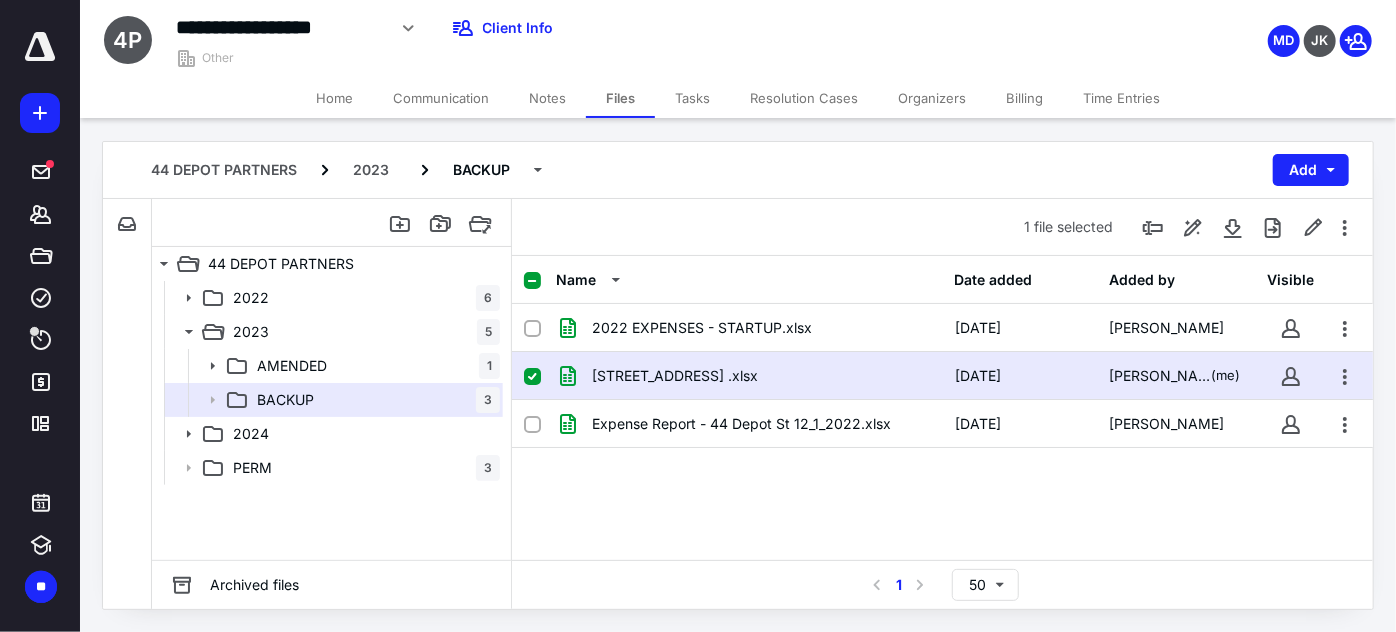 click on "Home Communication Notes Files Tasks Resolution Cases Organizers Billing Time Entries" at bounding box center (738, 98) 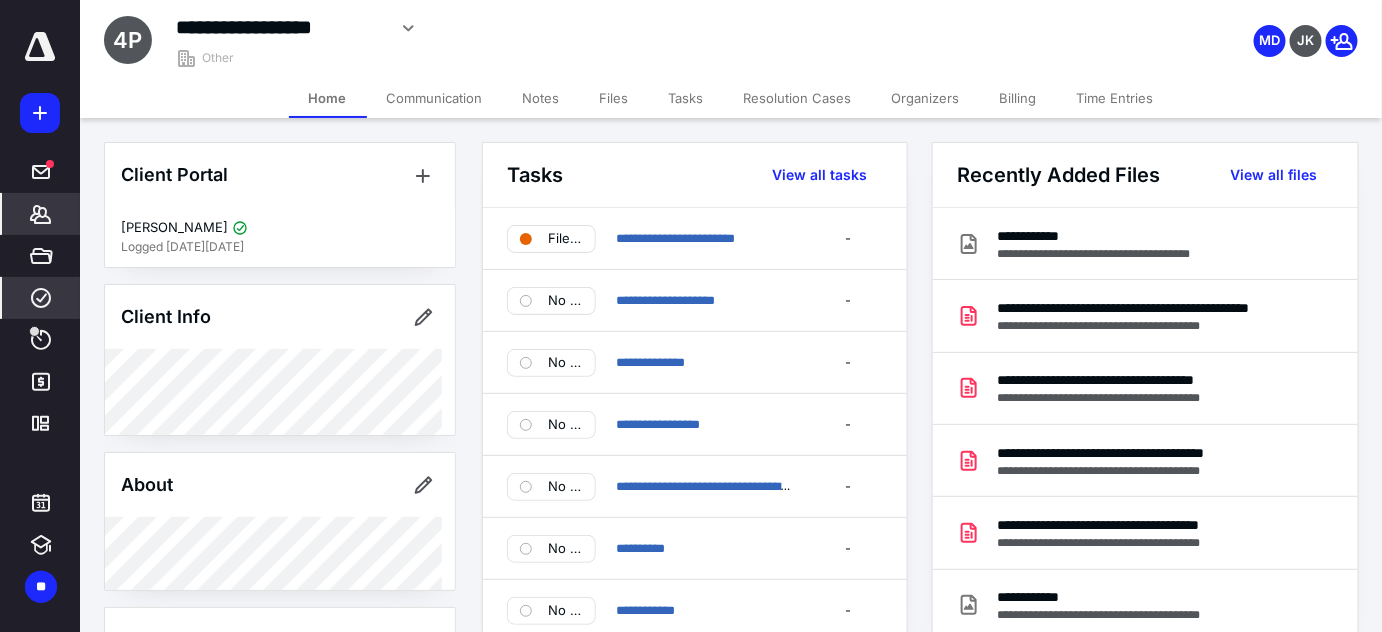 click on "****" at bounding box center [41, 298] 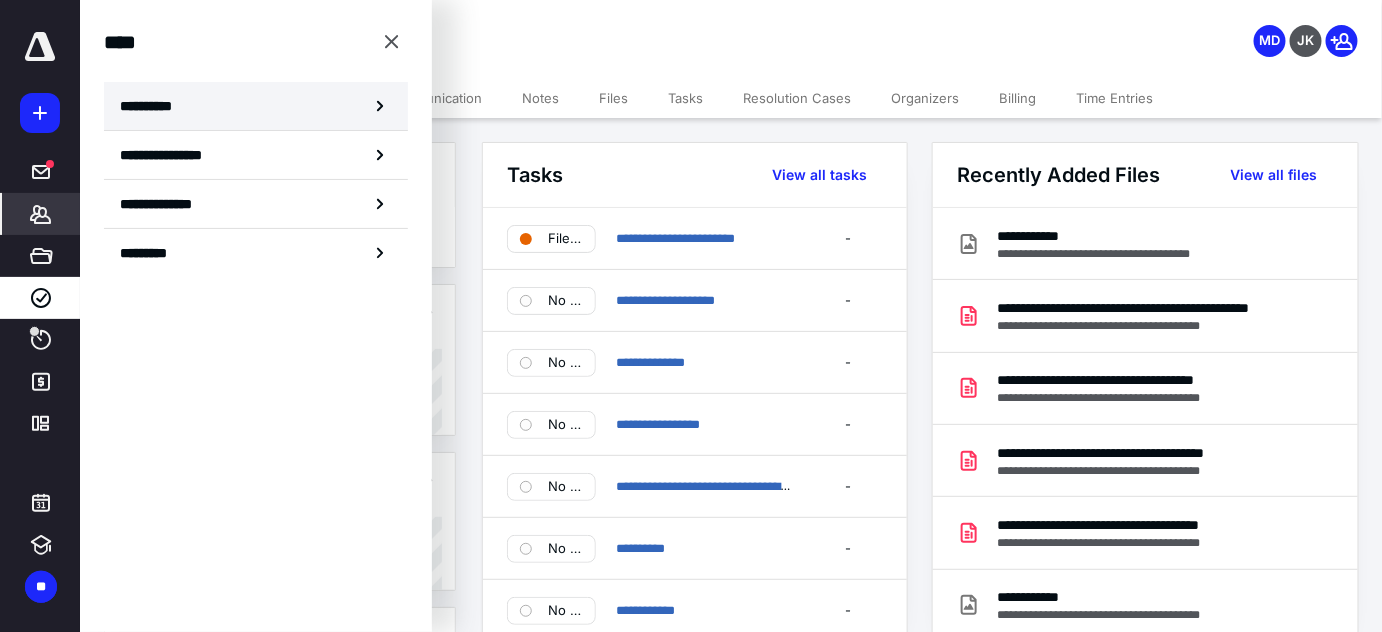 click on "**********" at bounding box center (153, 106) 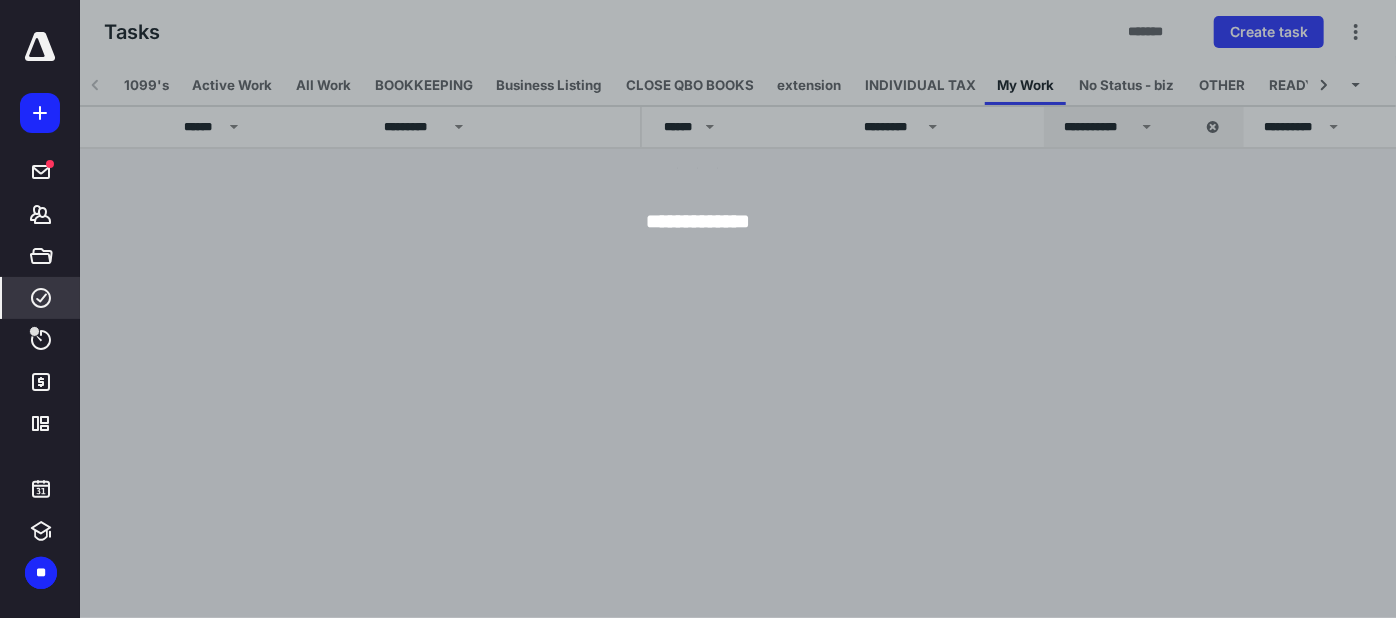 click at bounding box center (778, 309) 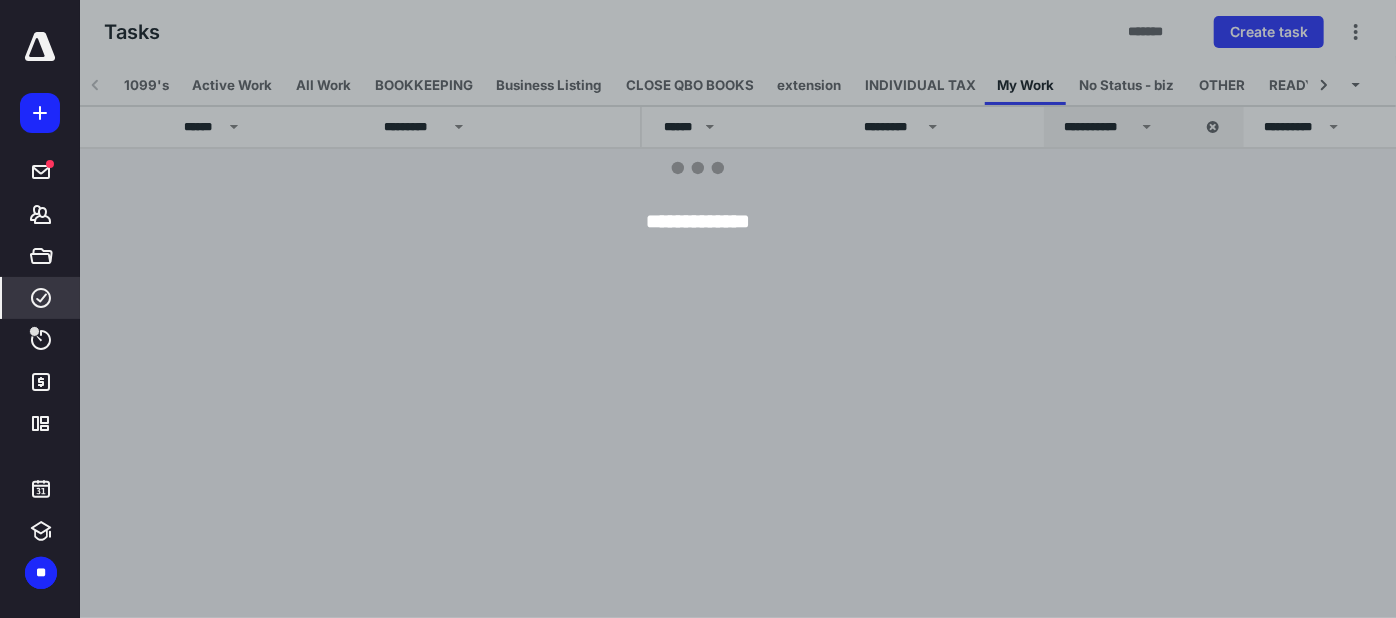 click at bounding box center [778, 309] 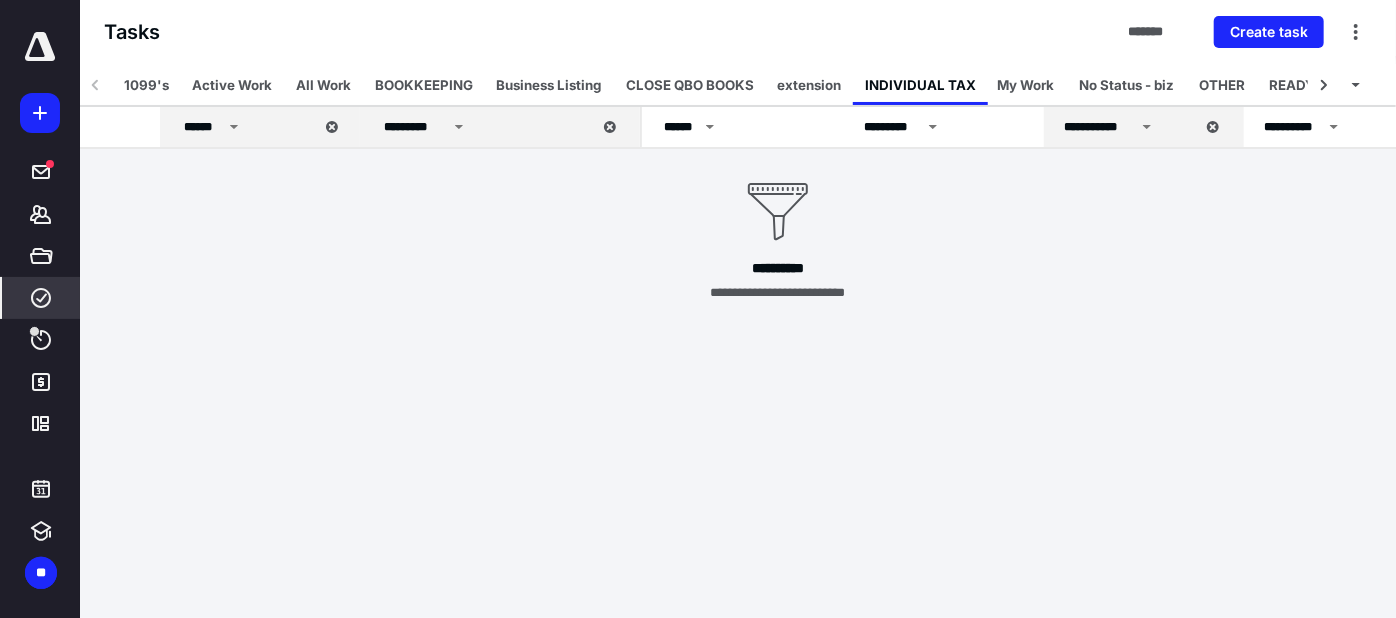 click on "**********" at bounding box center (1363, 128) 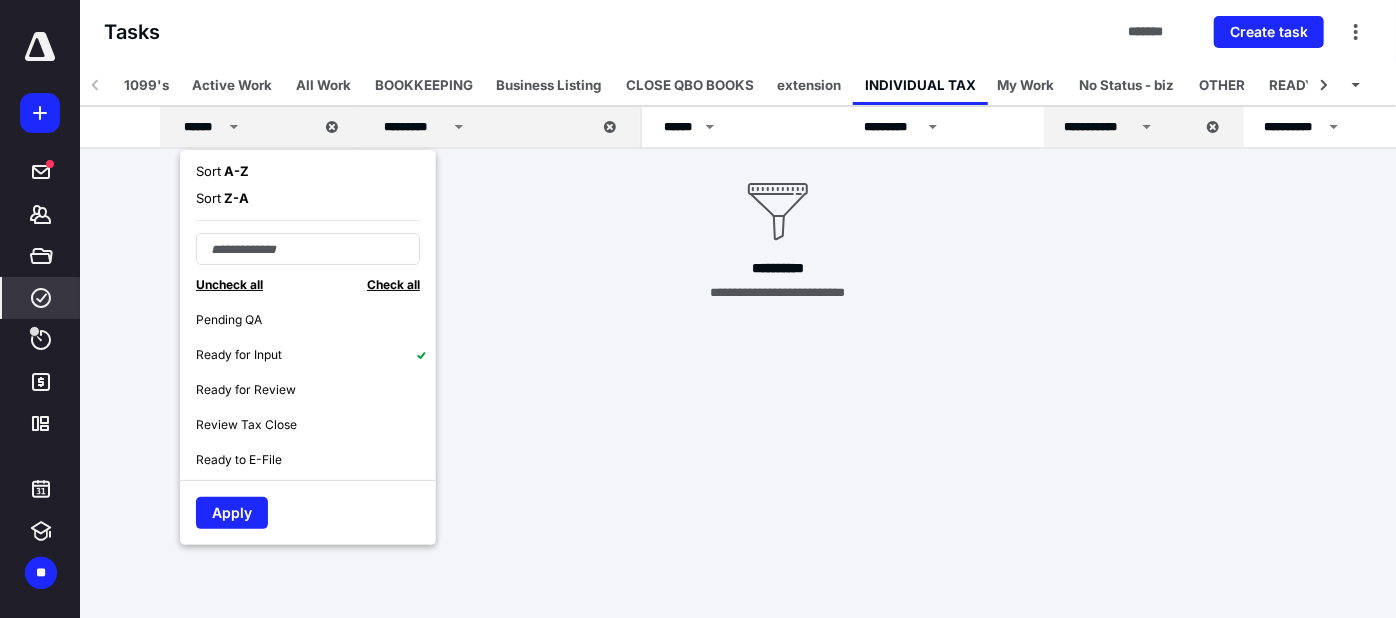 scroll, scrollTop: 448, scrollLeft: 0, axis: vertical 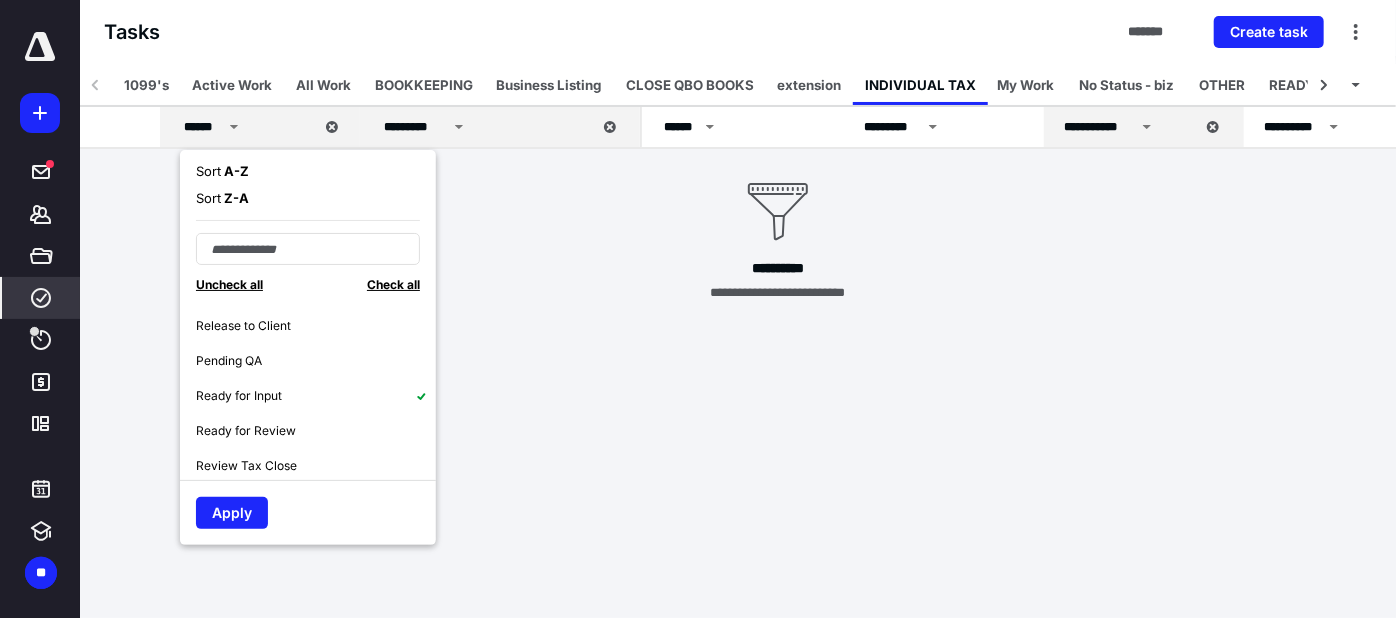 click on "Ready for Input" at bounding box center (316, 395) 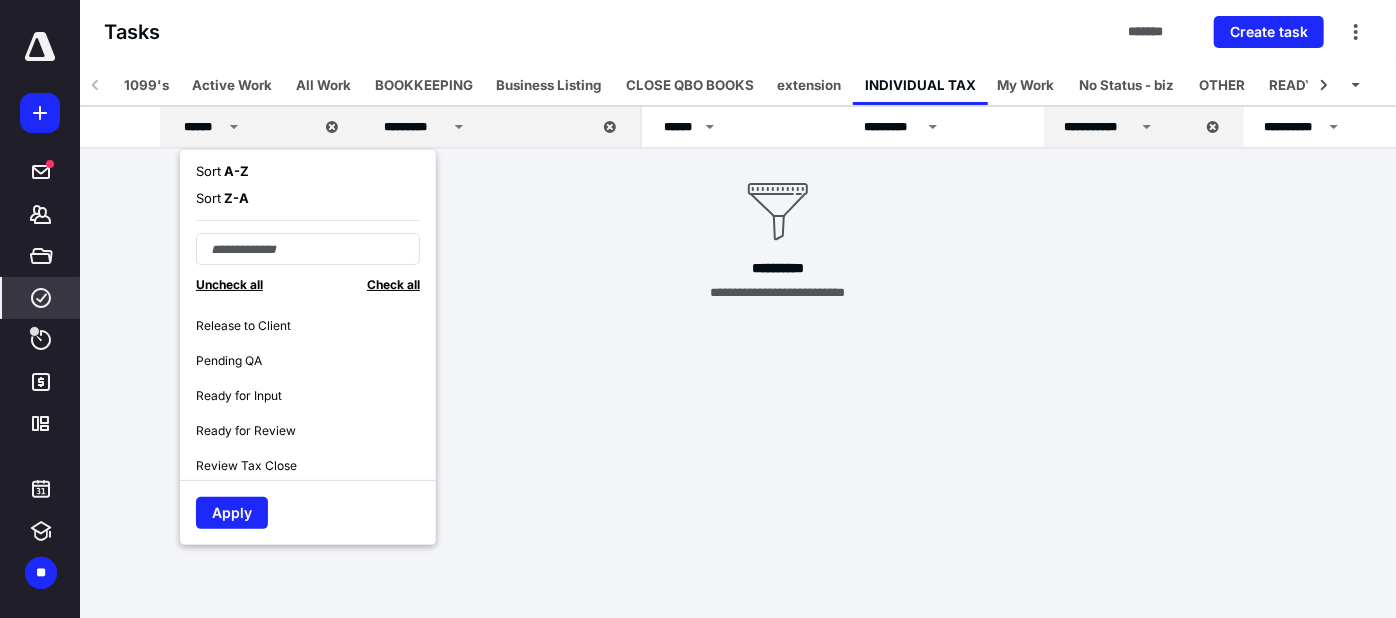 click on "Ready for Input" at bounding box center [316, 395] 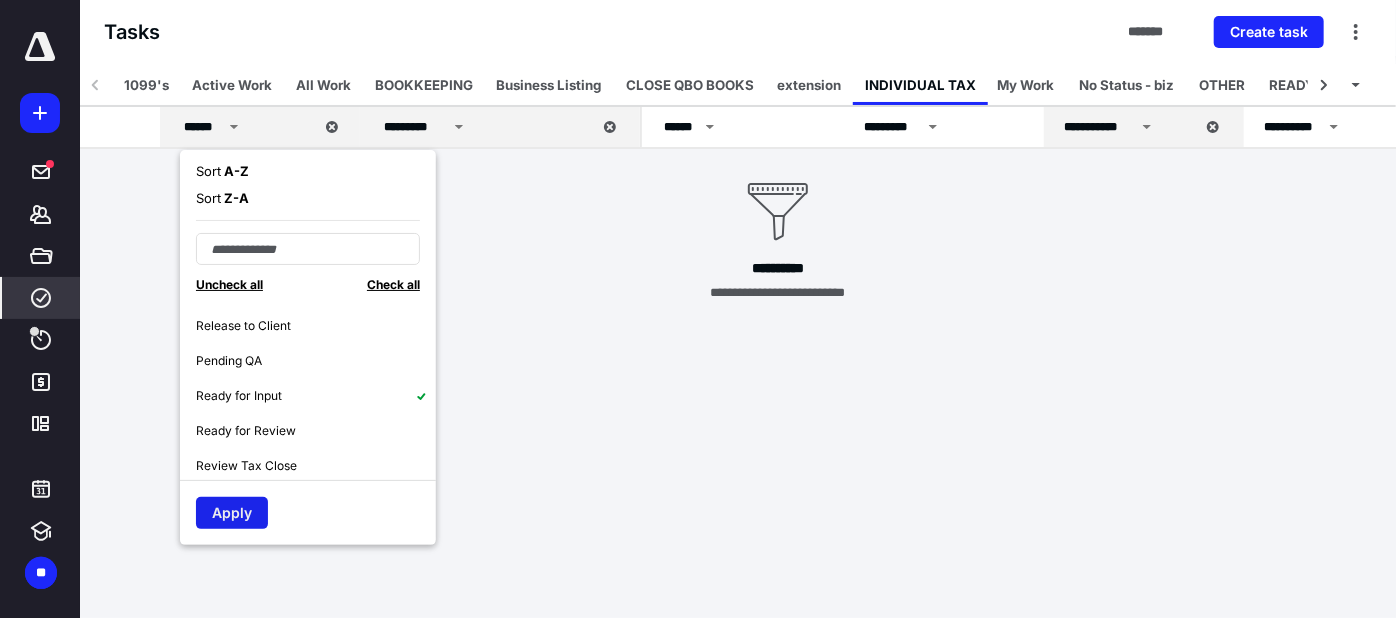 click on "Apply" at bounding box center [232, 513] 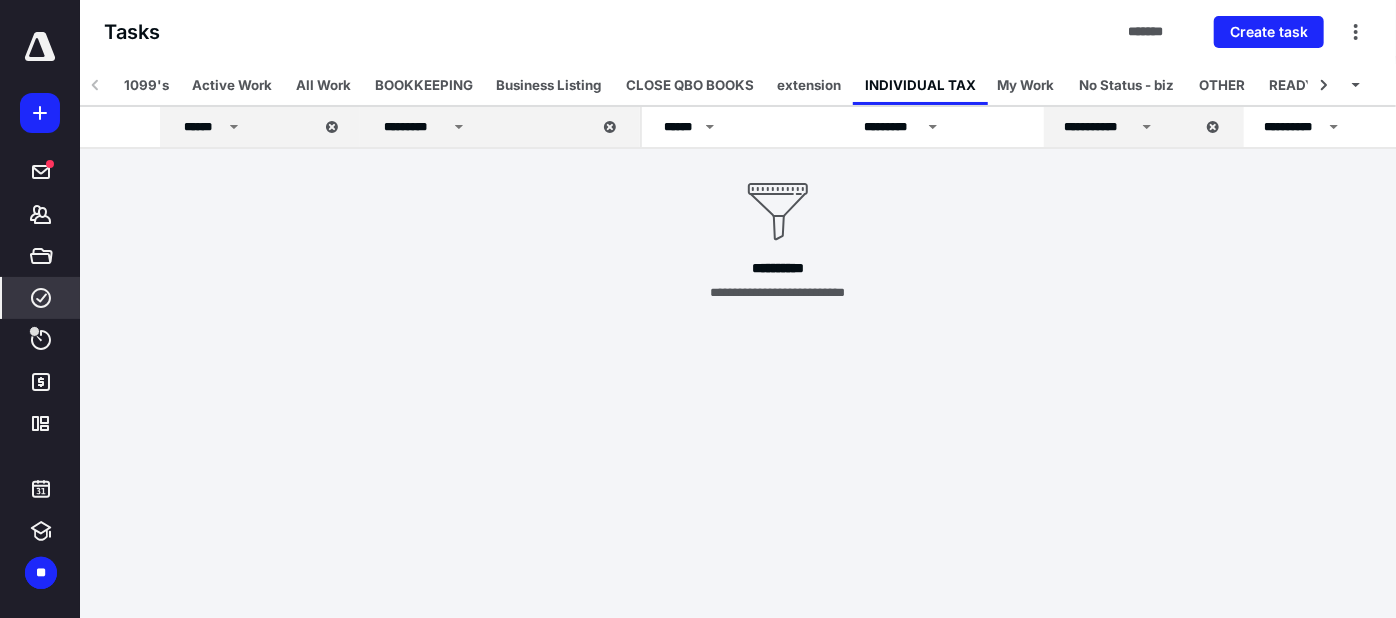 click 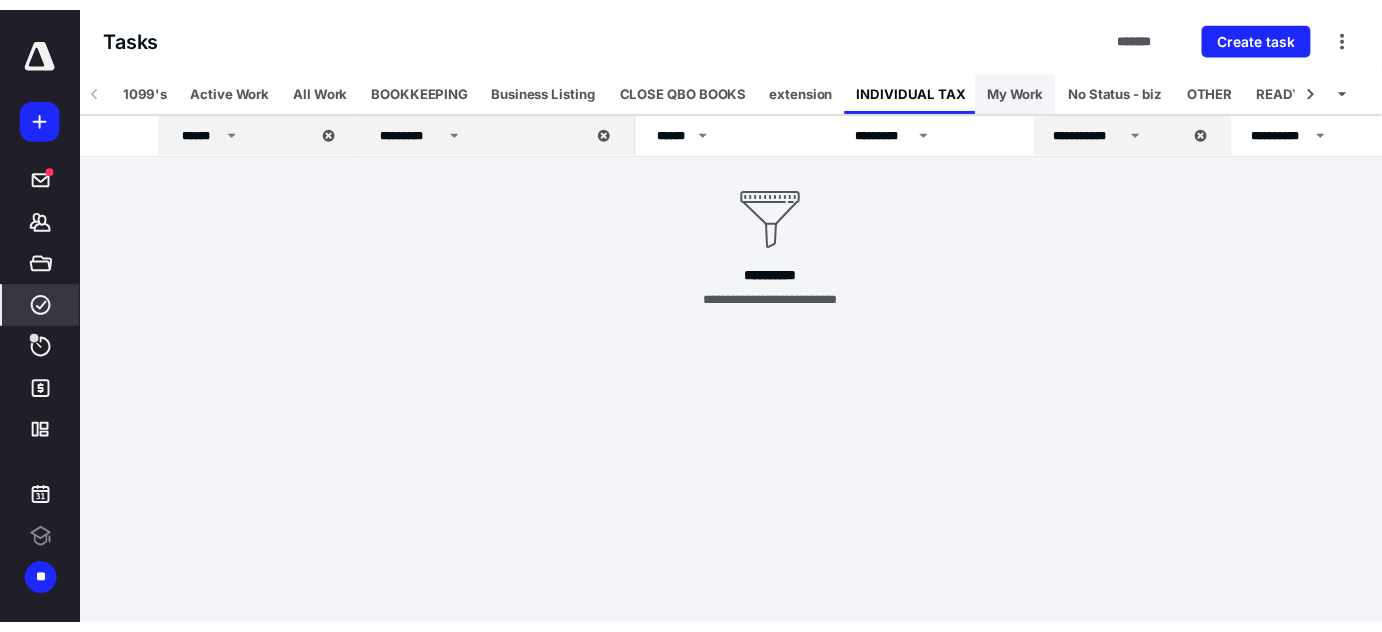 scroll, scrollTop: 0, scrollLeft: 0, axis: both 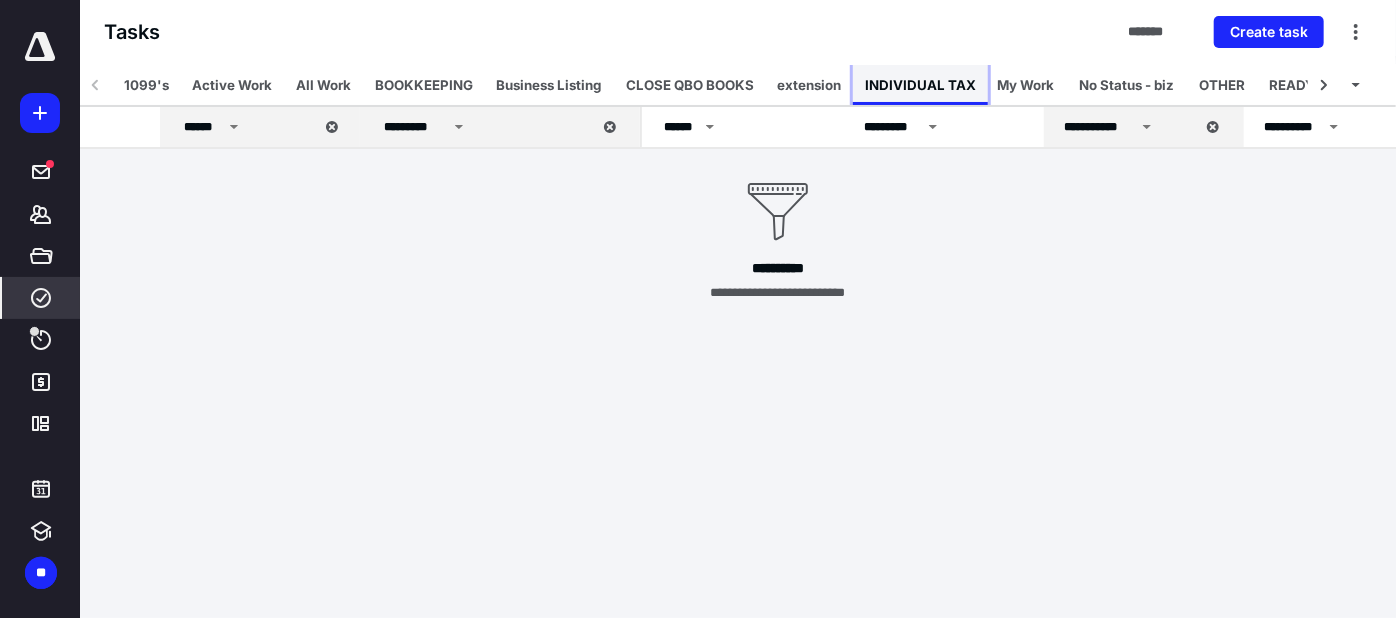 click on "INDIVIDUAL TAX" at bounding box center [920, 85] 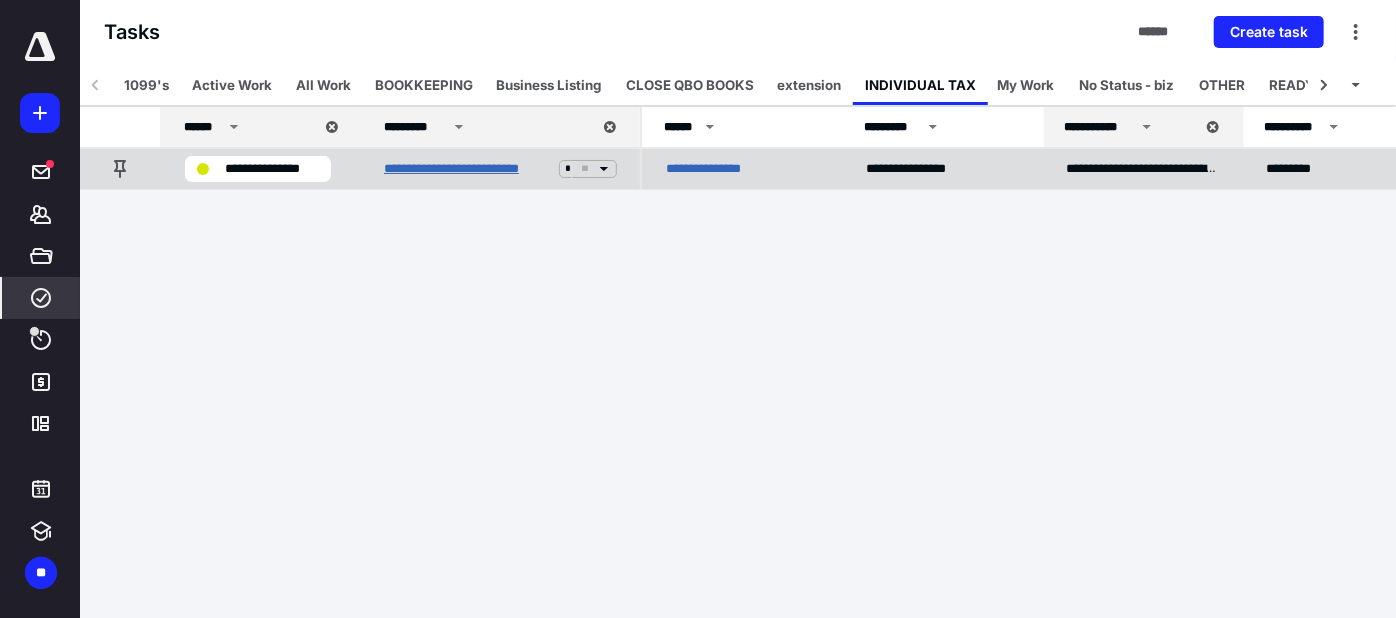 click on "**********" at bounding box center [467, 169] 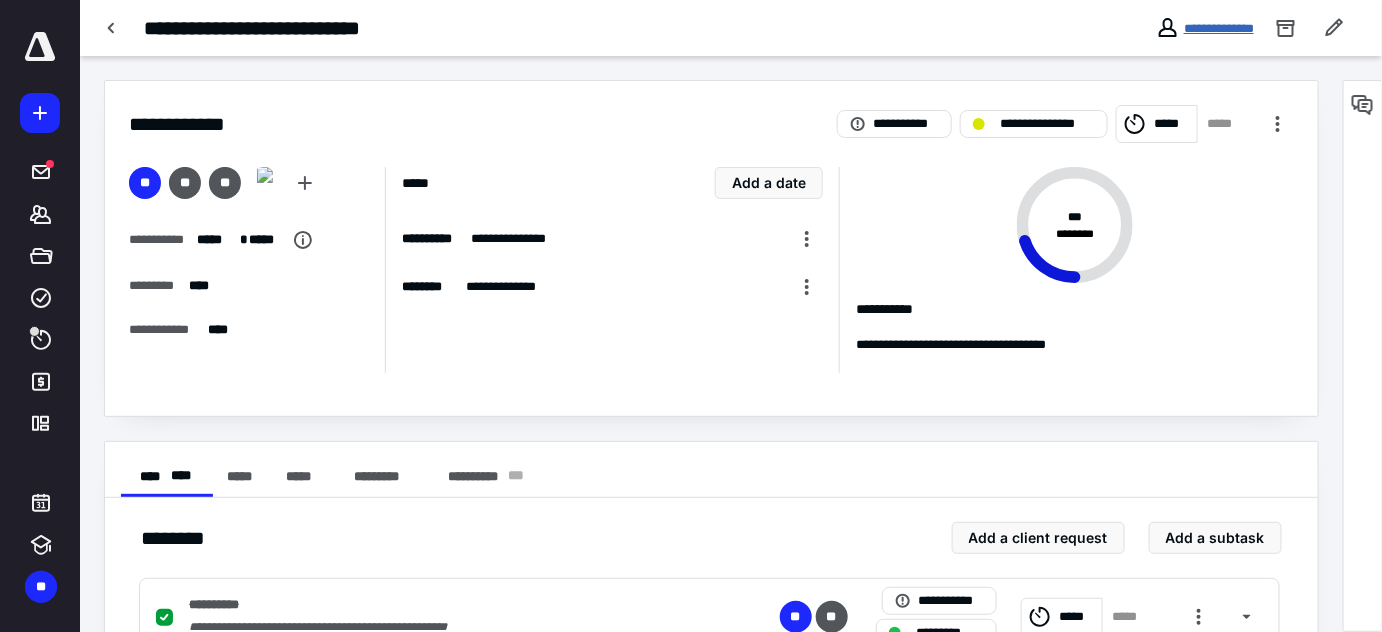 click on "**********" at bounding box center [1219, 28] 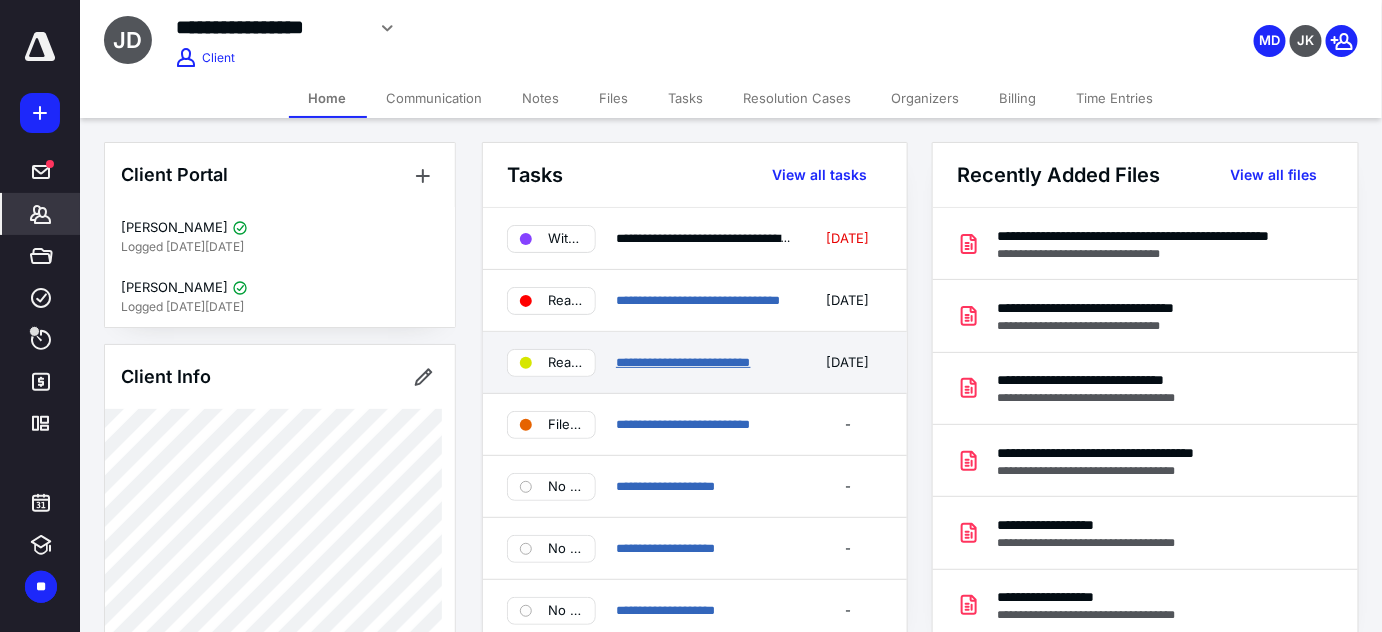 click on "**********" at bounding box center [683, 362] 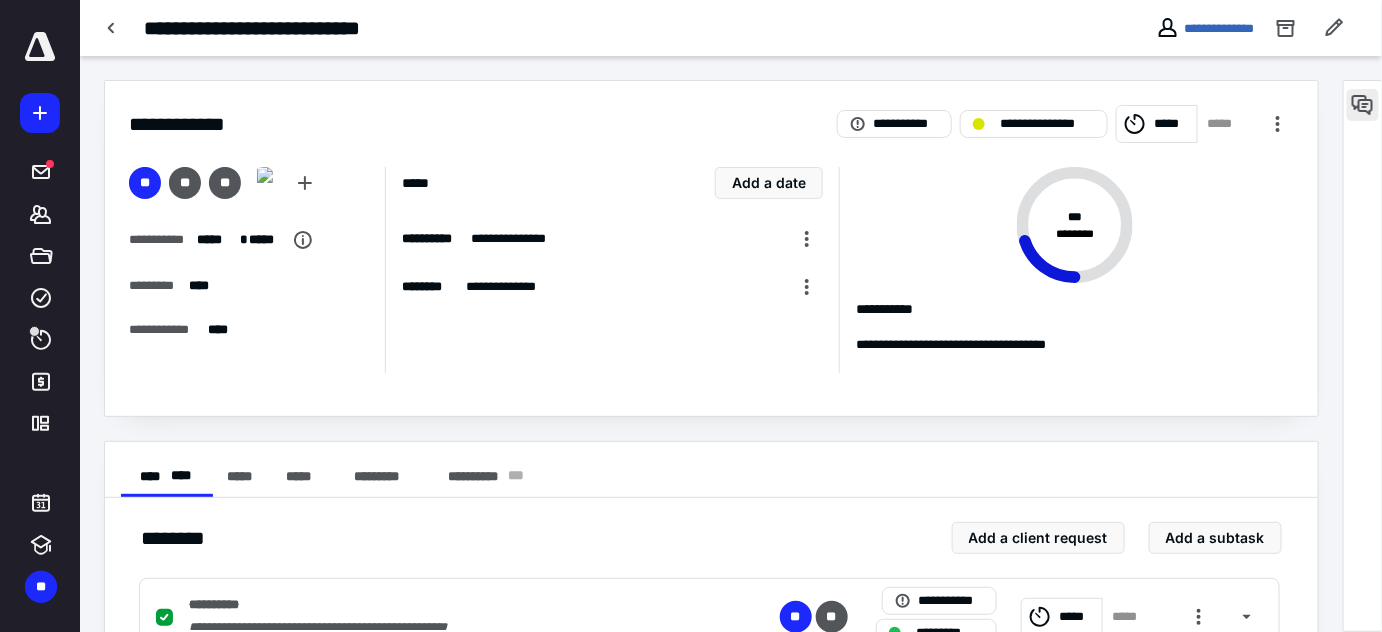 click at bounding box center [1363, 105] 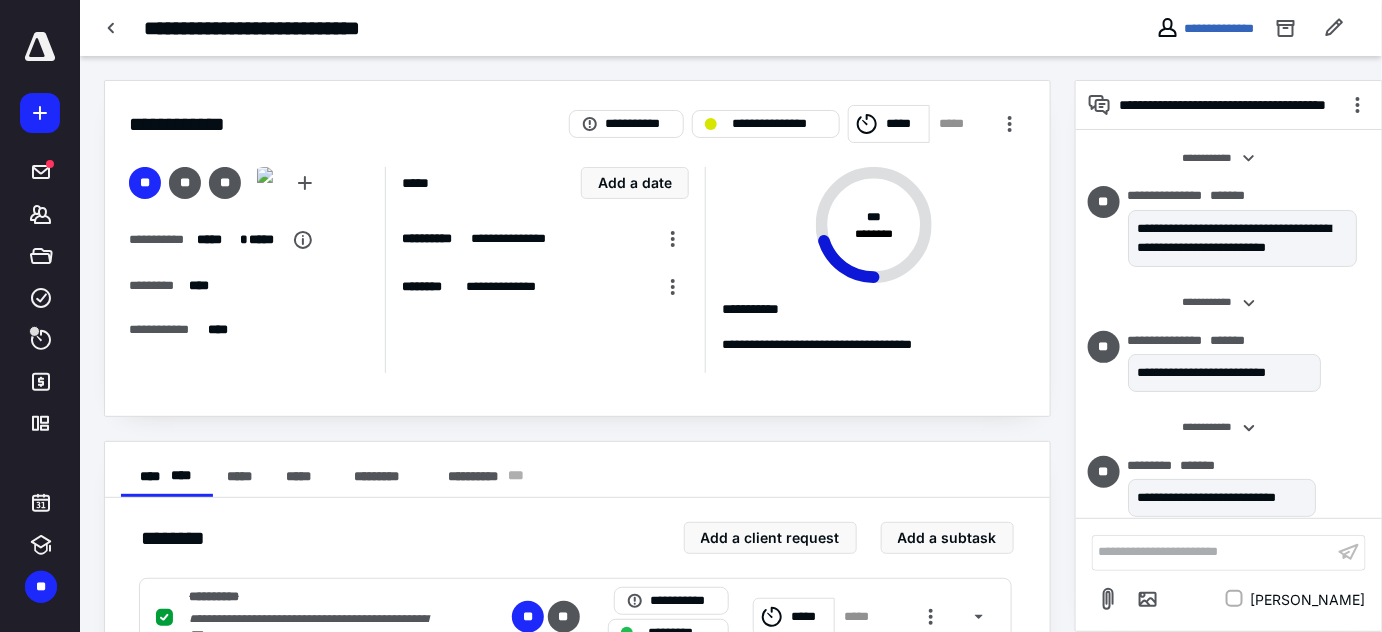 scroll, scrollTop: 160, scrollLeft: 0, axis: vertical 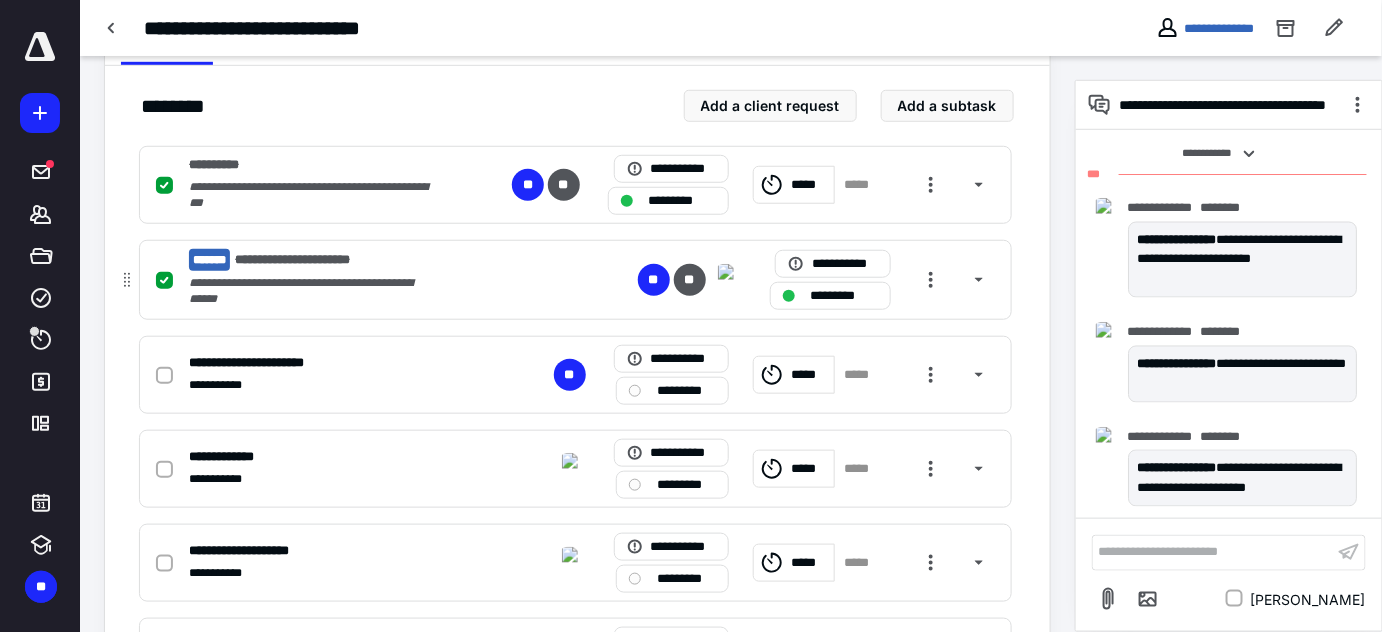 click on "**********" at bounding box center (313, 291) 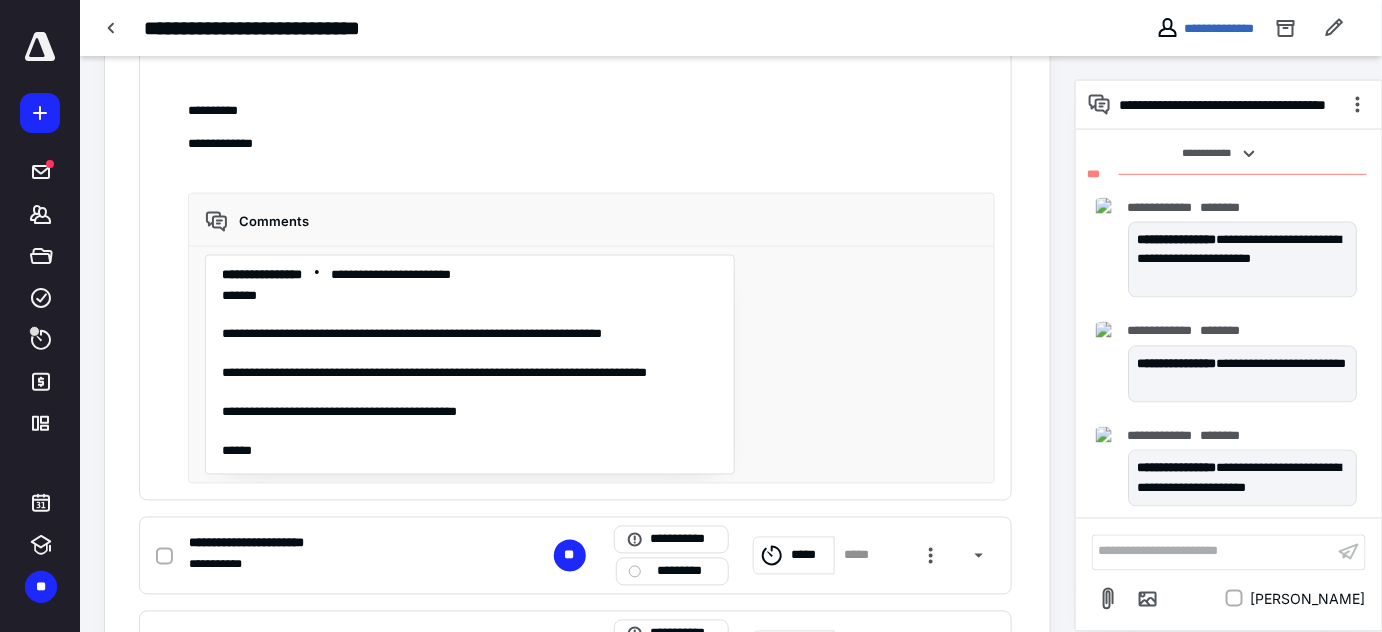scroll, scrollTop: 978, scrollLeft: 0, axis: vertical 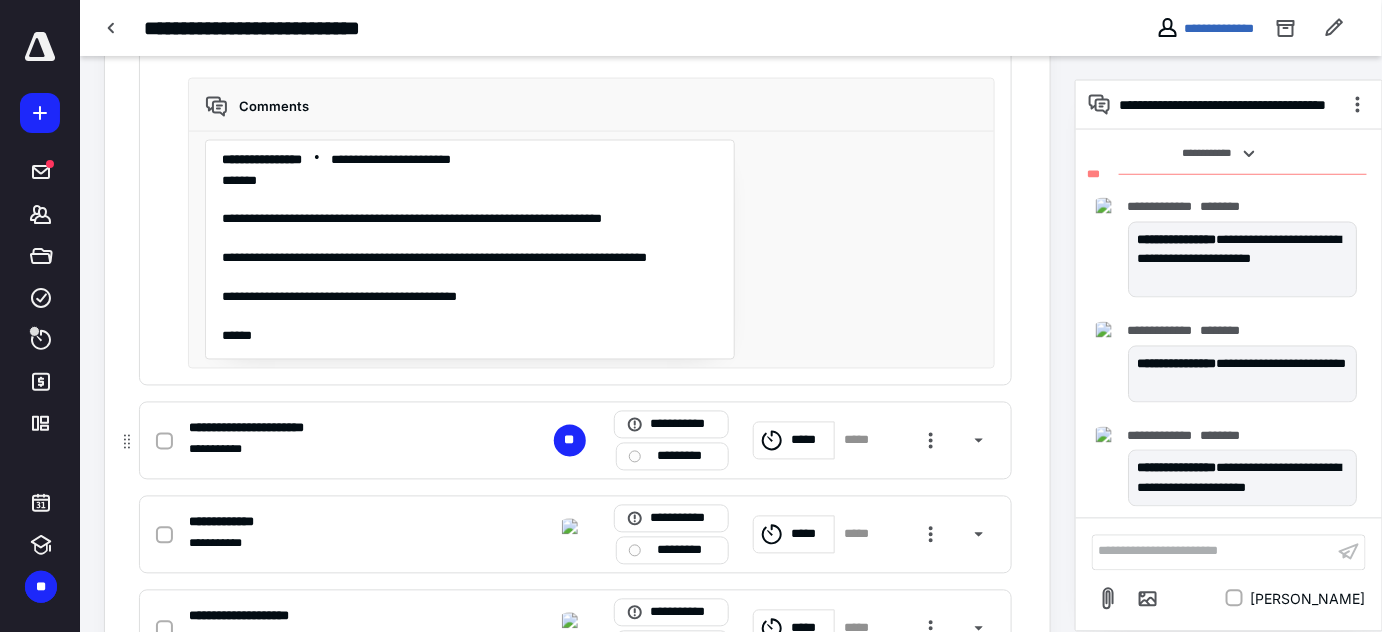 click on "**********" at bounding box center (313, 450) 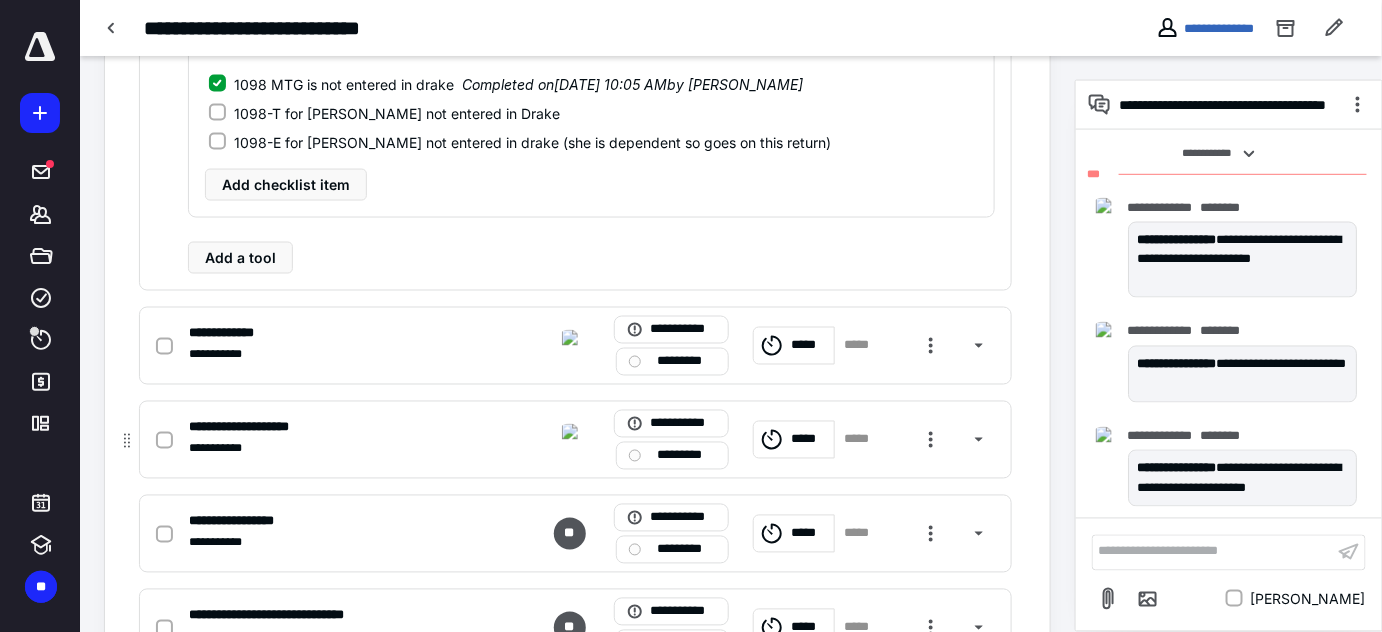 scroll, scrollTop: 770, scrollLeft: 0, axis: vertical 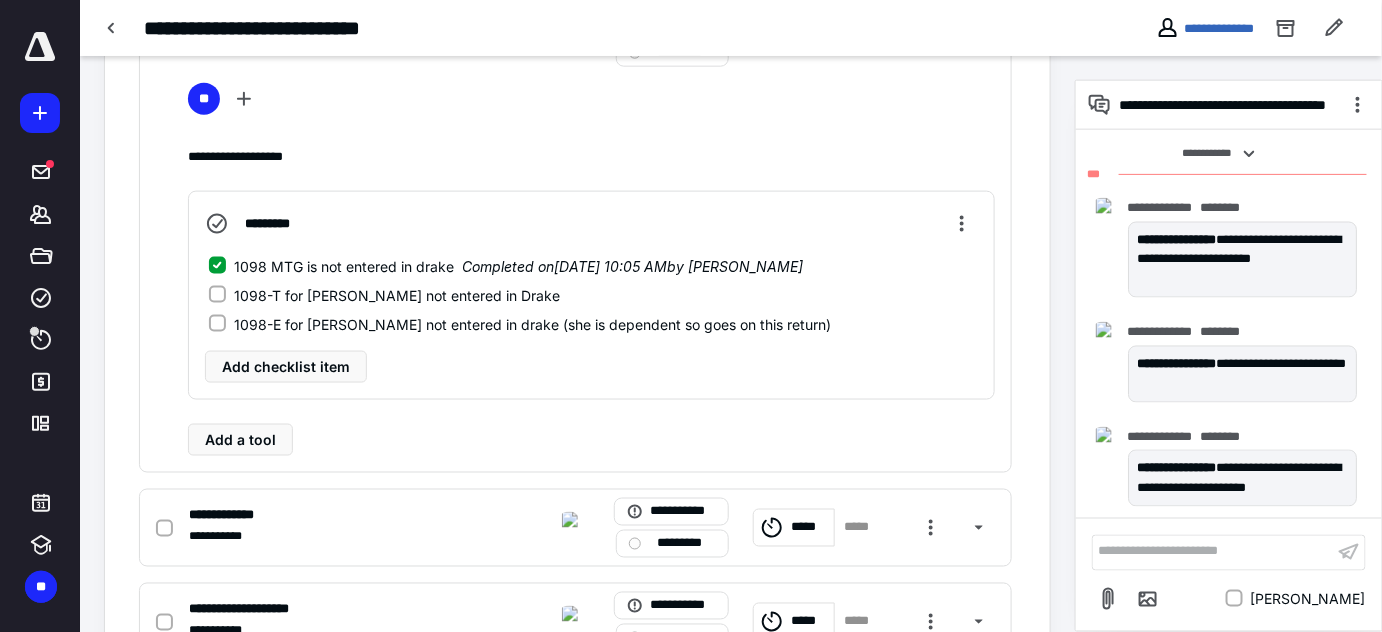click on "**********" at bounding box center [731, 28] 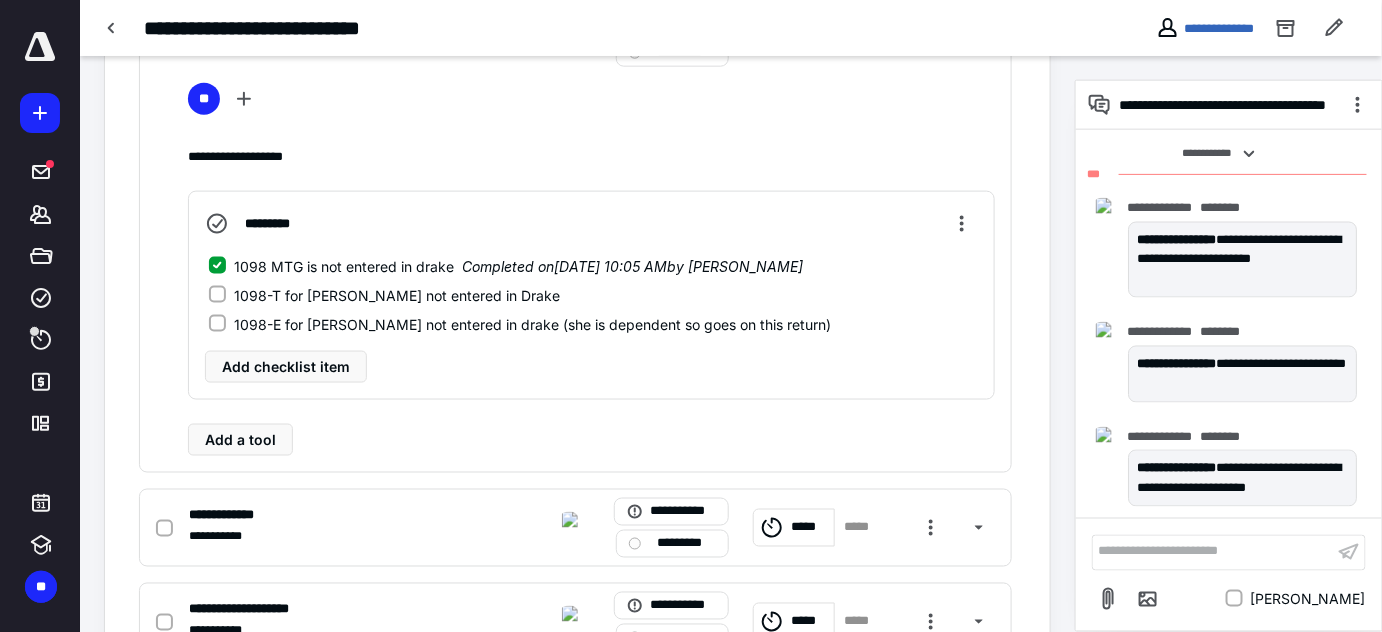 click on "**********" at bounding box center [1205, 28] 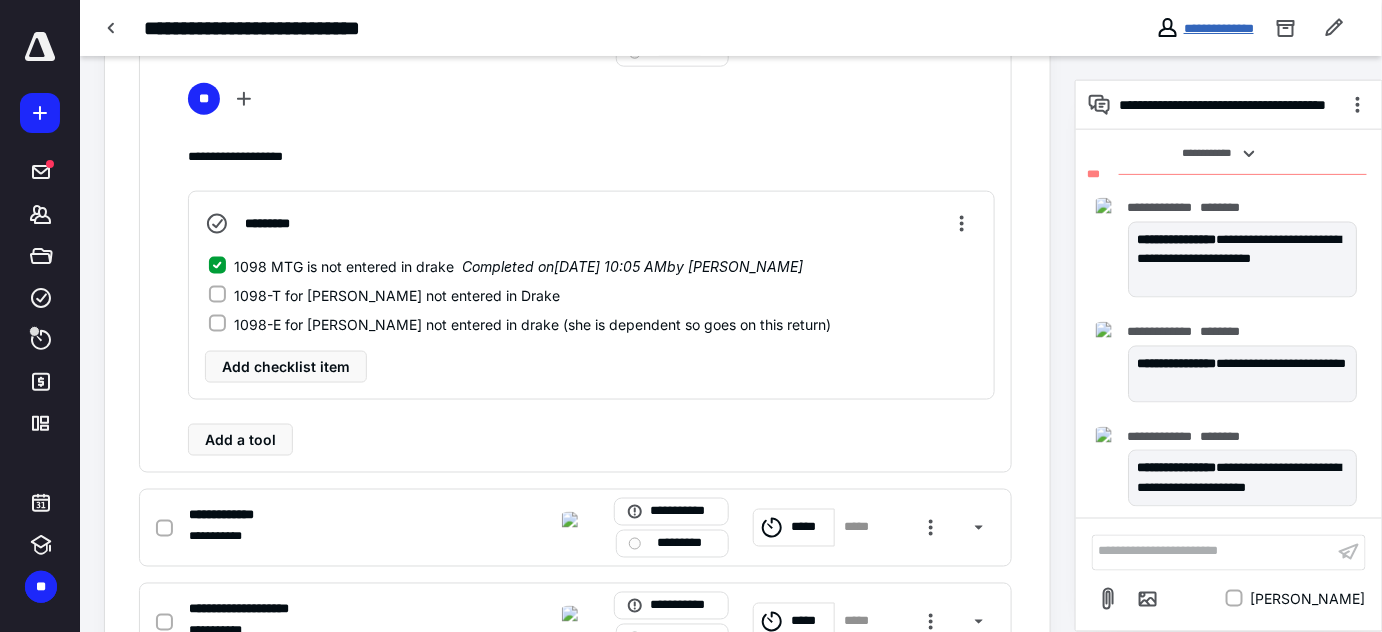 click on "**********" at bounding box center (1219, 28) 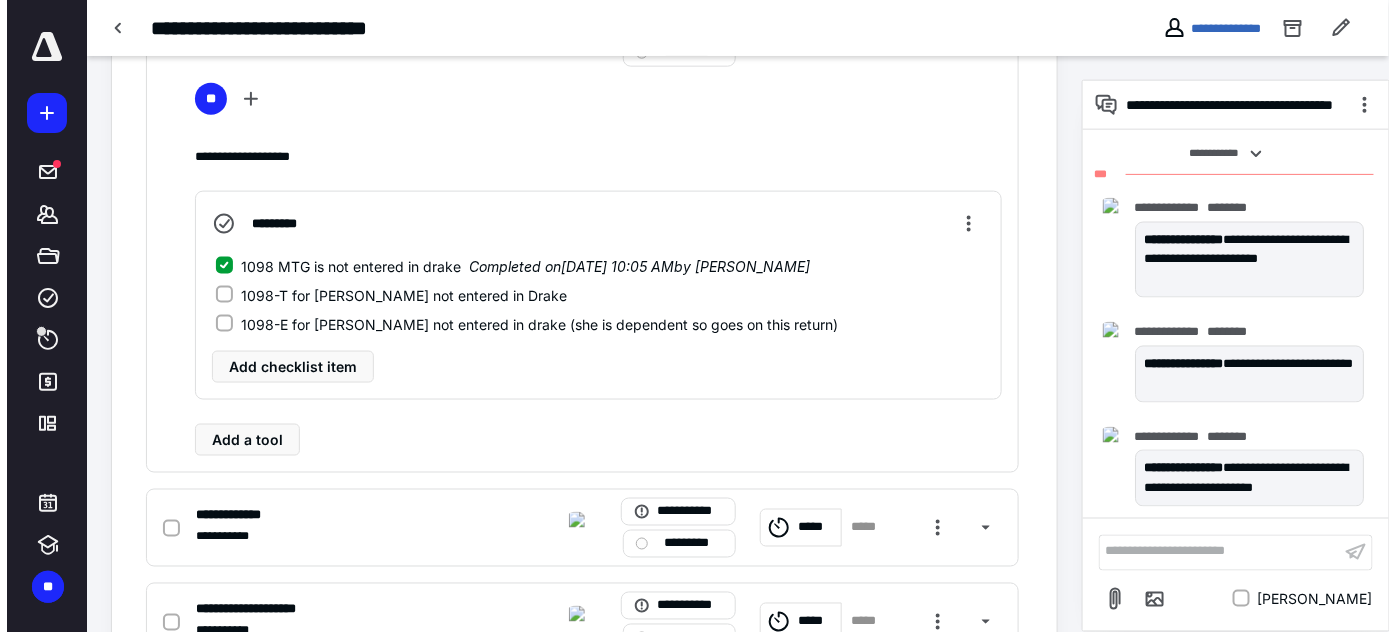 scroll, scrollTop: 0, scrollLeft: 0, axis: both 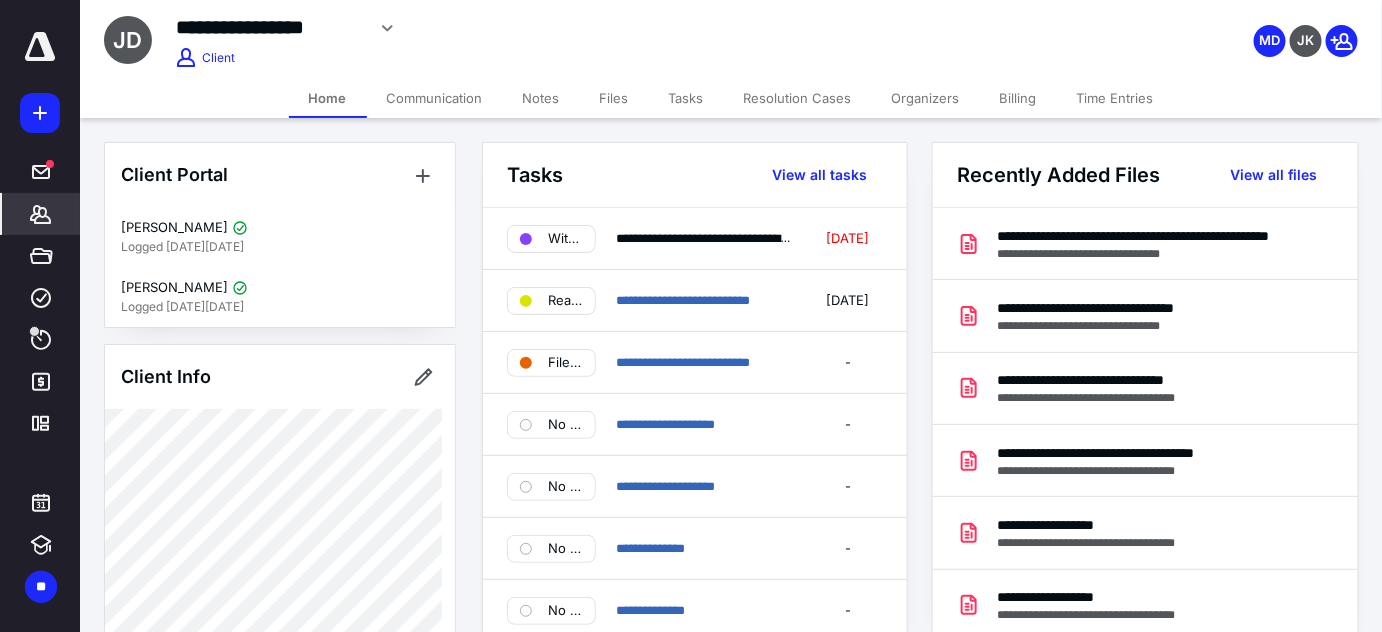 click on "Files" at bounding box center [614, 98] 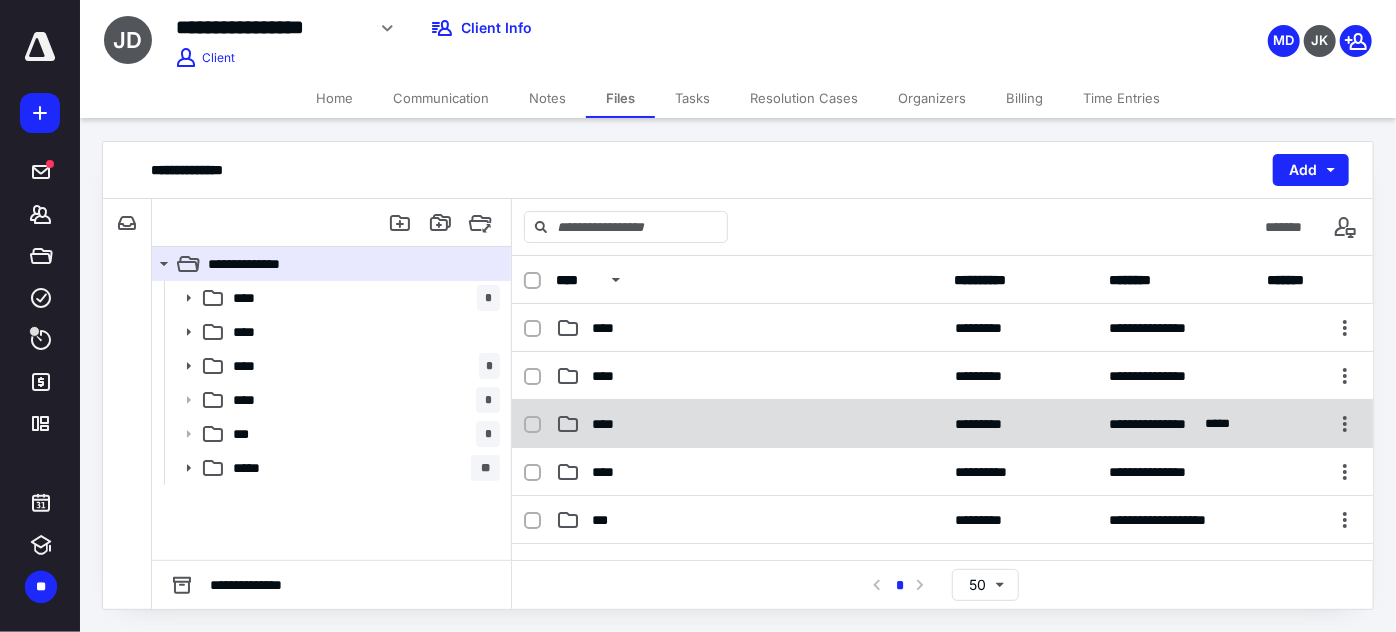 click on "**********" at bounding box center [942, 424] 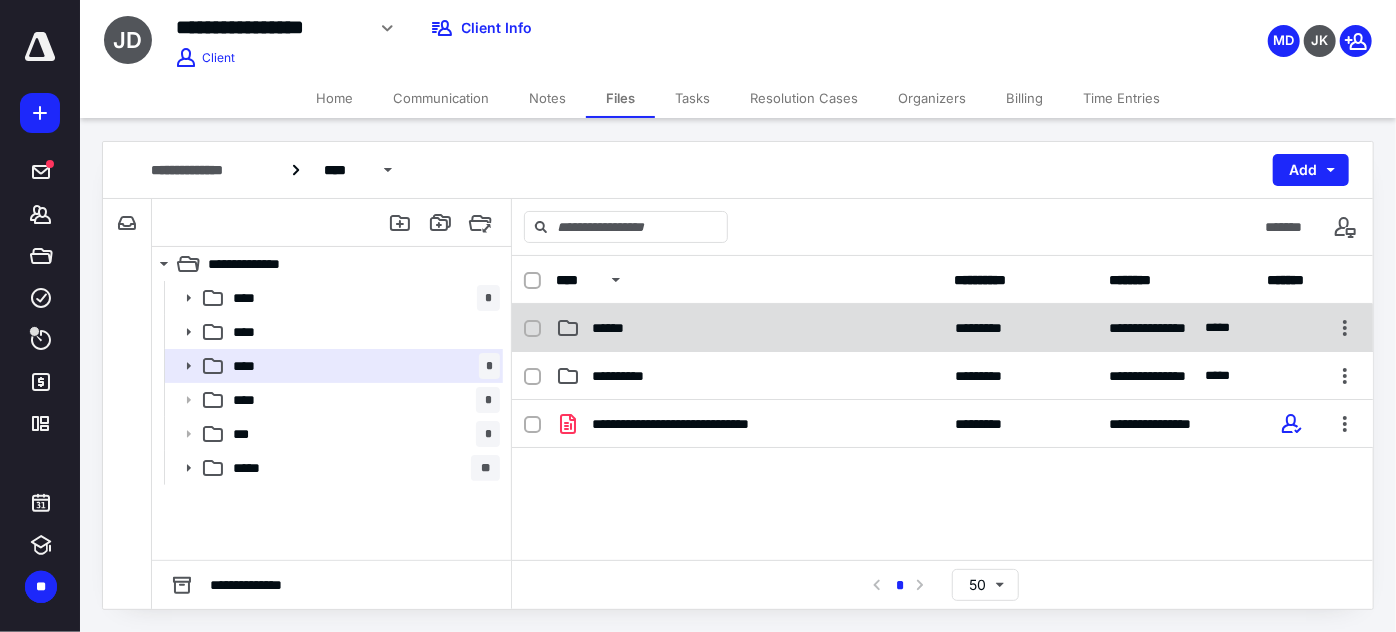 click on "******" at bounding box center [749, 328] 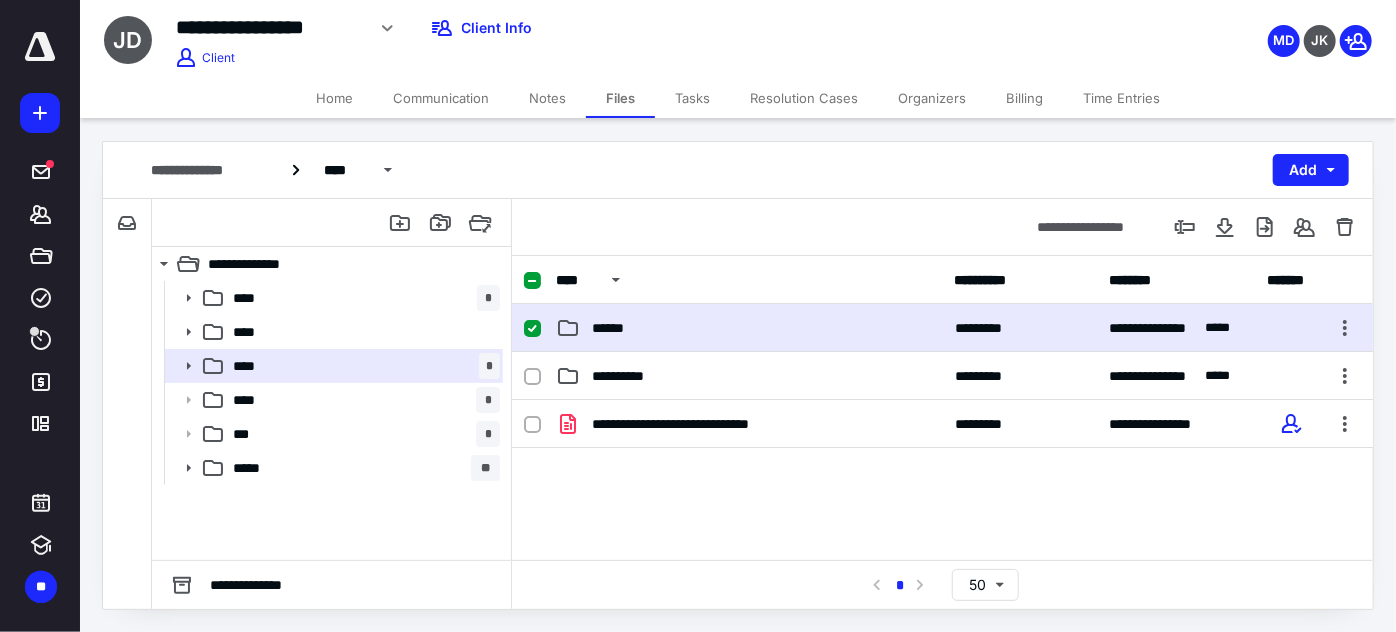 click on "******" at bounding box center [749, 328] 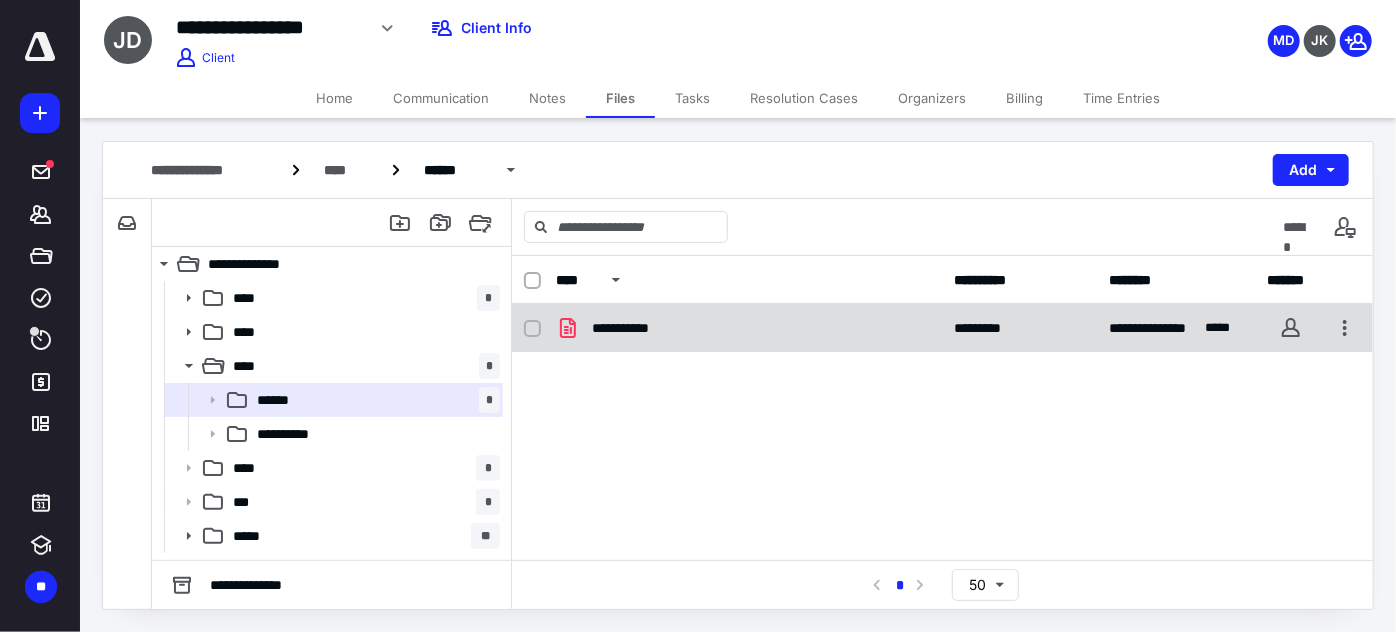 click on "**********" at bounding box center (749, 328) 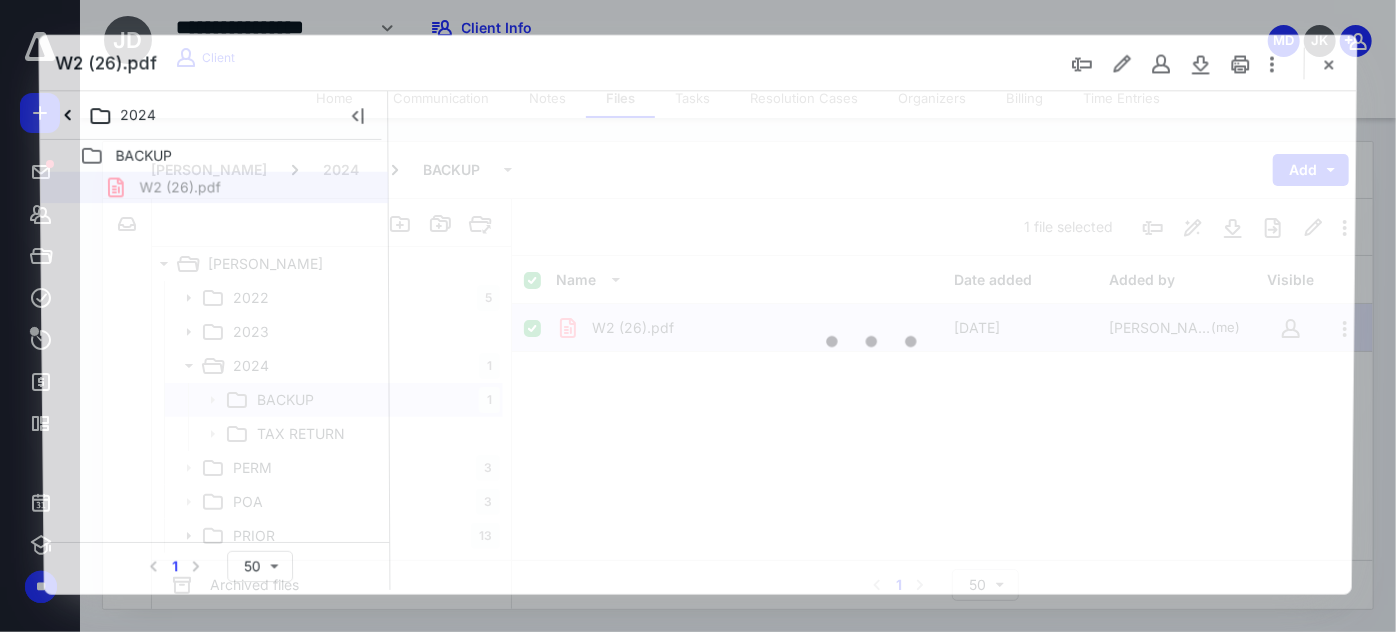 scroll, scrollTop: 0, scrollLeft: 0, axis: both 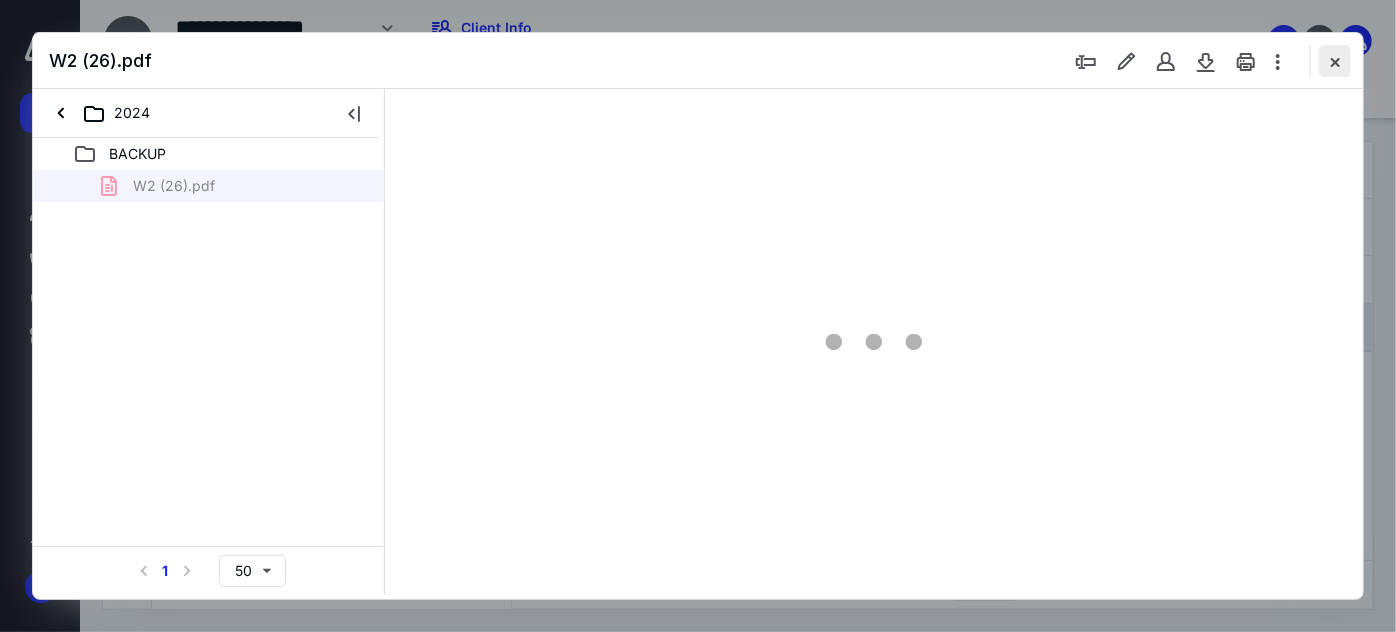 click at bounding box center (1335, 61) 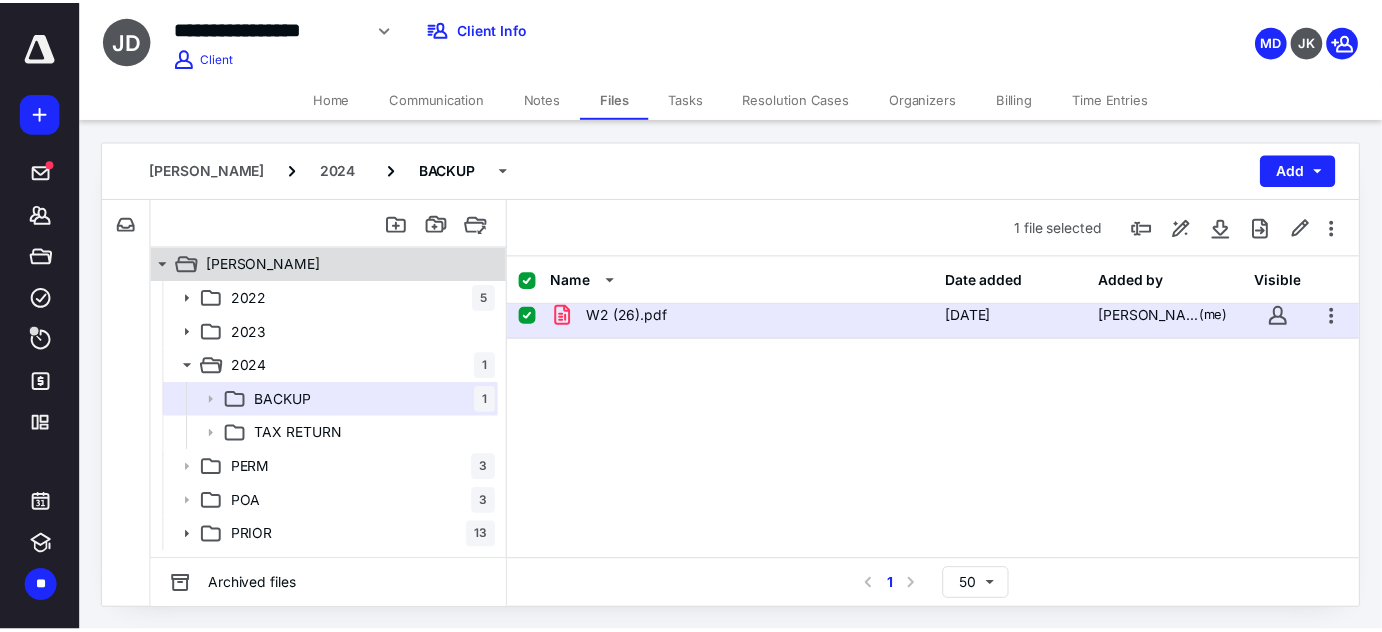 scroll, scrollTop: 0, scrollLeft: 0, axis: both 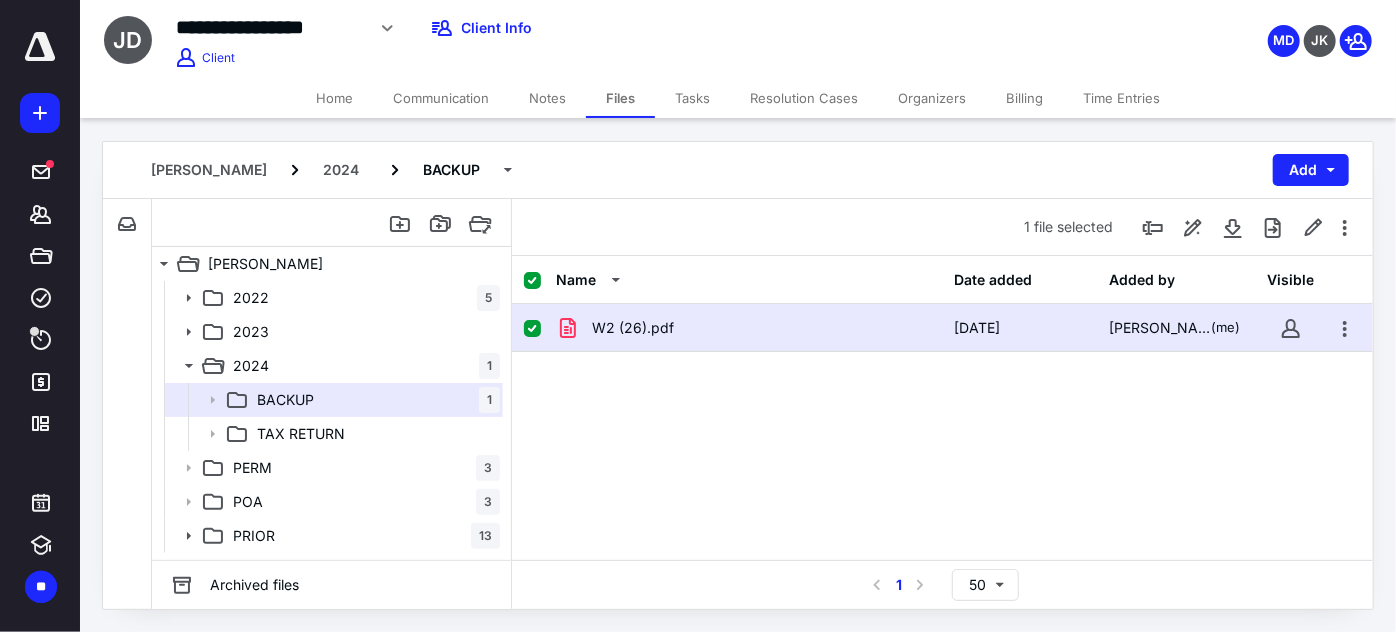 click on "Home" at bounding box center [334, 98] 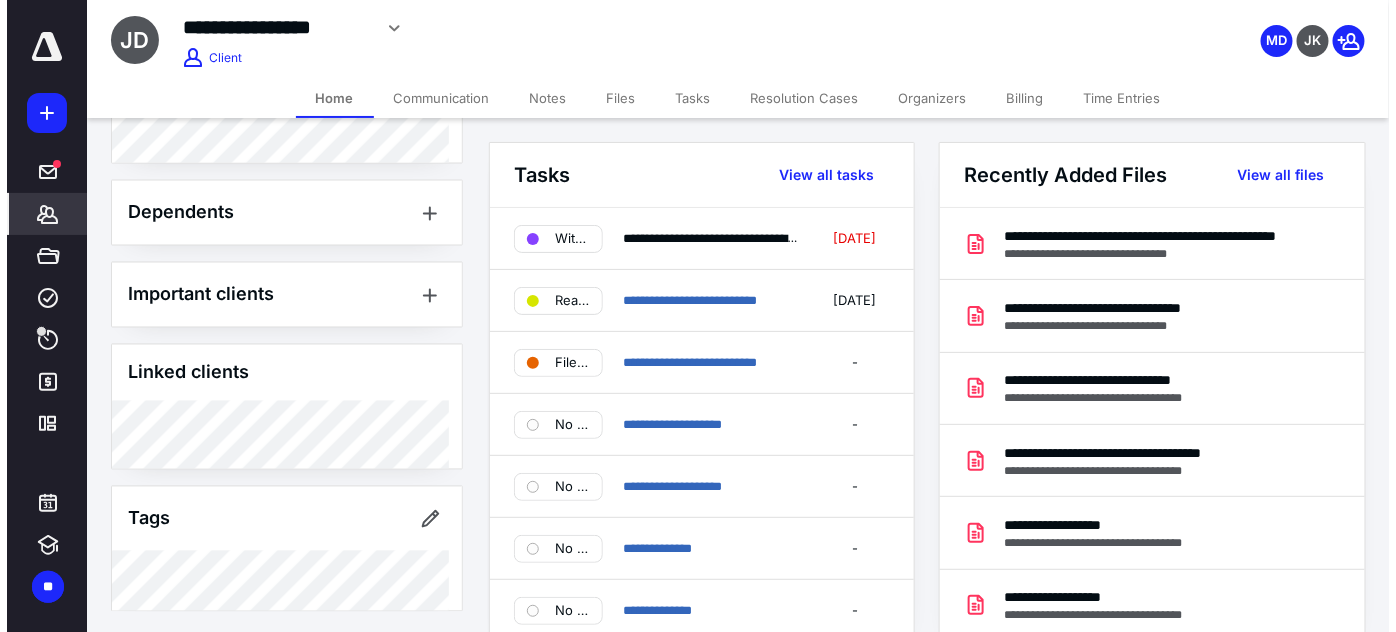 scroll, scrollTop: 900, scrollLeft: 0, axis: vertical 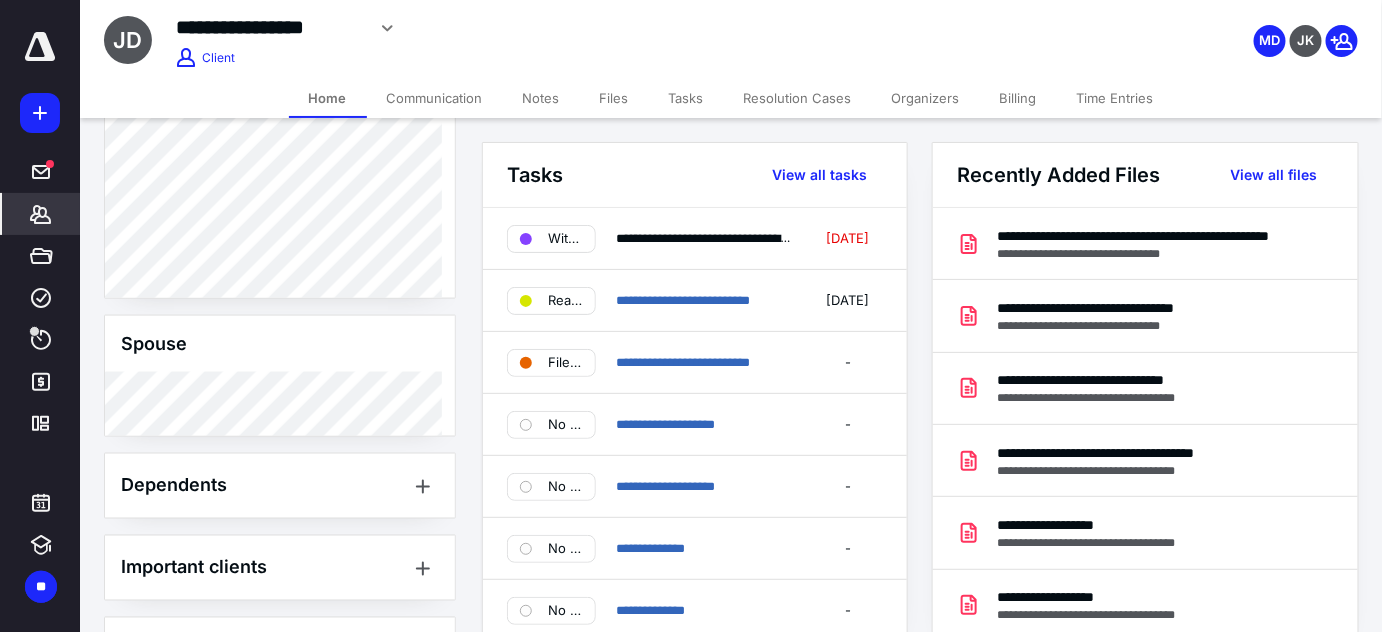 click on "Files" at bounding box center [614, 98] 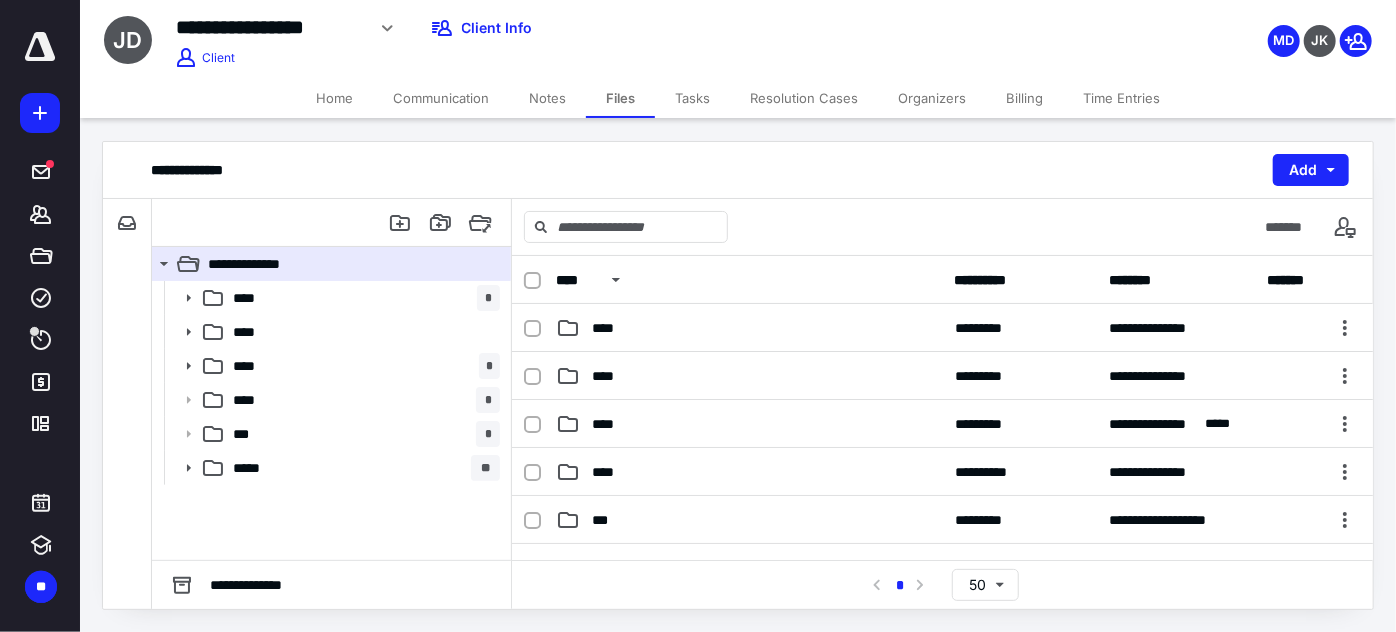 click on "Tasks" at bounding box center (692, 98) 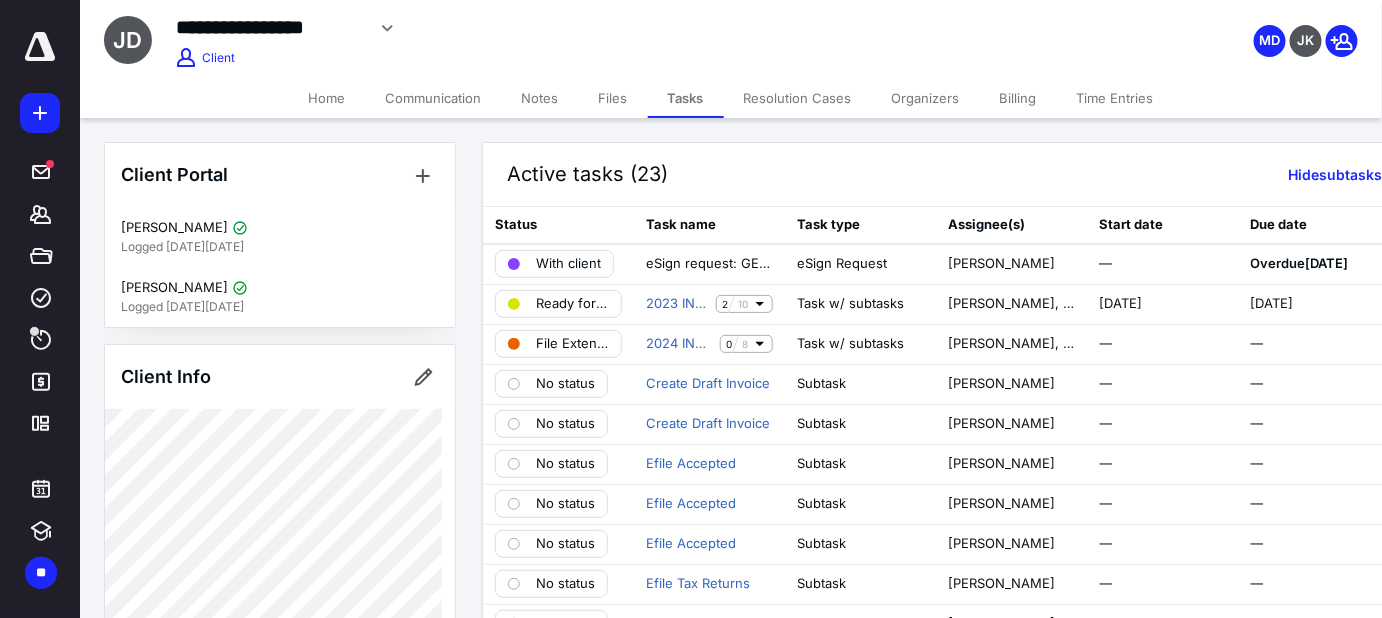 drag, startPoint x: 564, startPoint y: 100, endPoint x: 578, endPoint y: 113, distance: 19.104973 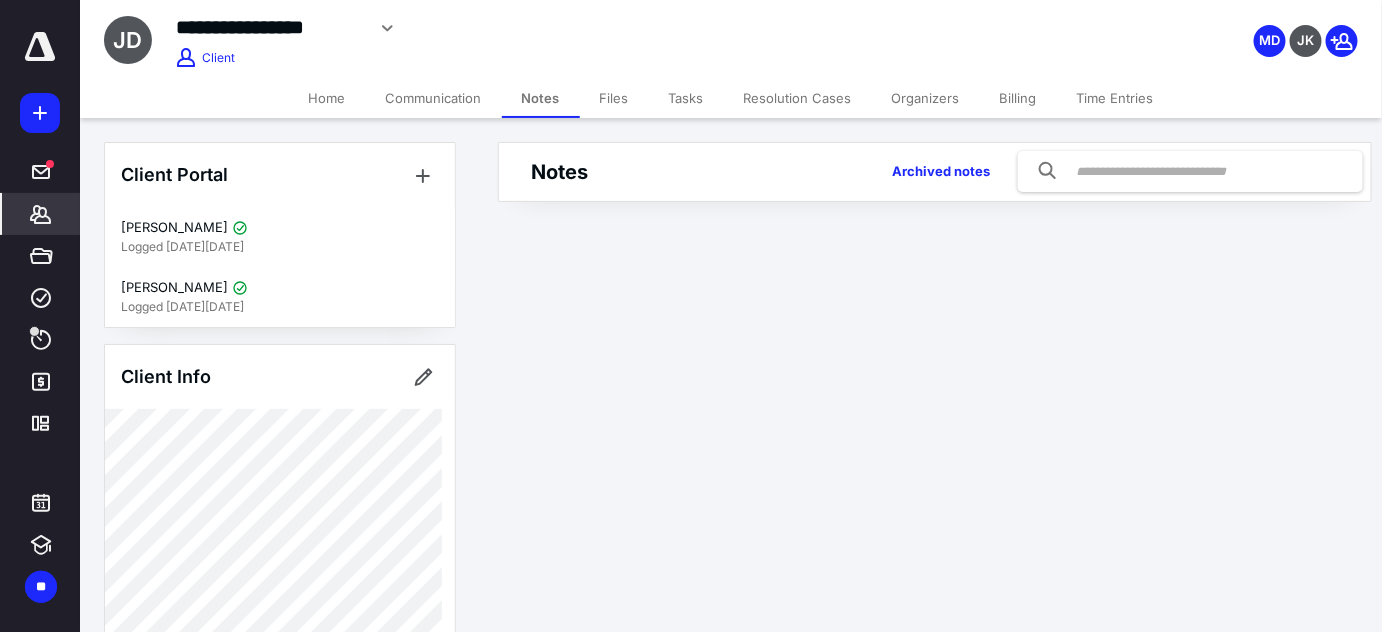 click on "Files" at bounding box center [614, 98] 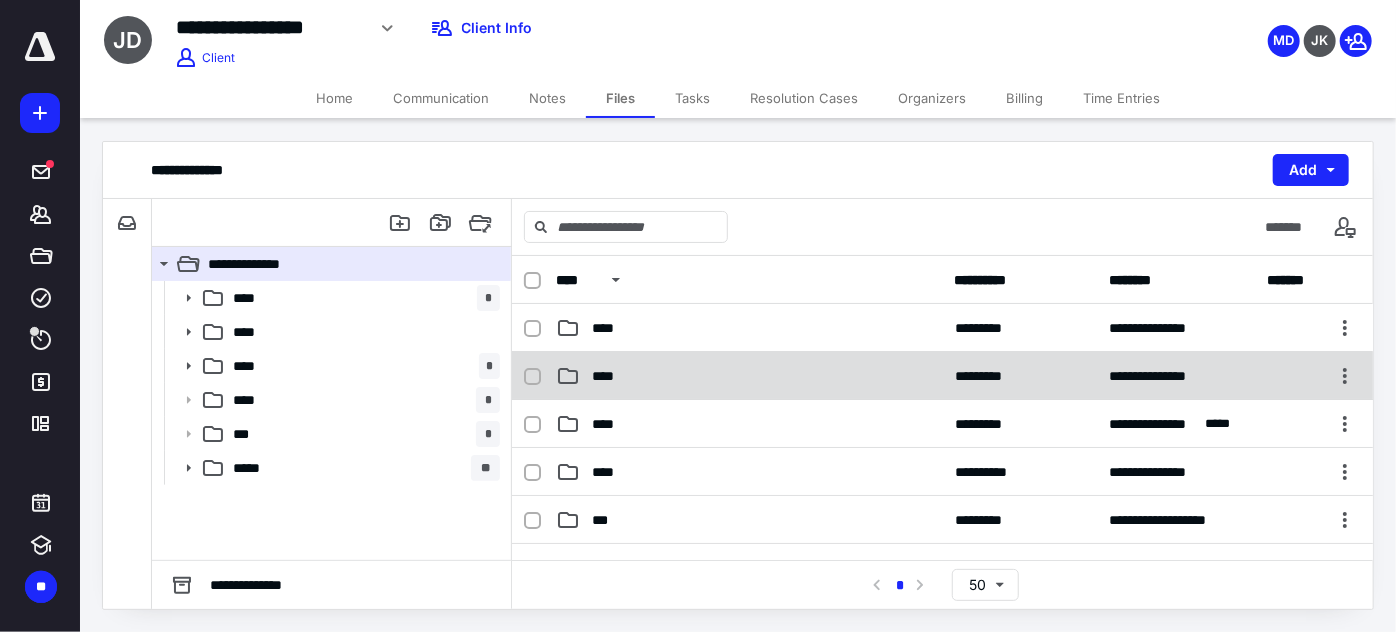 click on "**********" at bounding box center (942, 376) 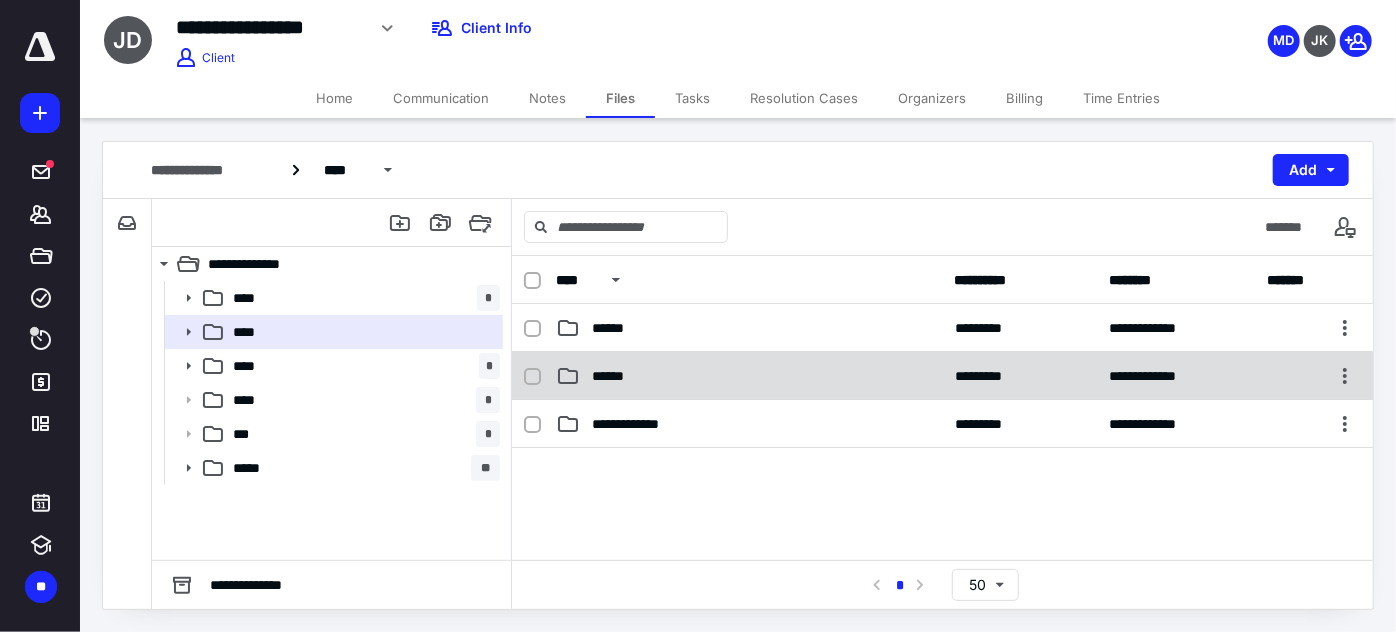 click on "******" at bounding box center (749, 376) 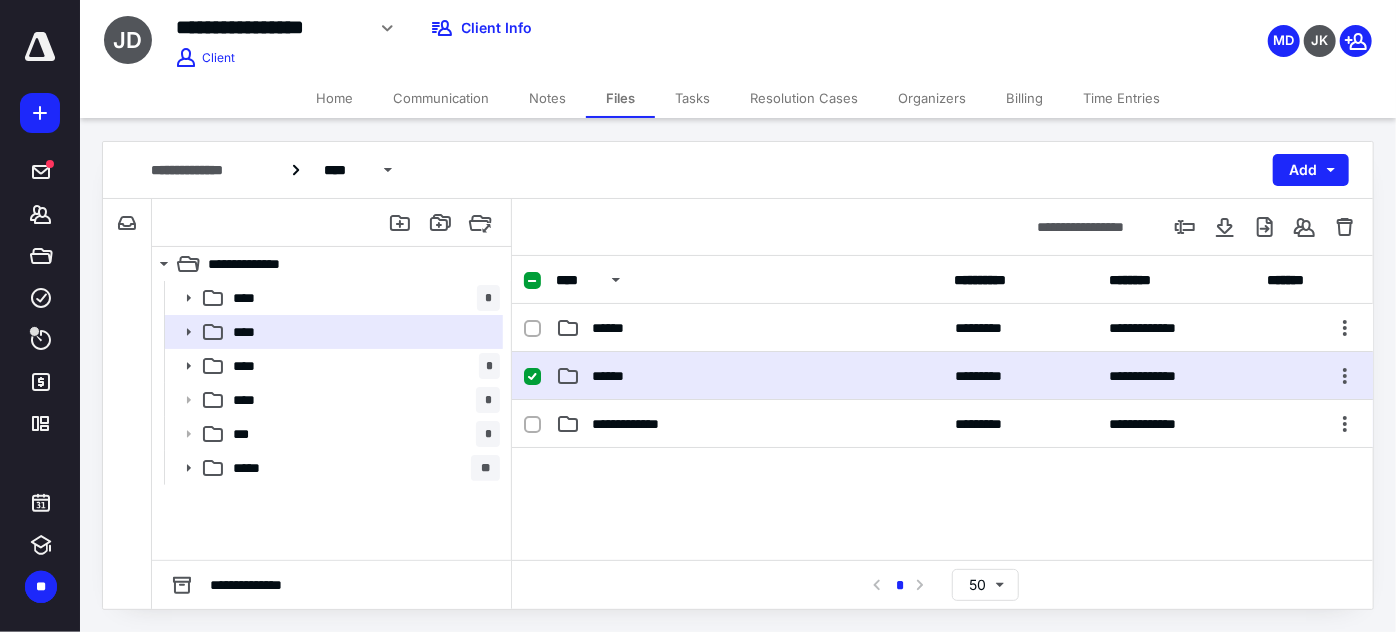 click on "******" at bounding box center (749, 376) 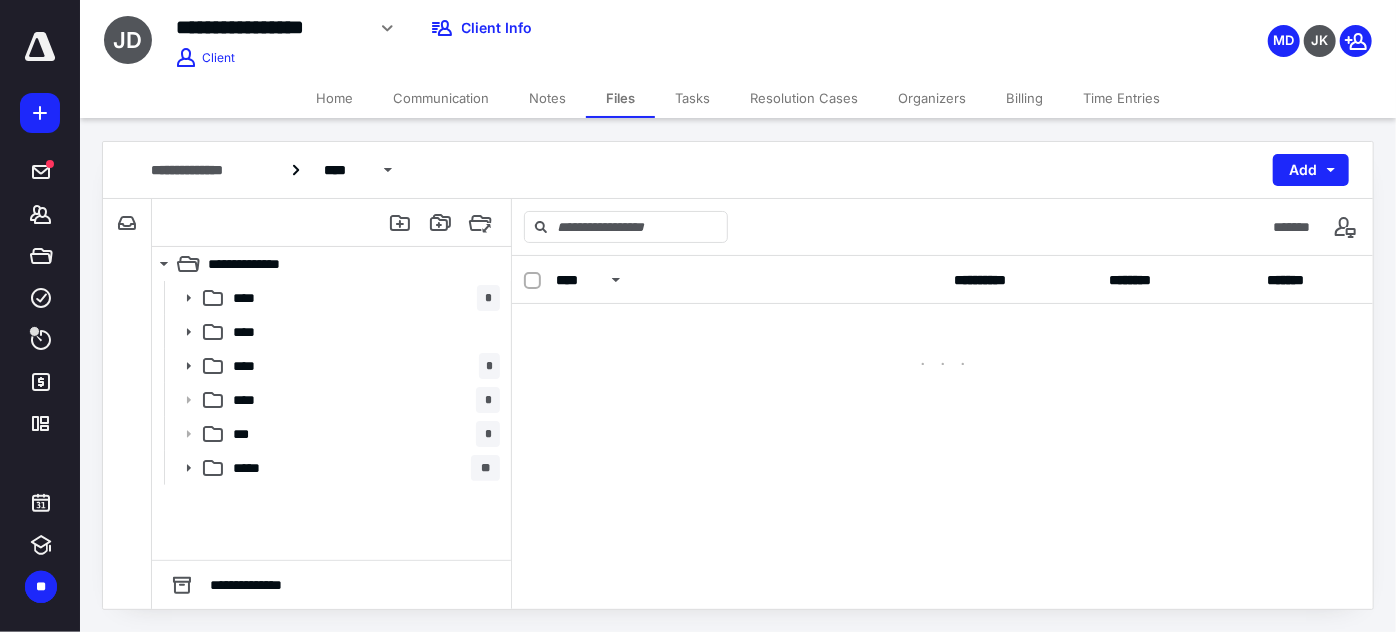 click at bounding box center [942, 364] 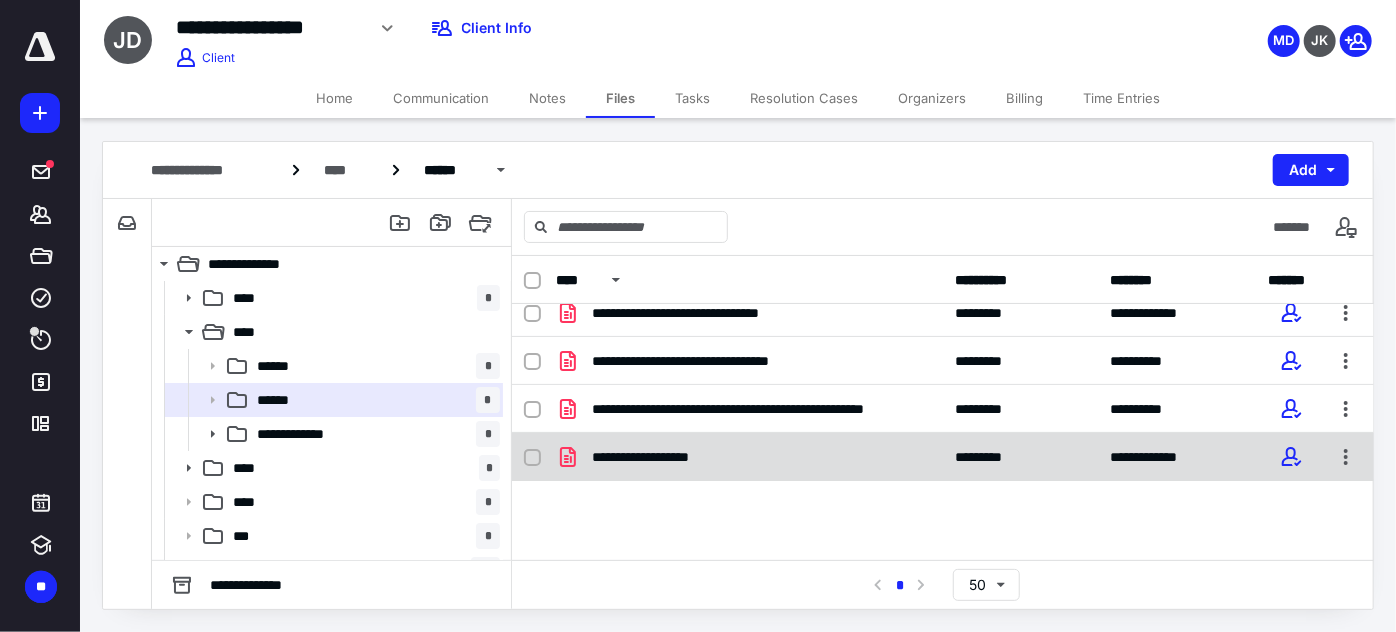 scroll, scrollTop: 0, scrollLeft: 0, axis: both 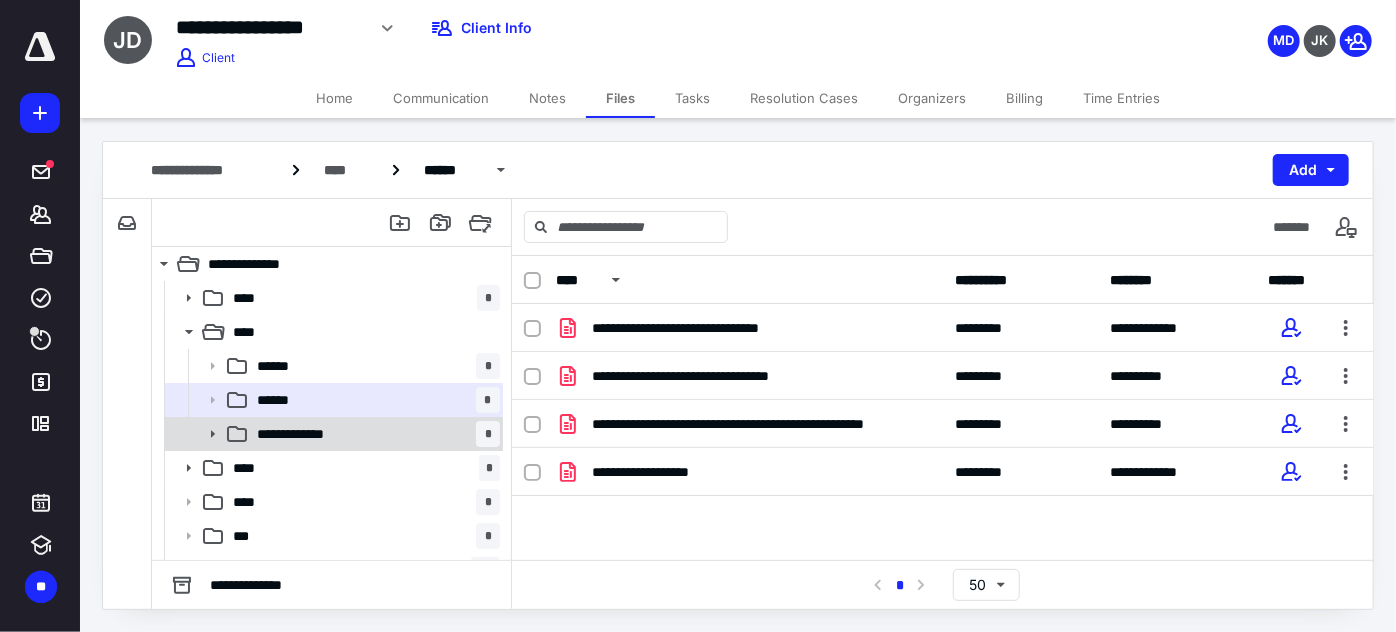 click on "**********" at bounding box center [374, 434] 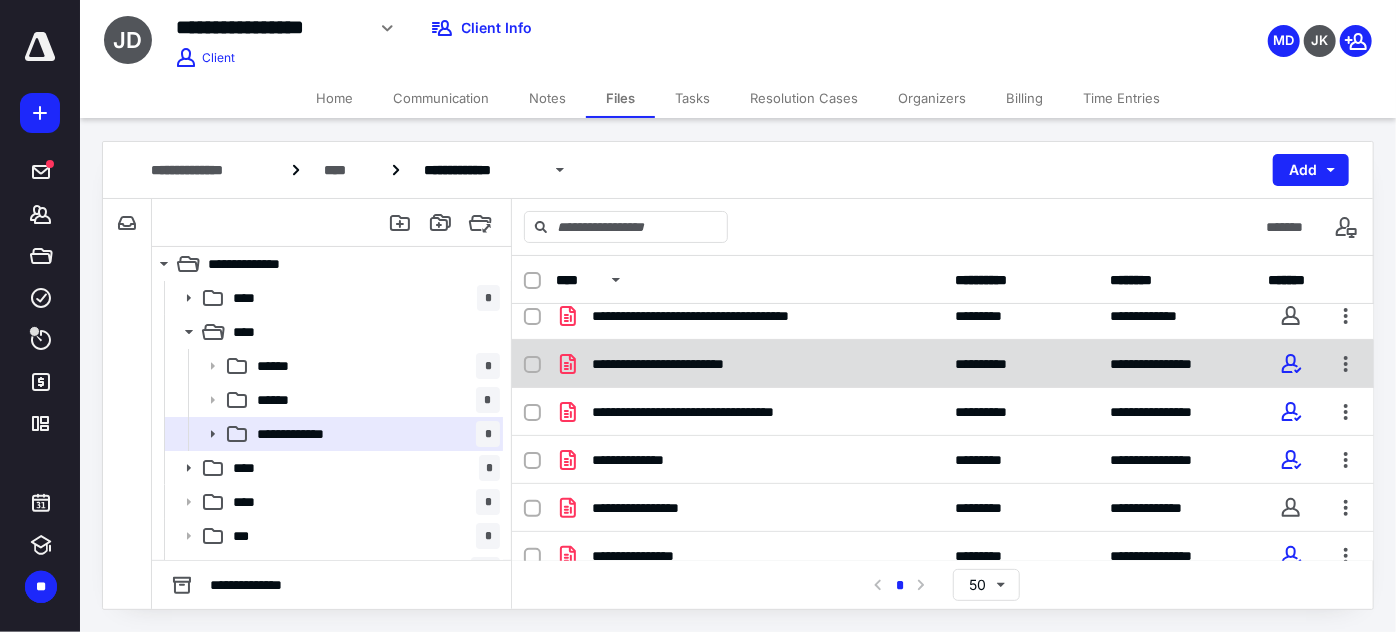 scroll, scrollTop: 90, scrollLeft: 0, axis: vertical 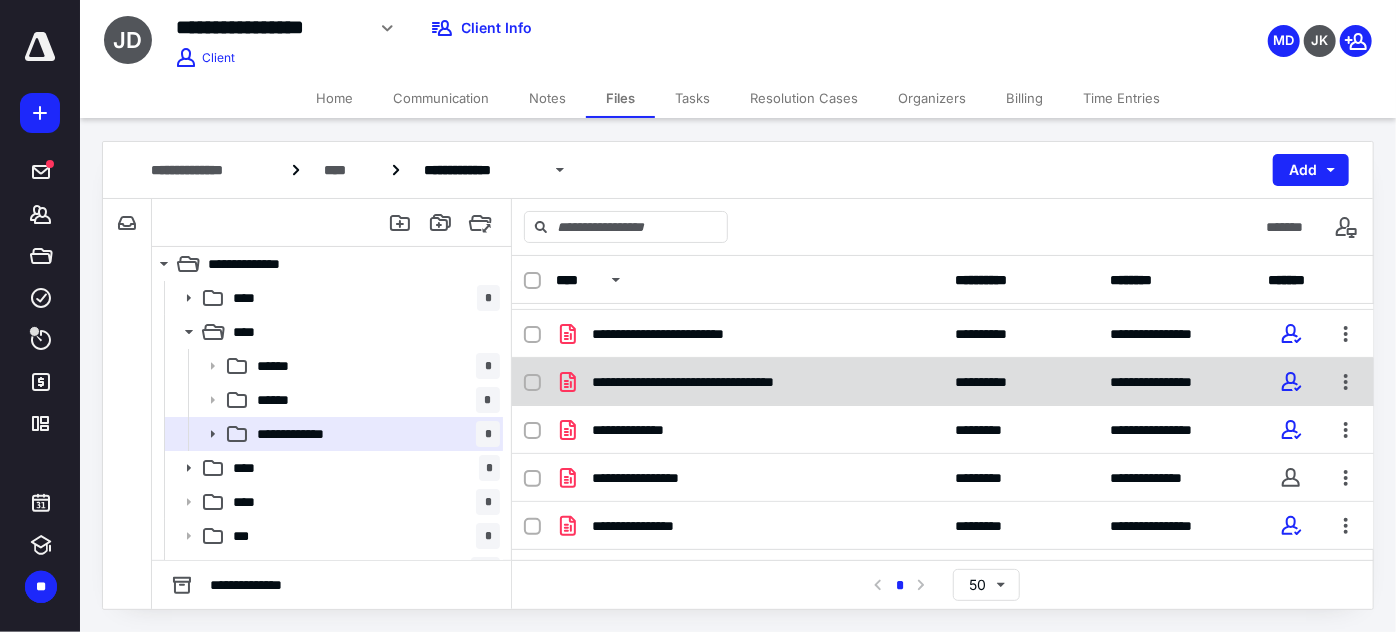 click on "**********" at bounding box center [717, 382] 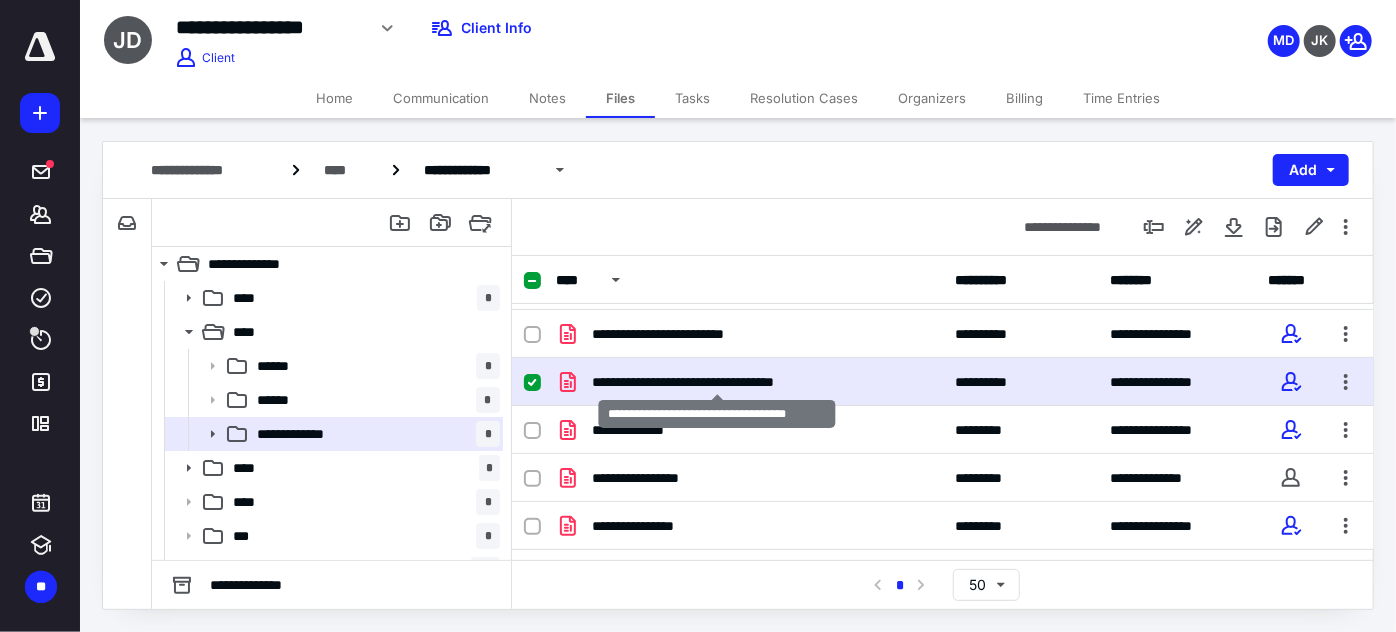 click on "**********" at bounding box center (717, 382) 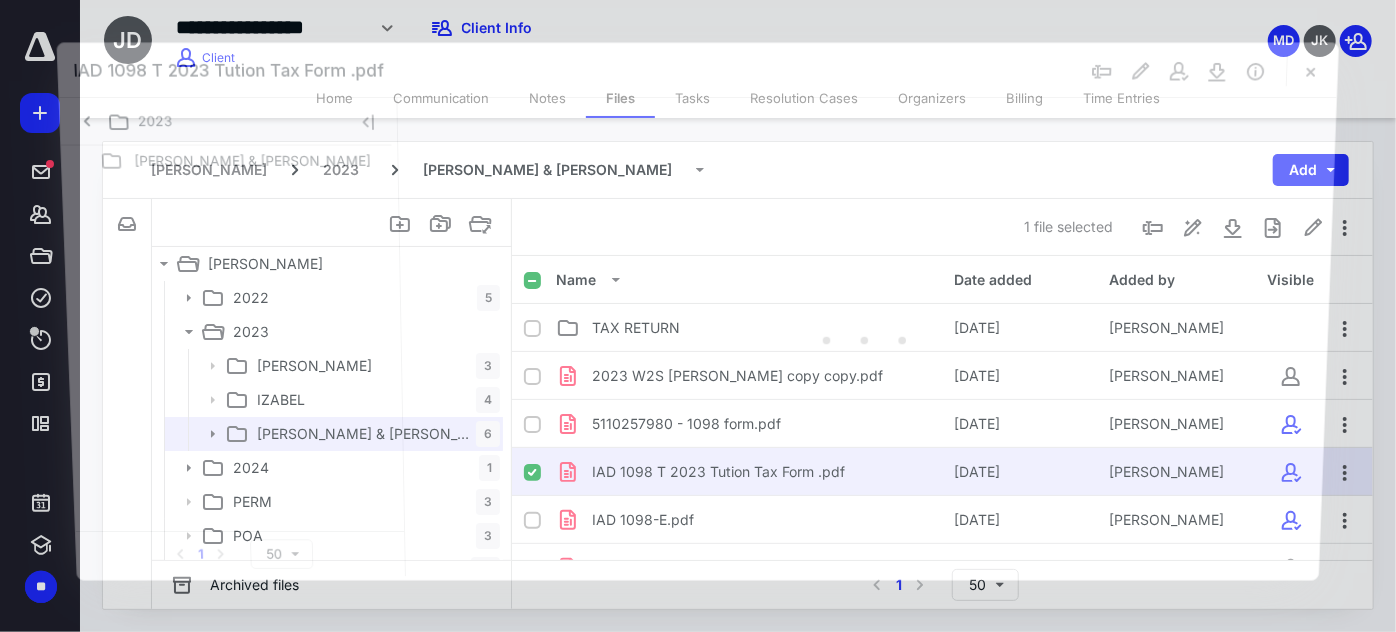 scroll, scrollTop: 90, scrollLeft: 0, axis: vertical 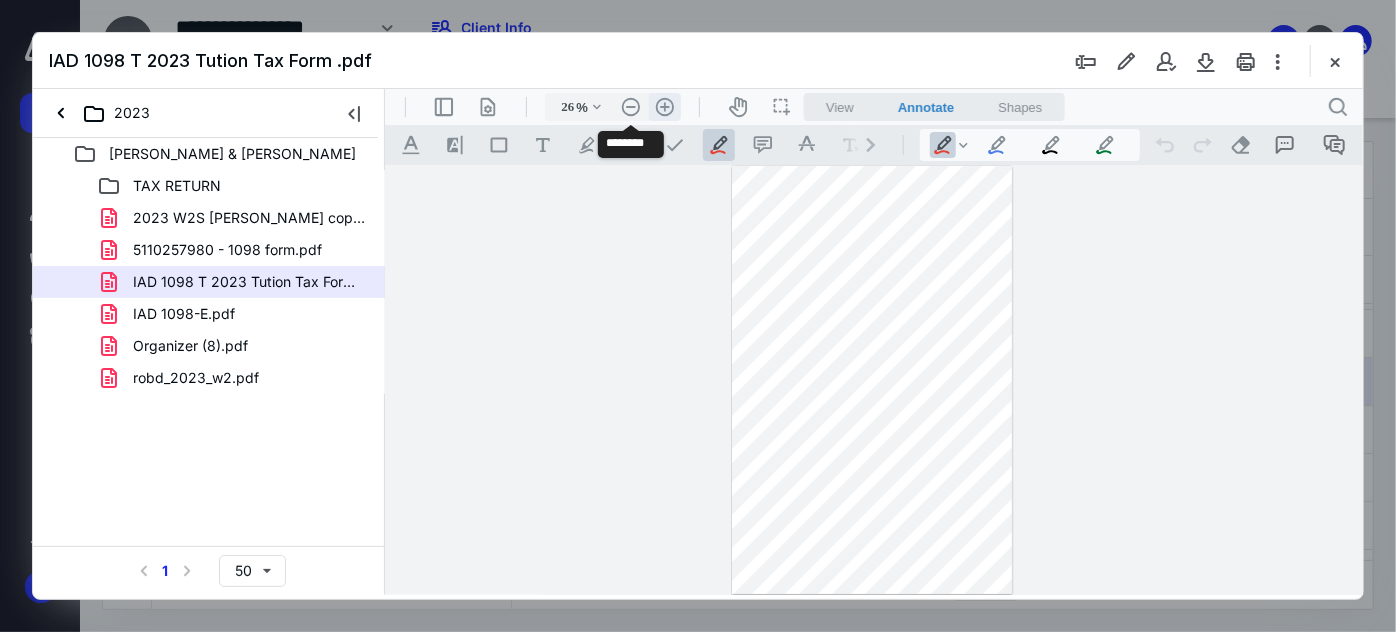 click on ".cls-1{fill:#abb0c4;} icon - header - zoom - in - line" at bounding box center (664, 106) 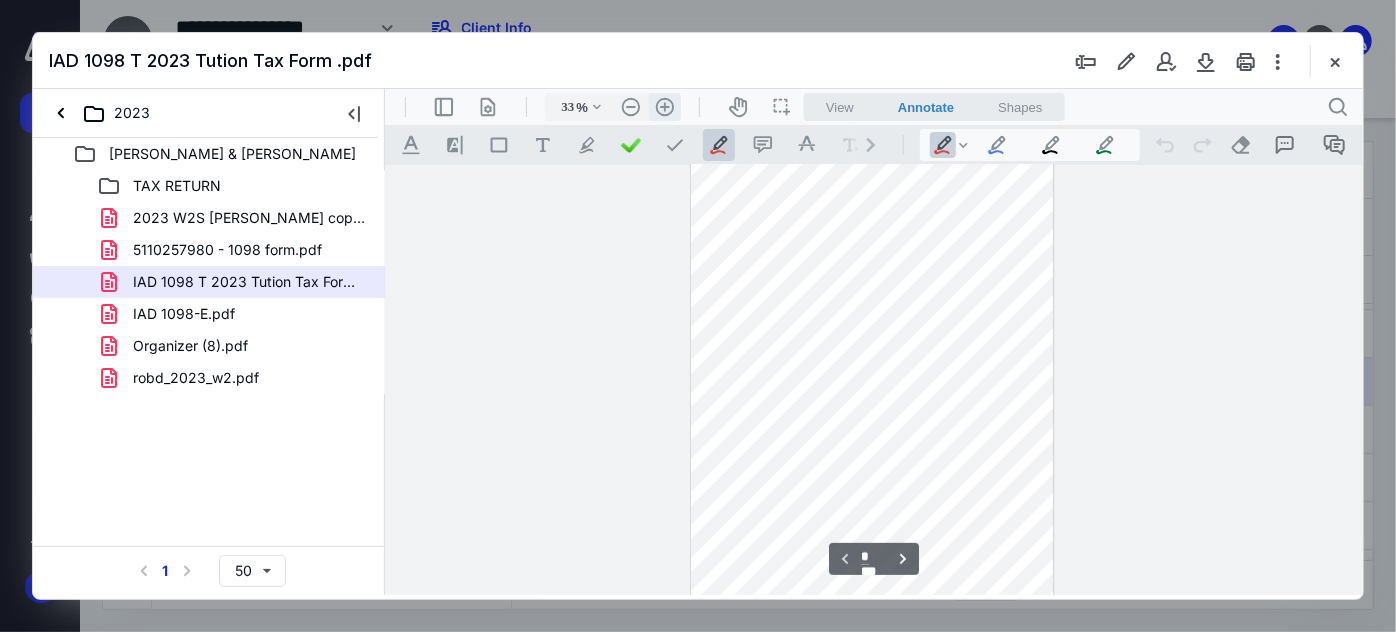 click on ".cls-1{fill:#abb0c4;} icon - header - zoom - in - line" at bounding box center [664, 106] 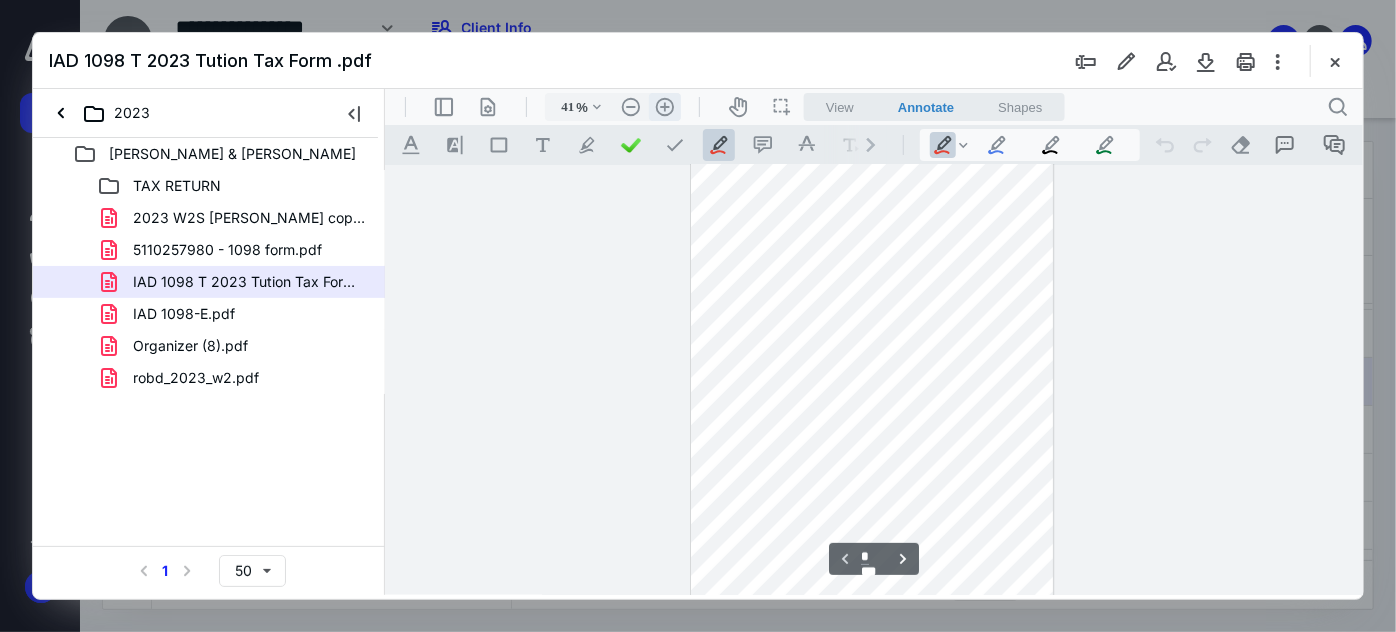 click on ".cls-1{fill:#abb0c4;} icon - header - zoom - in - line" at bounding box center (664, 106) 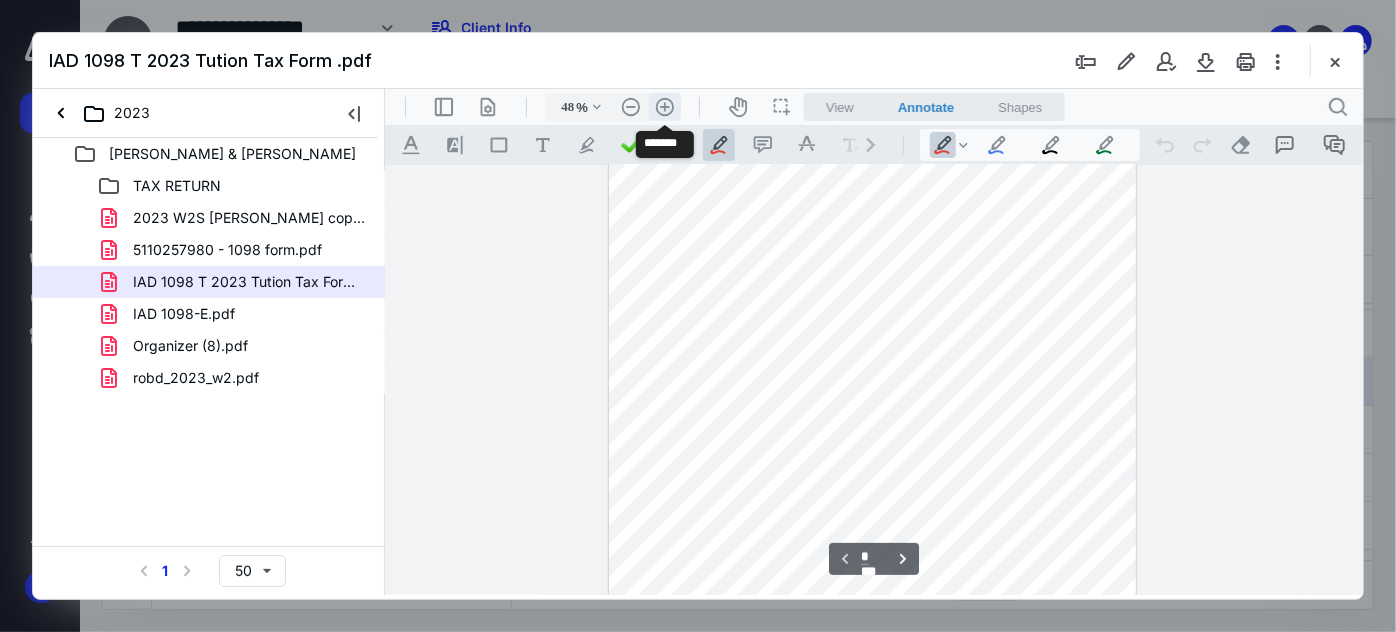 click on ".cls-1{fill:#abb0c4;} icon - header - zoom - in - line" at bounding box center [664, 106] 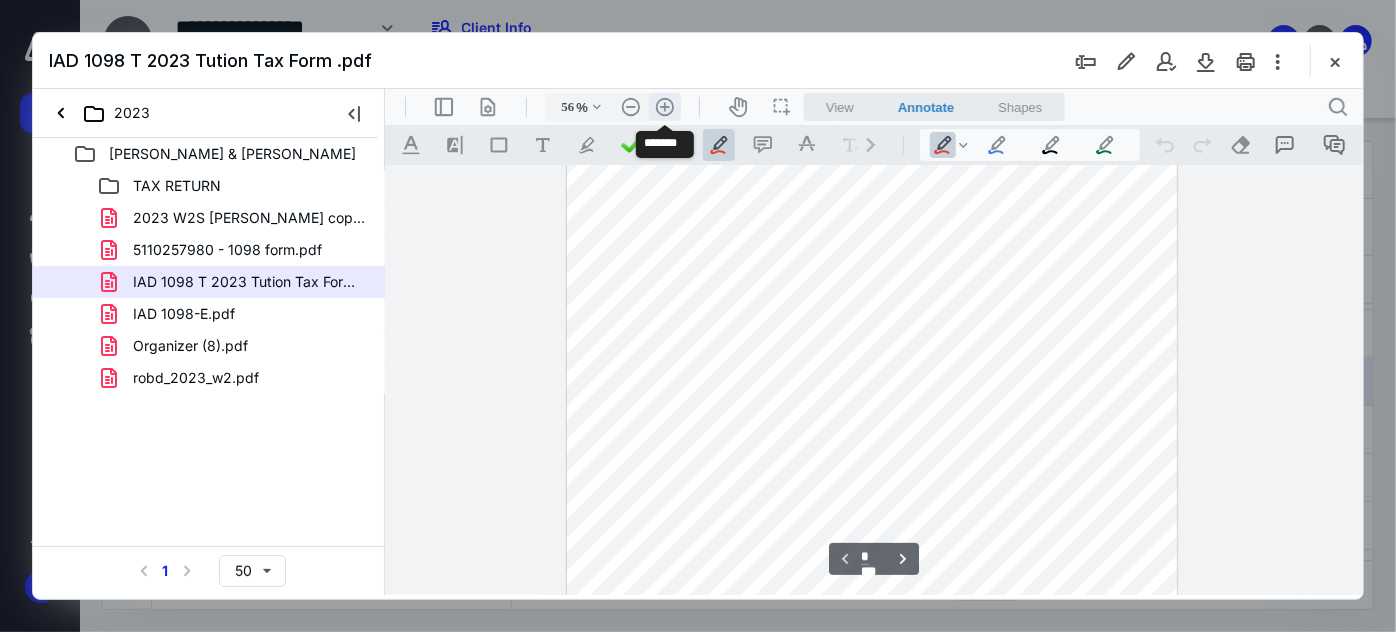 click on ".cls-1{fill:#abb0c4;} icon - header - zoom - in - line" at bounding box center (664, 106) 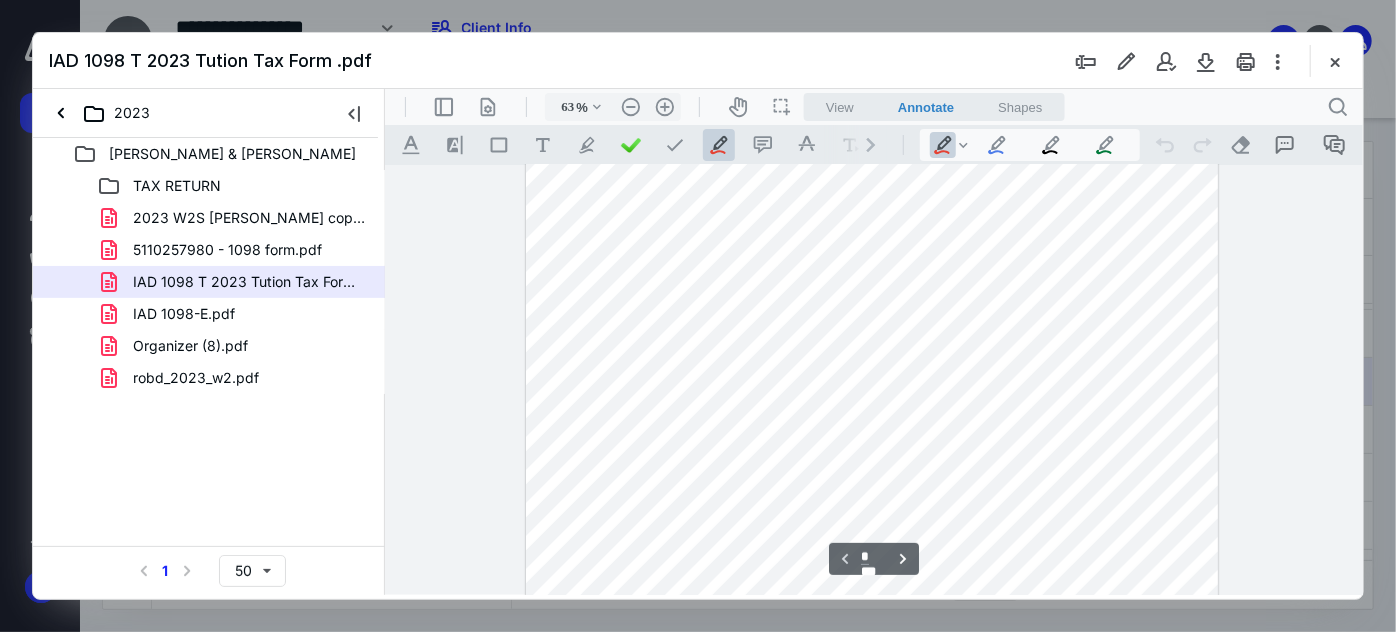 scroll, scrollTop: 170, scrollLeft: 0, axis: vertical 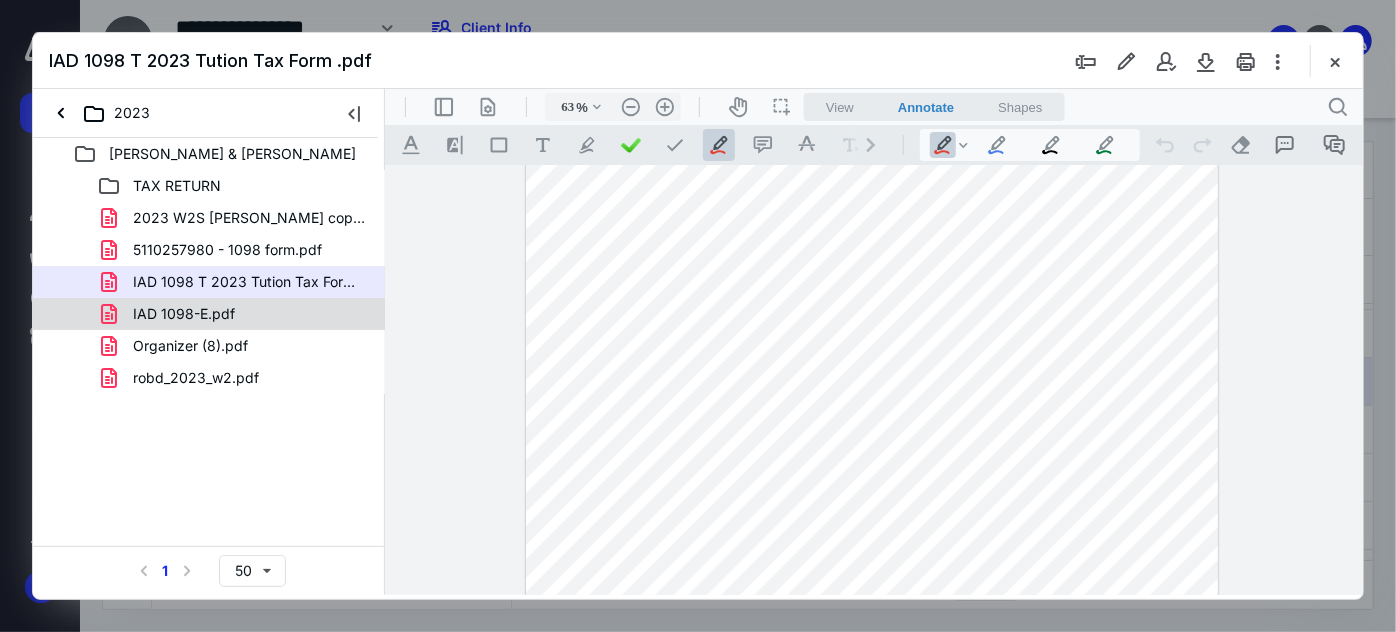 click on "IAD 1098-E.pdf" at bounding box center [184, 314] 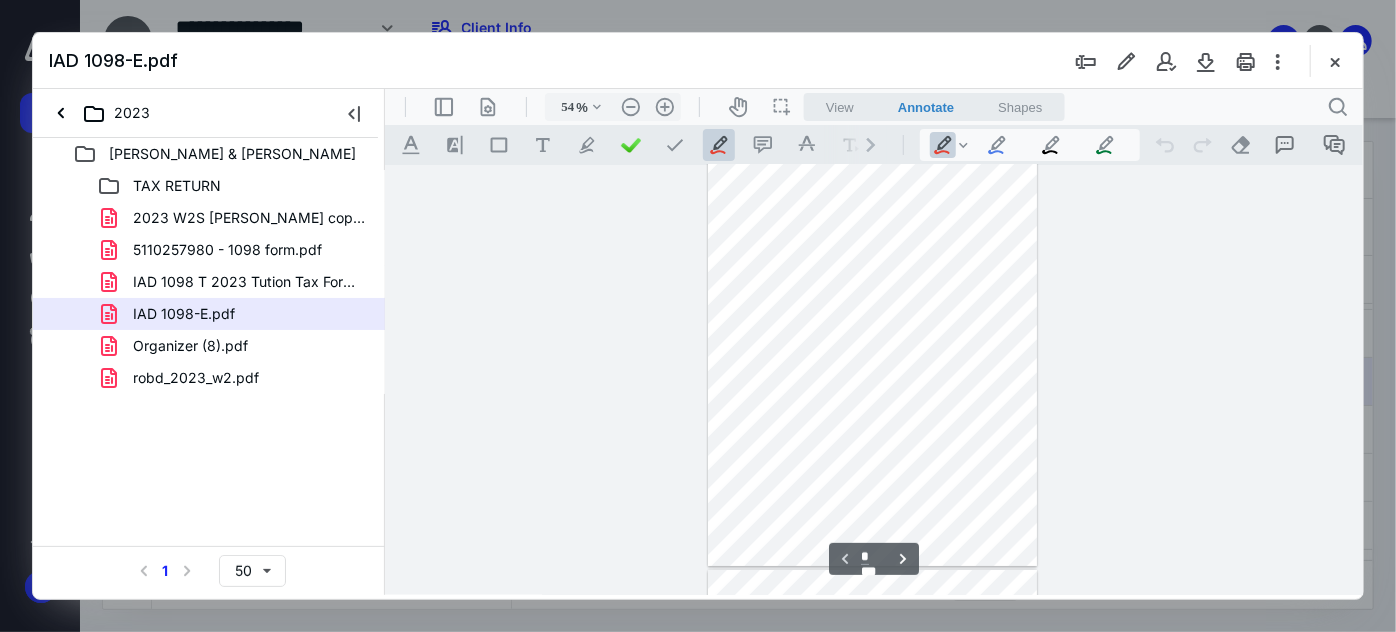 scroll, scrollTop: 0, scrollLeft: 0, axis: both 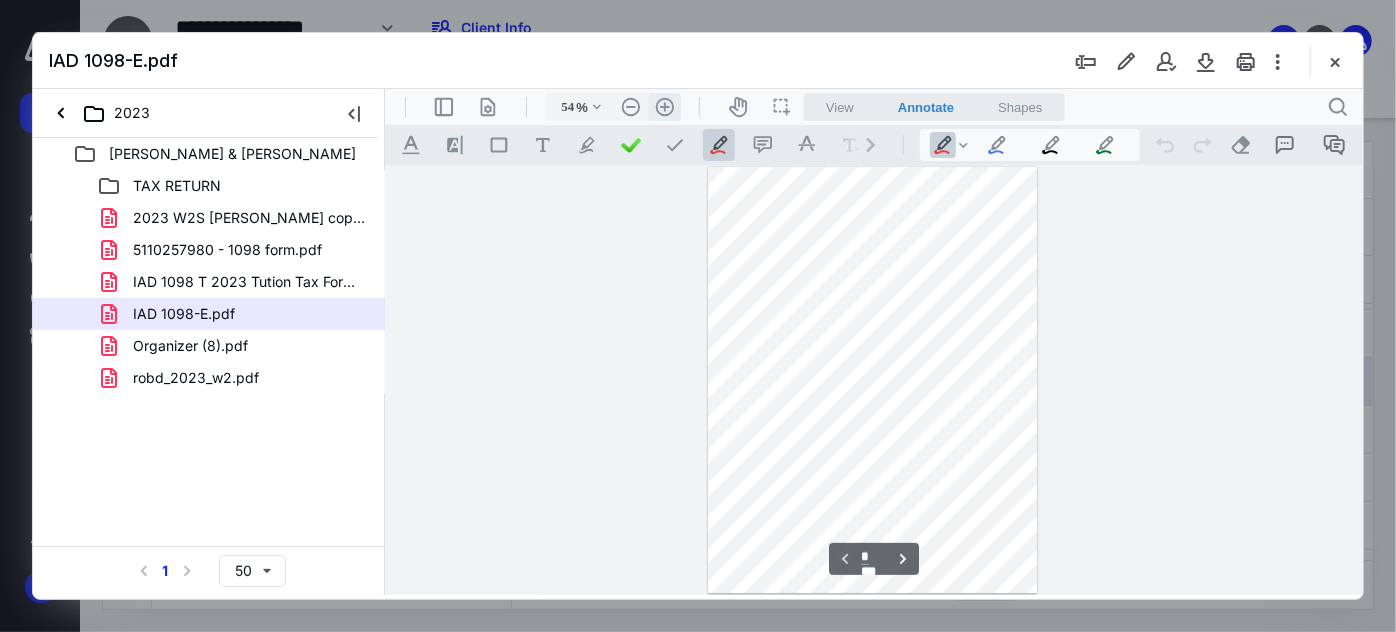 click on ".cls-1{fill:#abb0c4;} icon - header - zoom - in - line" at bounding box center (664, 106) 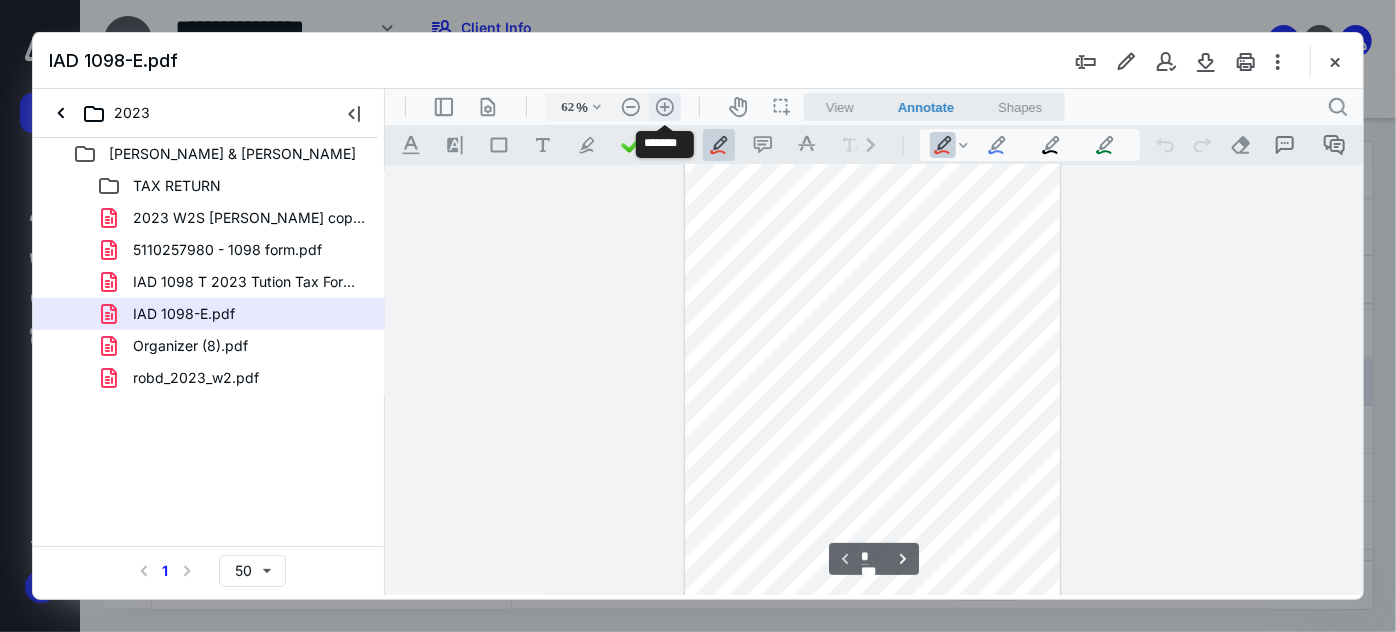 click on ".cls-1{fill:#abb0c4;} icon - header - zoom - in - line" at bounding box center [664, 106] 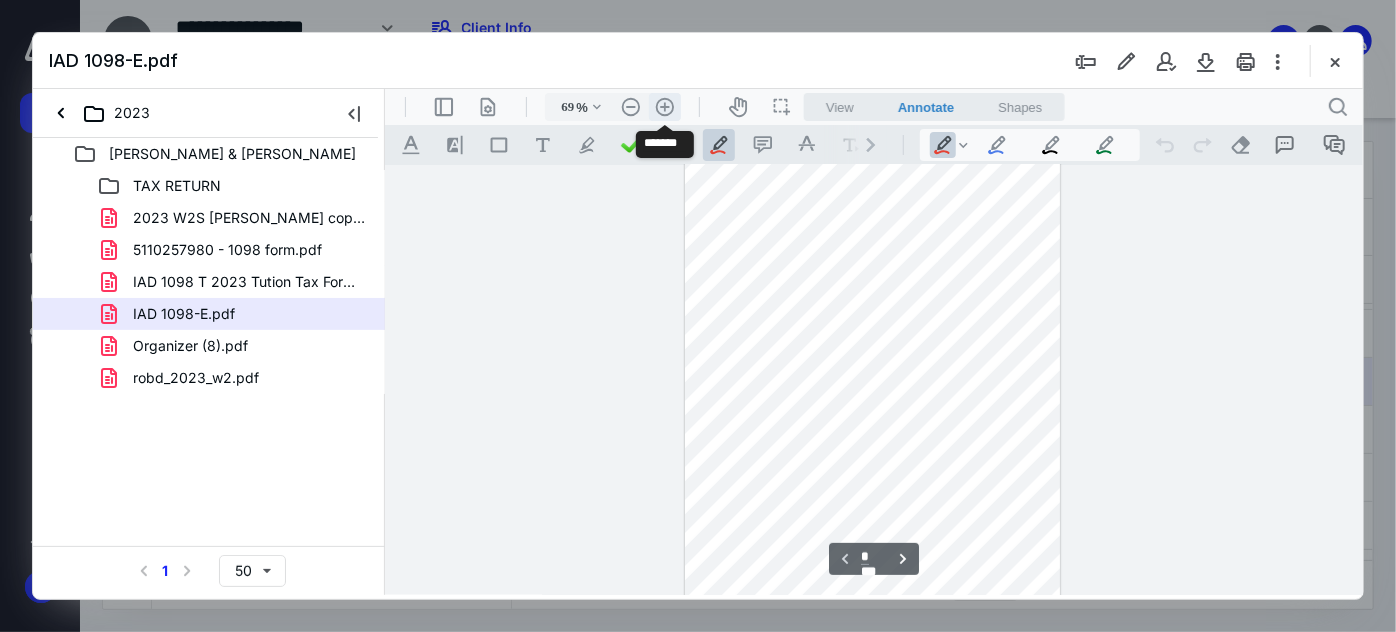 click on ".cls-1{fill:#abb0c4;} icon - header - zoom - in - line" at bounding box center (664, 106) 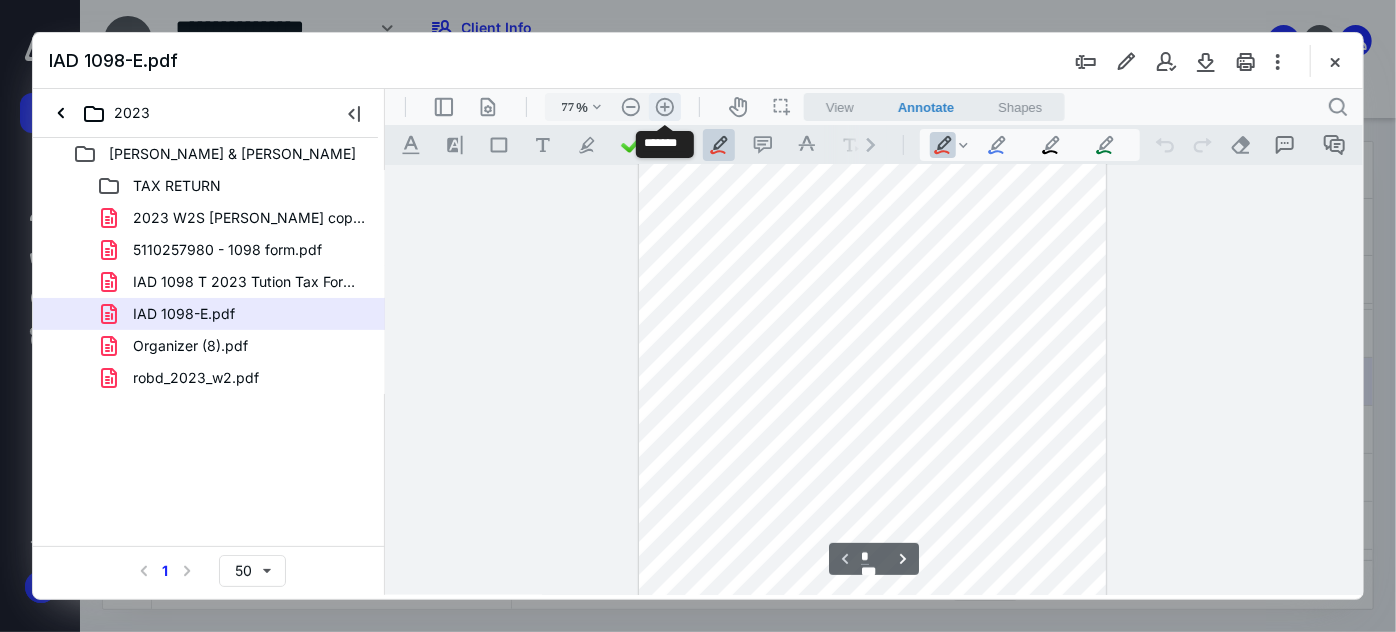 click on ".cls-1{fill:#abb0c4;} icon - header - zoom - in - line" at bounding box center [664, 106] 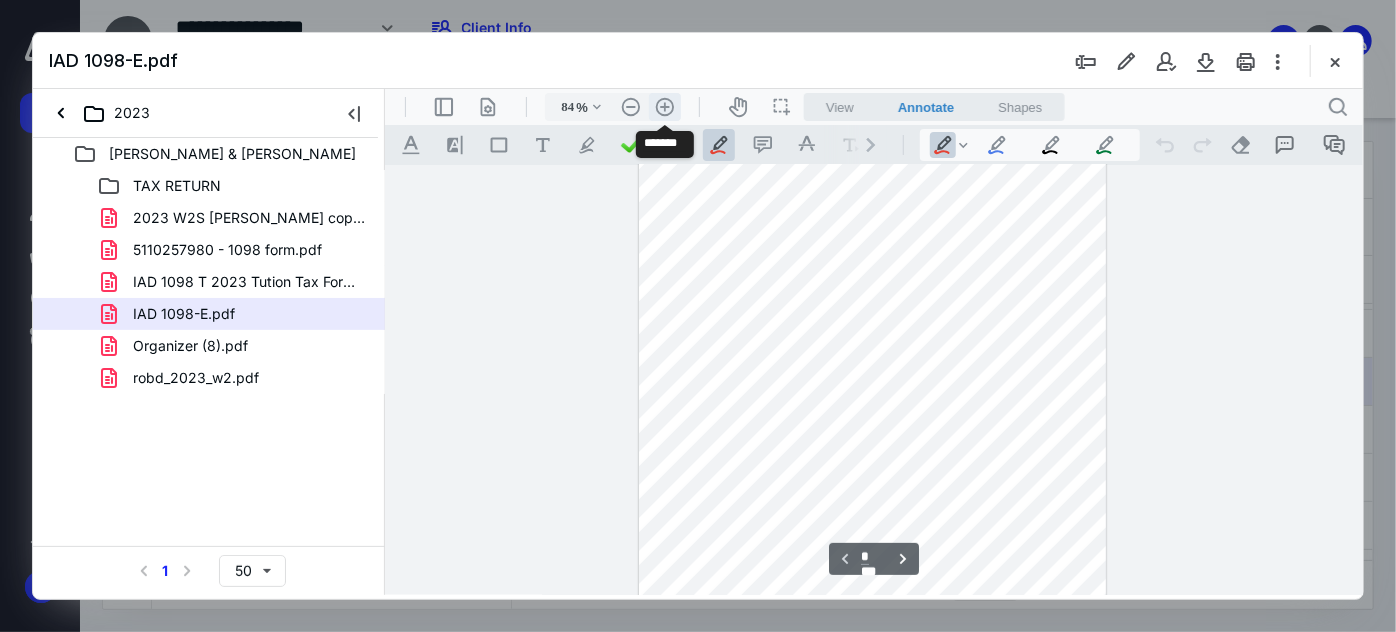click on ".cls-1{fill:#abb0c4;} icon - header - zoom - in - line" at bounding box center (664, 106) 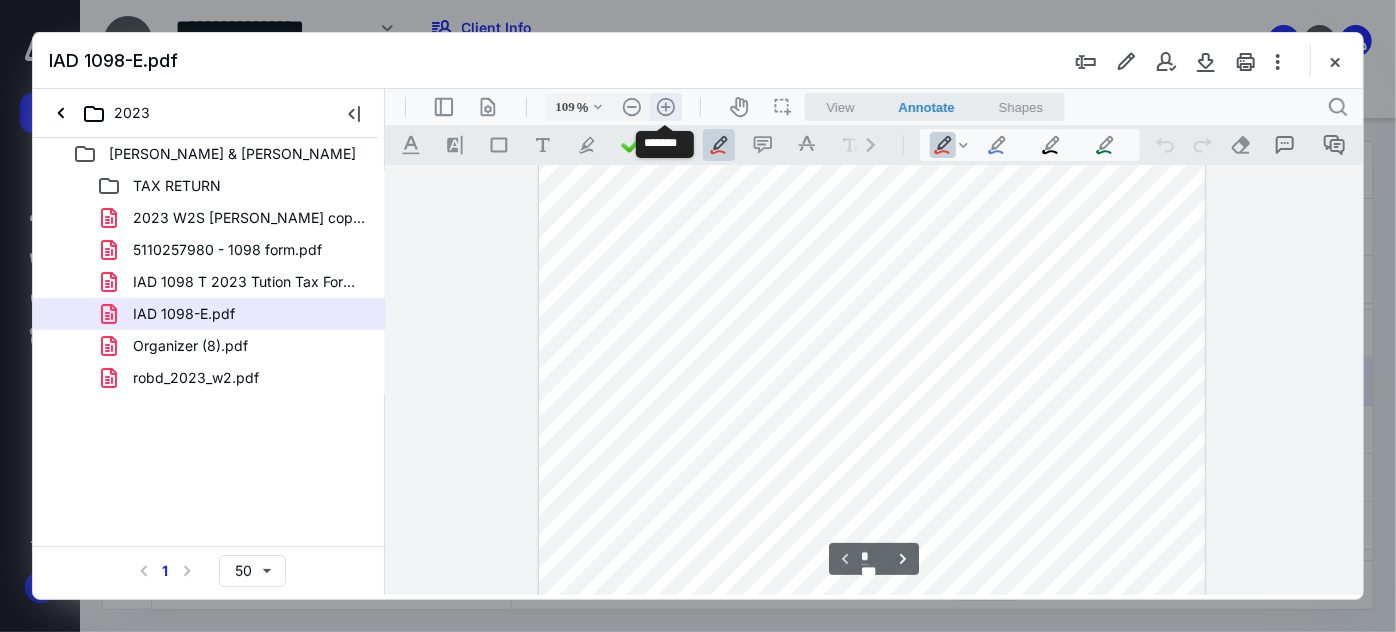 click on ".cls-1{fill:#abb0c4;} icon - header - zoom - in - line" at bounding box center [665, 106] 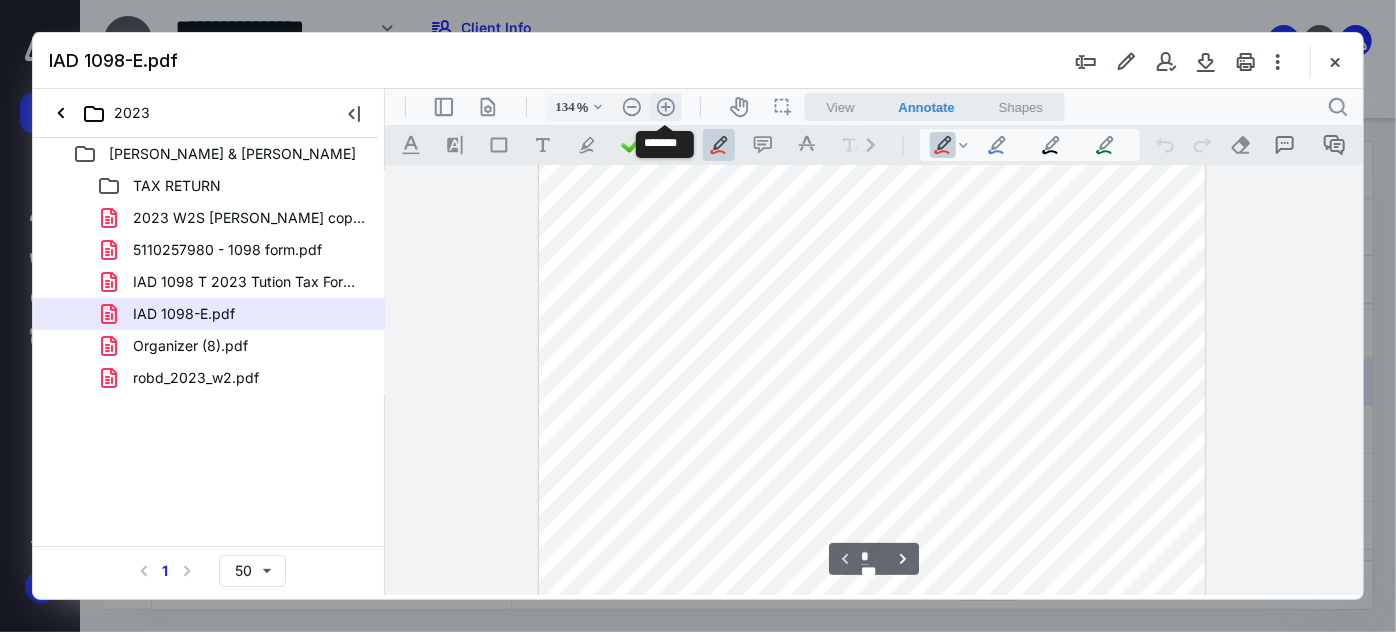 scroll, scrollTop: 263, scrollLeft: 0, axis: vertical 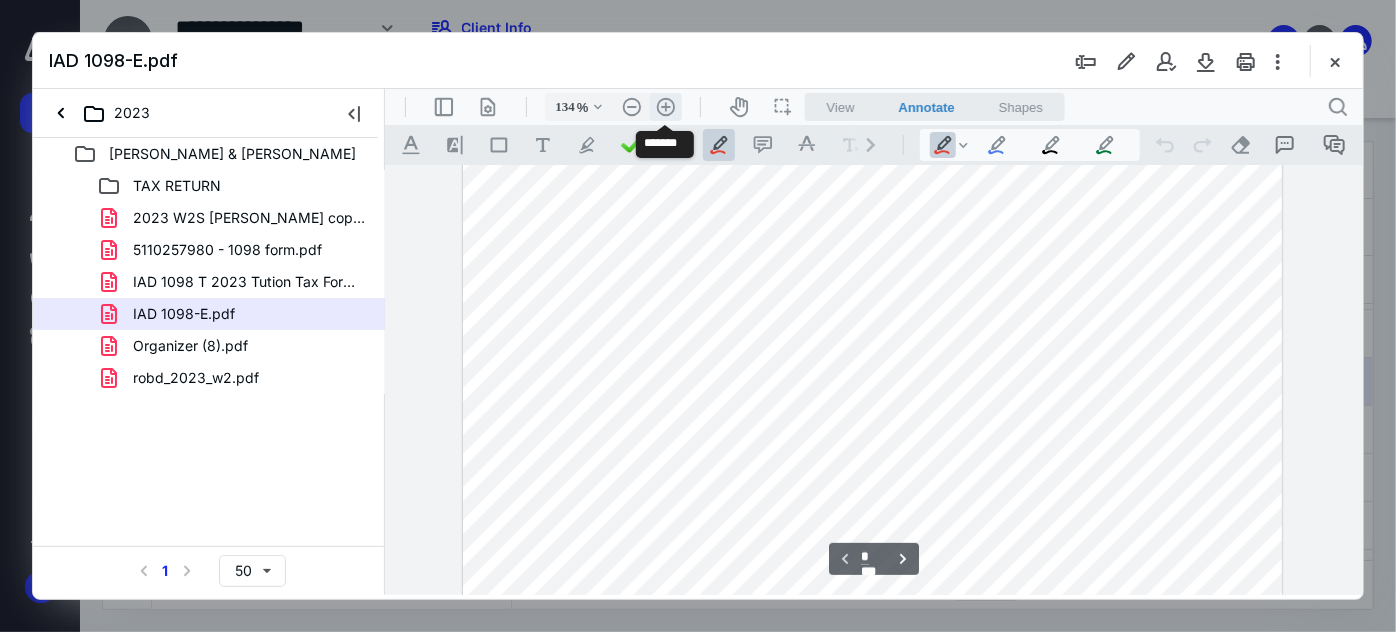 click on ".cls-1{fill:#abb0c4;} icon - header - zoom - in - line" at bounding box center [665, 106] 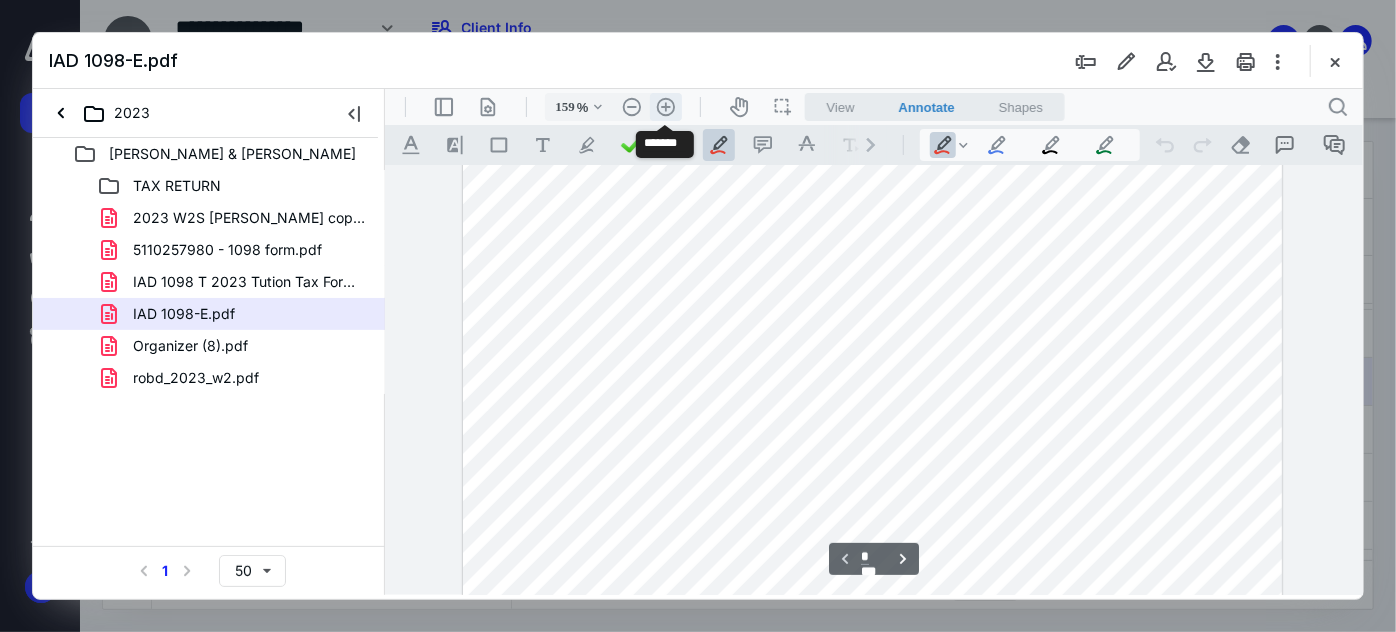 scroll, scrollTop: 345, scrollLeft: 8, axis: both 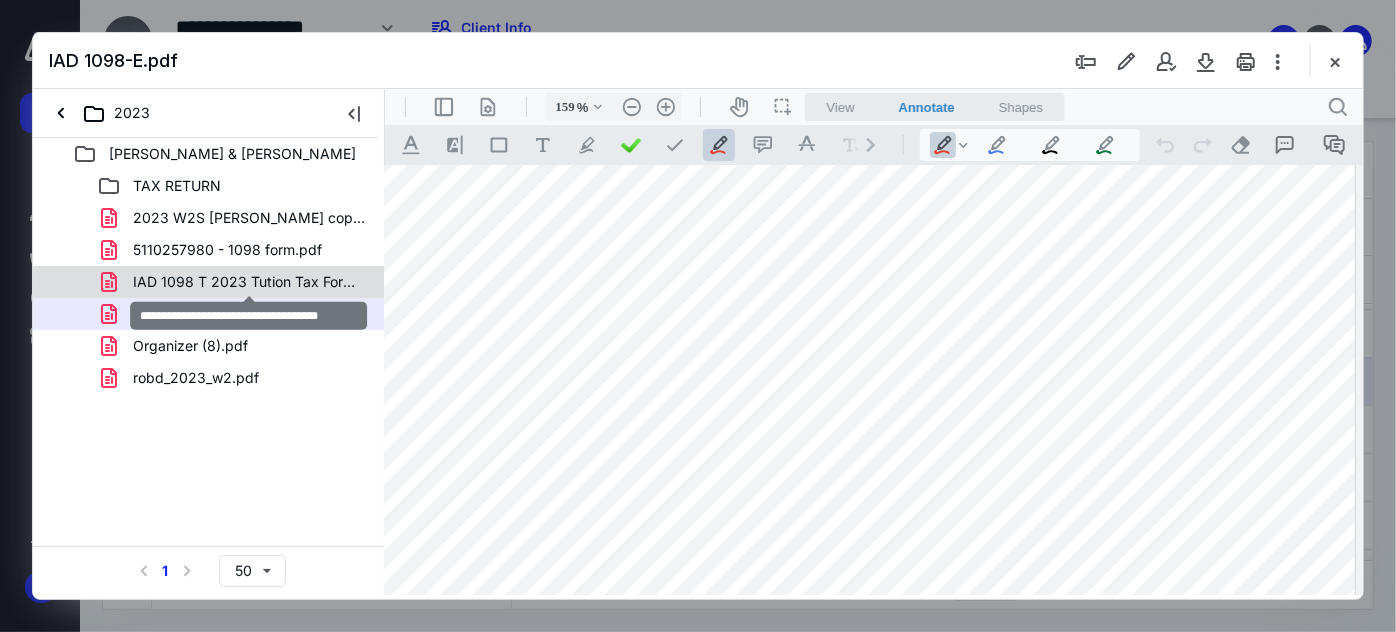 click on "IAD 1098 T 2023 Tution Tax Form .pdf" at bounding box center [249, 282] 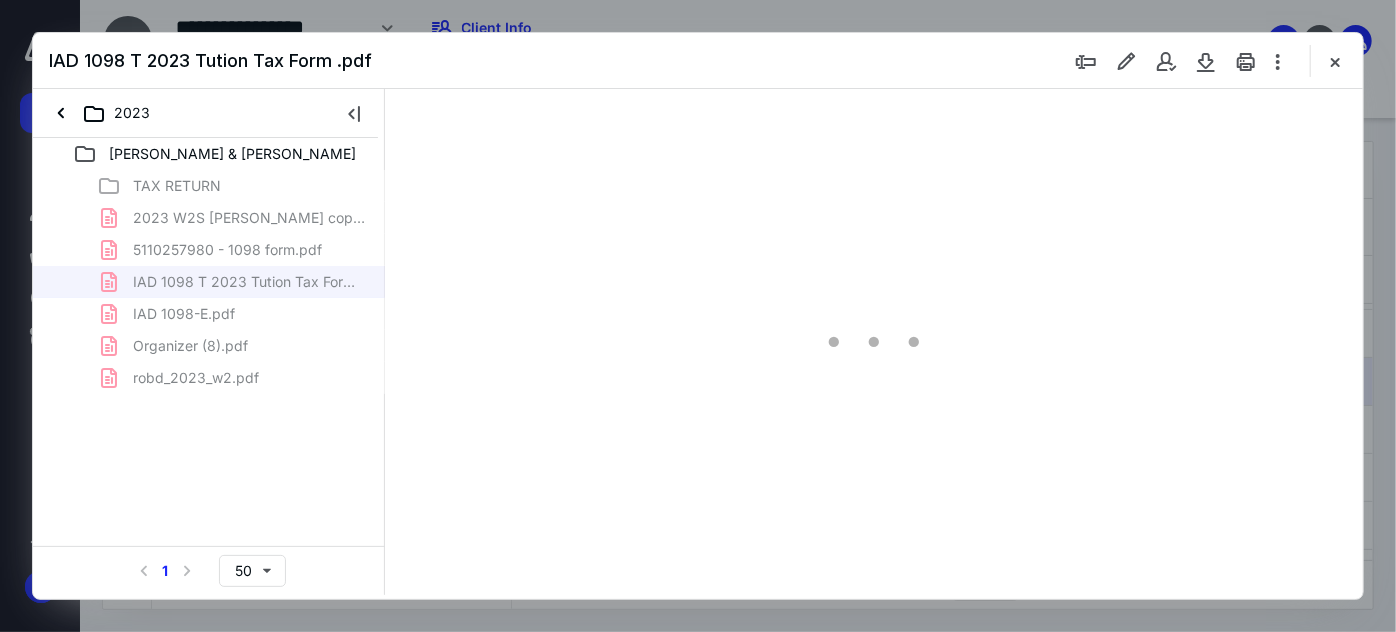 click on "2023" at bounding box center [205, 113] 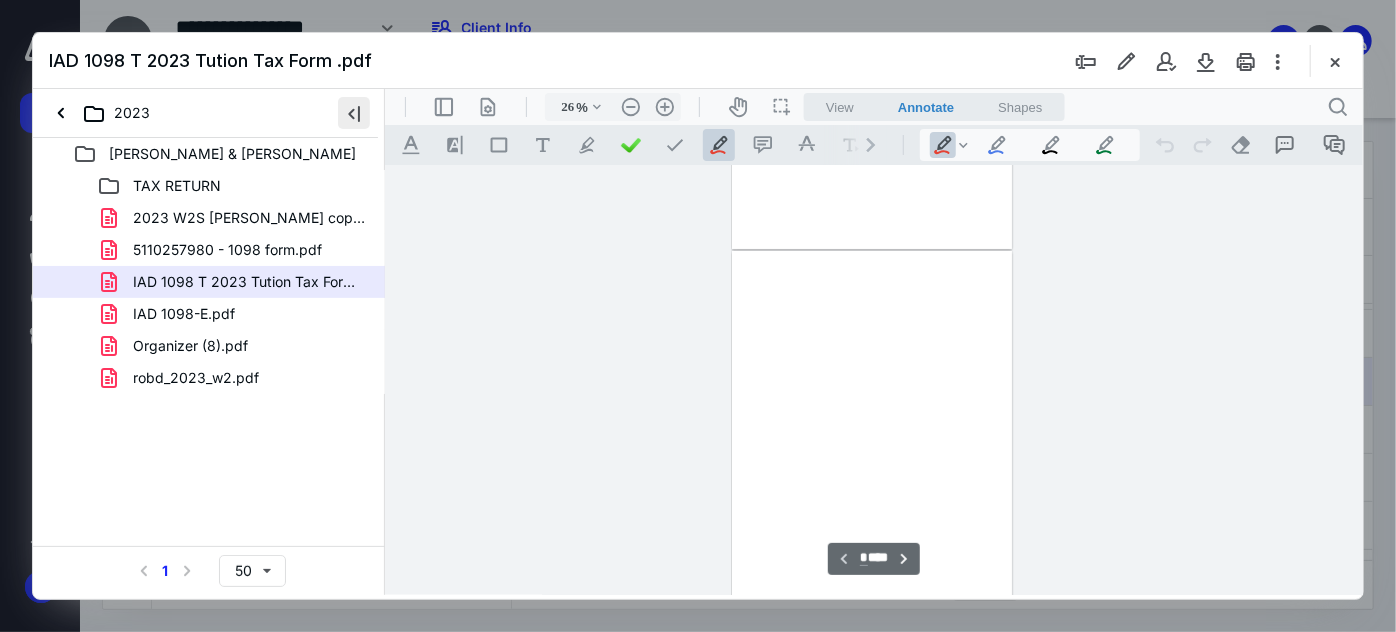 scroll, scrollTop: 77, scrollLeft: 0, axis: vertical 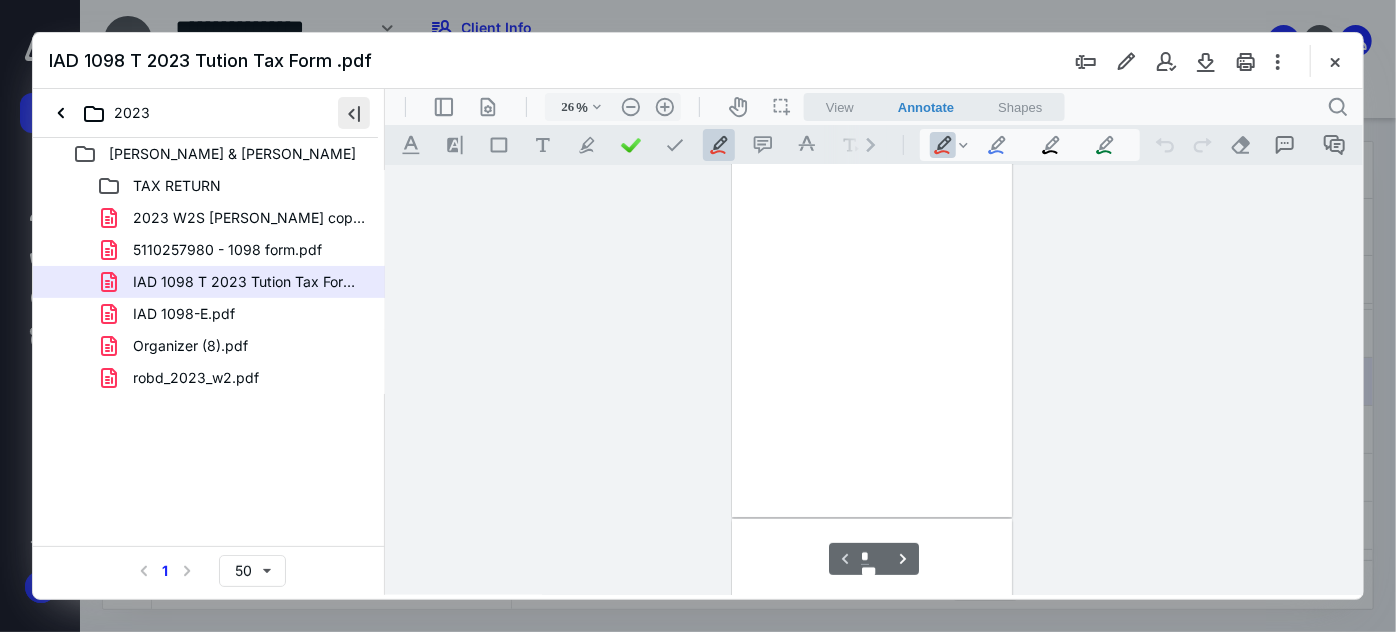 click at bounding box center [354, 113] 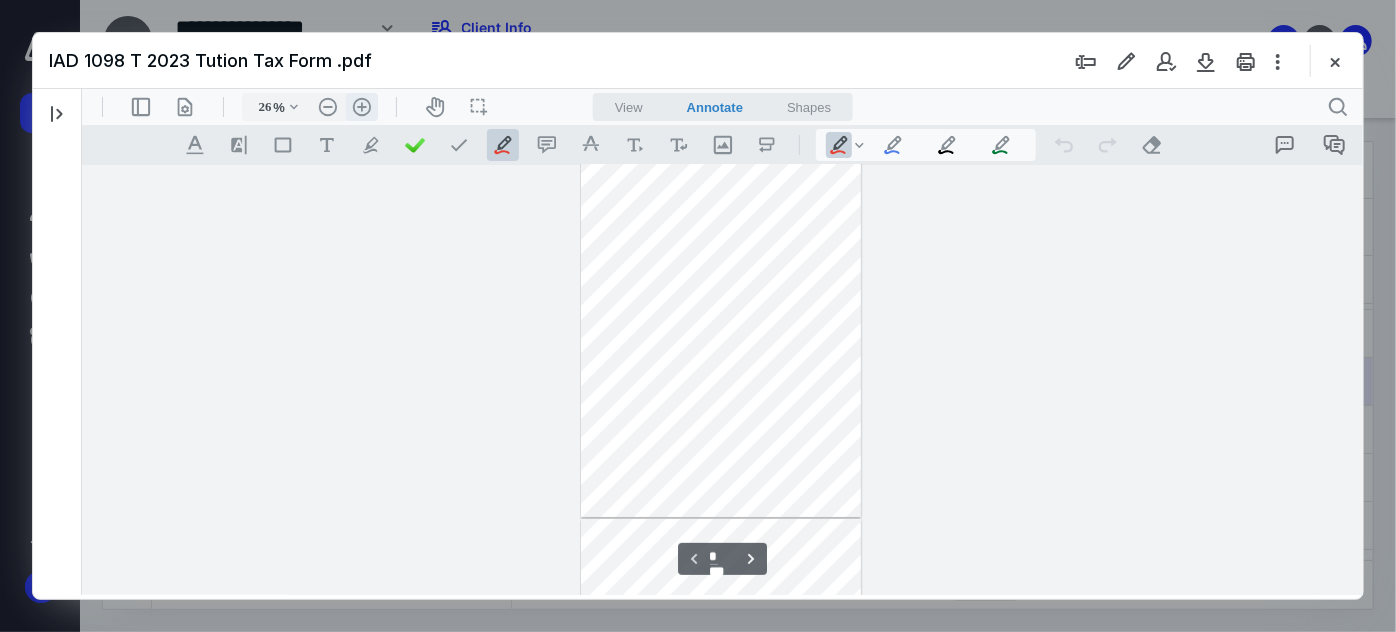 click on ".cls-1{fill:#abb0c4;} icon - header - zoom - in - line" at bounding box center (361, 106) 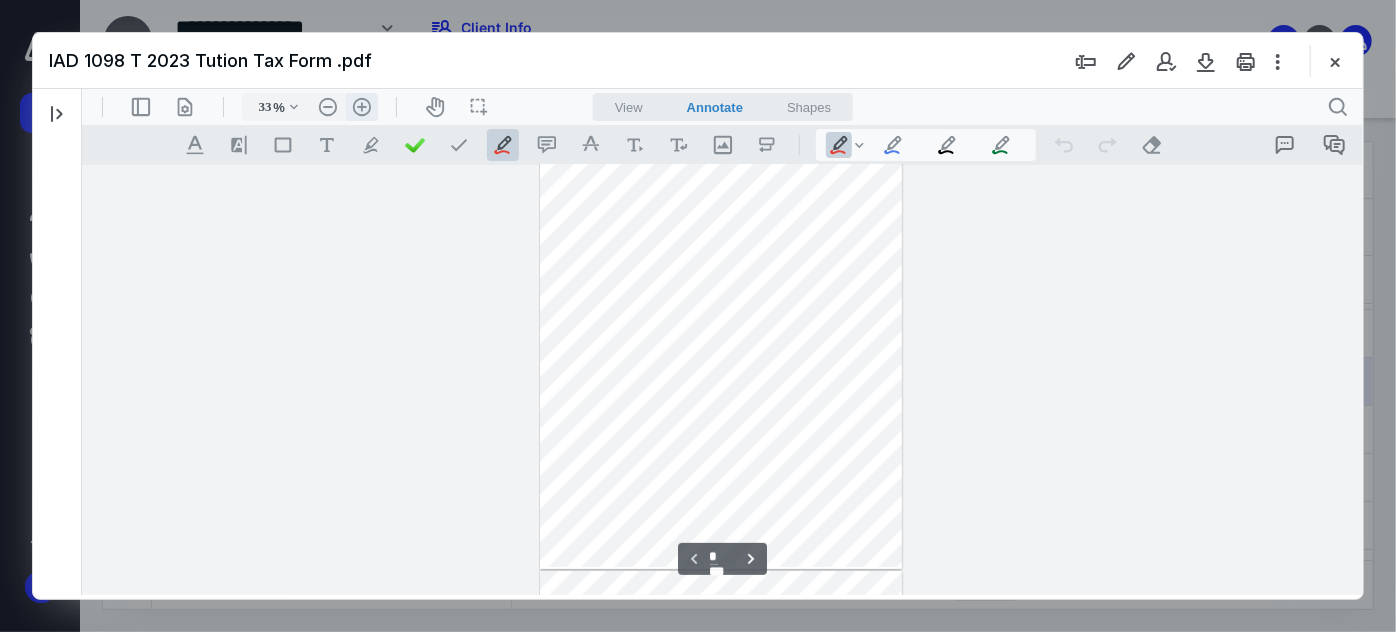 click on ".cls-1{fill:#abb0c4;} icon - header - zoom - in - line" at bounding box center (361, 106) 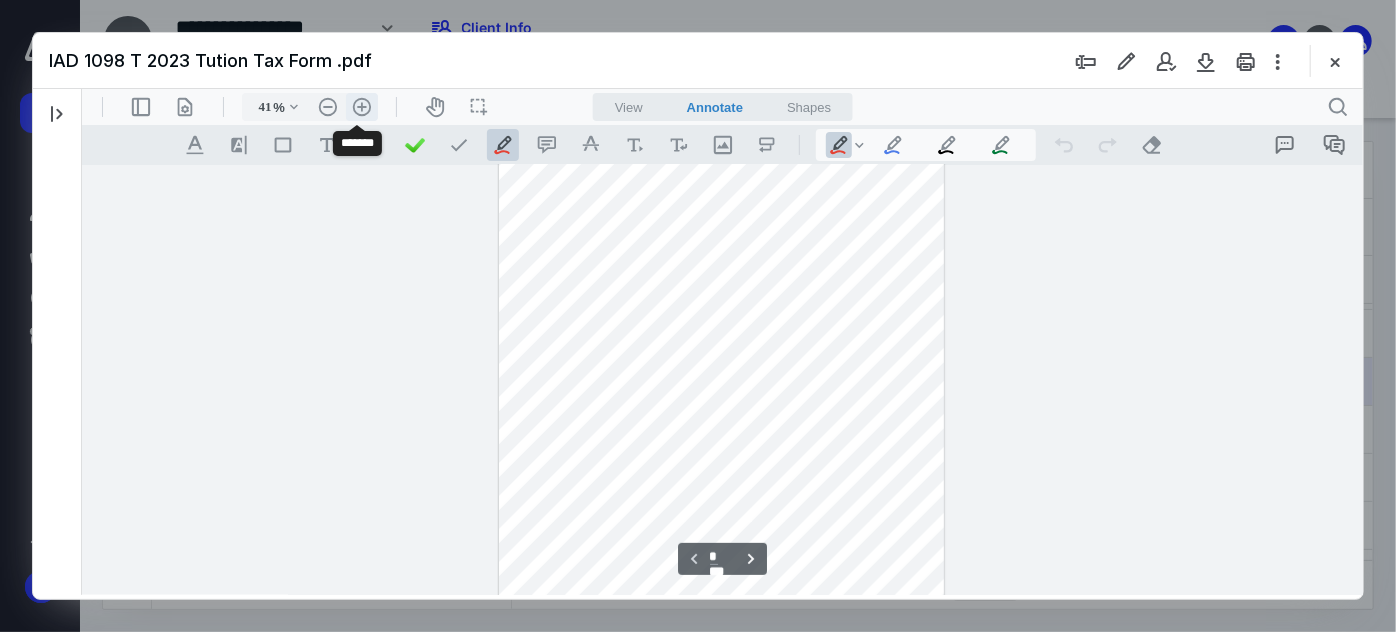 click on ".cls-1{fill:#abb0c4;} icon - header - zoom - in - line" at bounding box center [361, 106] 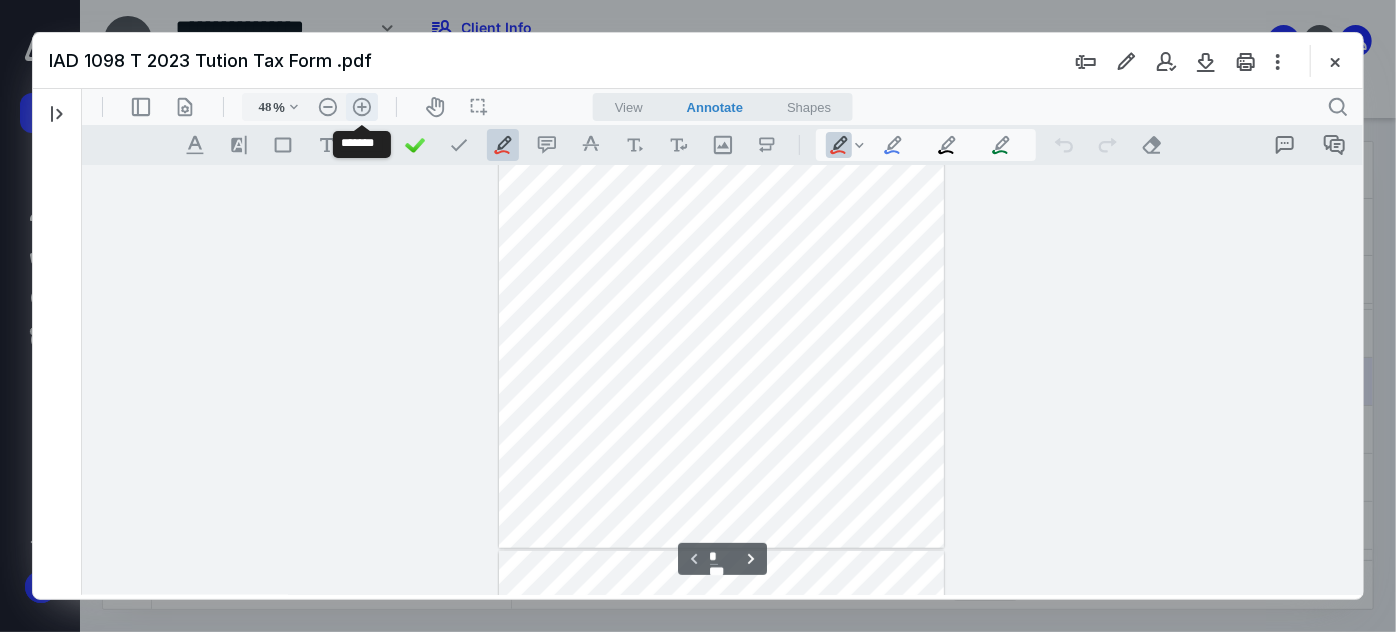 click on ".cls-1{fill:#abb0c4;} icon - header - zoom - in - line" at bounding box center [361, 106] 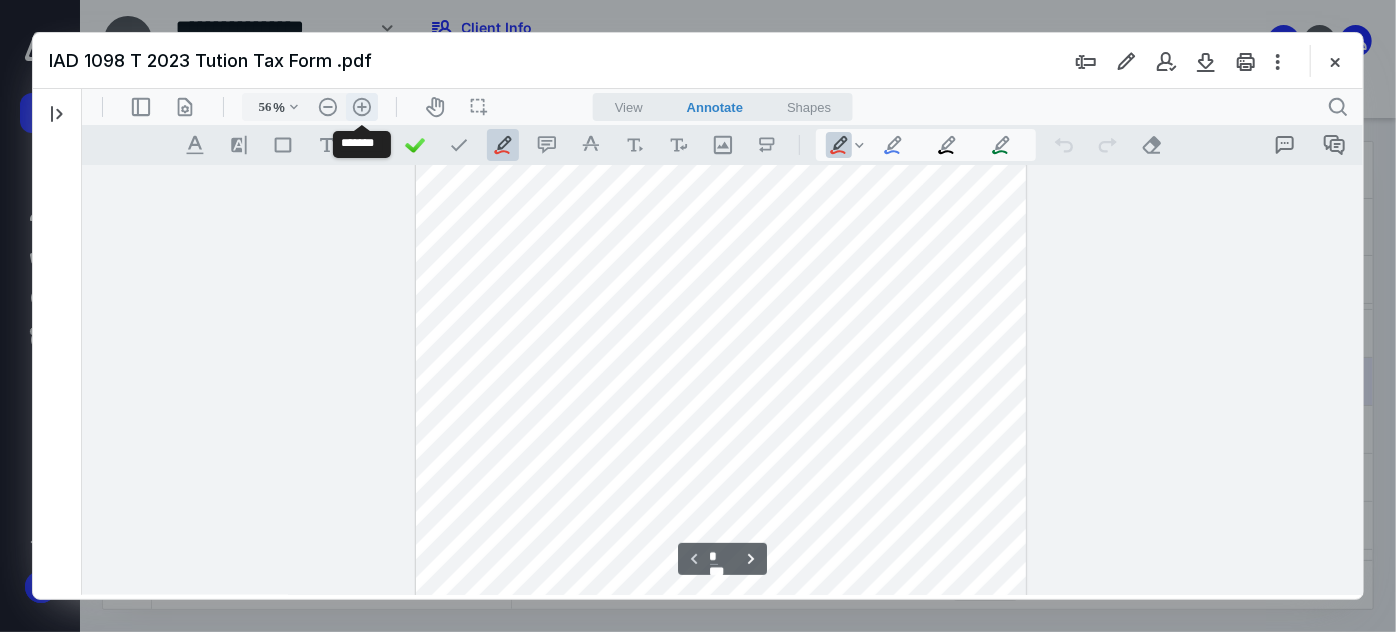scroll, scrollTop: 451, scrollLeft: 0, axis: vertical 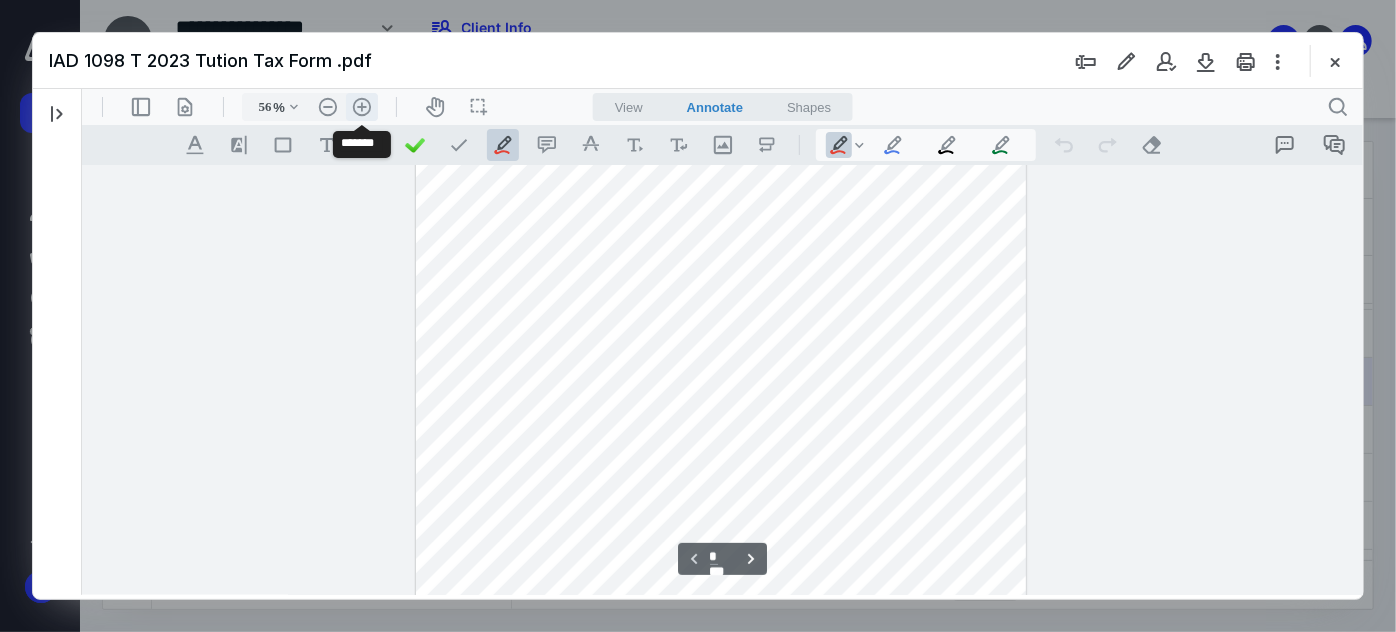 click on ".cls-1{fill:#abb0c4;} icon - header - zoom - in - line" at bounding box center [361, 106] 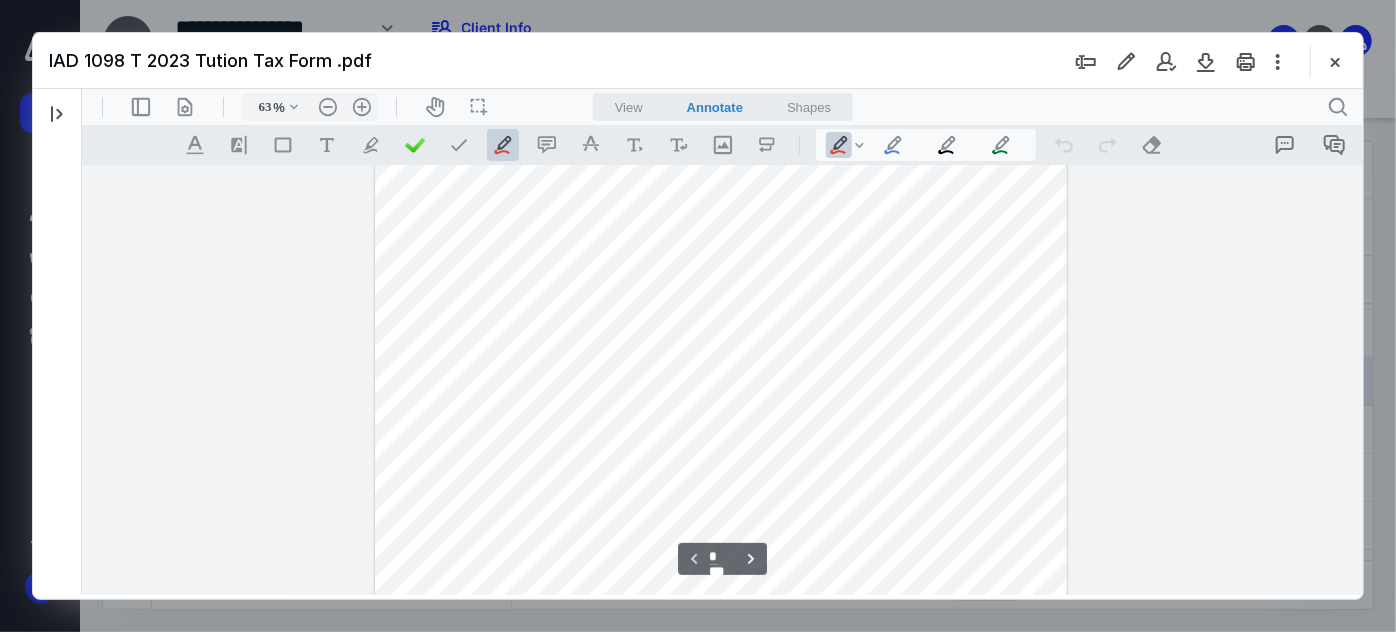 scroll, scrollTop: 178, scrollLeft: 0, axis: vertical 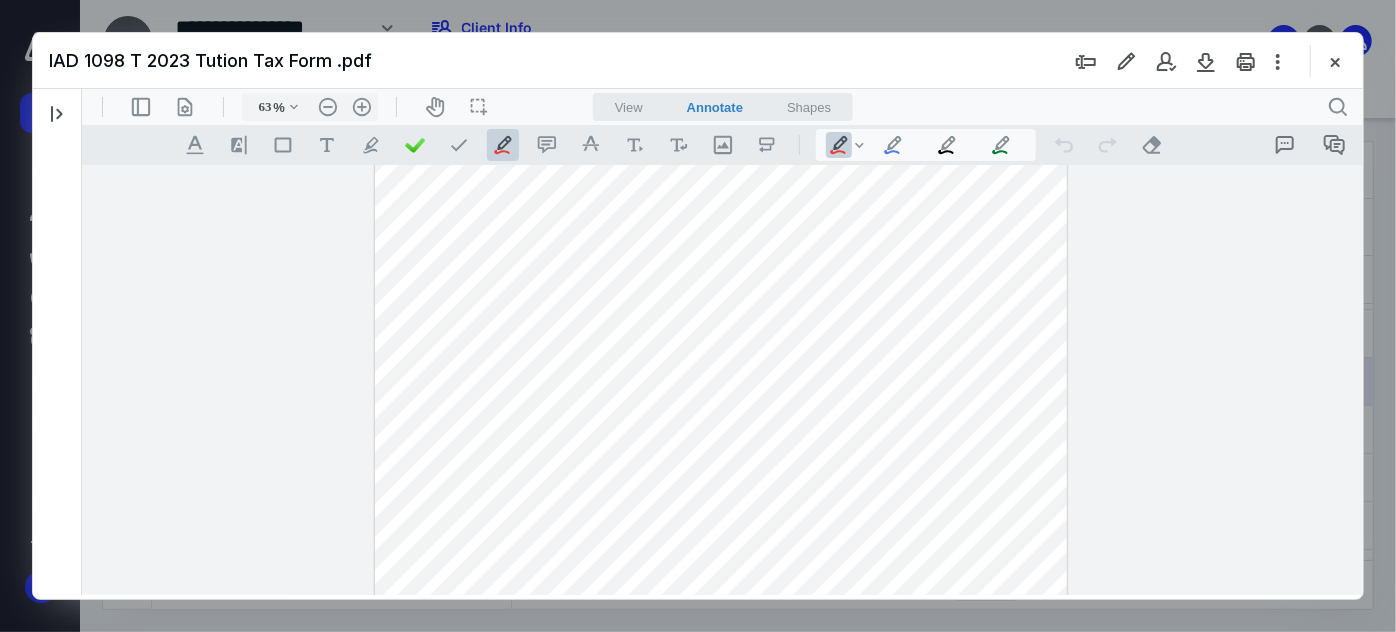 click at bounding box center [698, 316] 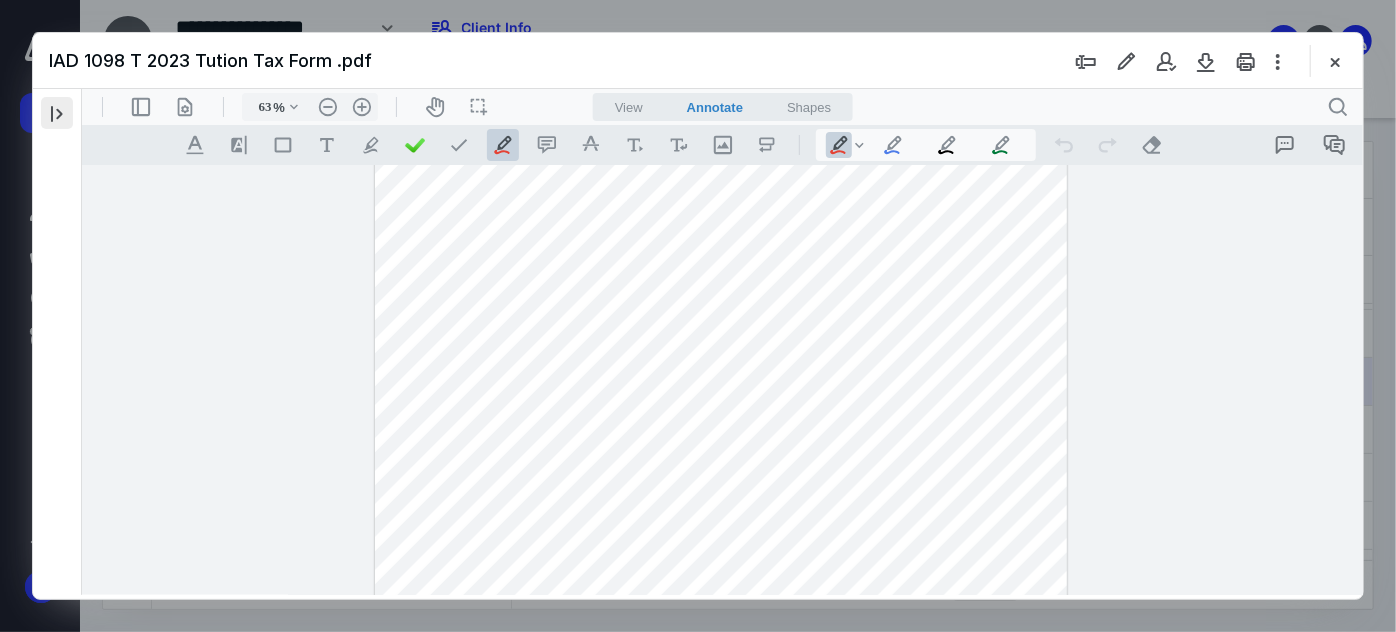 click at bounding box center [57, 113] 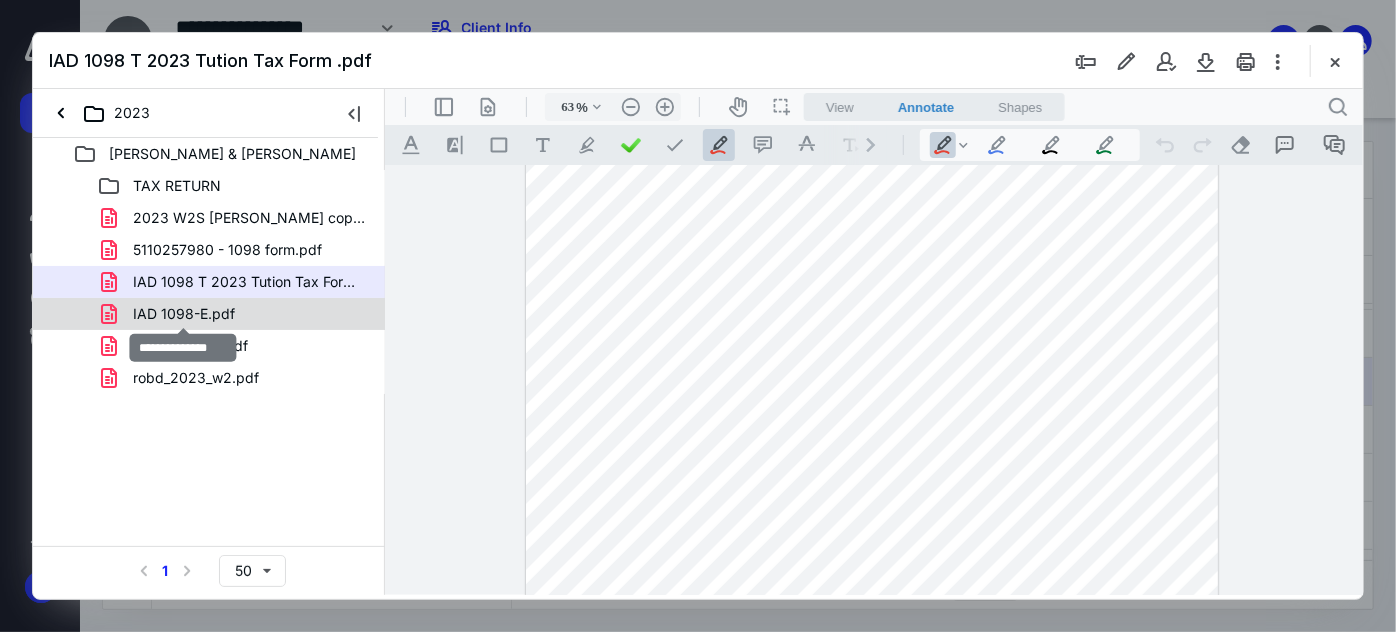 click on "IAD 1098-E.pdf" at bounding box center (184, 314) 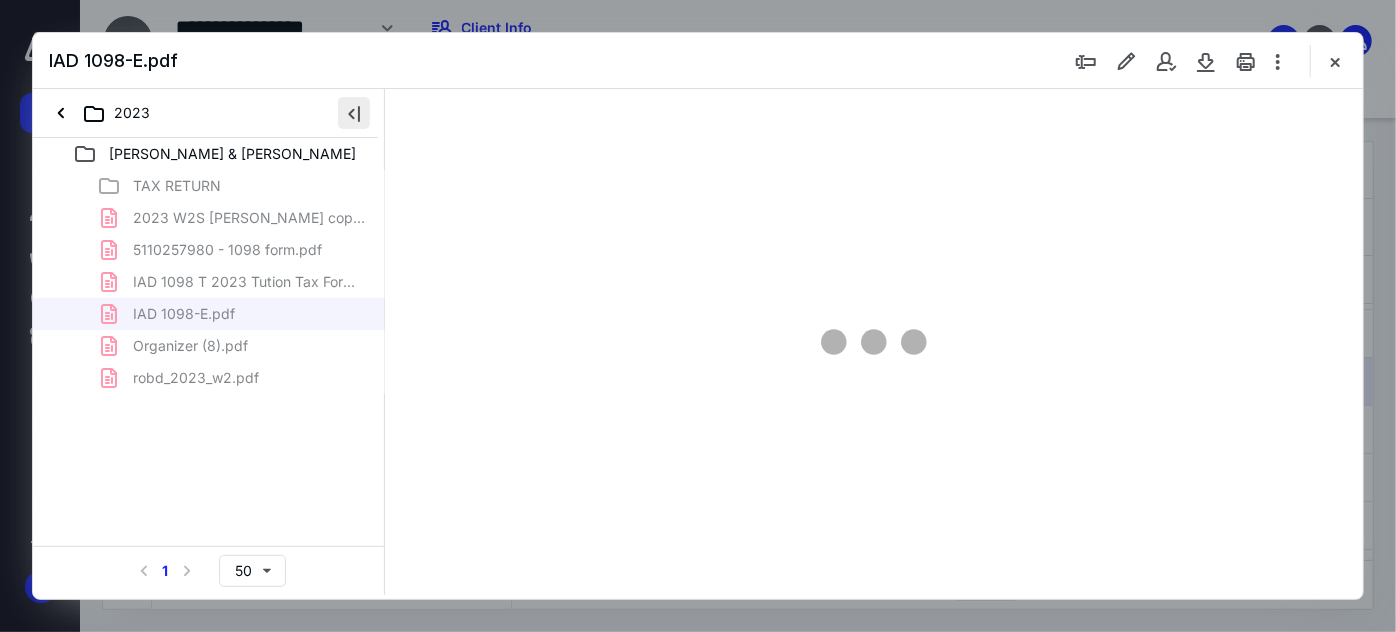 click at bounding box center [354, 113] 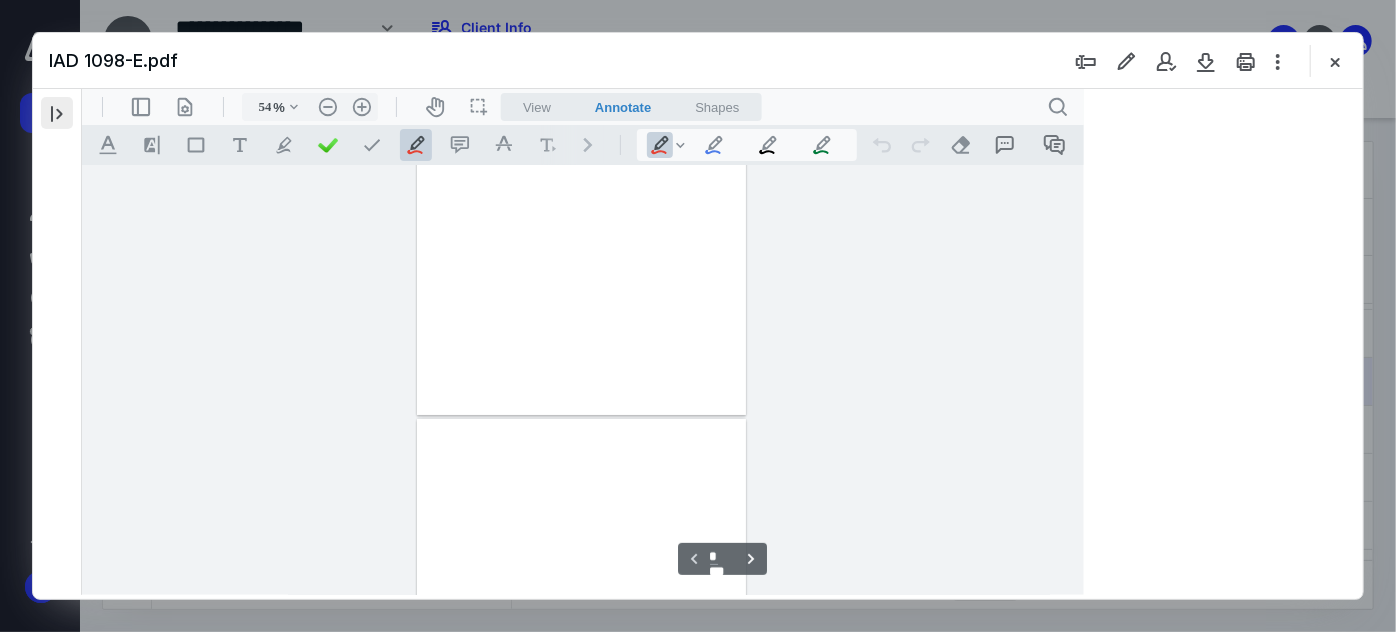 scroll, scrollTop: 77, scrollLeft: 0, axis: vertical 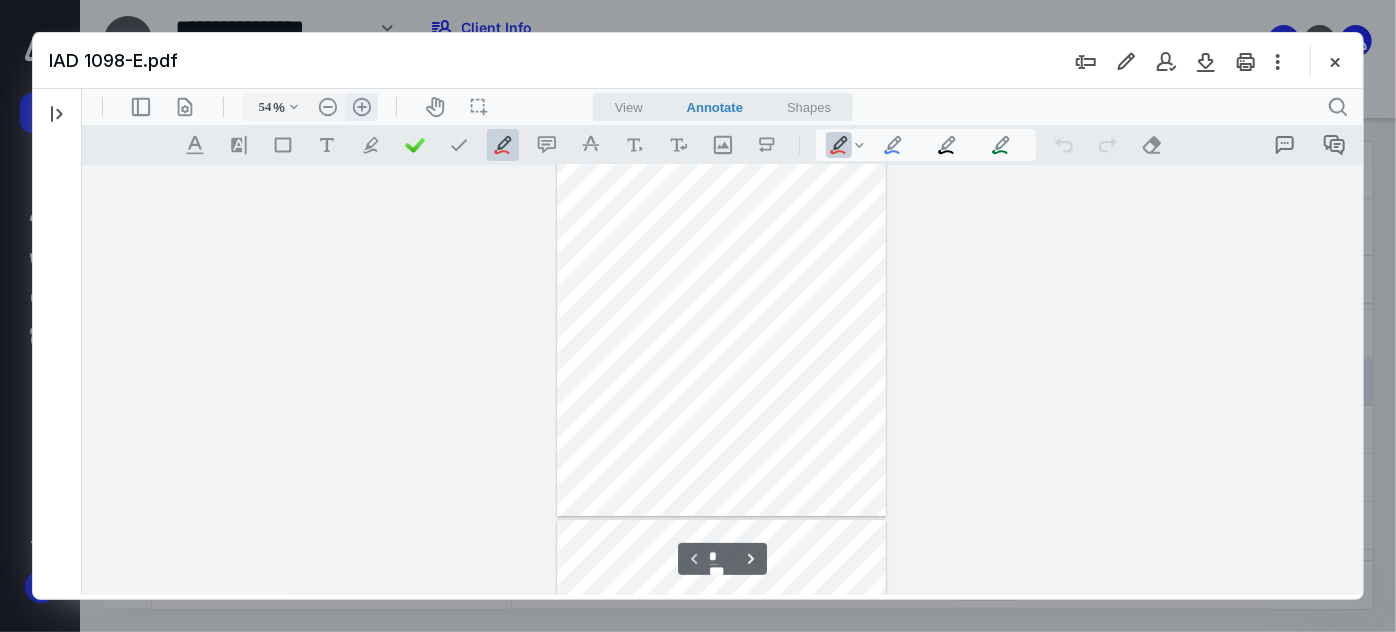 click on ".cls-1{fill:#abb0c4;} icon - header - zoom - in - line" at bounding box center (361, 106) 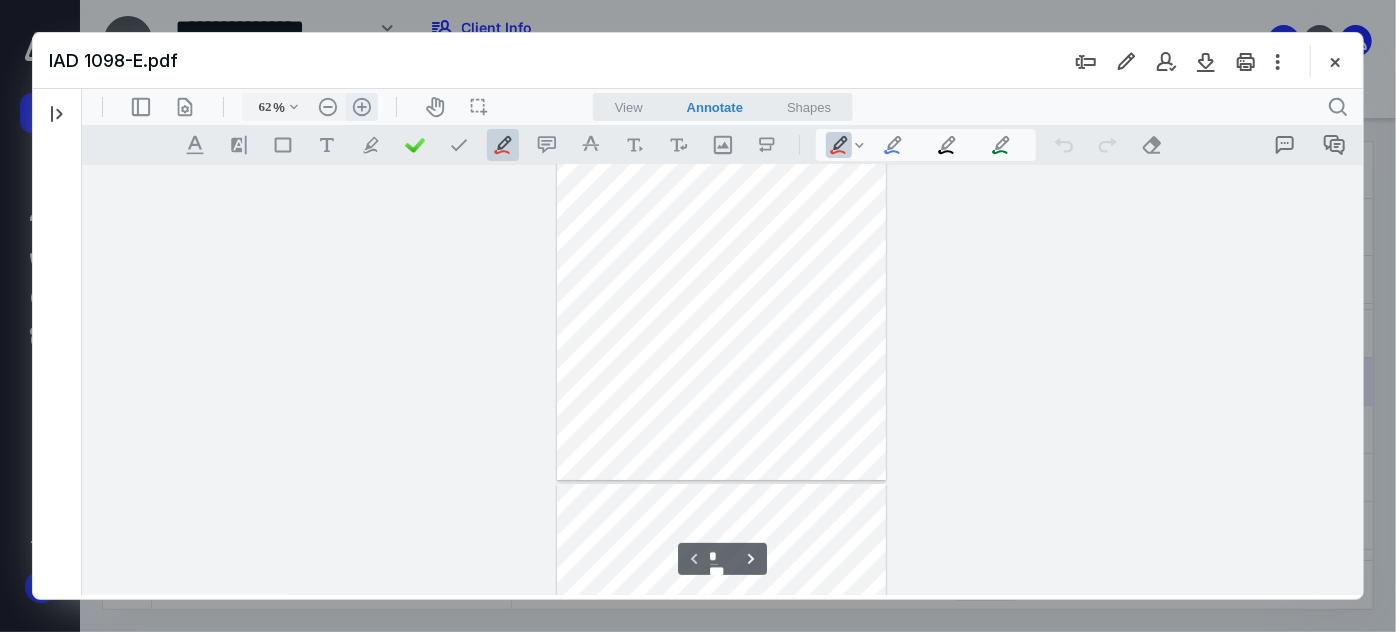 click on ".cls-1{fill:#abb0c4;} icon - header - zoom - in - line" at bounding box center (361, 106) 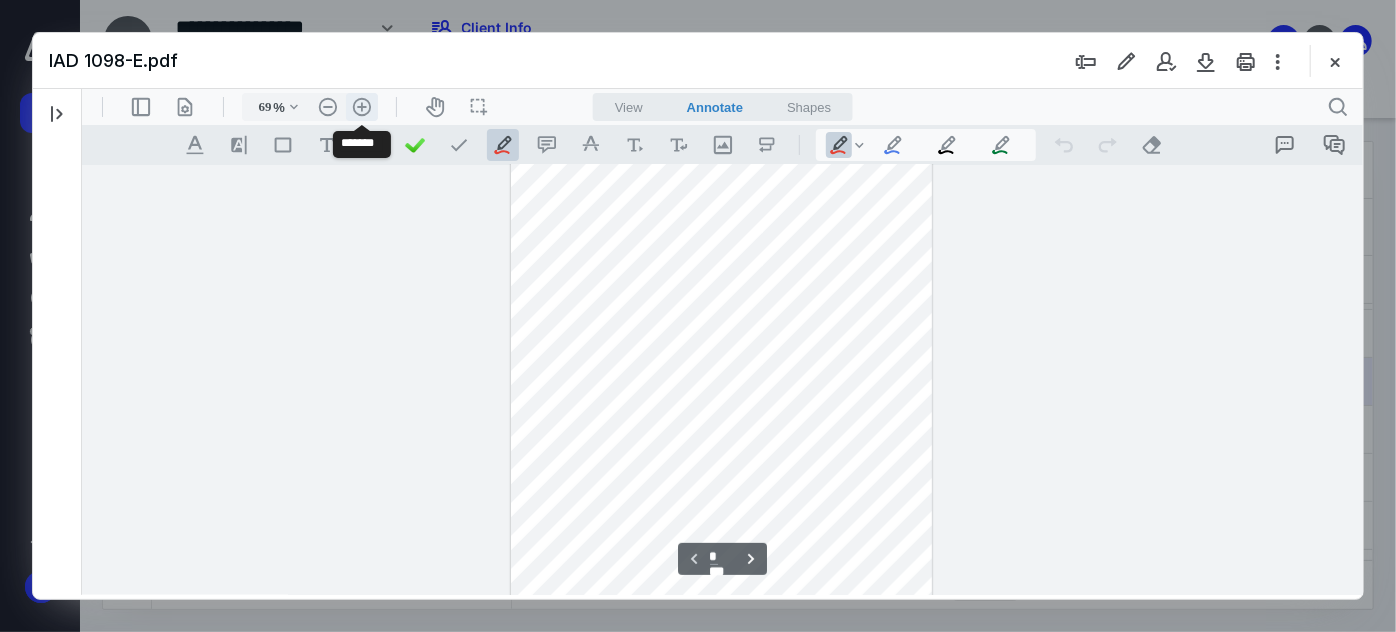 click on ".cls-1{fill:#abb0c4;} icon - header - zoom - in - line" at bounding box center [361, 106] 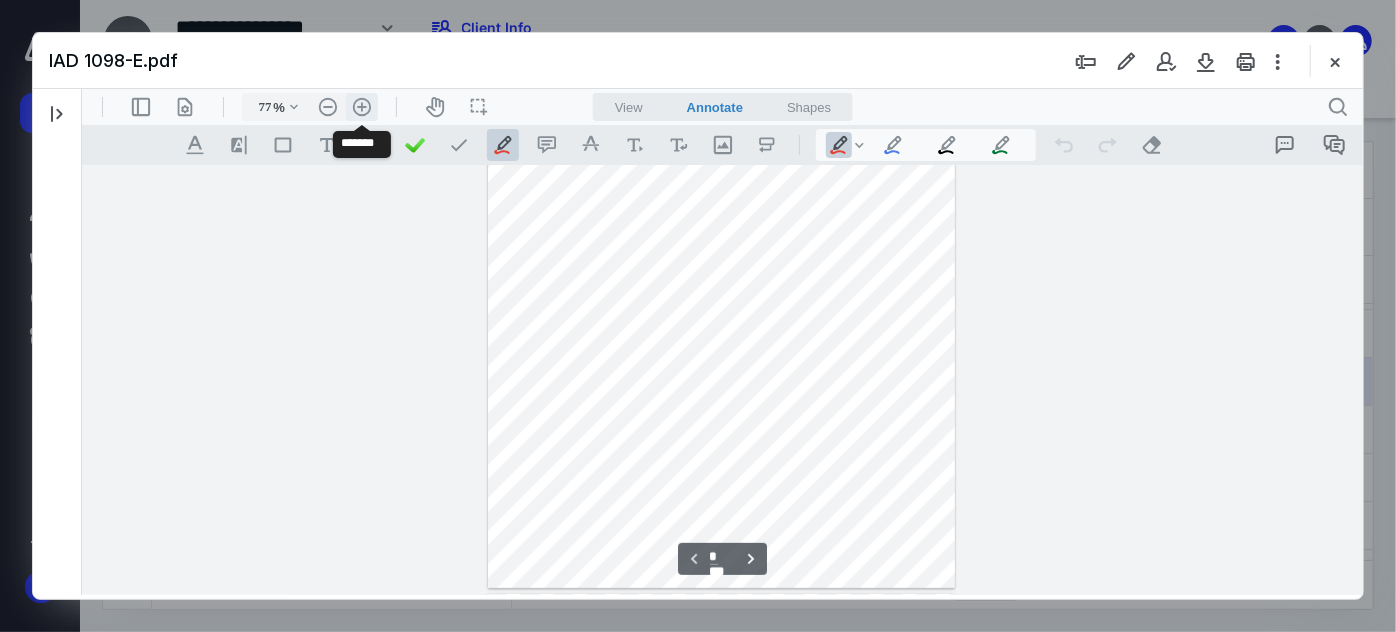 click on ".cls-1{fill:#abb0c4;} icon - header - zoom - in - line" at bounding box center (361, 106) 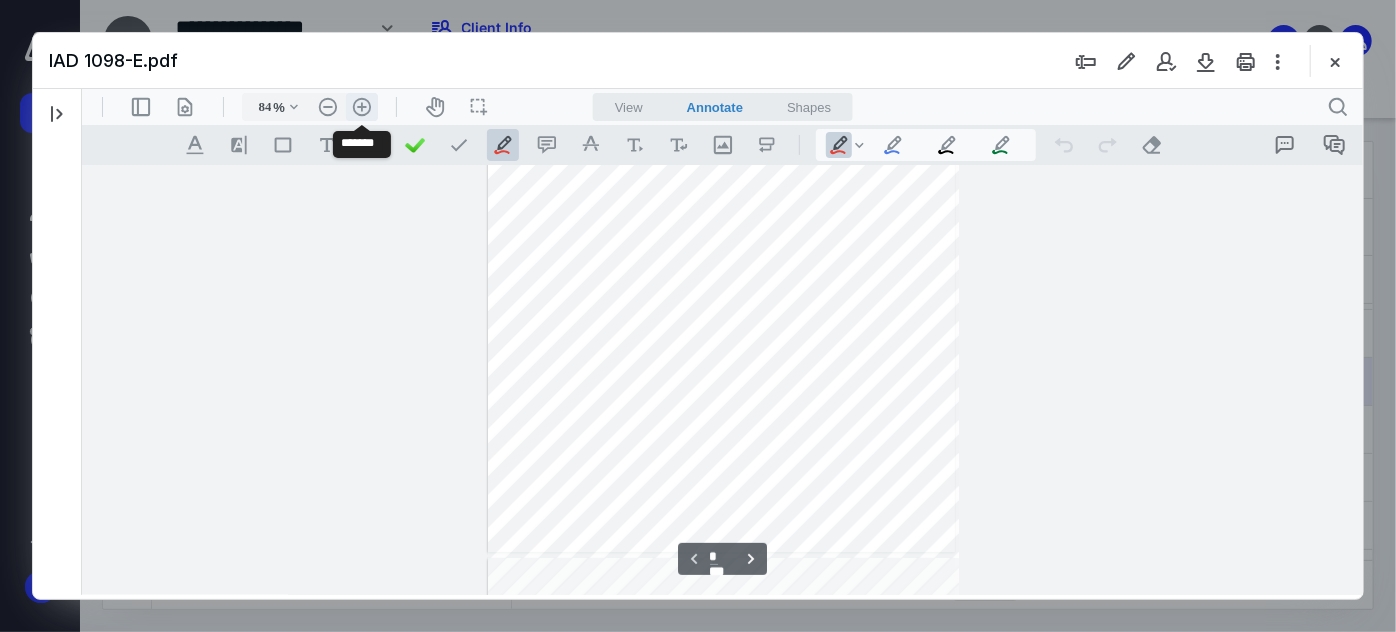 click on ".cls-1{fill:#abb0c4;} icon - header - zoom - in - line" at bounding box center [361, 106] 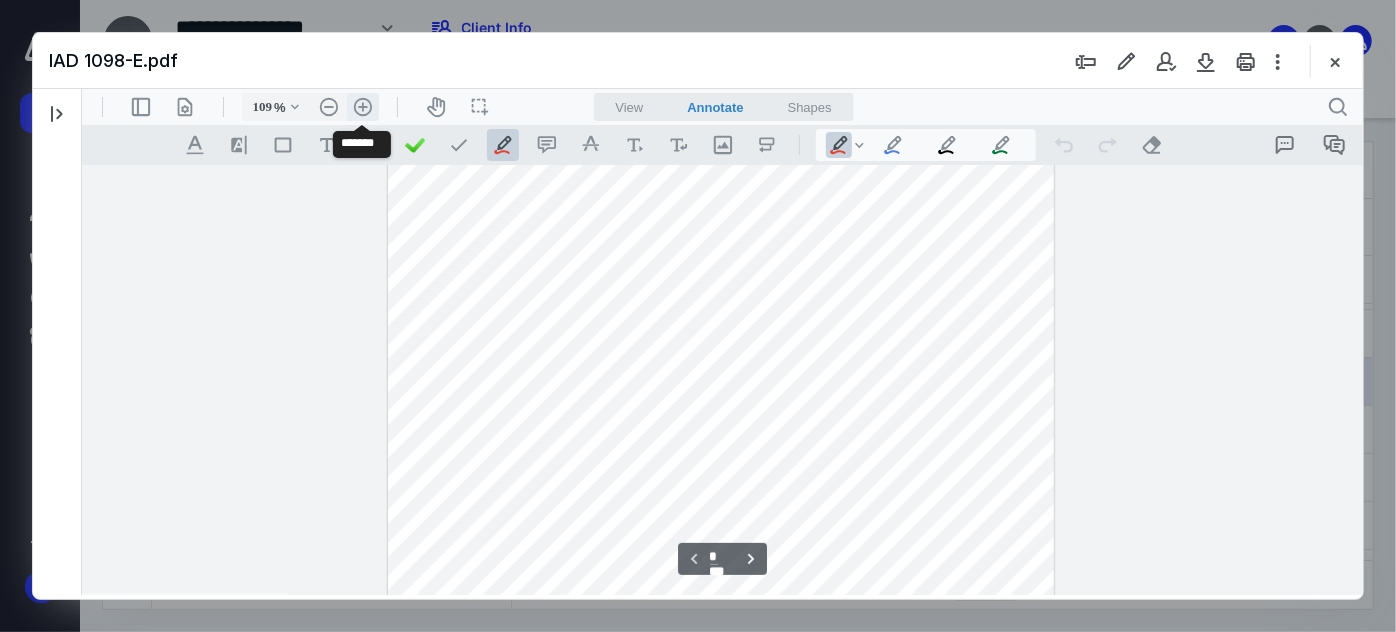 click on ".cls-1{fill:#abb0c4;} icon - header - zoom - in - line" at bounding box center (362, 106) 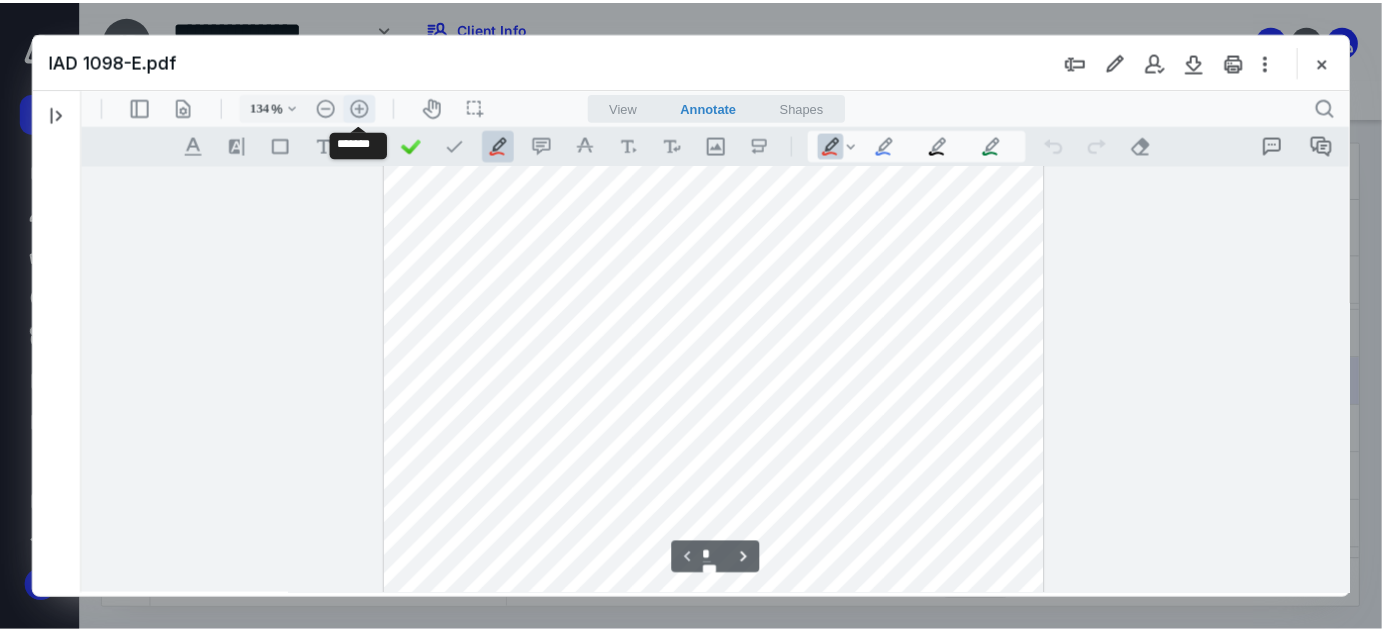 scroll, scrollTop: 457, scrollLeft: 0, axis: vertical 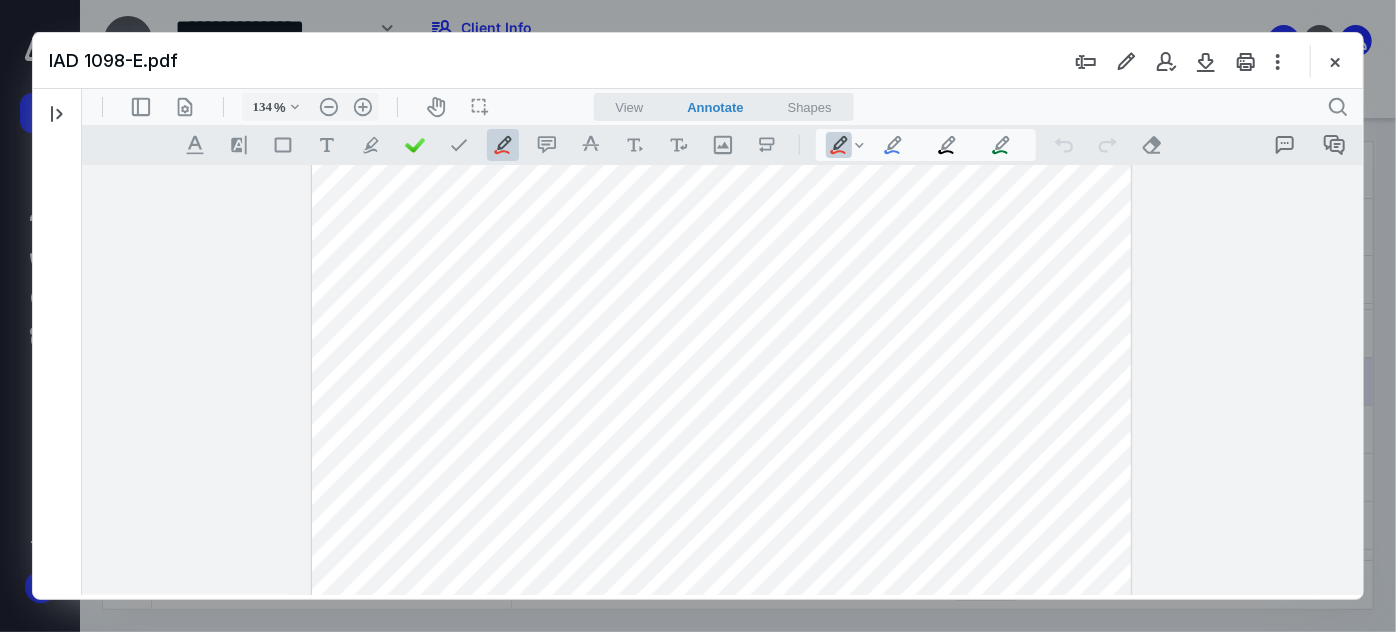 click on "IAD 1098-E.pdf" at bounding box center (698, 61) 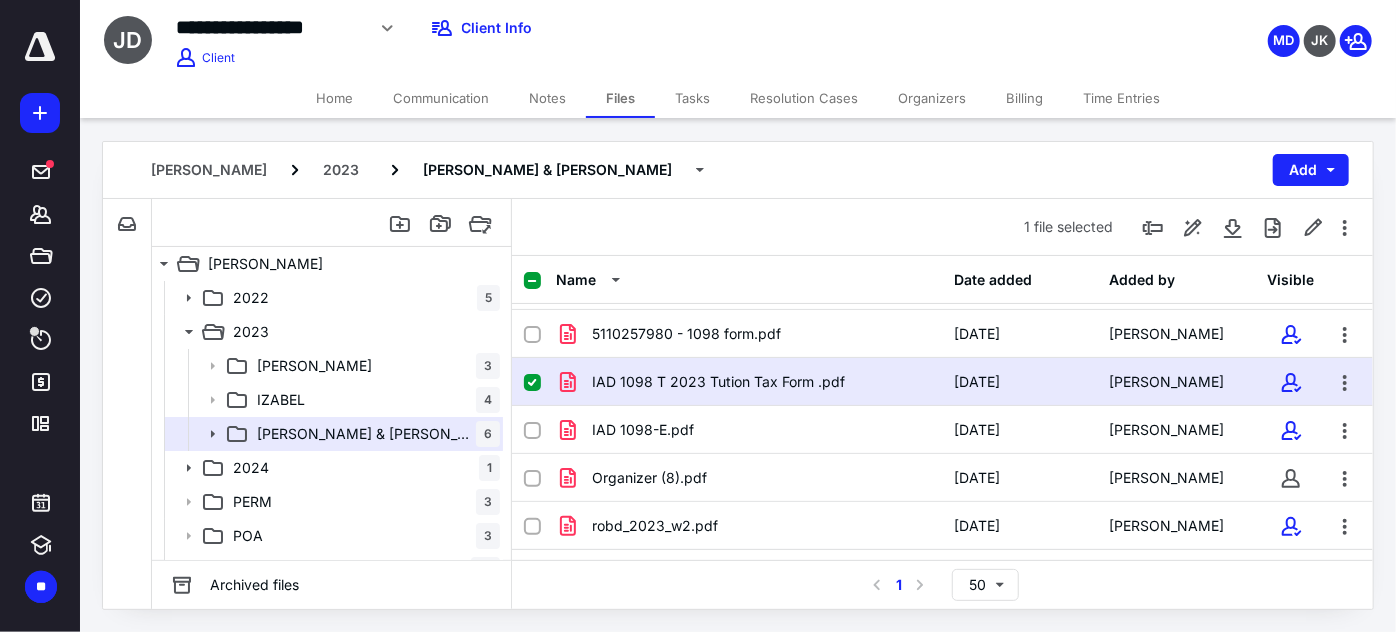 click on "Home" at bounding box center (334, 98) 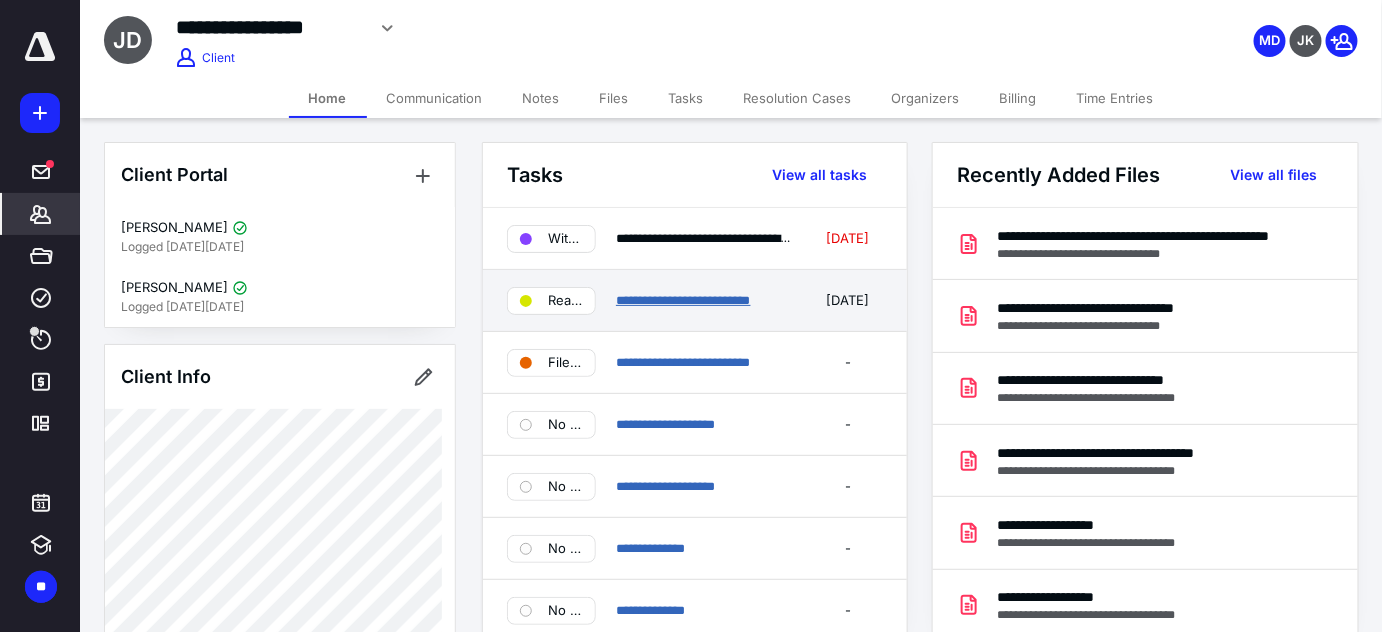 click on "**********" at bounding box center (683, 300) 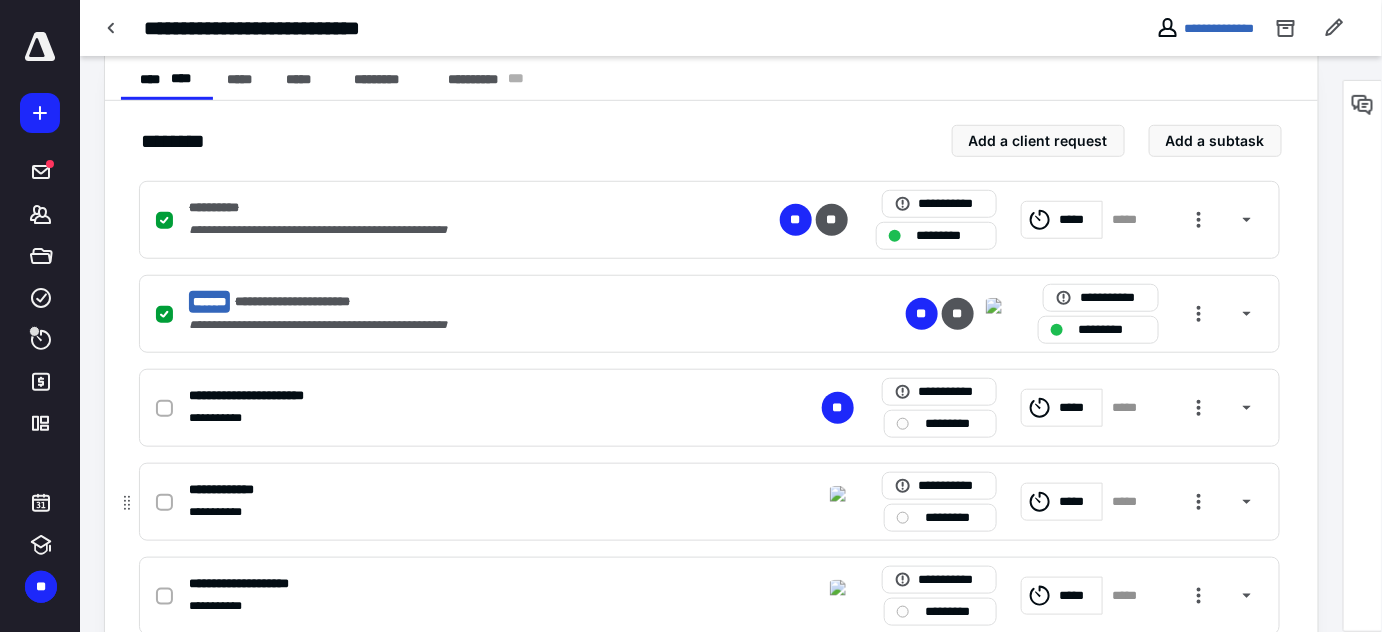 scroll, scrollTop: 545, scrollLeft: 0, axis: vertical 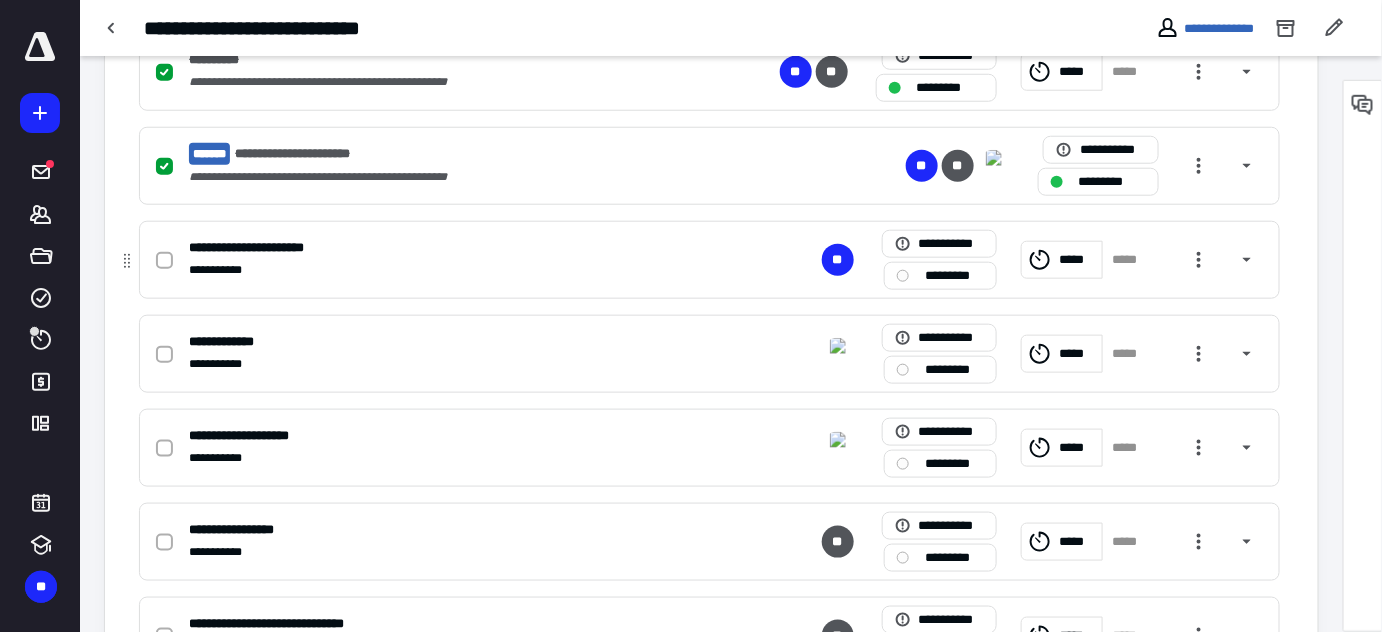 click on "**********" at bounding box center [447, 270] 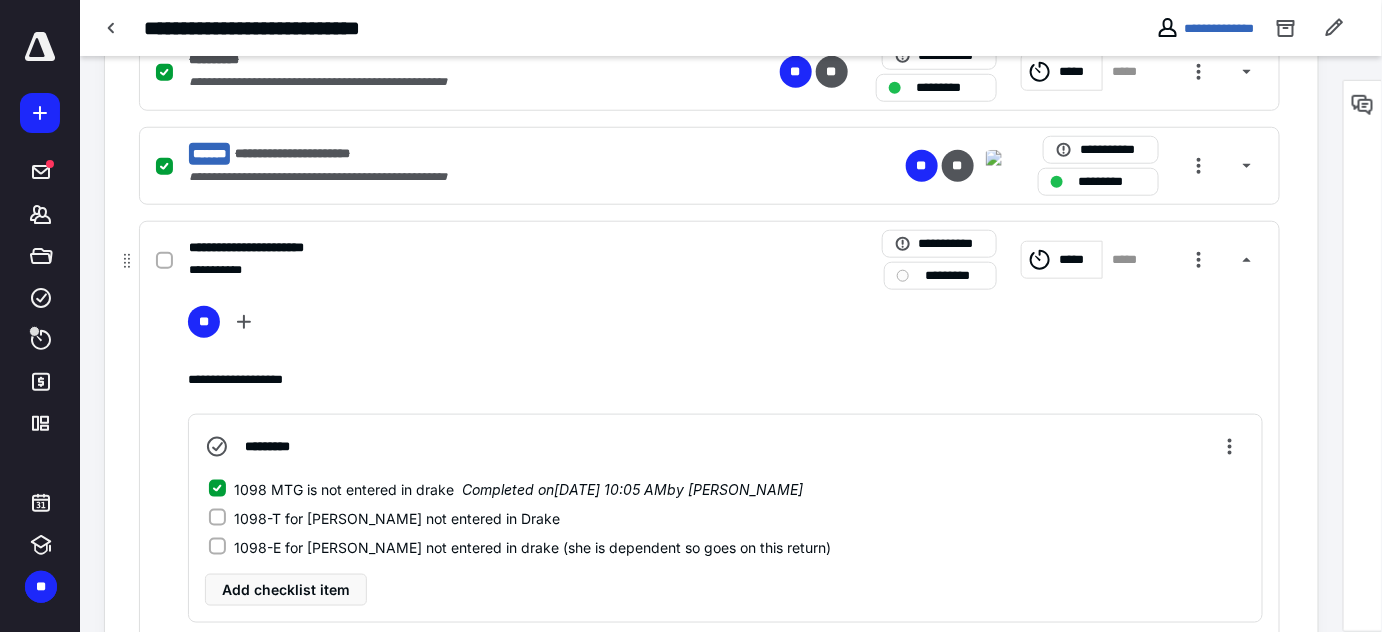 click on "1098-T for [PERSON_NAME] not entered in Drake" at bounding box center [384, 518] 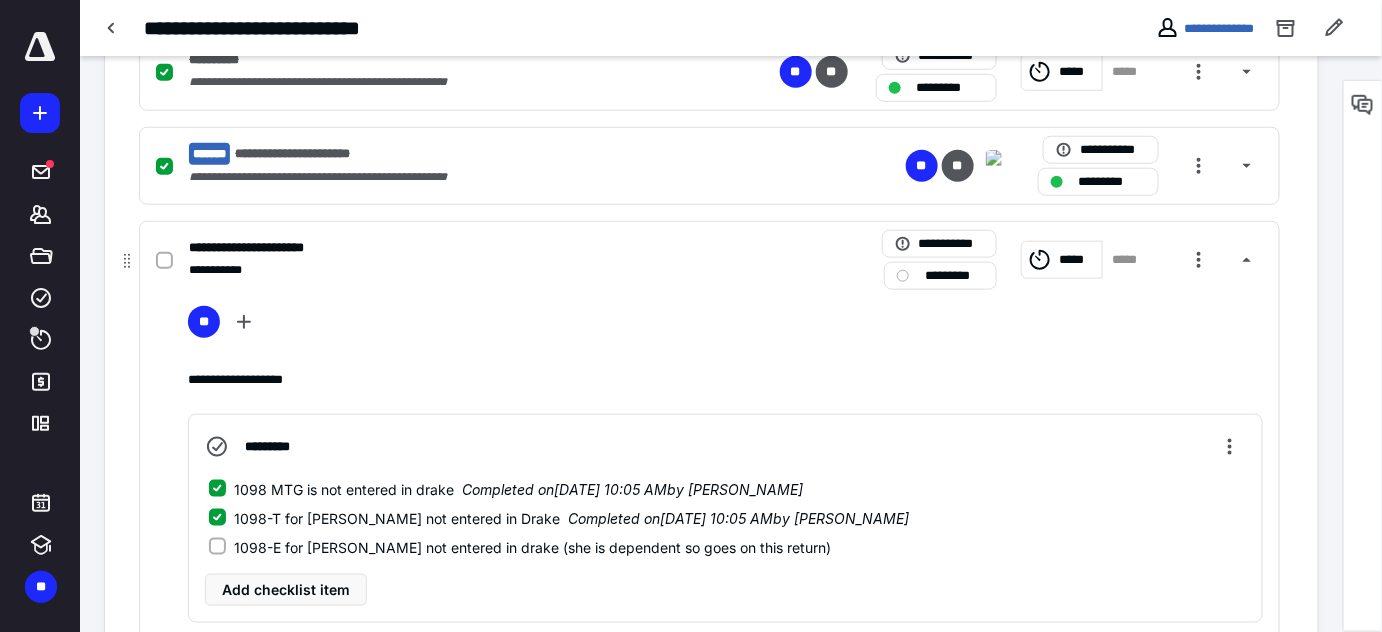 click 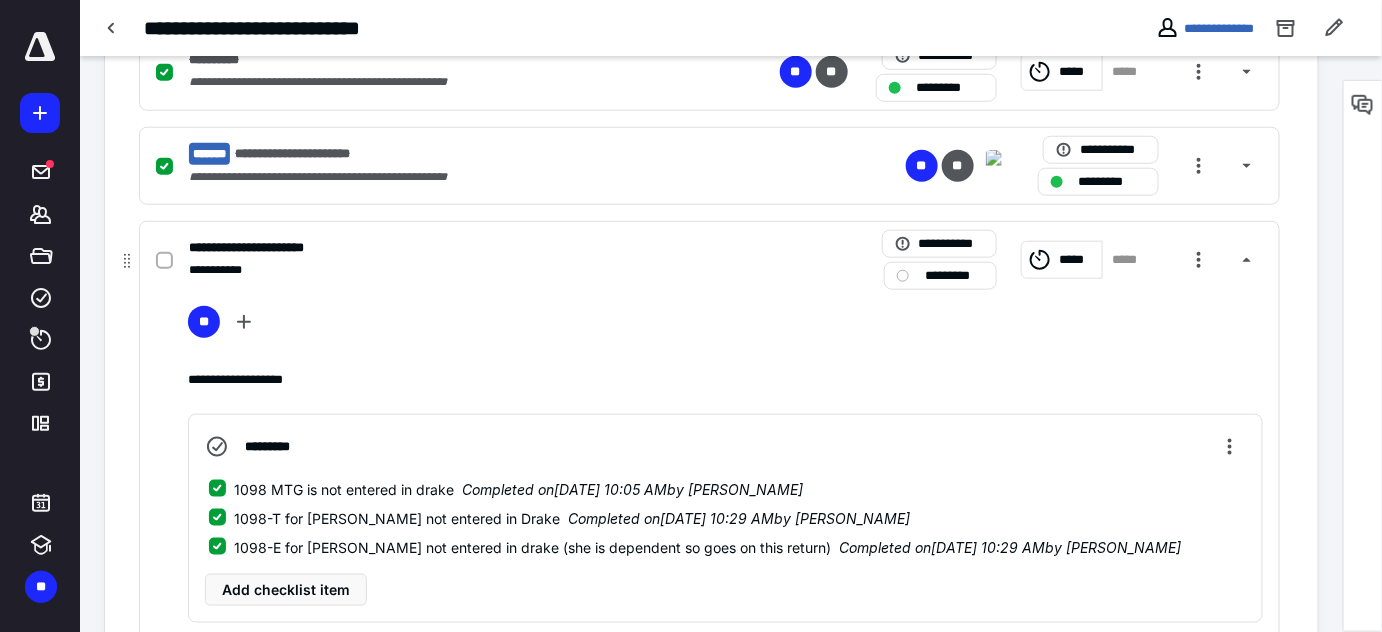 click on "**********" at bounding box center [447, 270] 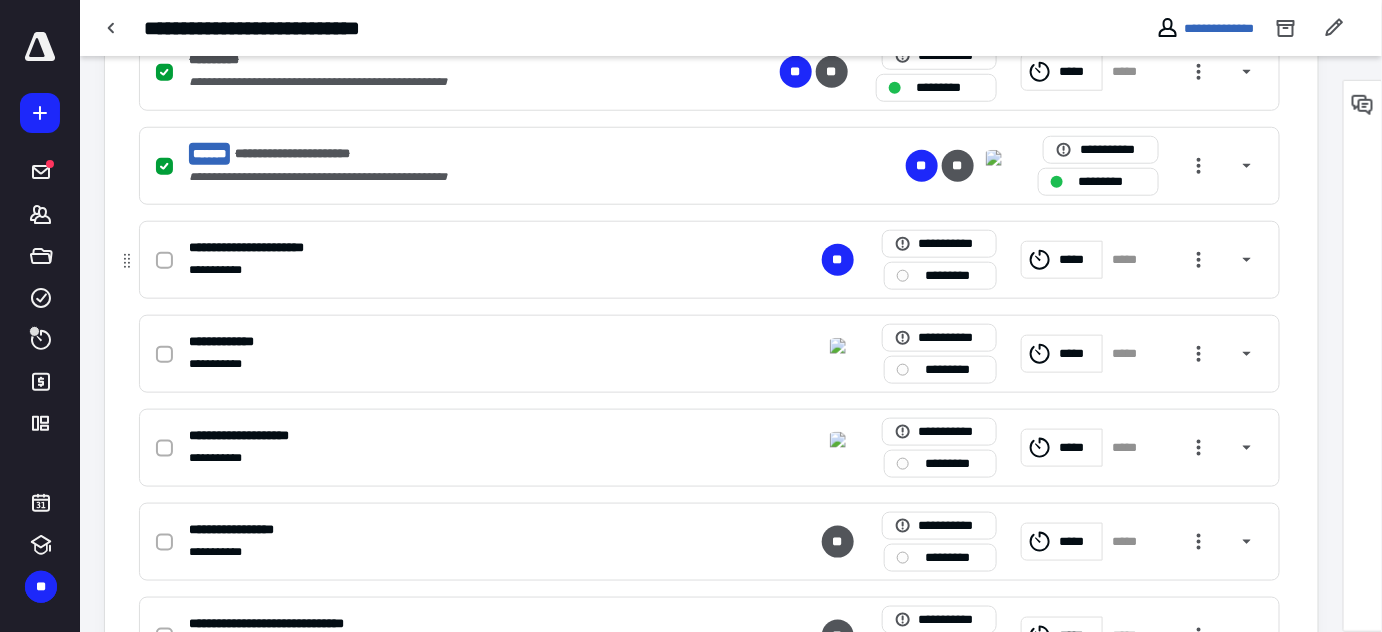 click on "**********" at bounding box center [709, 260] 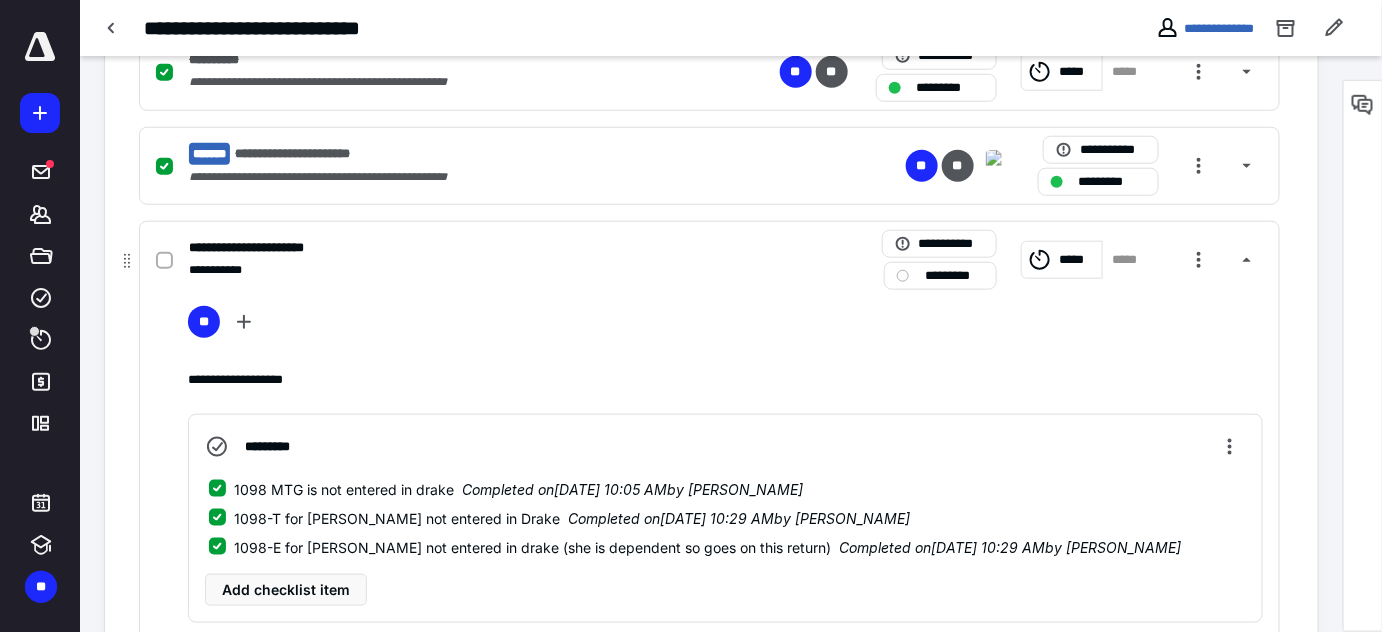 click at bounding box center (168, 260) 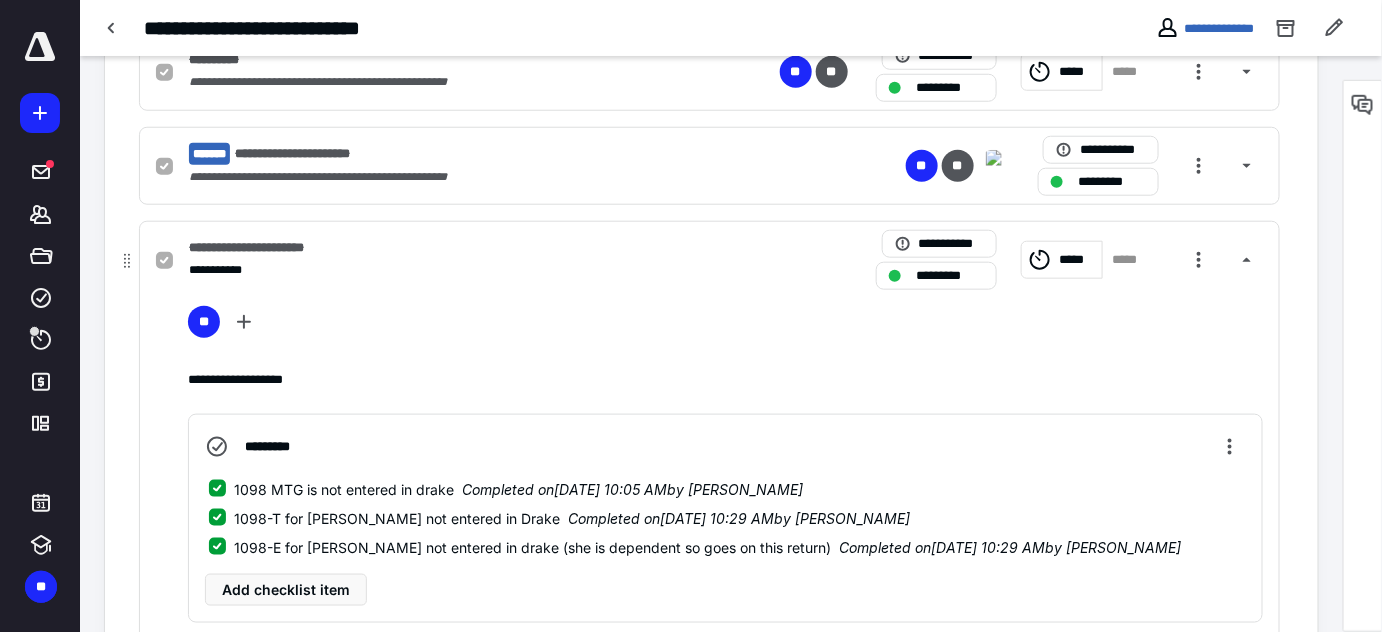 click on "**********" at bounding box center [447, 270] 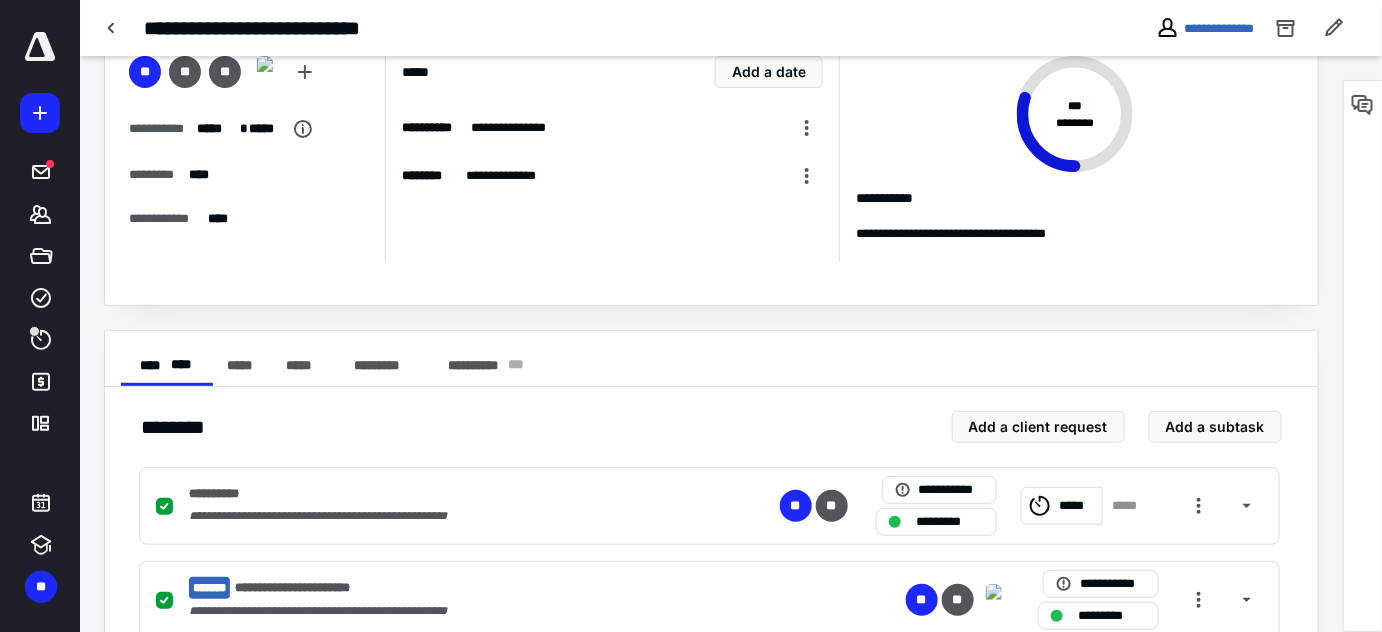 scroll, scrollTop: 0, scrollLeft: 0, axis: both 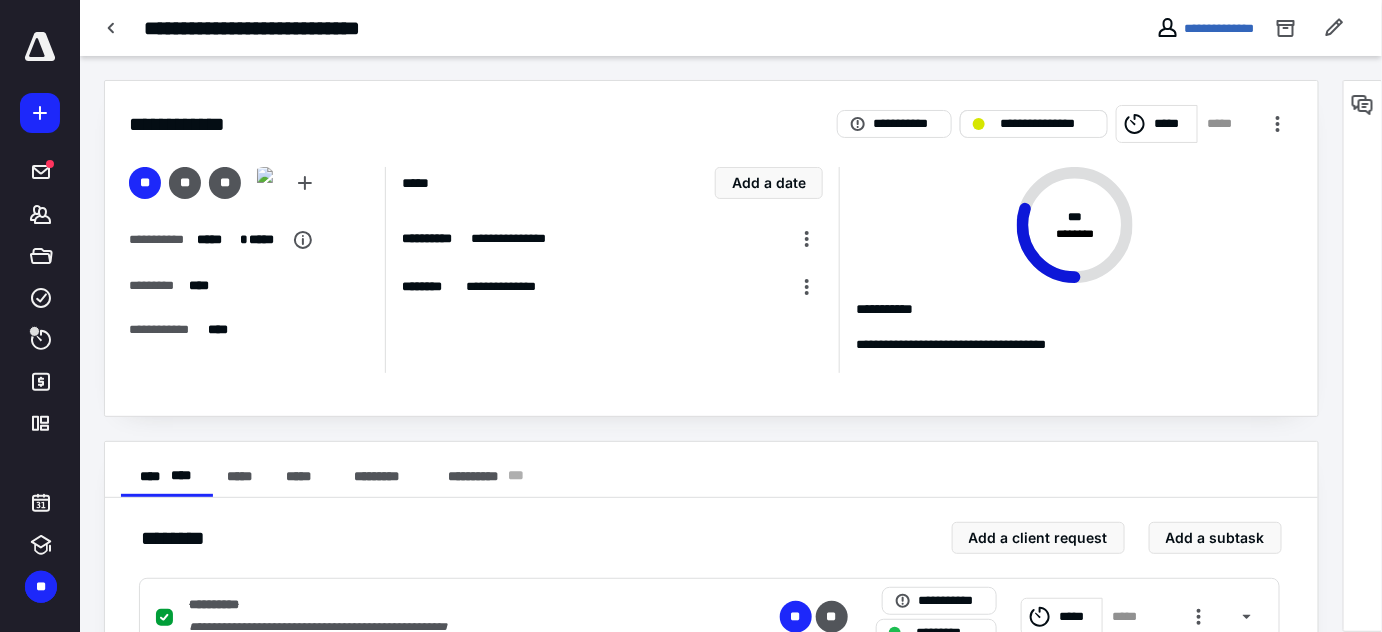 click on "**********" at bounding box center (1048, 124) 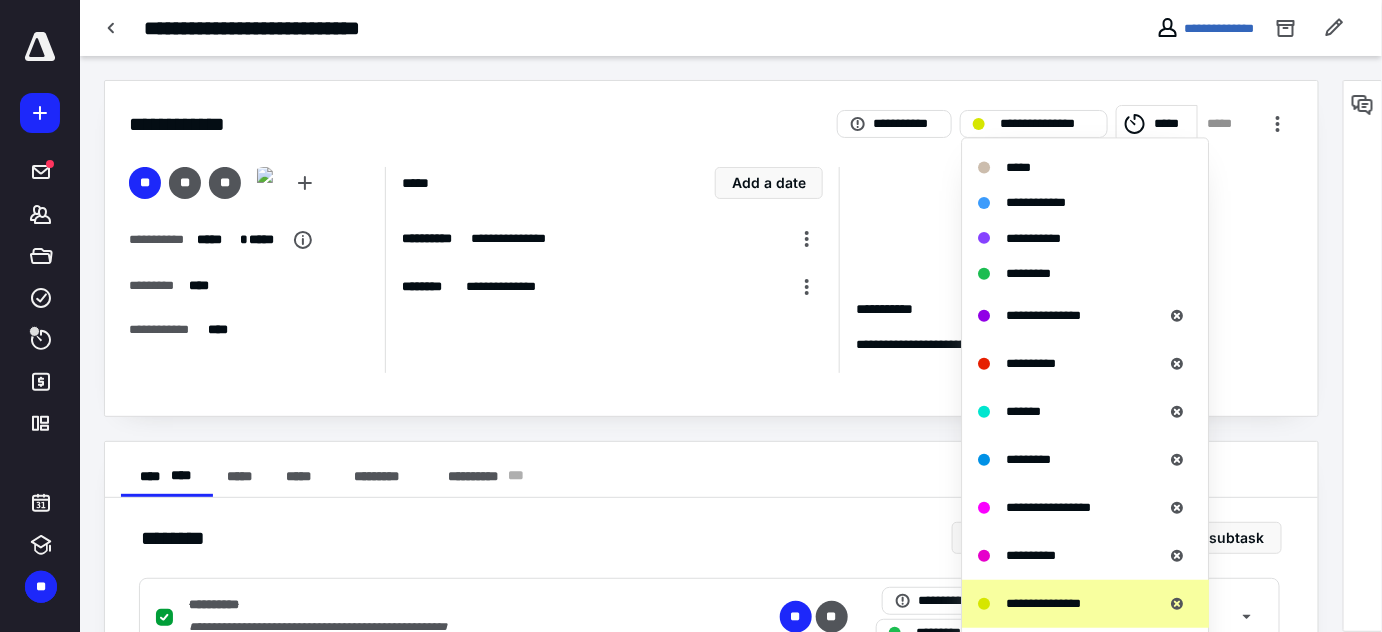 scroll, scrollTop: 545, scrollLeft: 0, axis: vertical 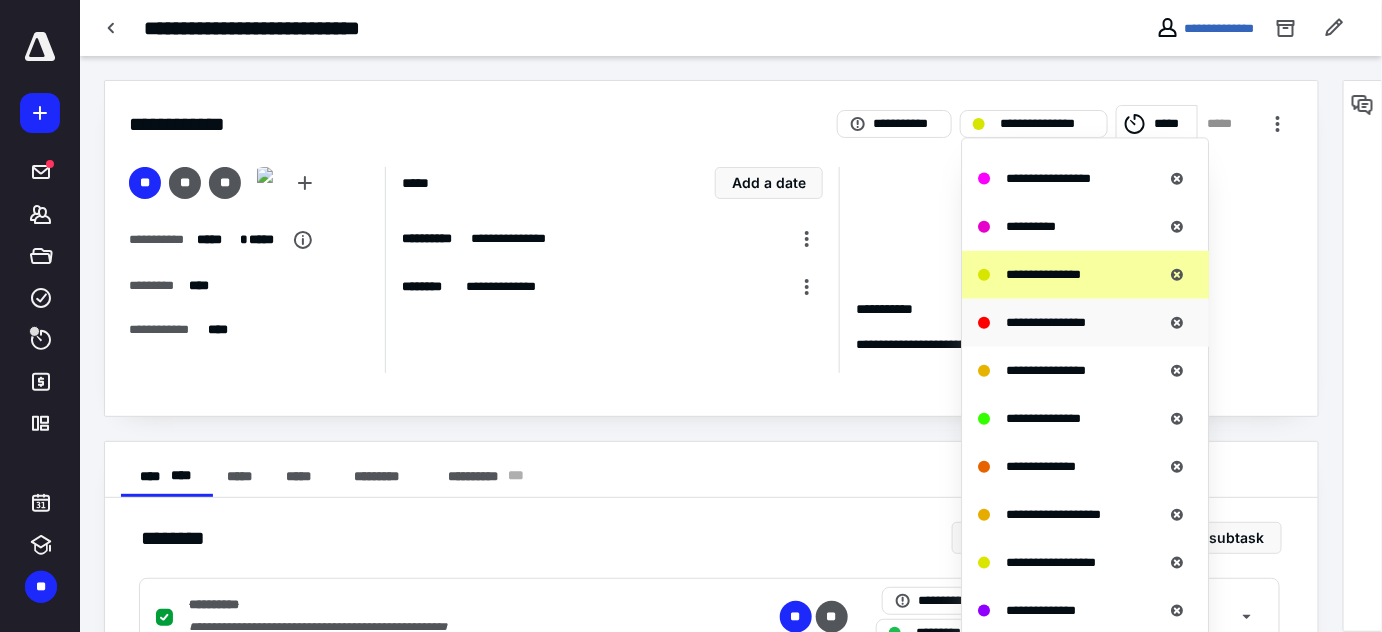 click on "**********" at bounding box center (1085, 322) 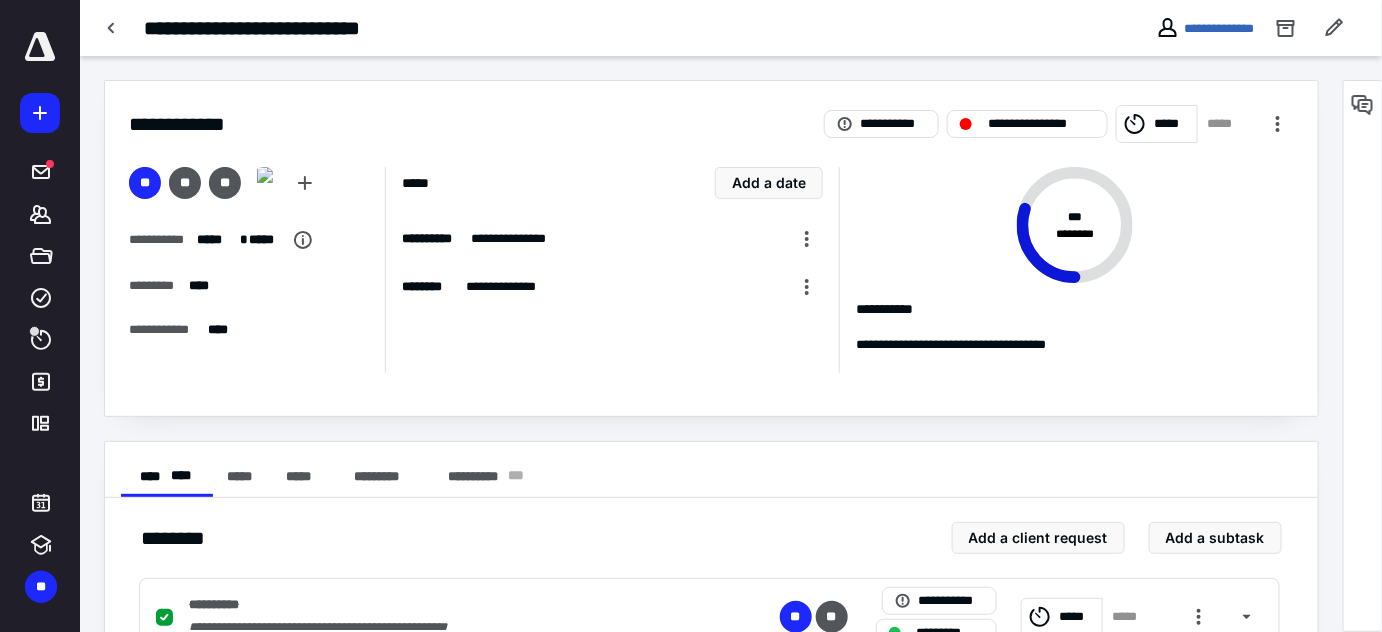 checkbox on "true" 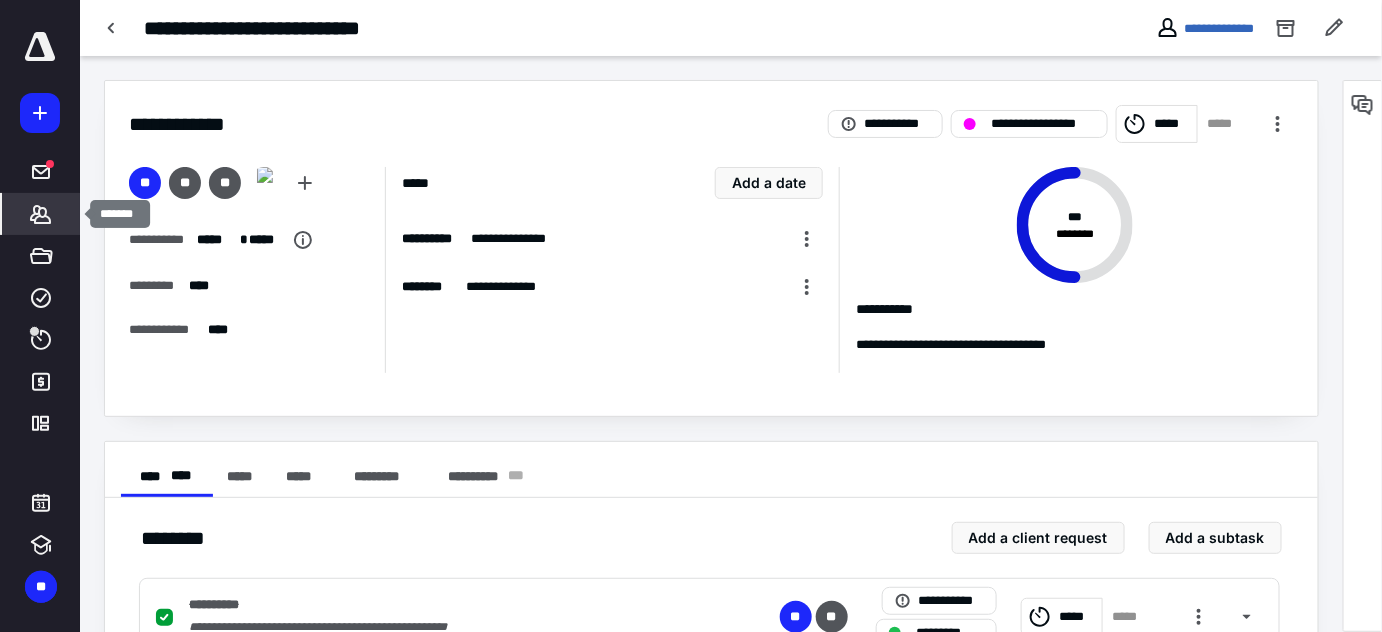 click on "*******" at bounding box center [41, 214] 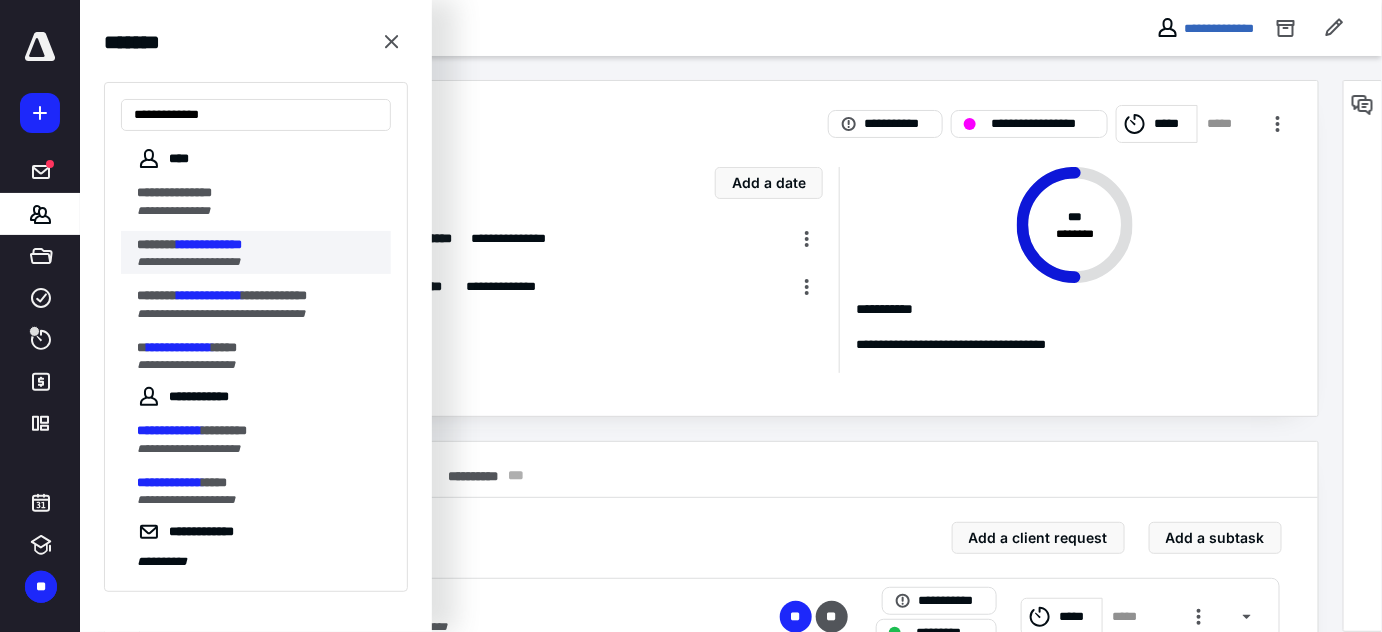type on "**********" 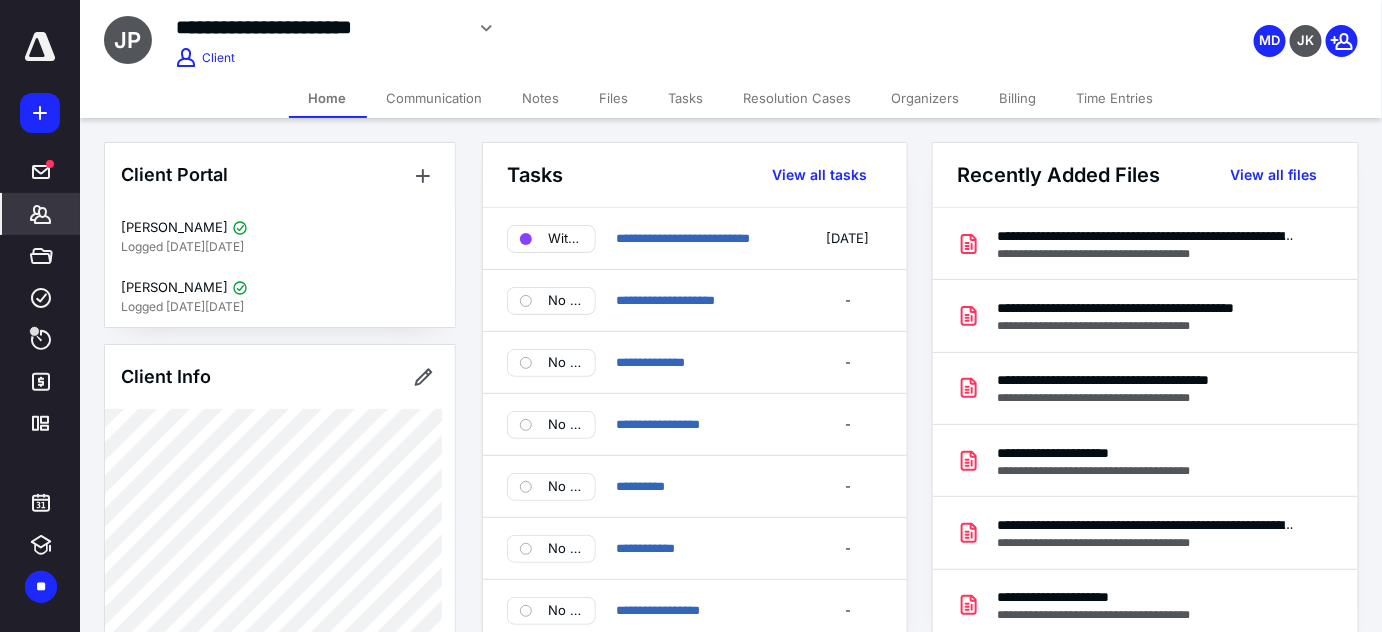 click on "Files" at bounding box center [614, 98] 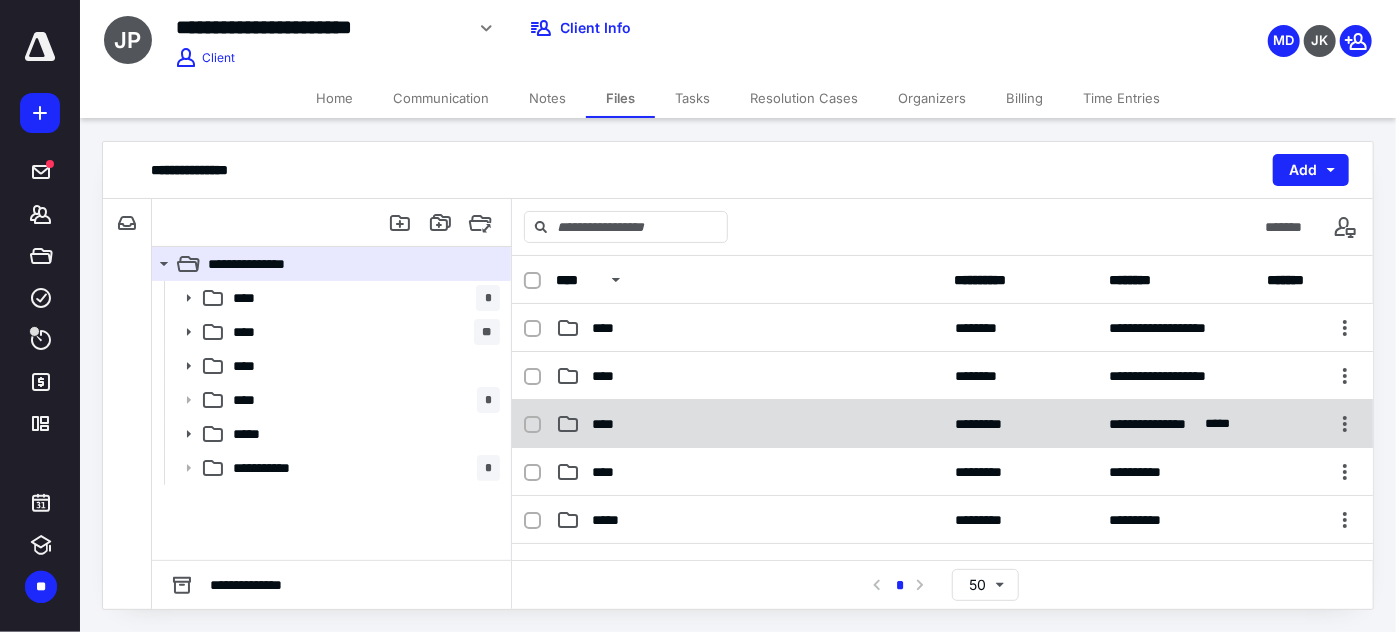 click on "**********" at bounding box center [942, 424] 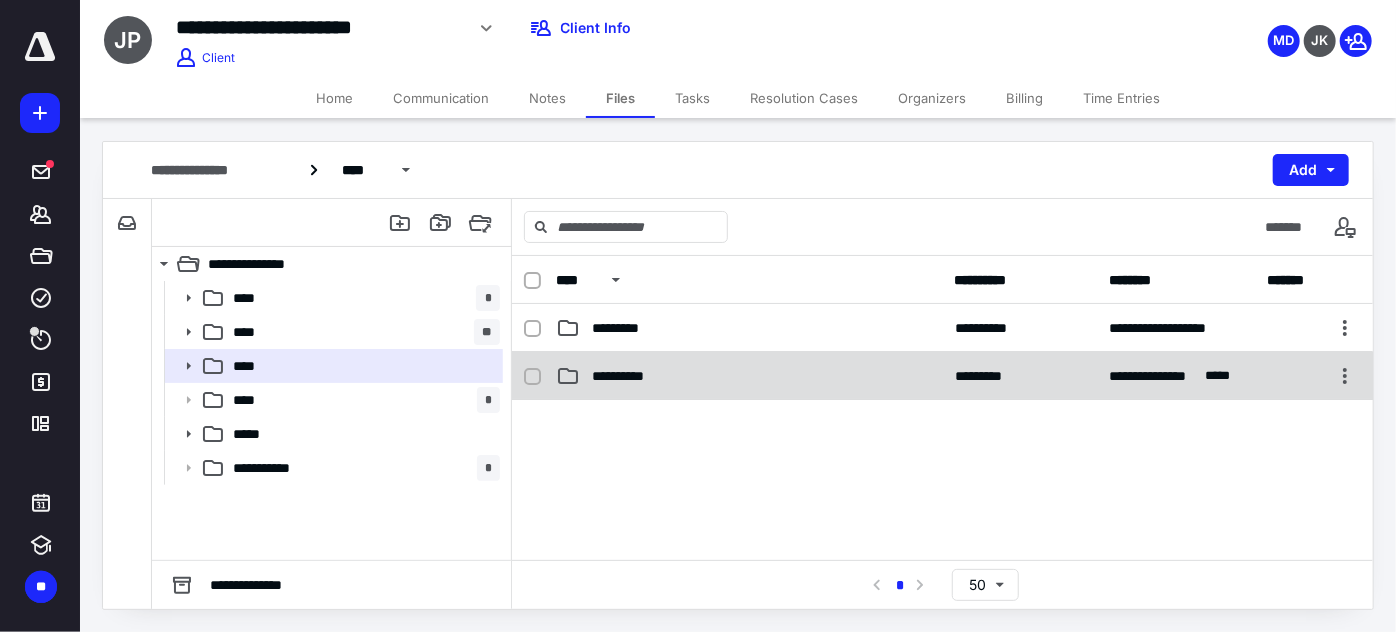 click on "**********" at bounding box center (942, 376) 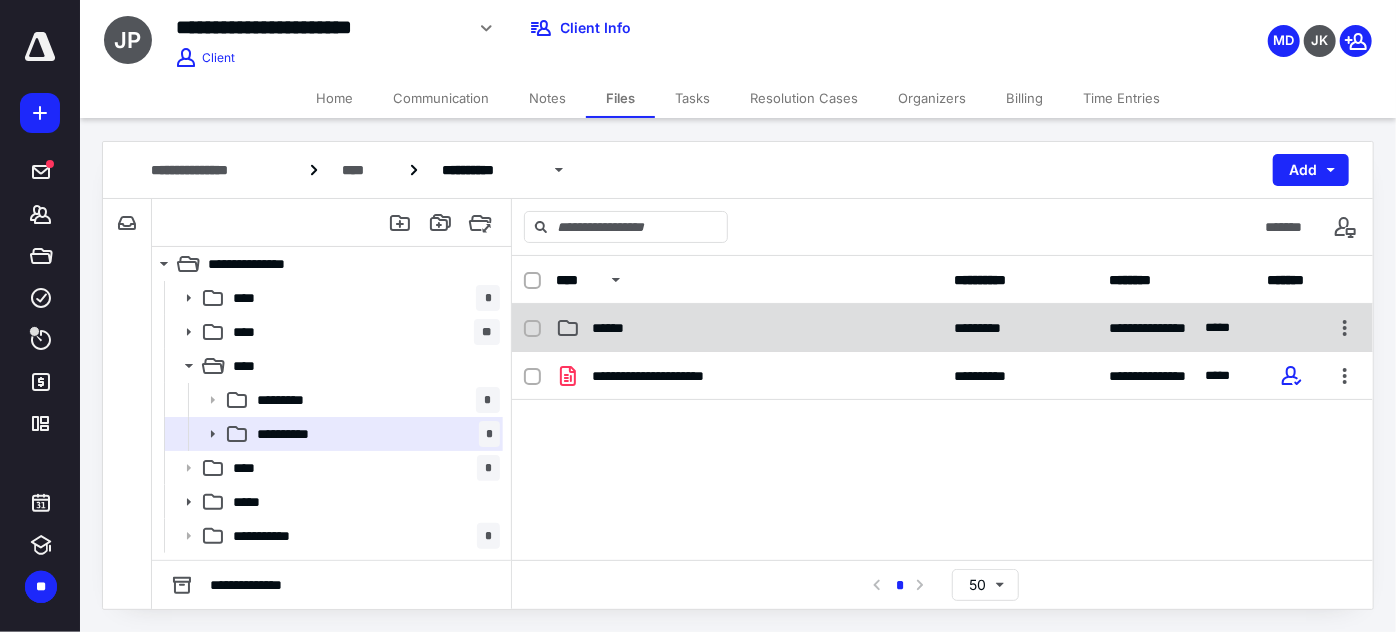 click on "******" at bounding box center [749, 328] 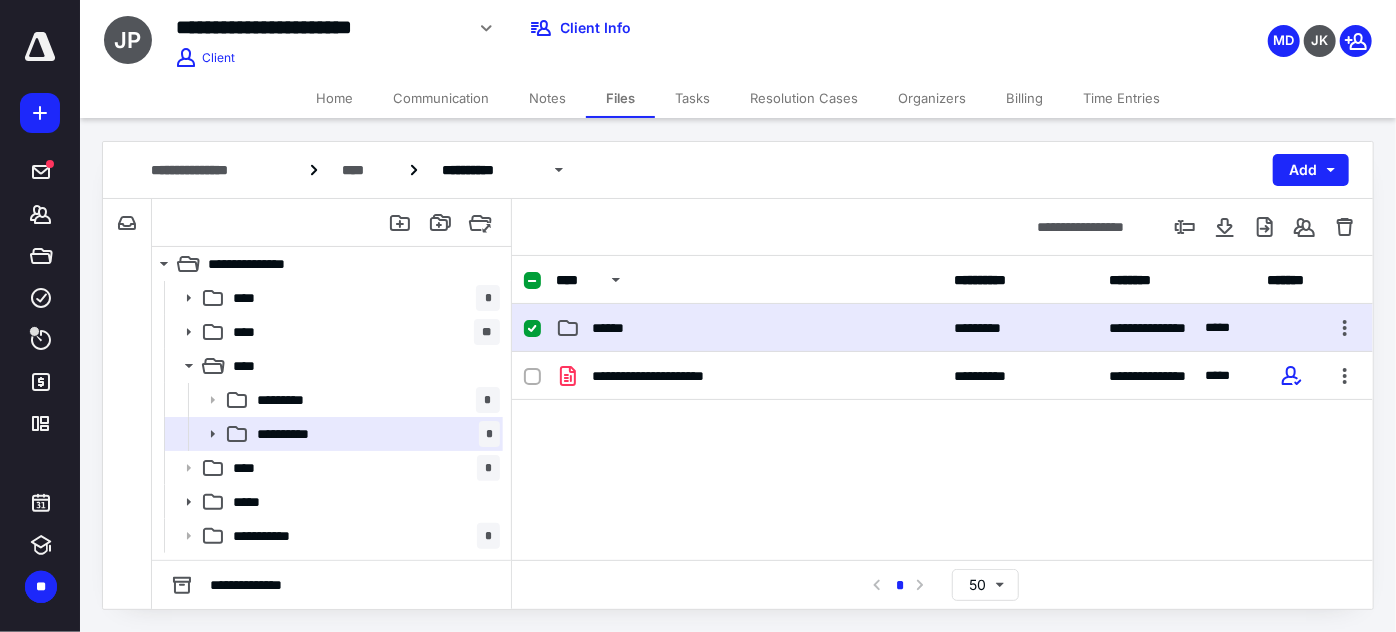 click on "******" at bounding box center [749, 328] 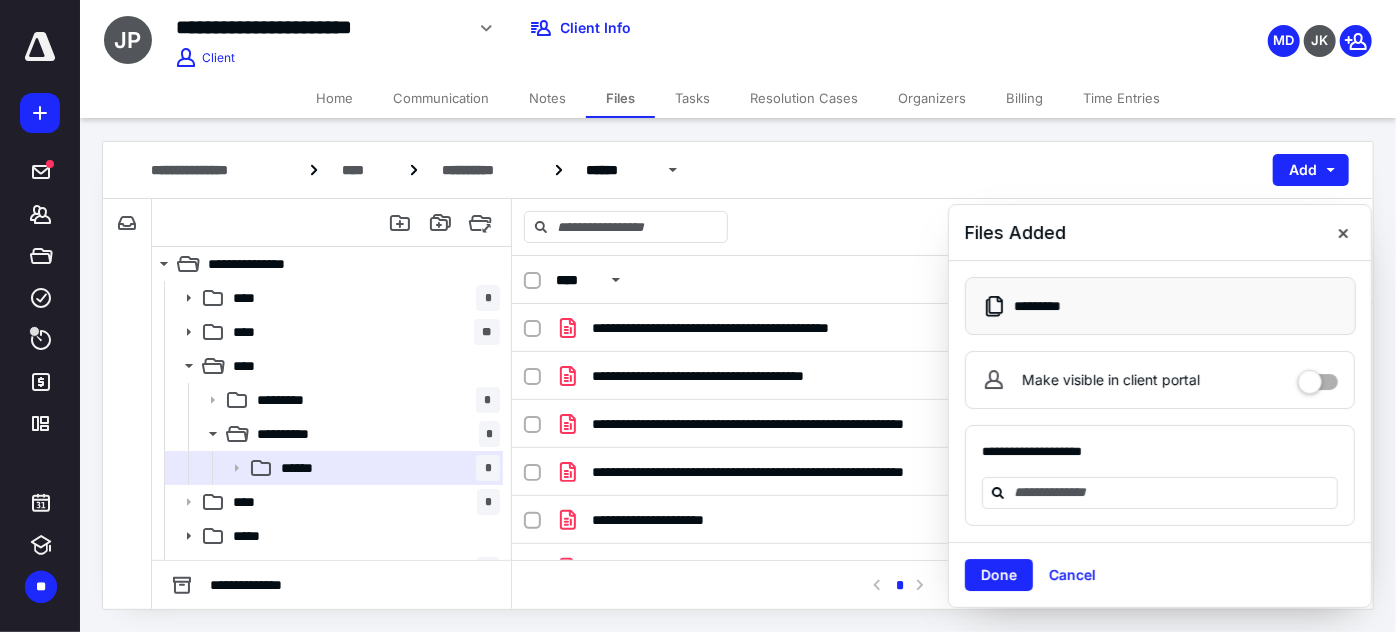 click on "Notes" at bounding box center [547, 98] 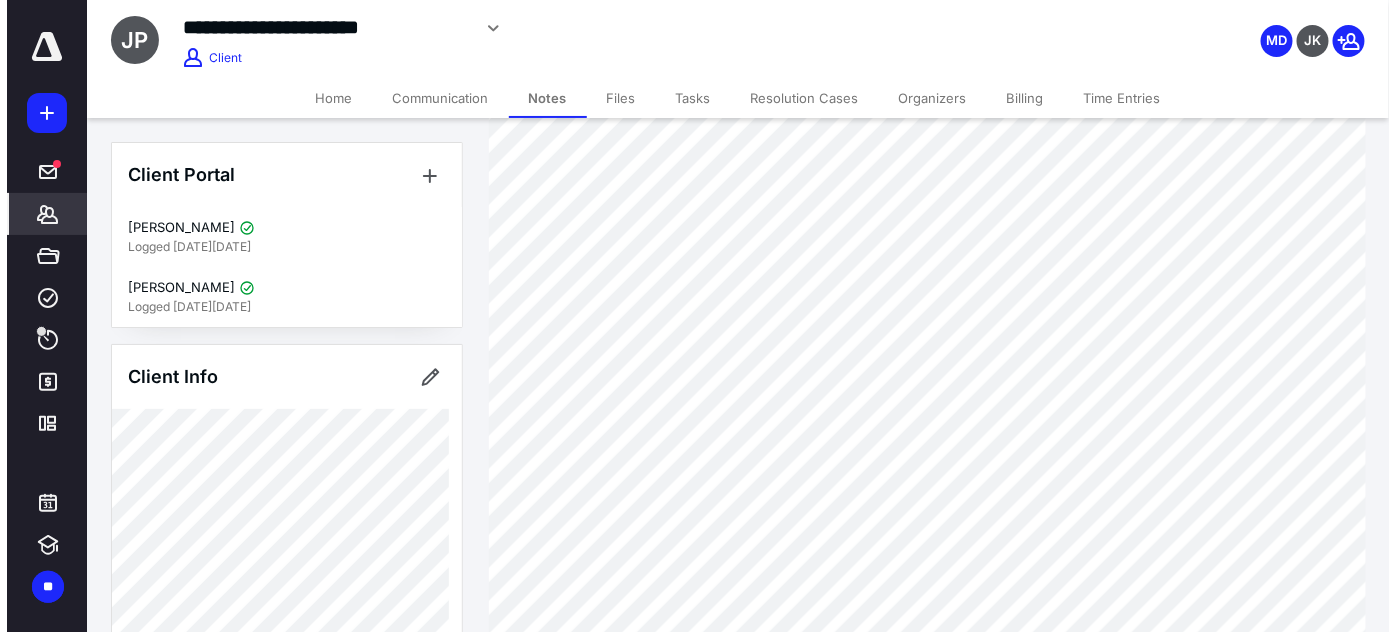 scroll, scrollTop: 0, scrollLeft: 0, axis: both 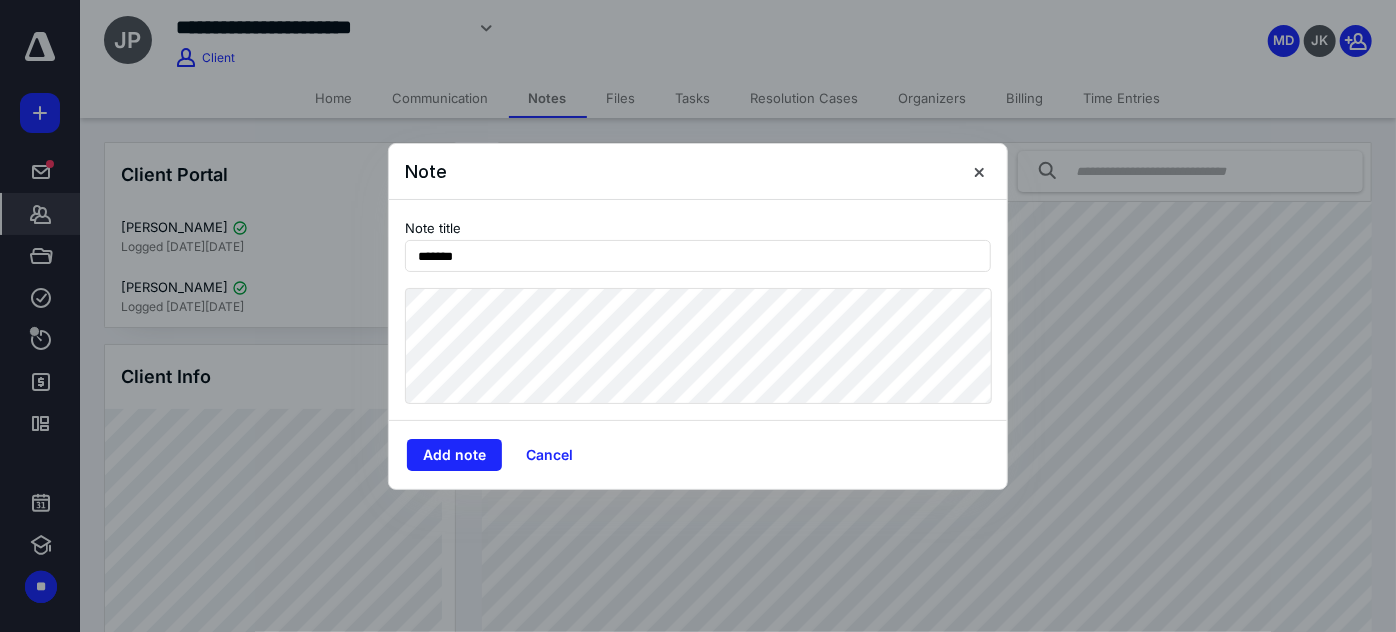 type on "*******" 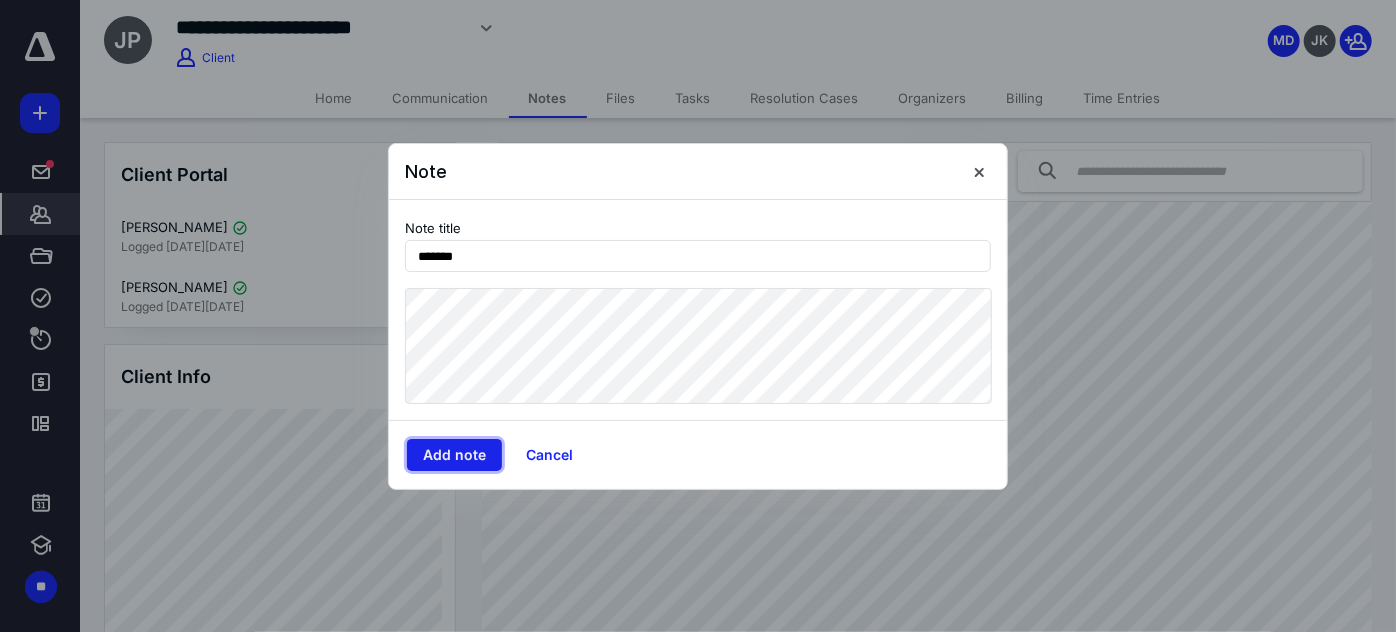 click on "Add note" at bounding box center [454, 455] 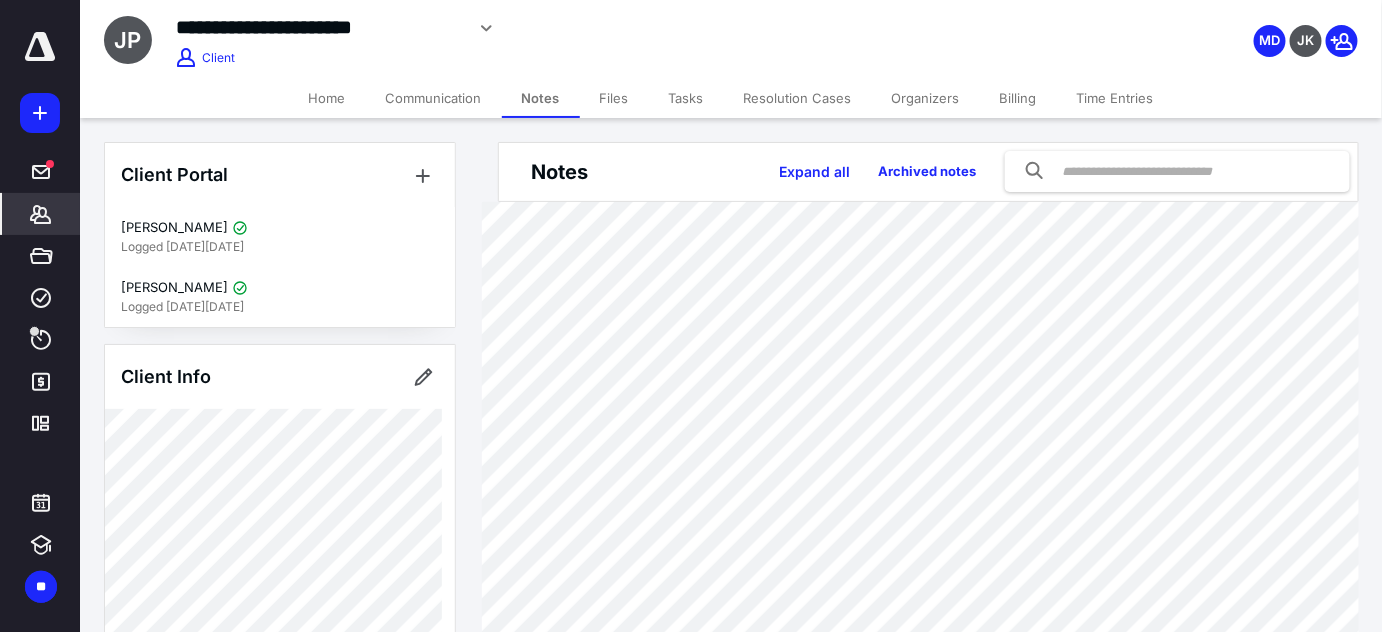 click on "Files" at bounding box center [614, 98] 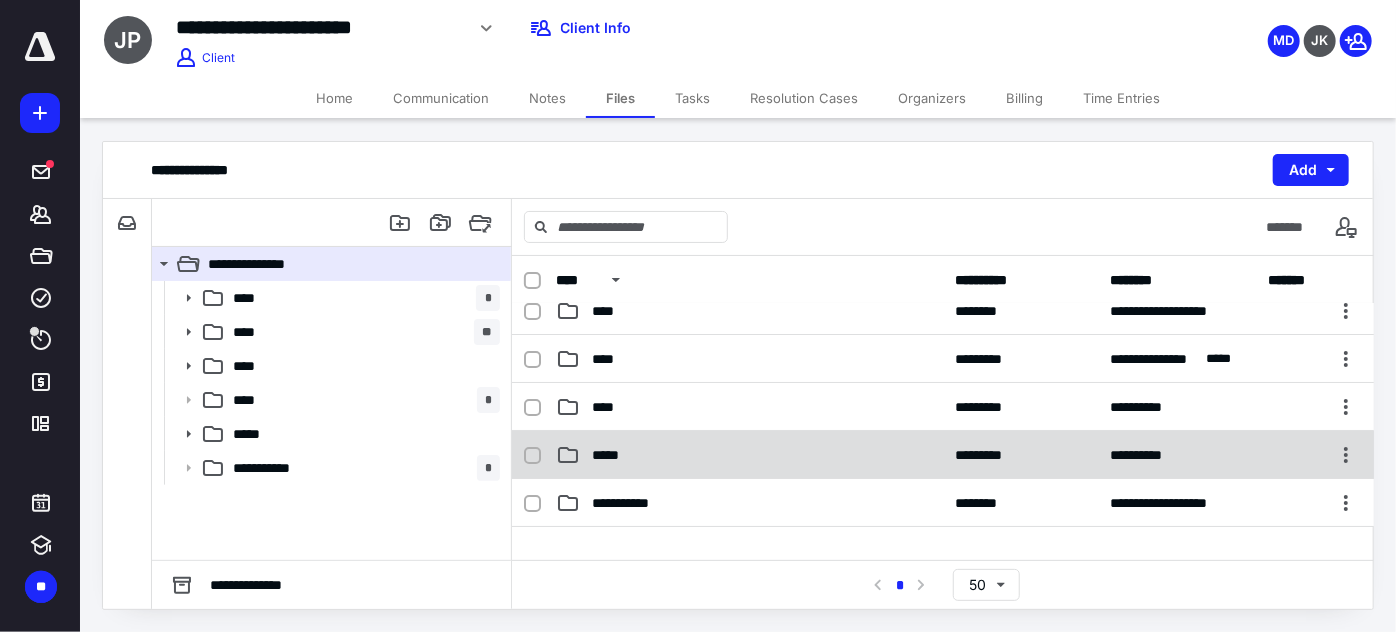 scroll, scrollTop: 90, scrollLeft: 0, axis: vertical 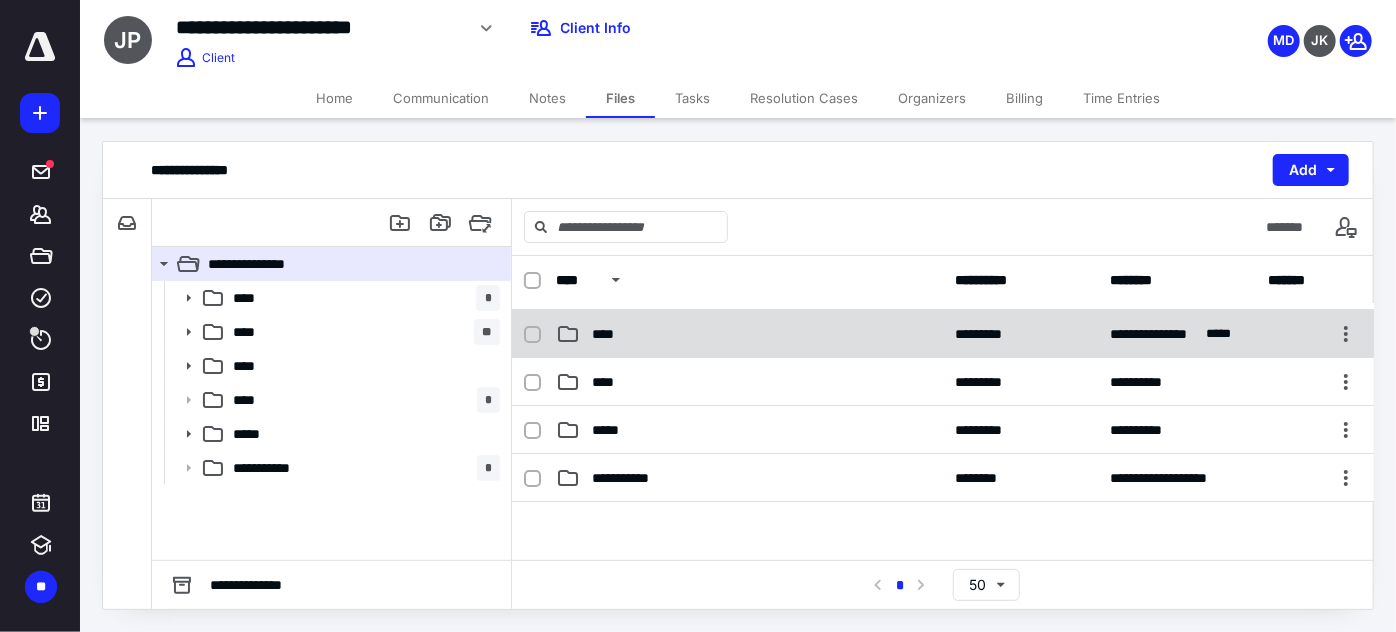 click on "****" at bounding box center [749, 334] 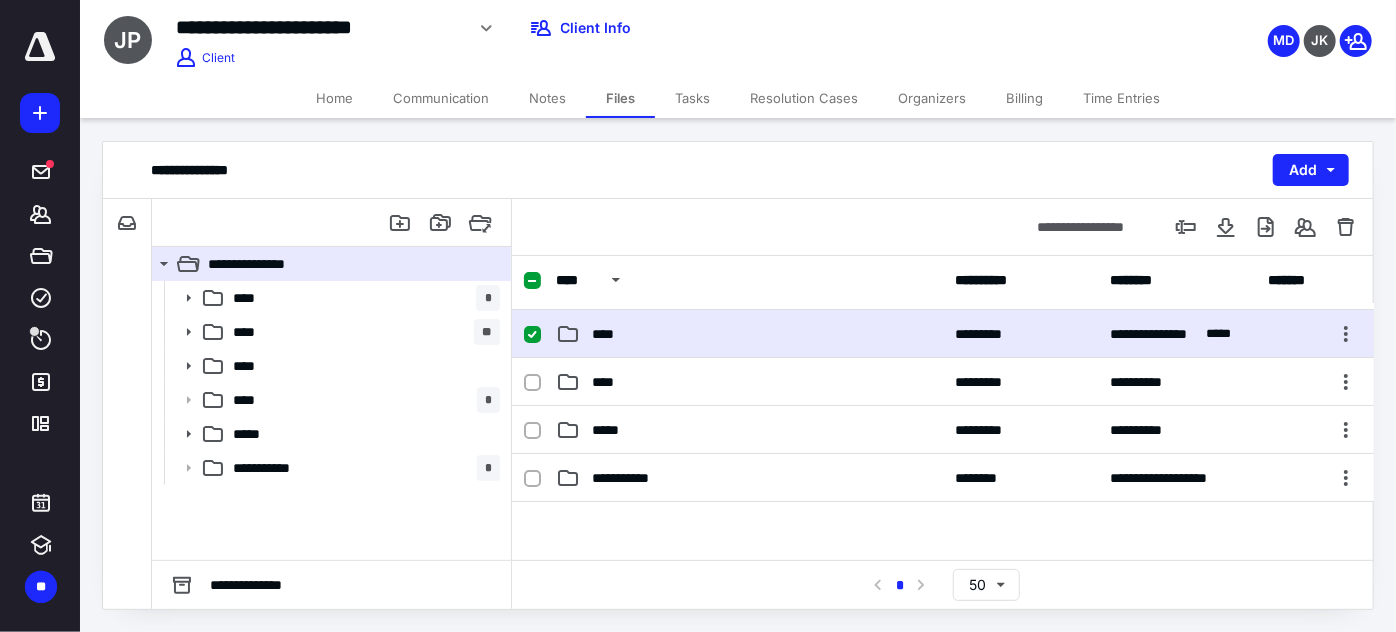 click on "****" at bounding box center (749, 334) 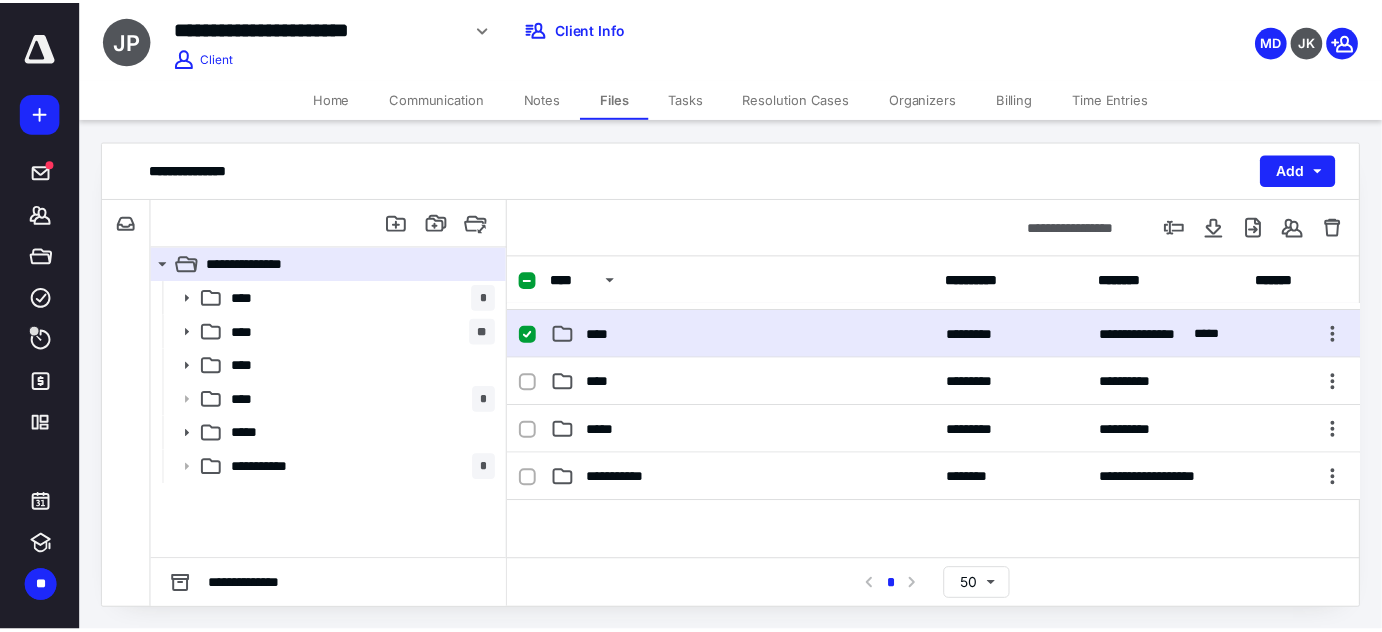 scroll, scrollTop: 0, scrollLeft: 0, axis: both 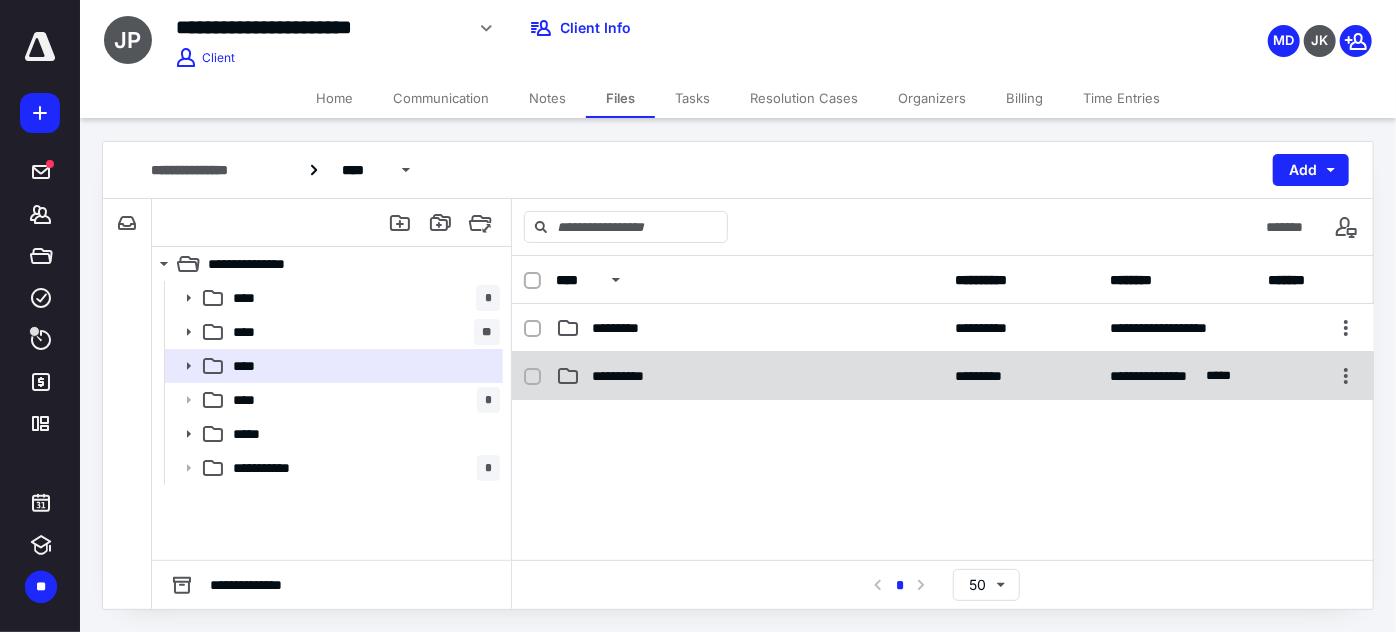 click on "**********" at bounding box center (635, 376) 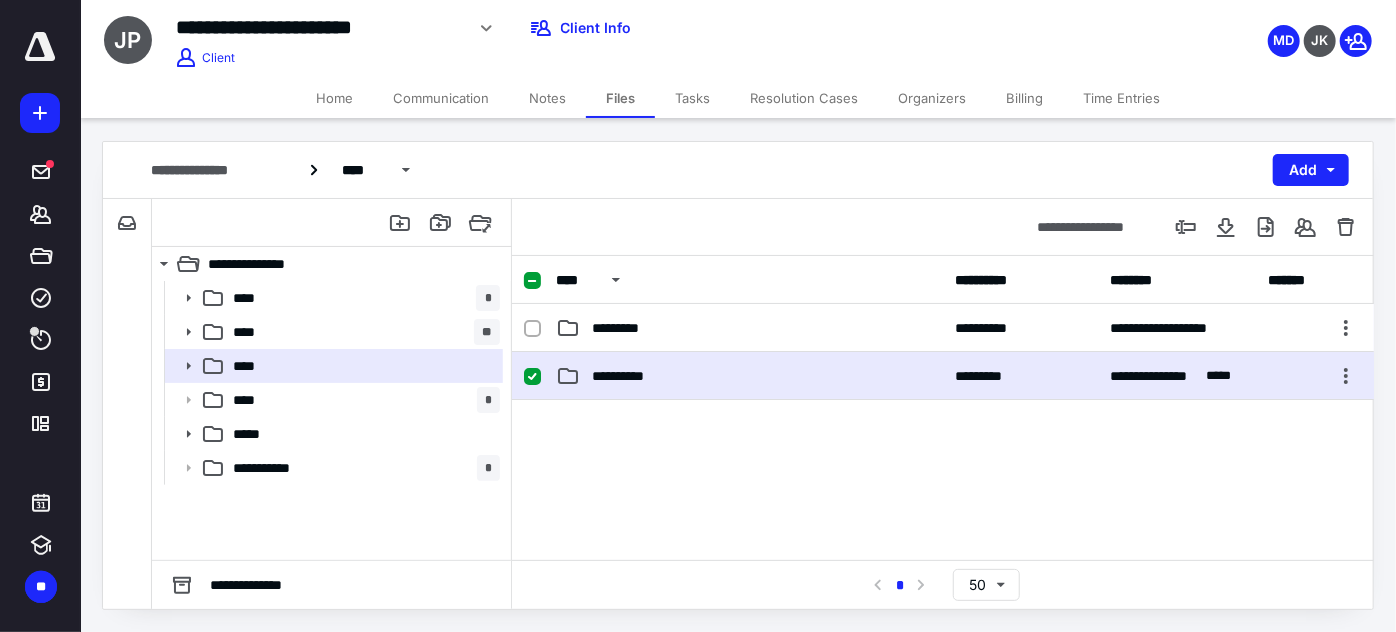 click on "**********" at bounding box center [635, 376] 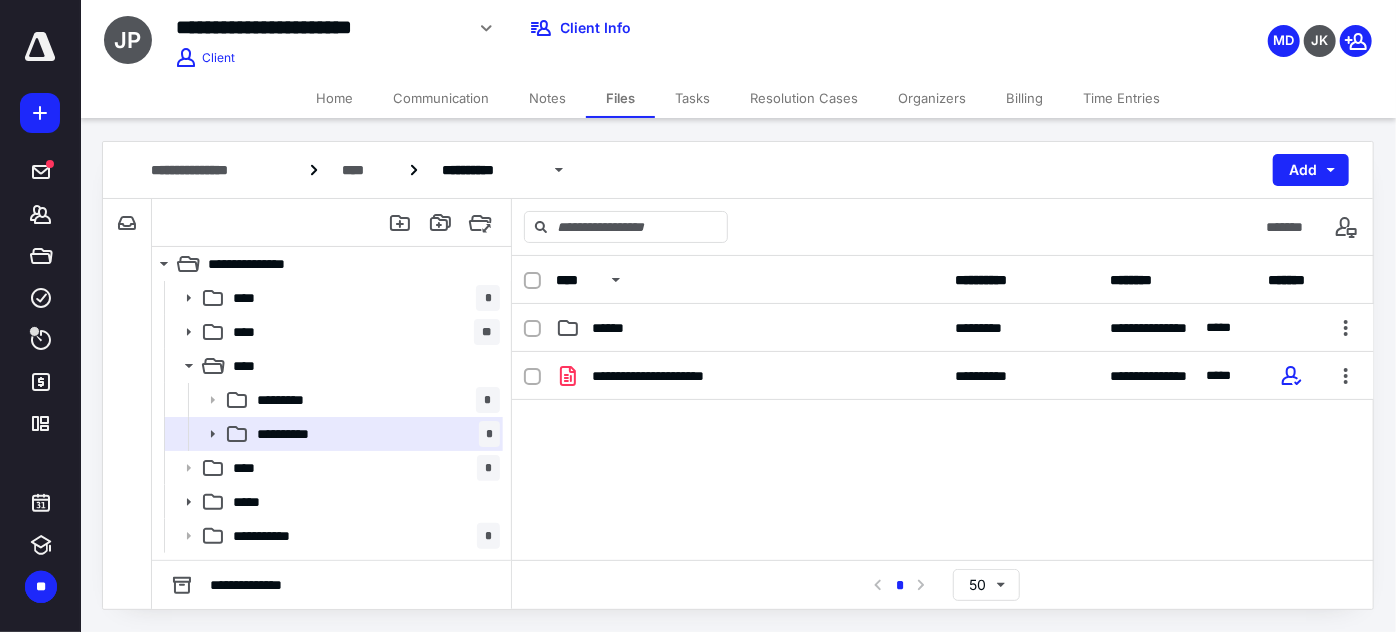 click on "******" at bounding box center [749, 328] 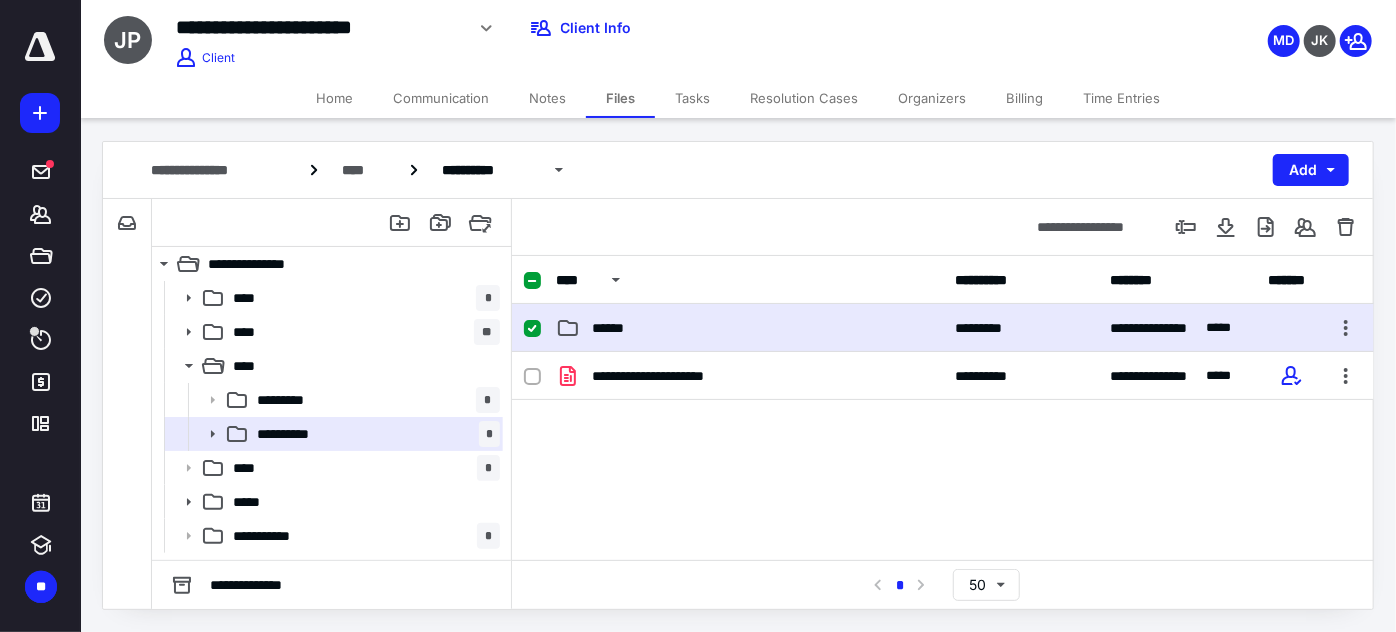 click on "******" at bounding box center (749, 328) 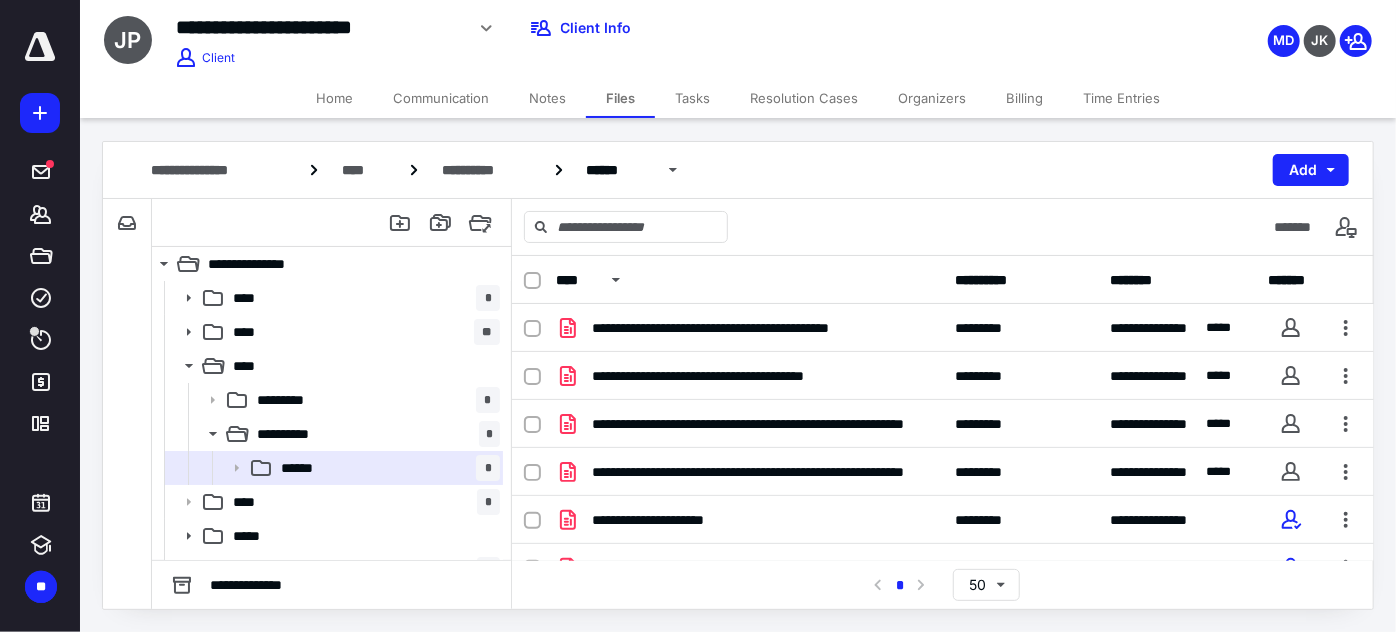 click on "Notes" at bounding box center [547, 98] 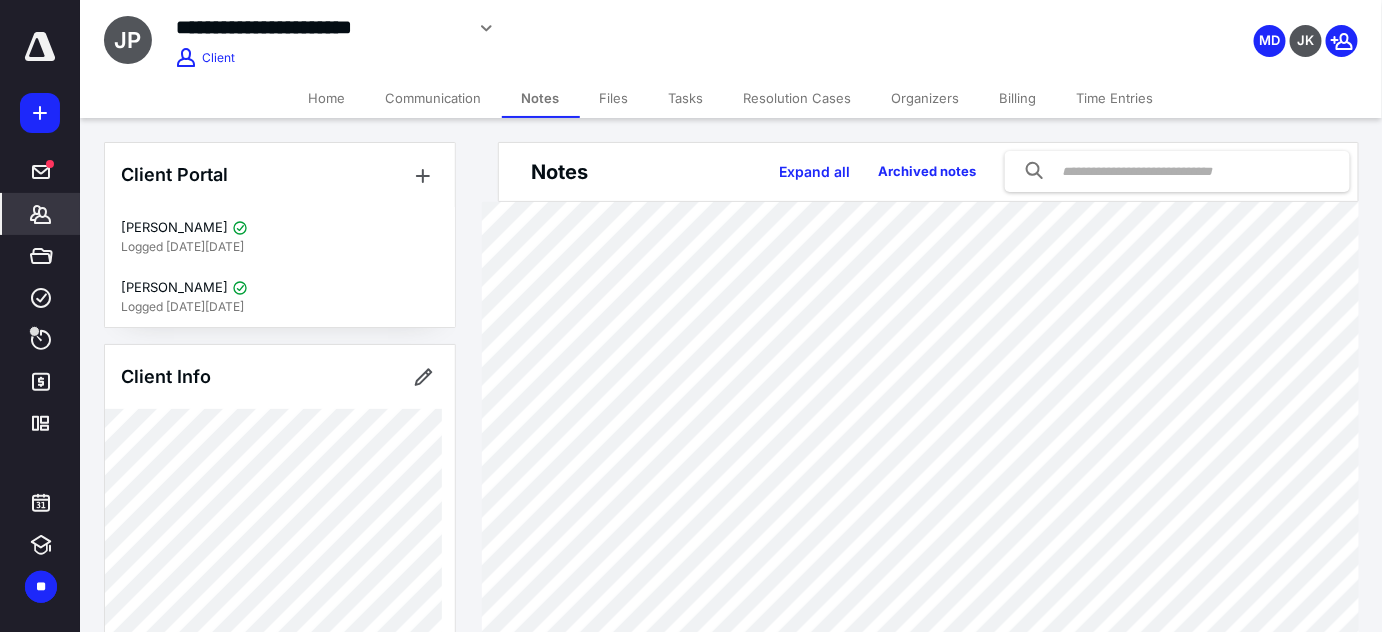 scroll, scrollTop: 90, scrollLeft: 0, axis: vertical 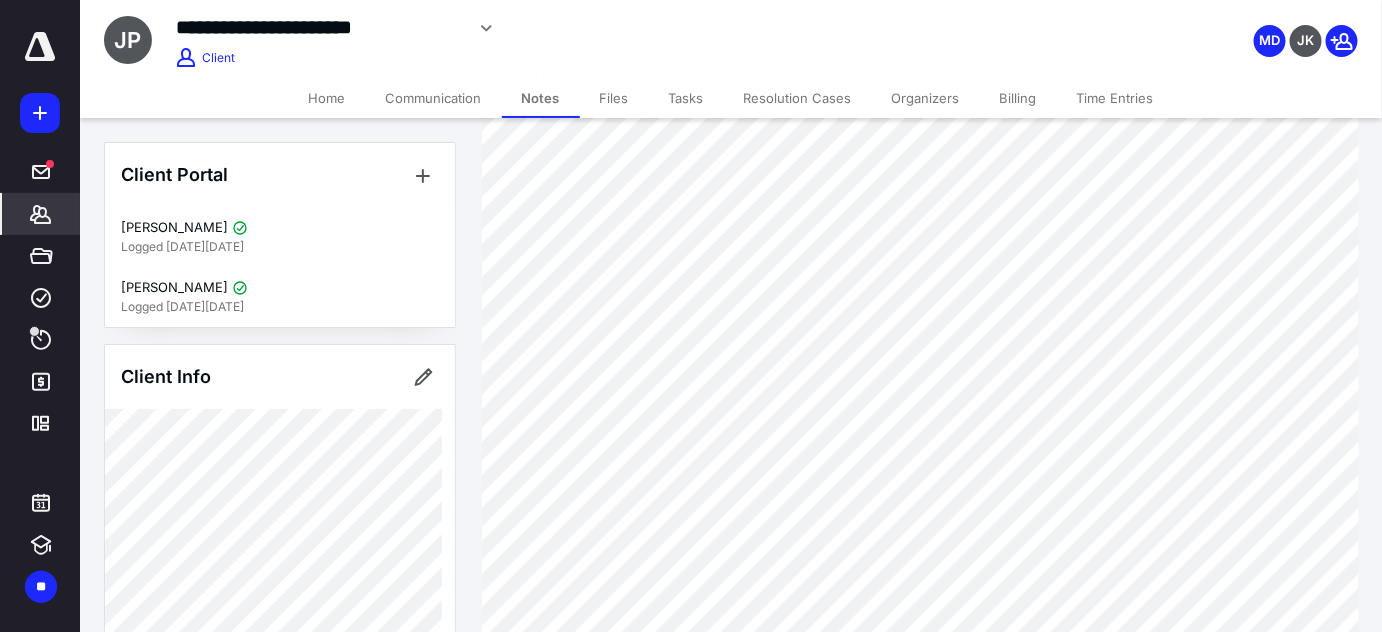 click on "Tasks" at bounding box center [686, 98] 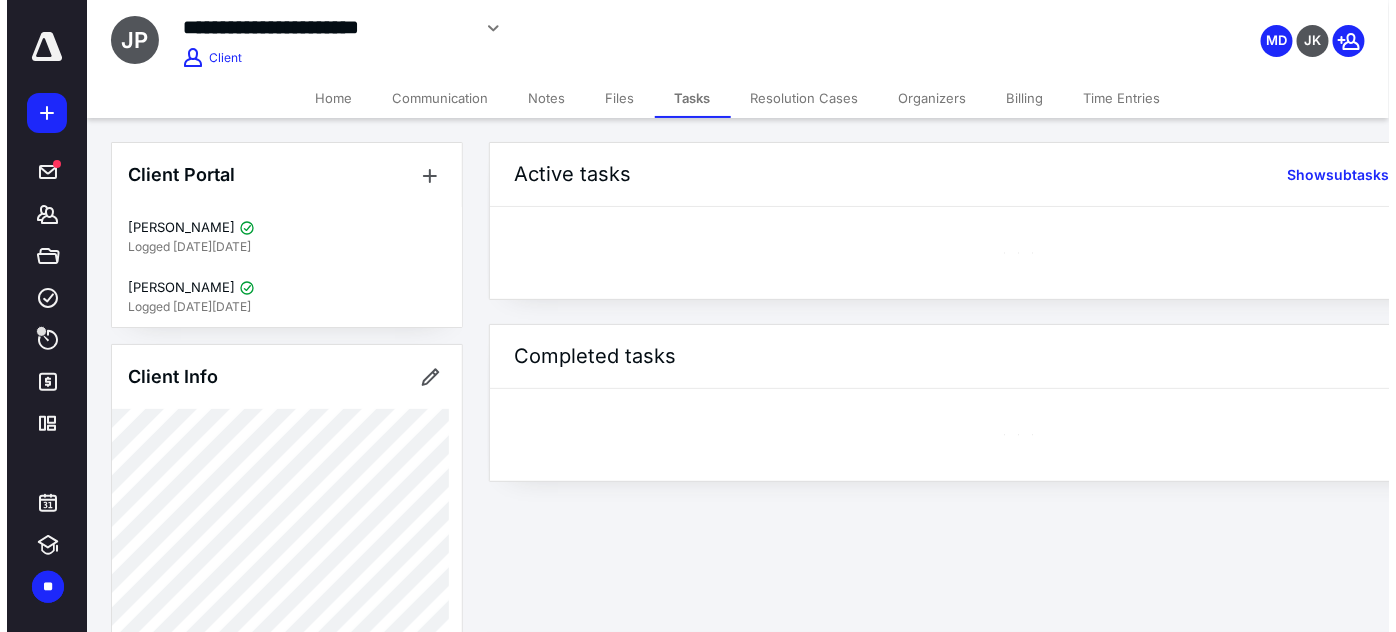 scroll, scrollTop: 0, scrollLeft: 0, axis: both 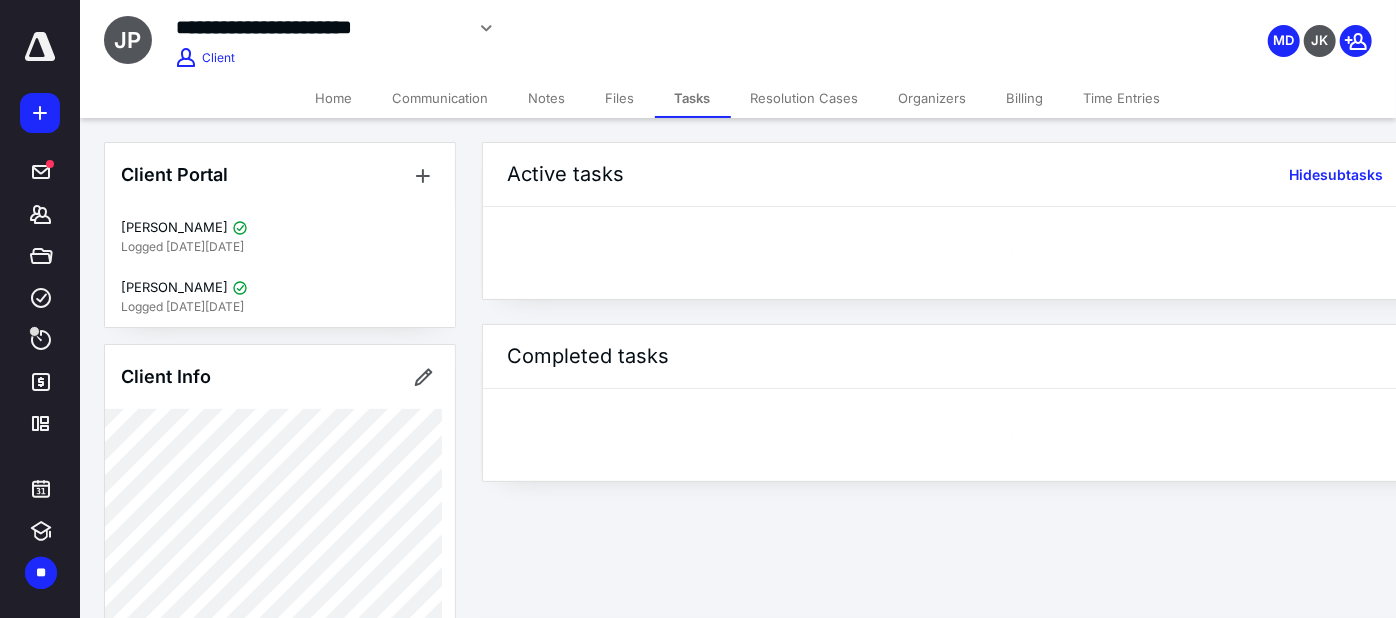 click on "Files" at bounding box center (620, 98) 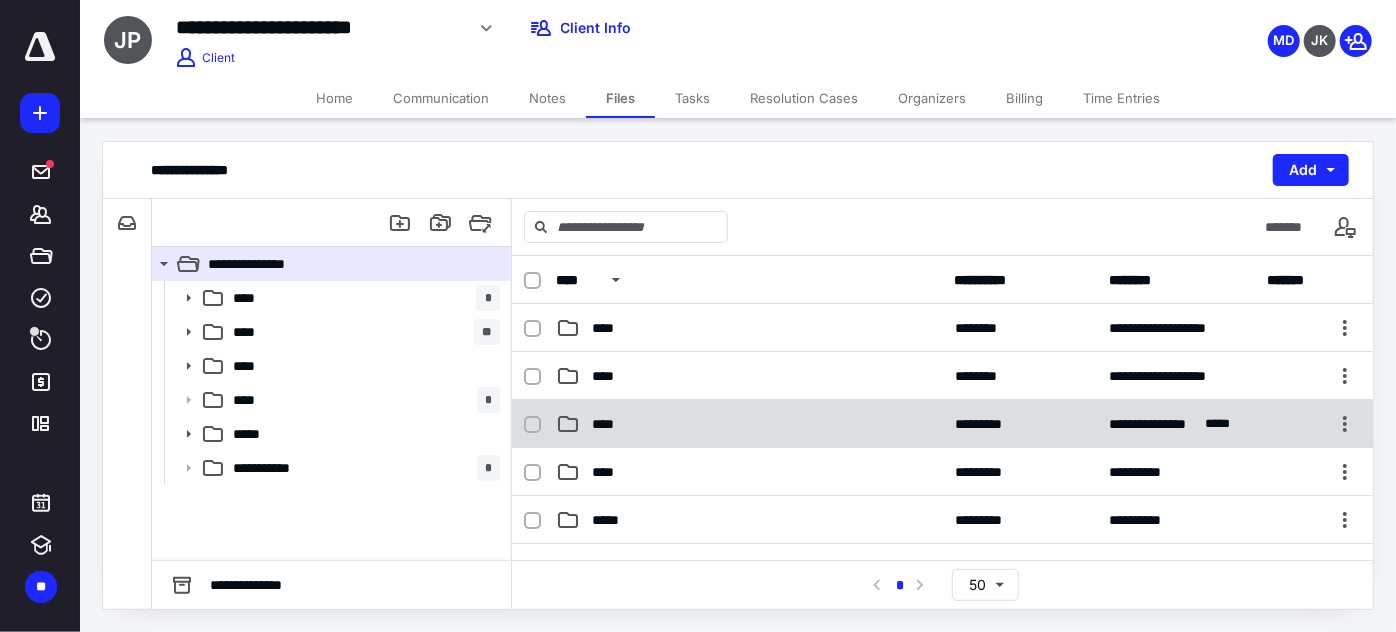 click on "****" at bounding box center [749, 424] 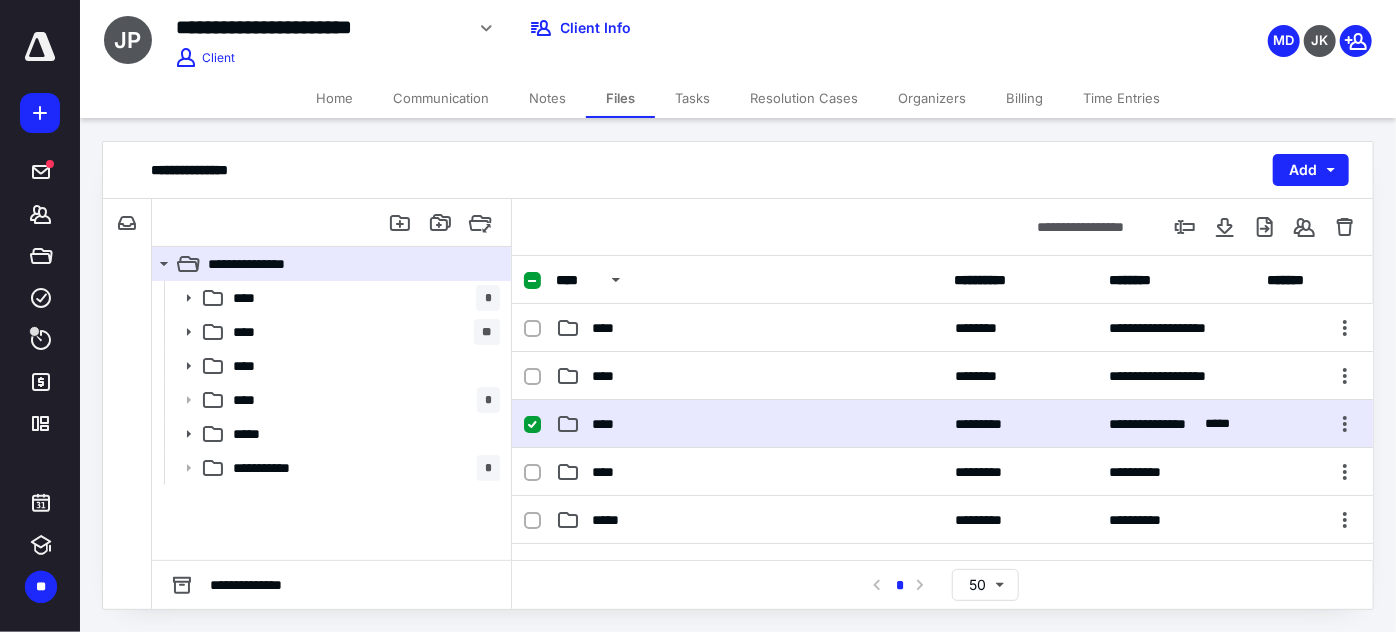 click on "****" at bounding box center (749, 424) 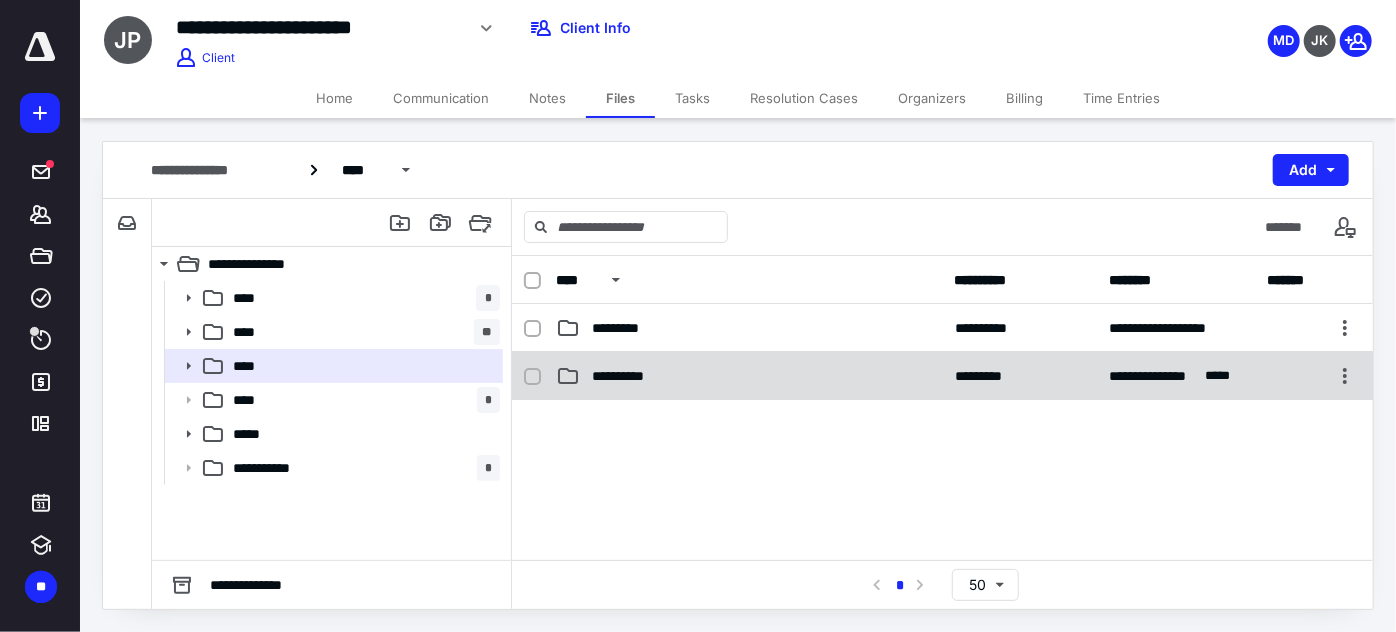 click on "**********" at bounding box center (749, 376) 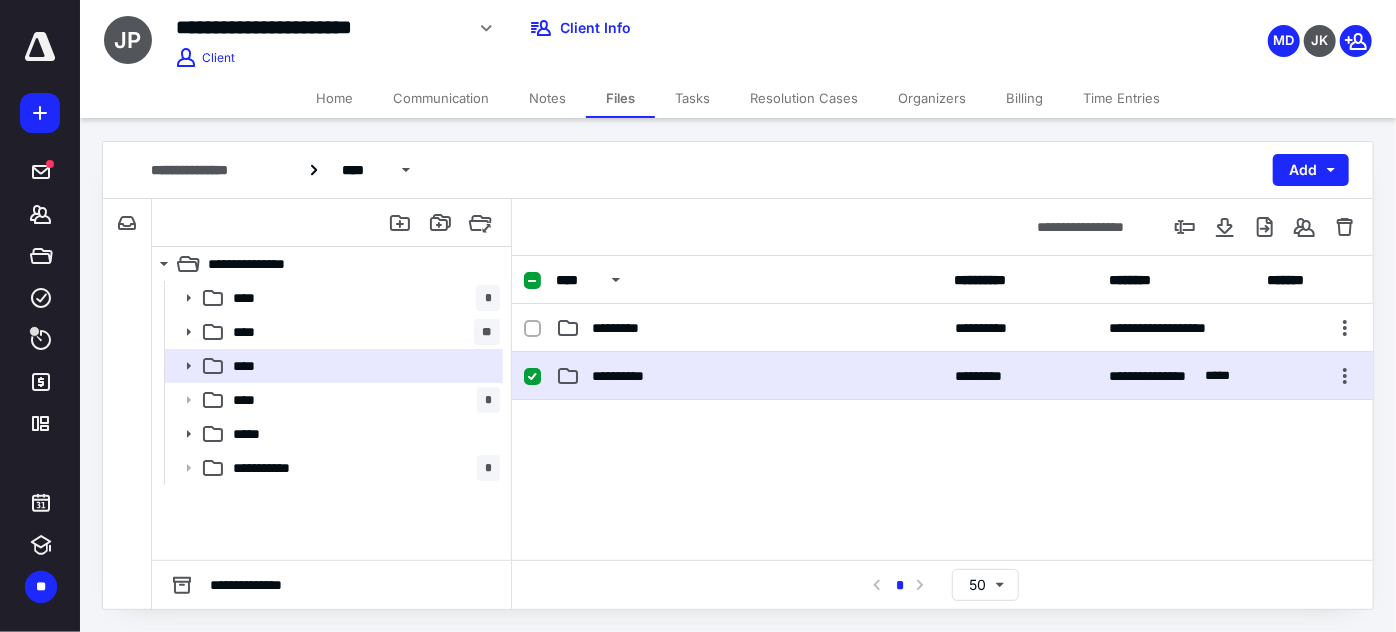click on "**********" at bounding box center [749, 376] 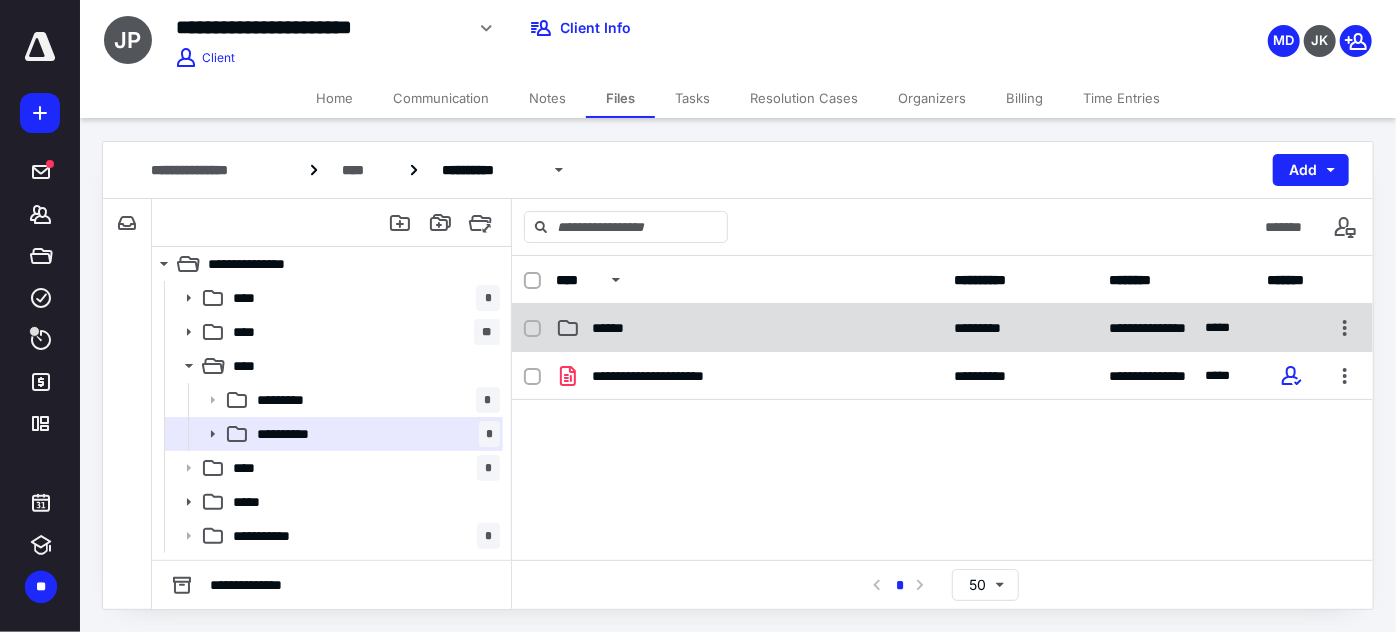 click on "******" at bounding box center [749, 328] 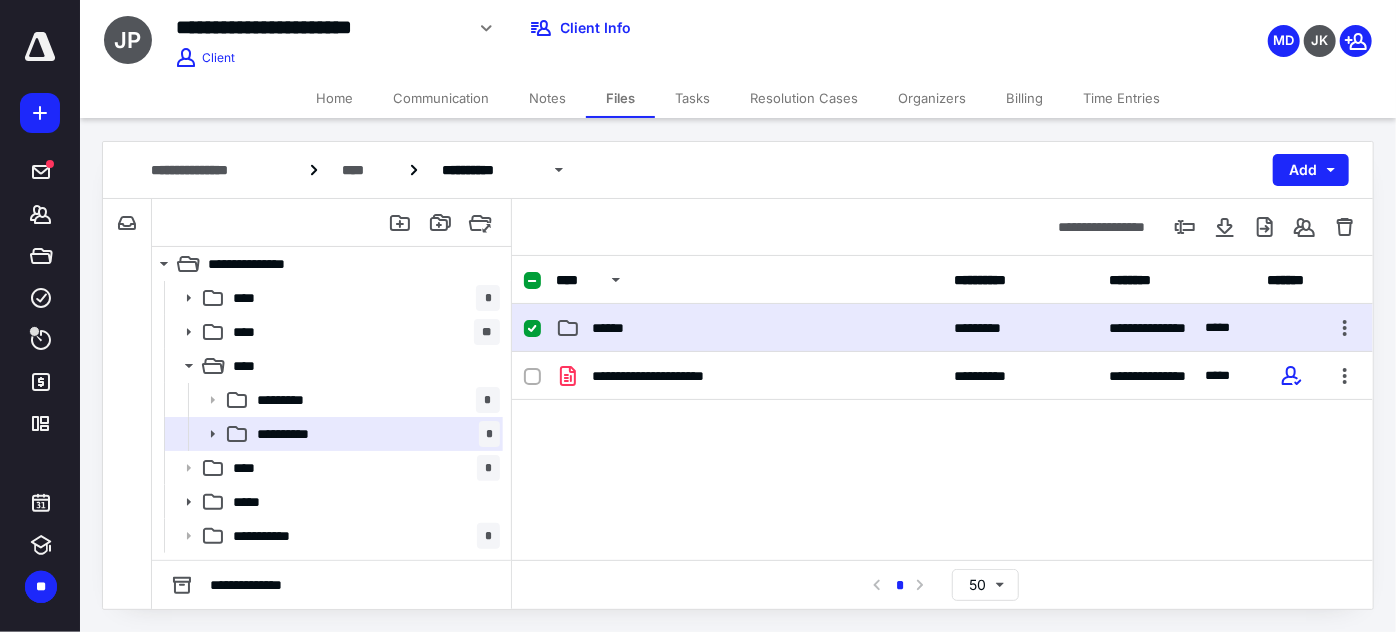 click on "******" at bounding box center [749, 328] 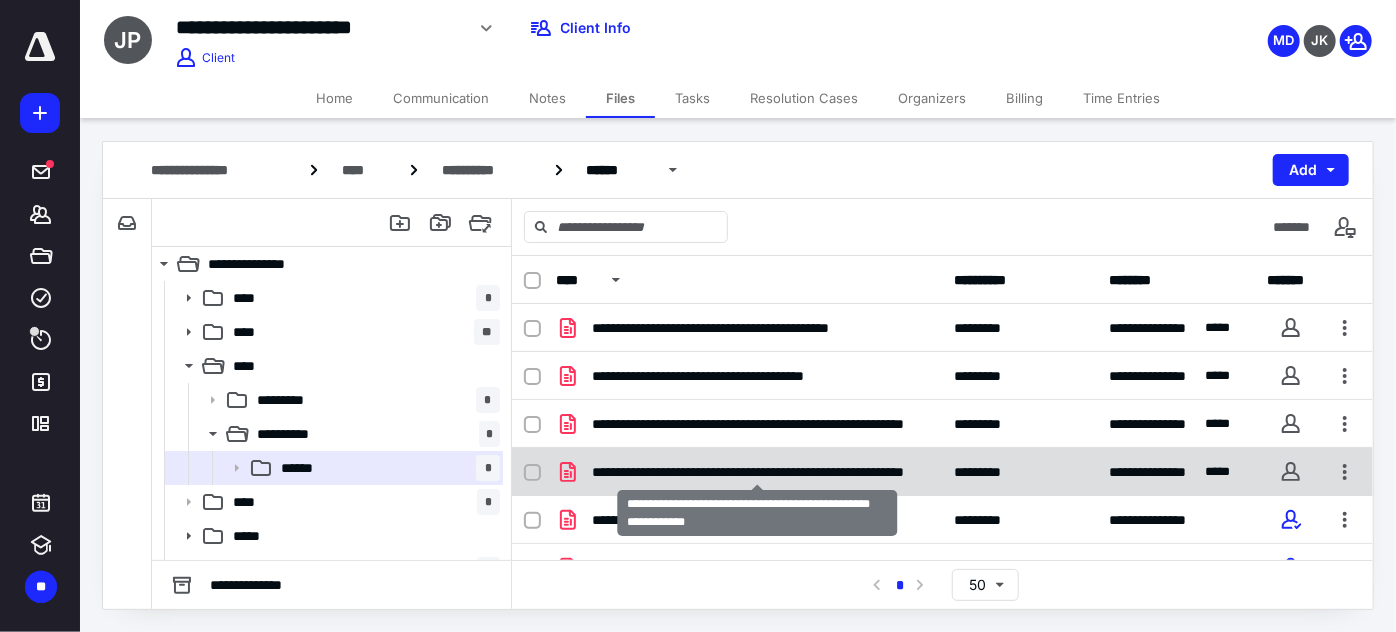 click on "**********" at bounding box center [758, 472] 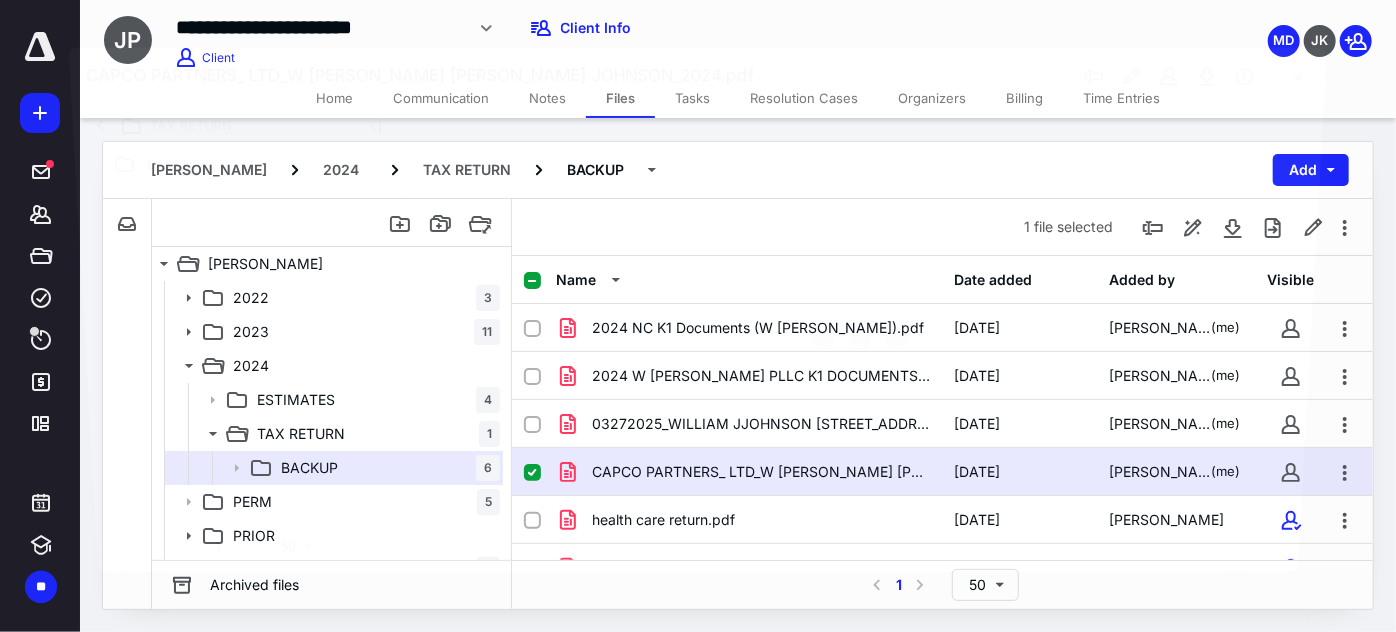 click at bounding box center (864, 335) 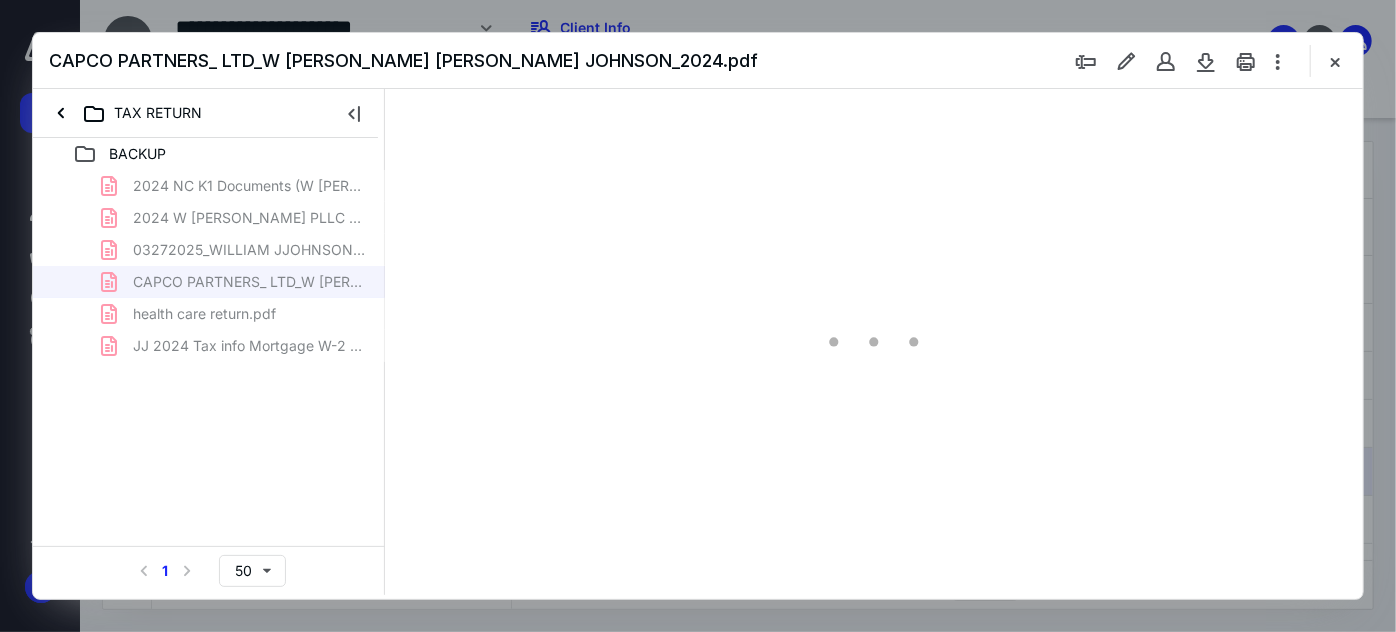 scroll, scrollTop: 0, scrollLeft: 0, axis: both 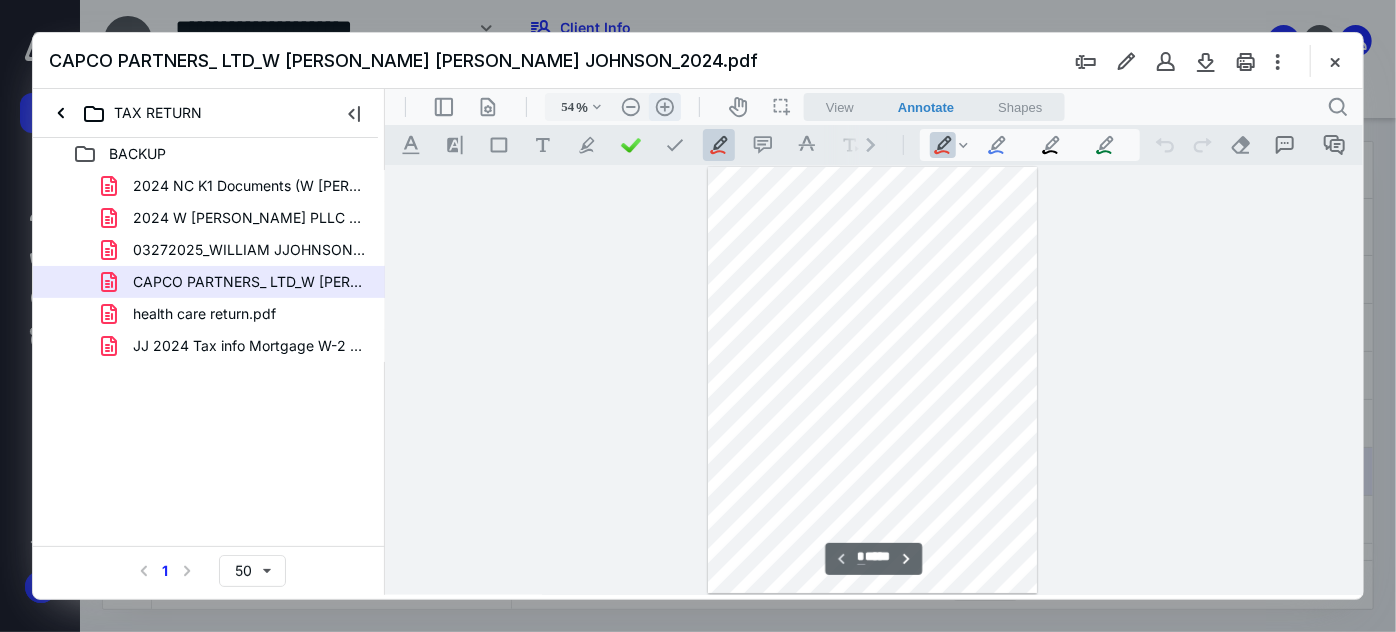 click on ".cls-1{fill:#abb0c4;} icon - header - zoom - in - line" at bounding box center [664, 106] 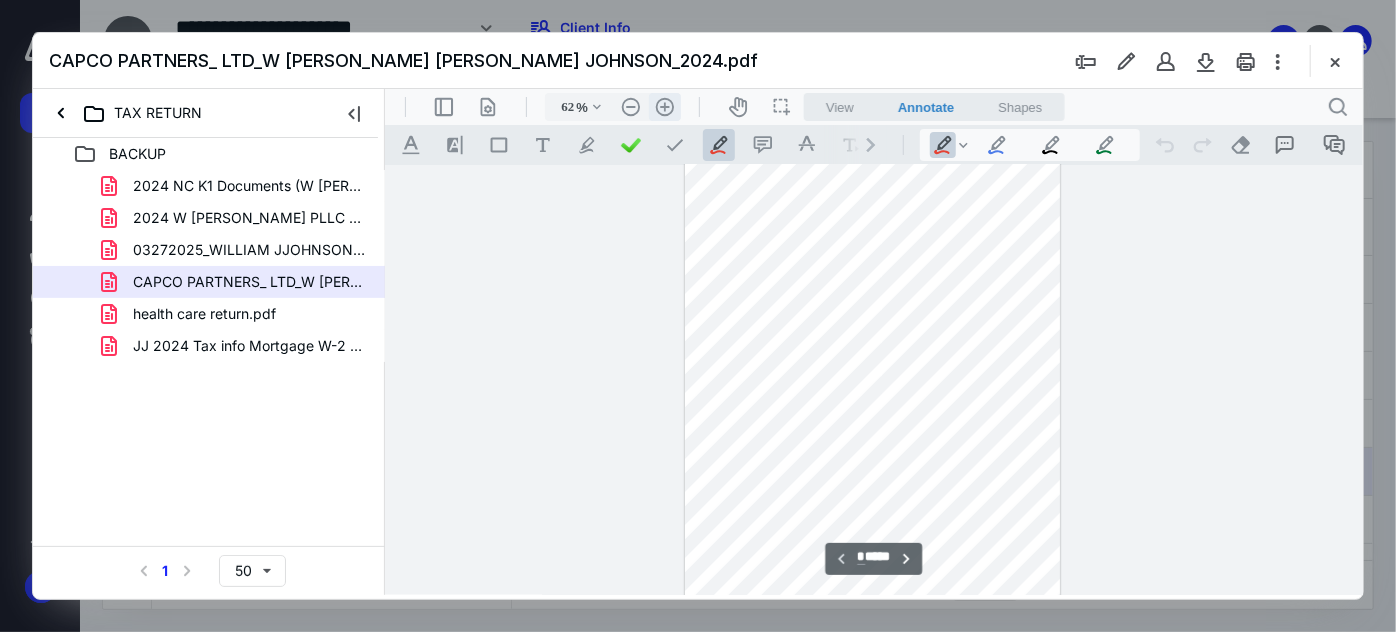 click on ".cls-1{fill:#abb0c4;} icon - header - zoom - in - line" at bounding box center [664, 106] 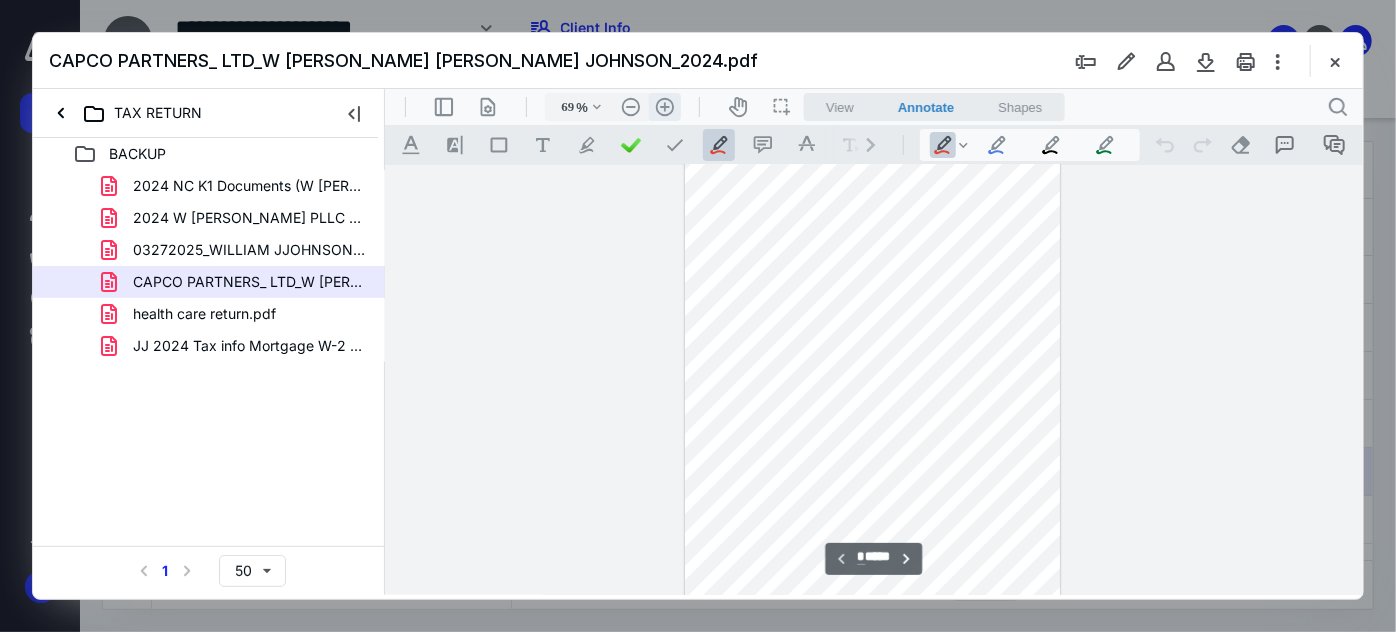 click on ".cls-1{fill:#abb0c4;} icon - header - zoom - in - line" at bounding box center [664, 106] 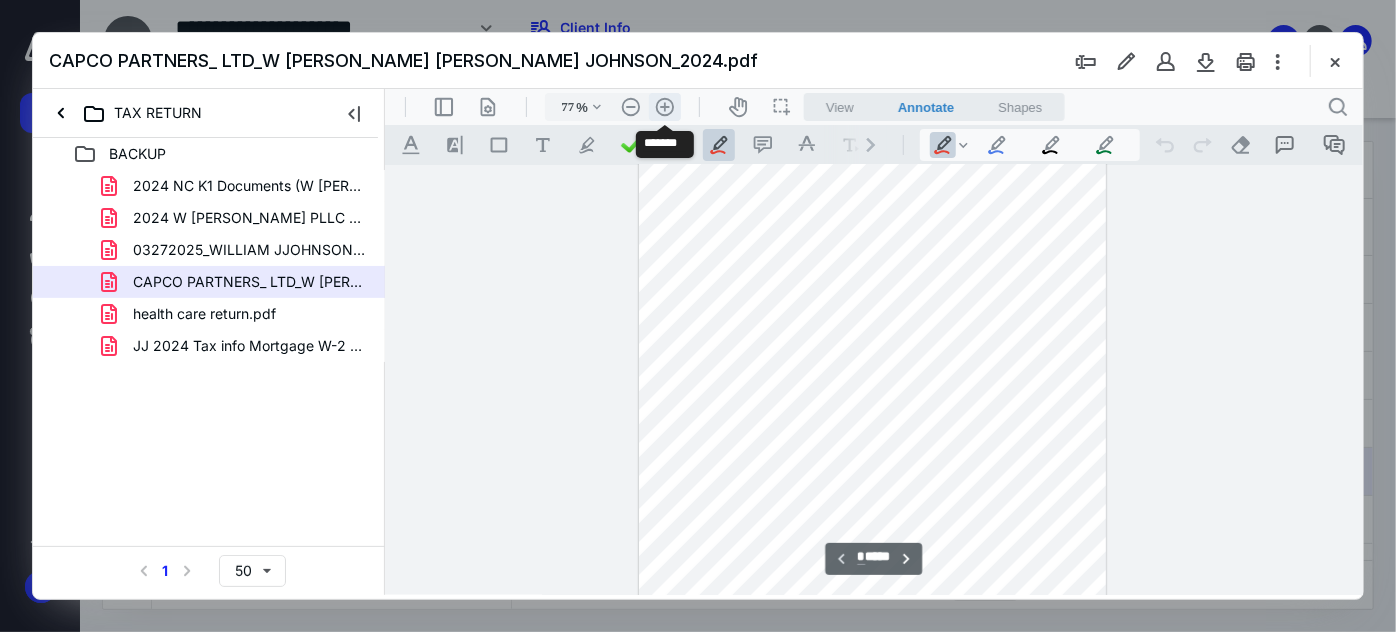 click on ".cls-1{fill:#abb0c4;} icon - header - zoom - in - line" at bounding box center [664, 106] 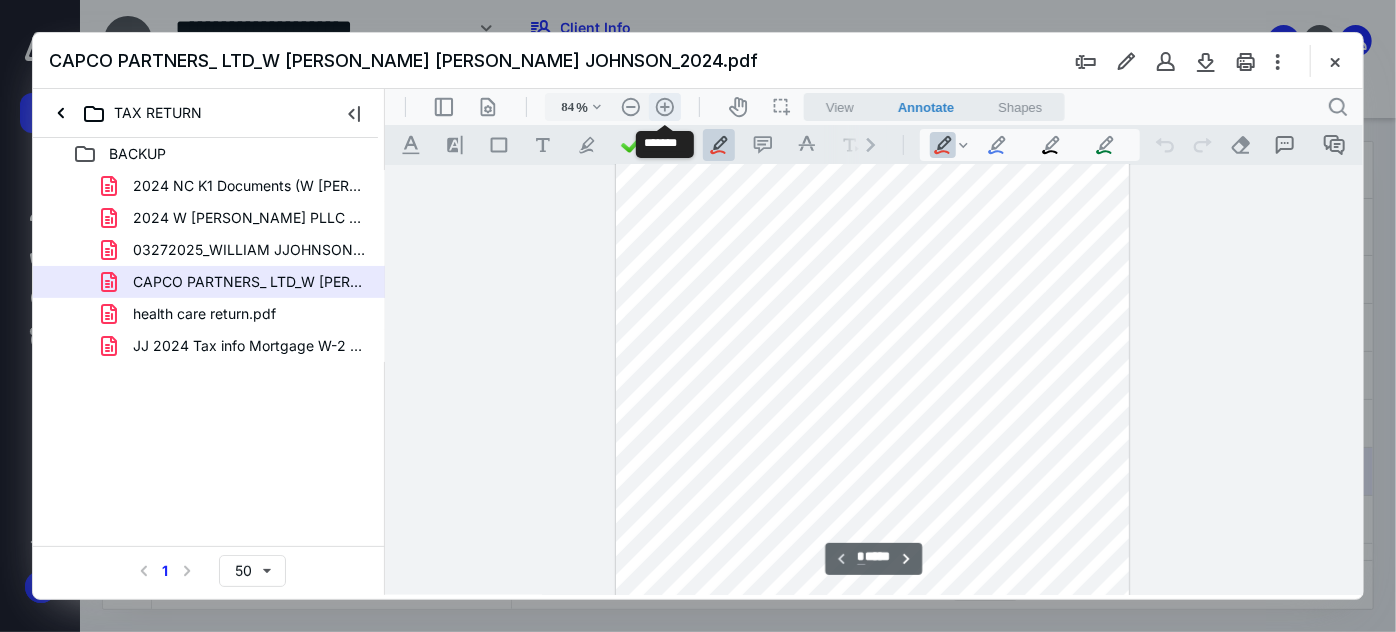scroll, scrollTop: 98, scrollLeft: 0, axis: vertical 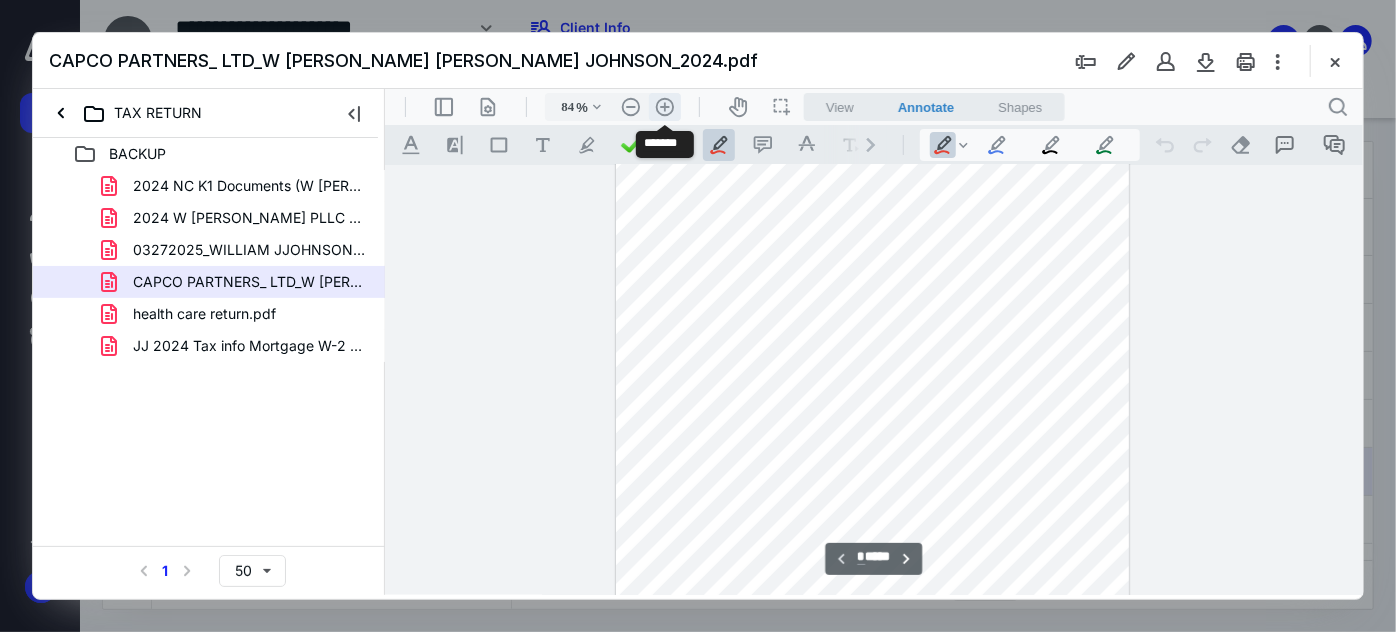 click on ".cls-1{fill:#abb0c4;} icon - header - zoom - in - line" at bounding box center (664, 106) 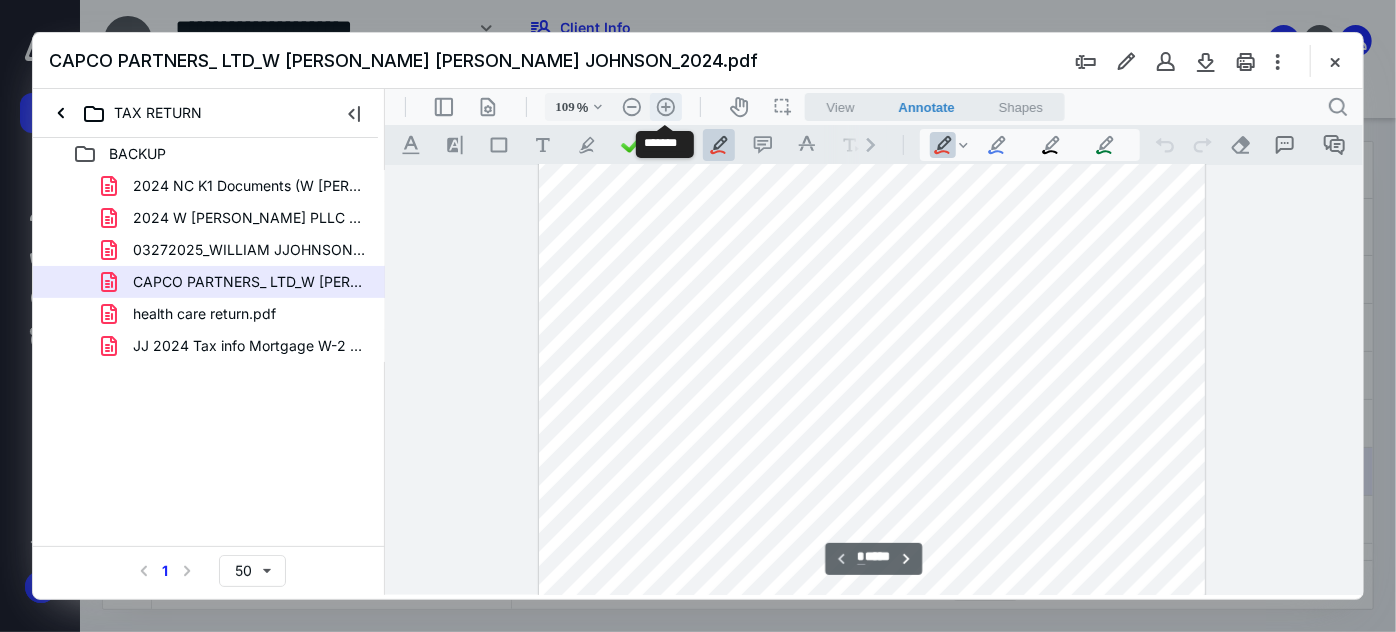 click on ".cls-1{fill:#abb0c4;} icon - header - zoom - in - line" at bounding box center (665, 106) 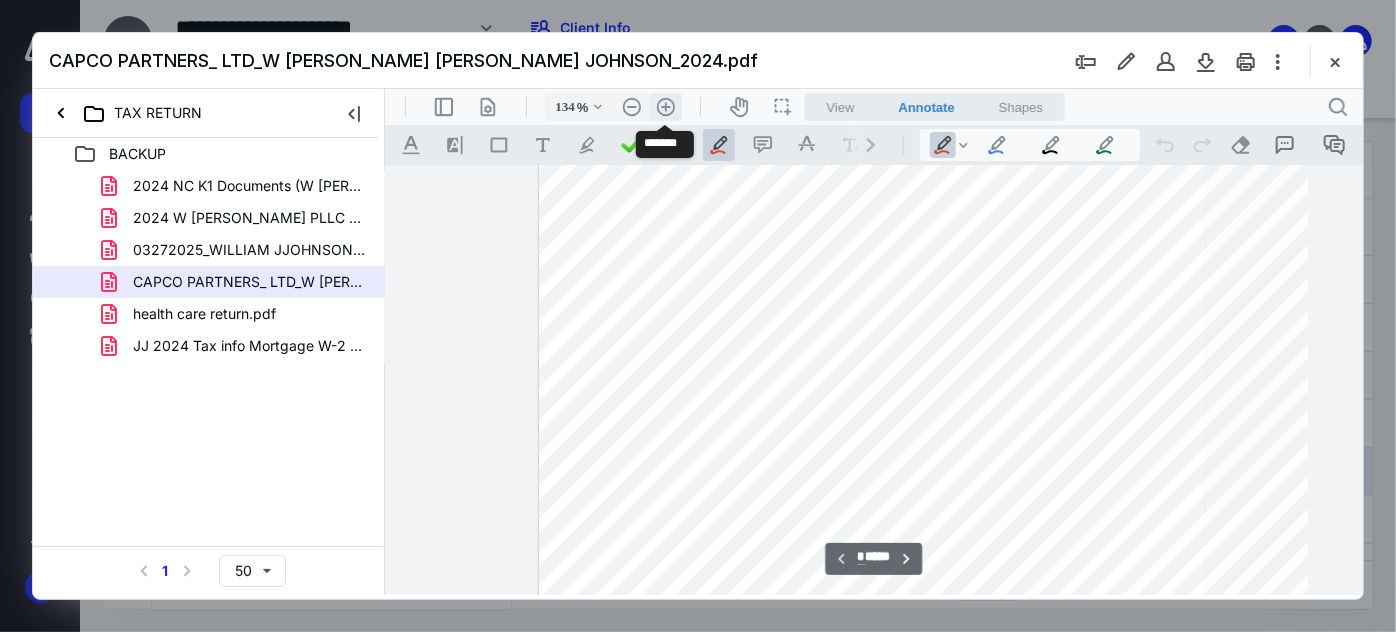 click on ".cls-1{fill:#abb0c4;} icon - header - zoom - in - line" at bounding box center [665, 106] 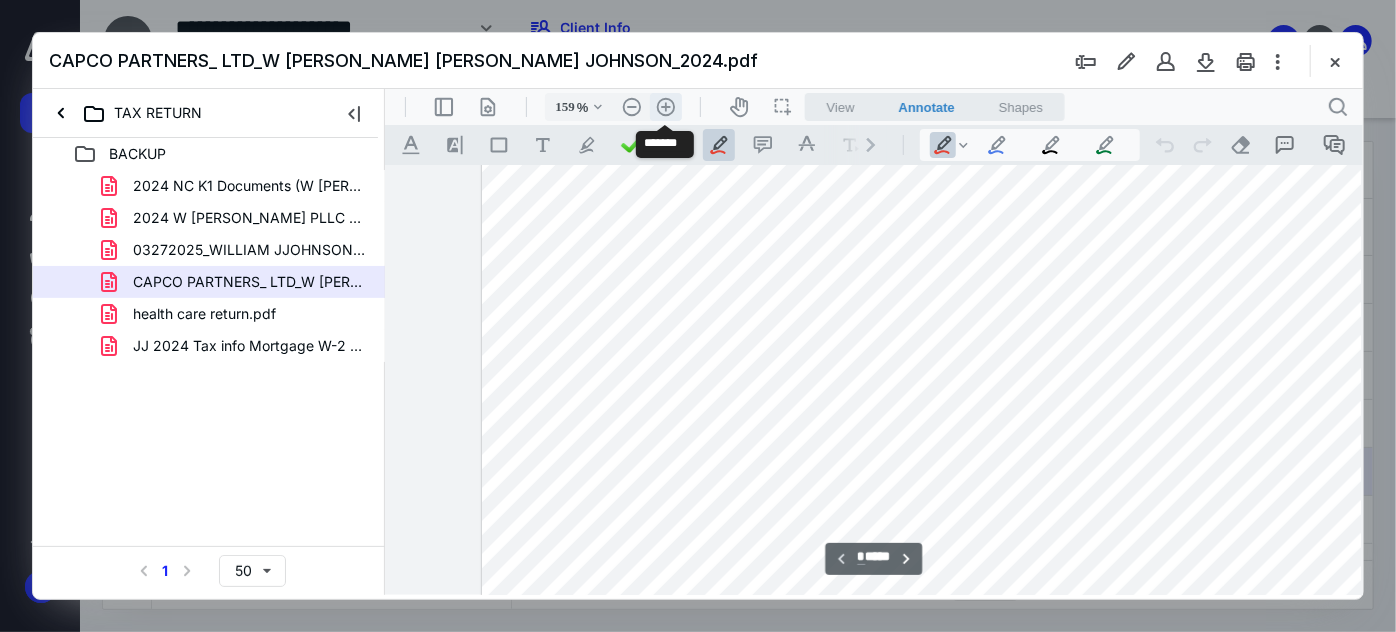 scroll, scrollTop: 345, scrollLeft: 153, axis: both 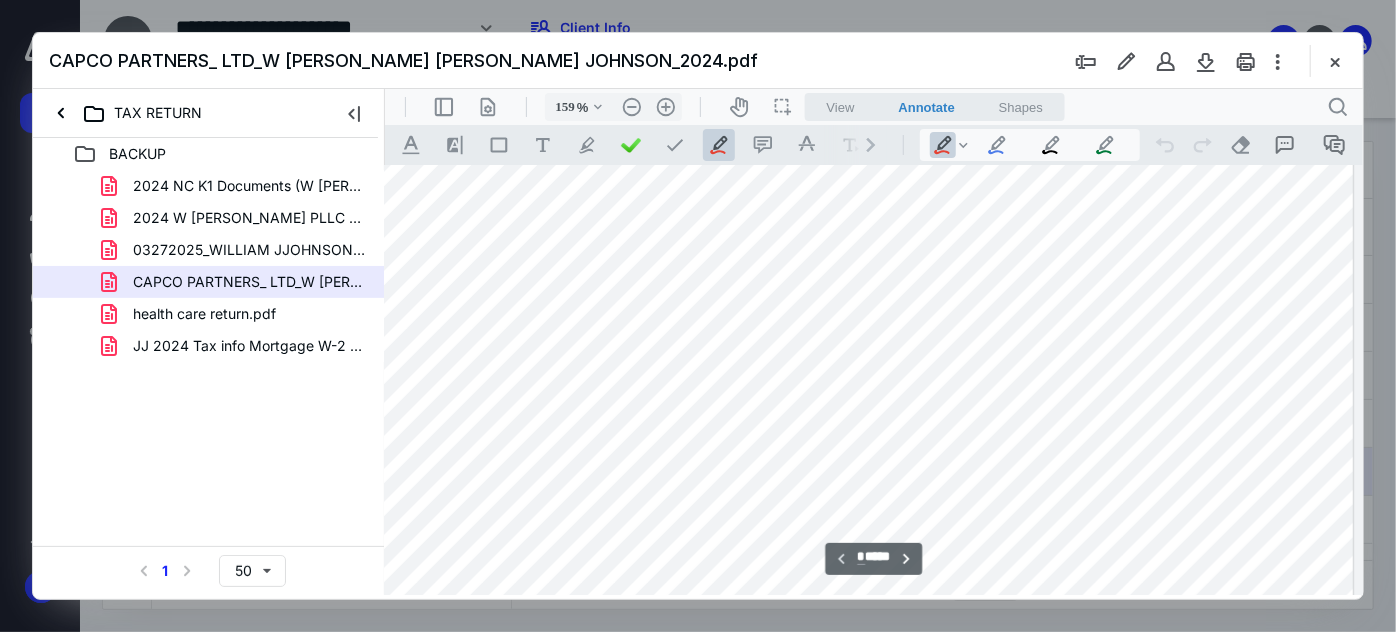 click on "TAX RETURN" at bounding box center (205, 113) 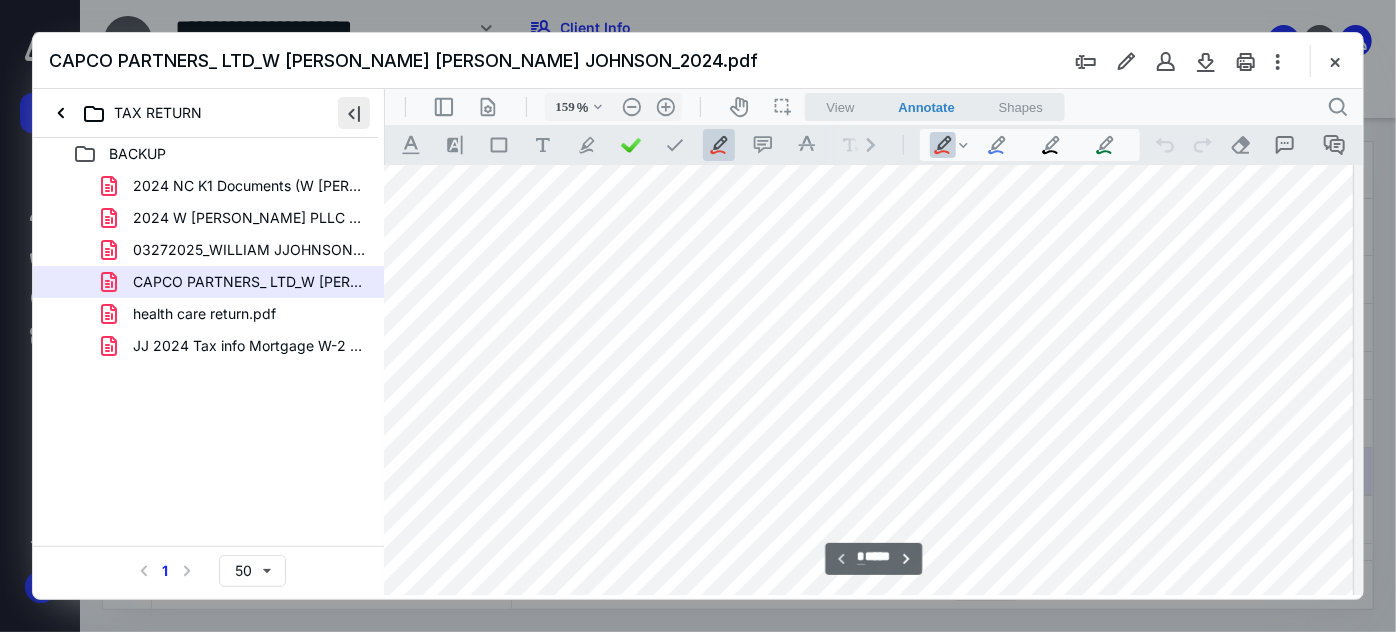 click at bounding box center [354, 113] 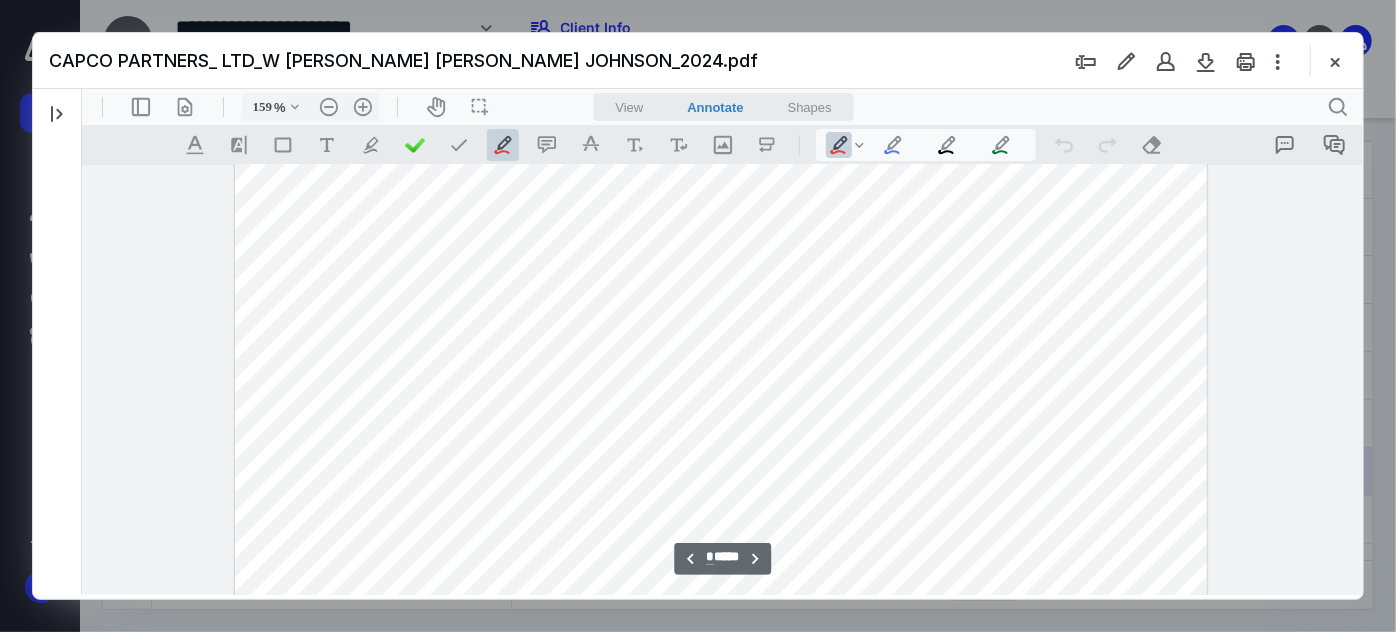 scroll, scrollTop: 9909, scrollLeft: 0, axis: vertical 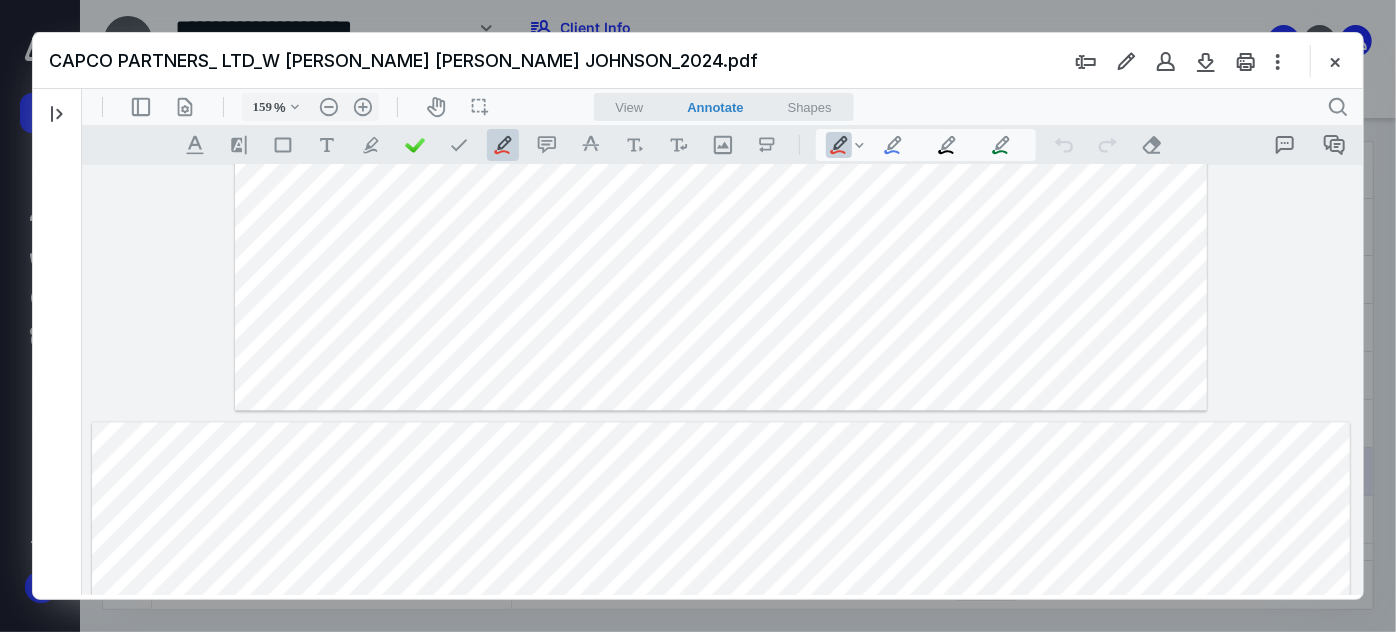 type on "*" 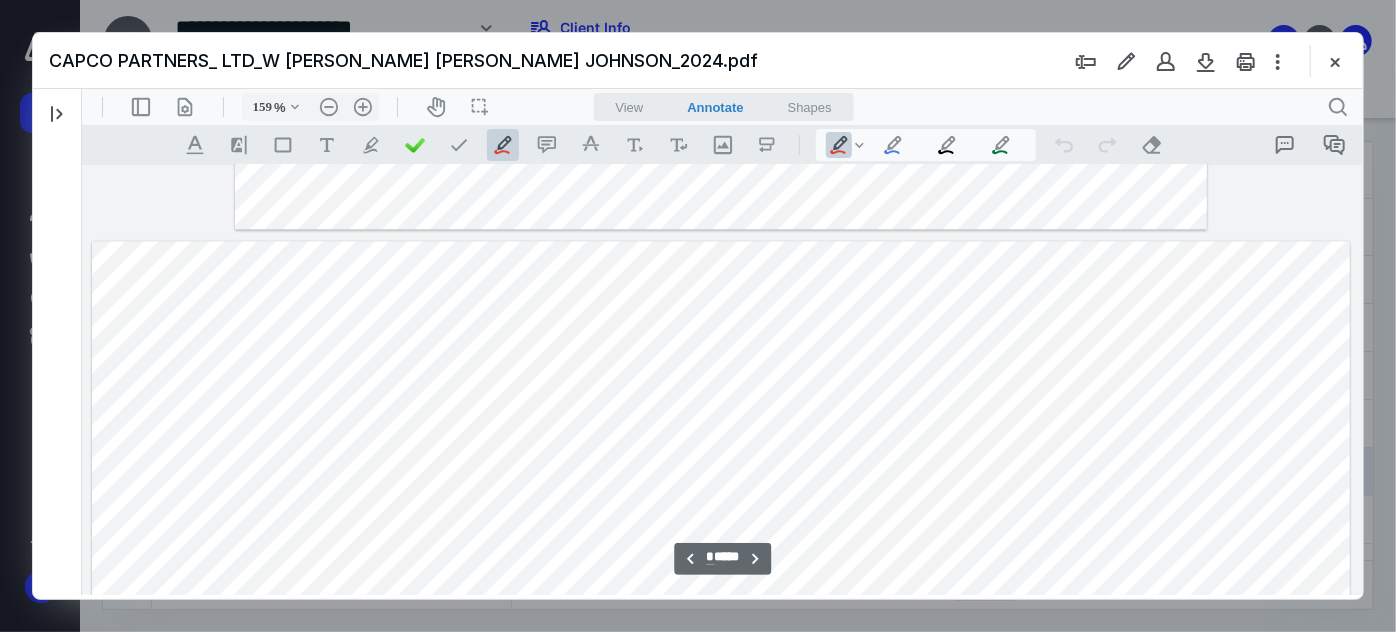 type 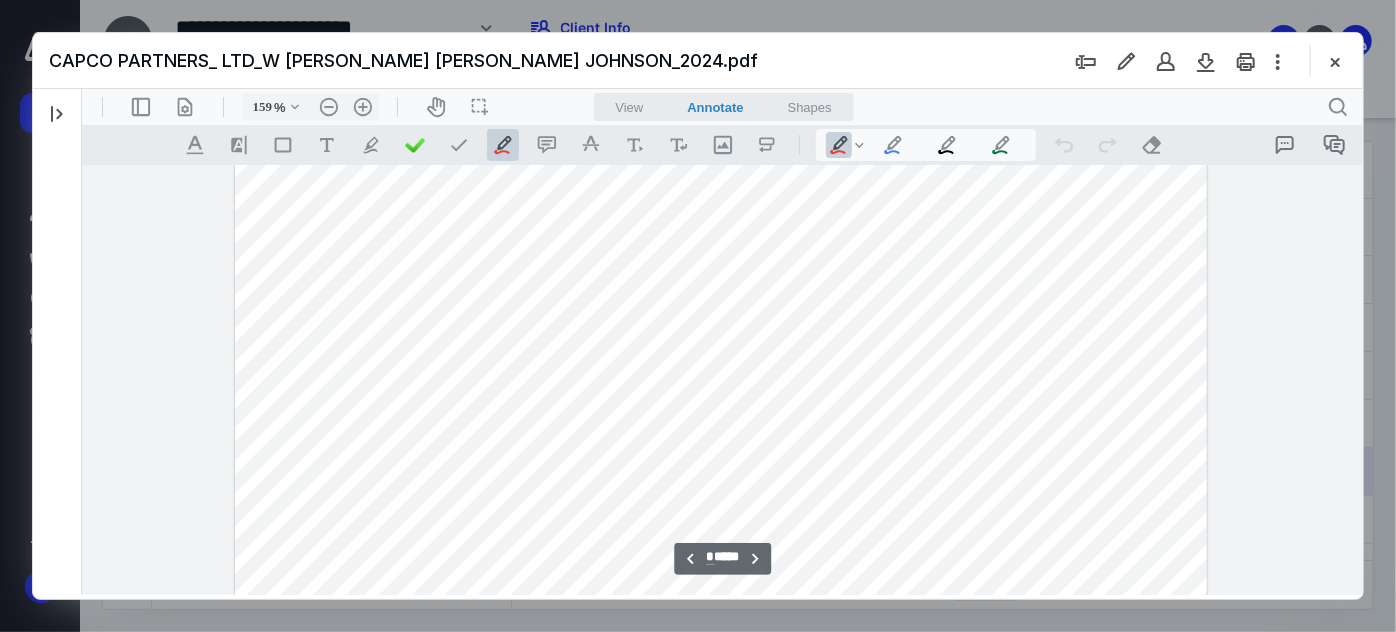 scroll, scrollTop: 1363, scrollLeft: 0, axis: vertical 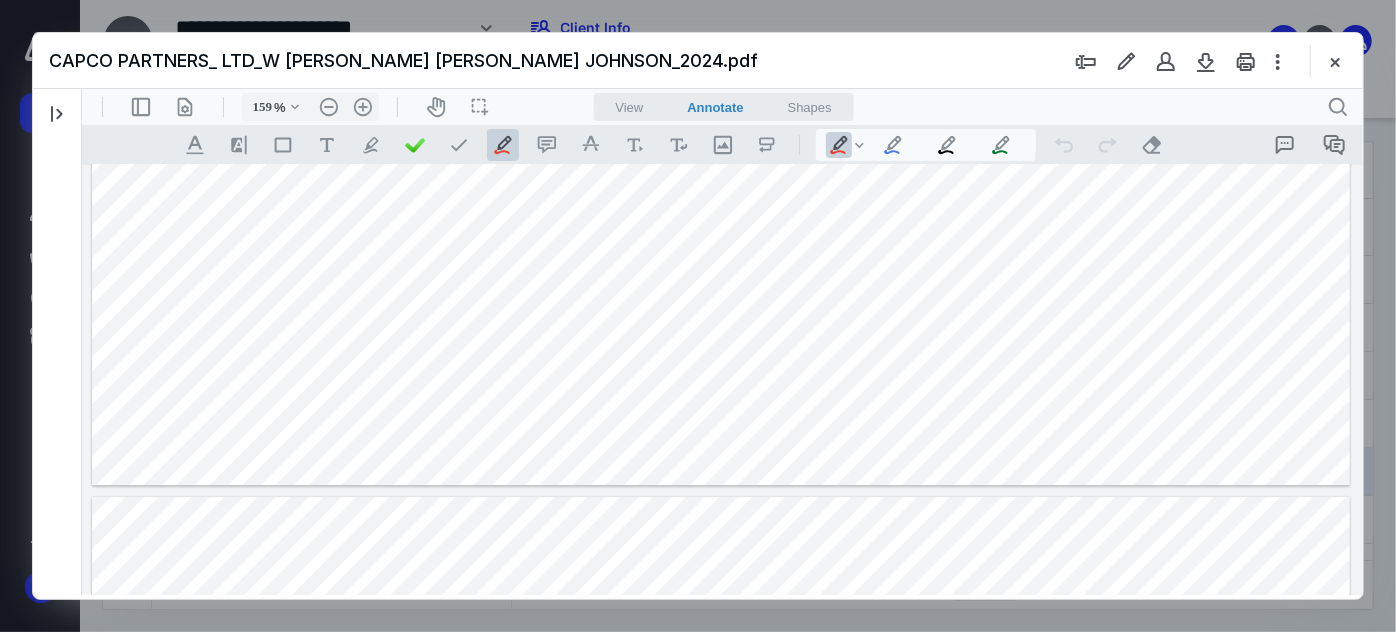 type on "**" 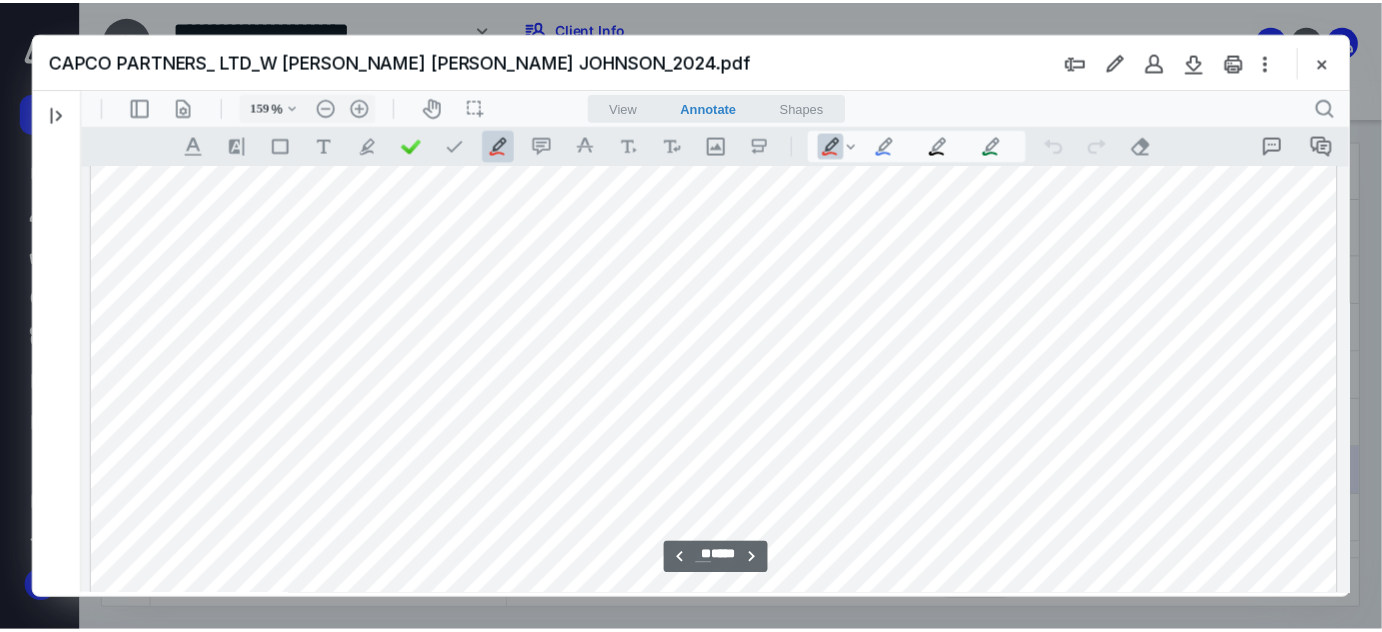 scroll, scrollTop: 11363, scrollLeft: 0, axis: vertical 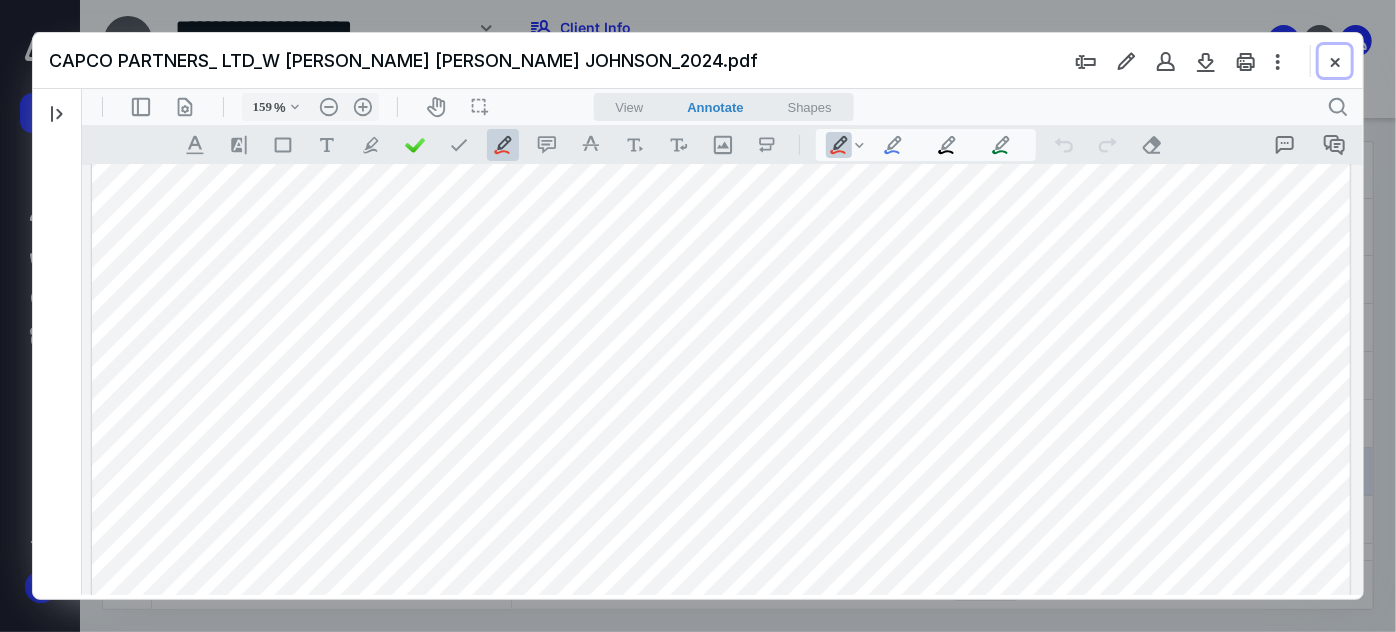 click at bounding box center (1335, 61) 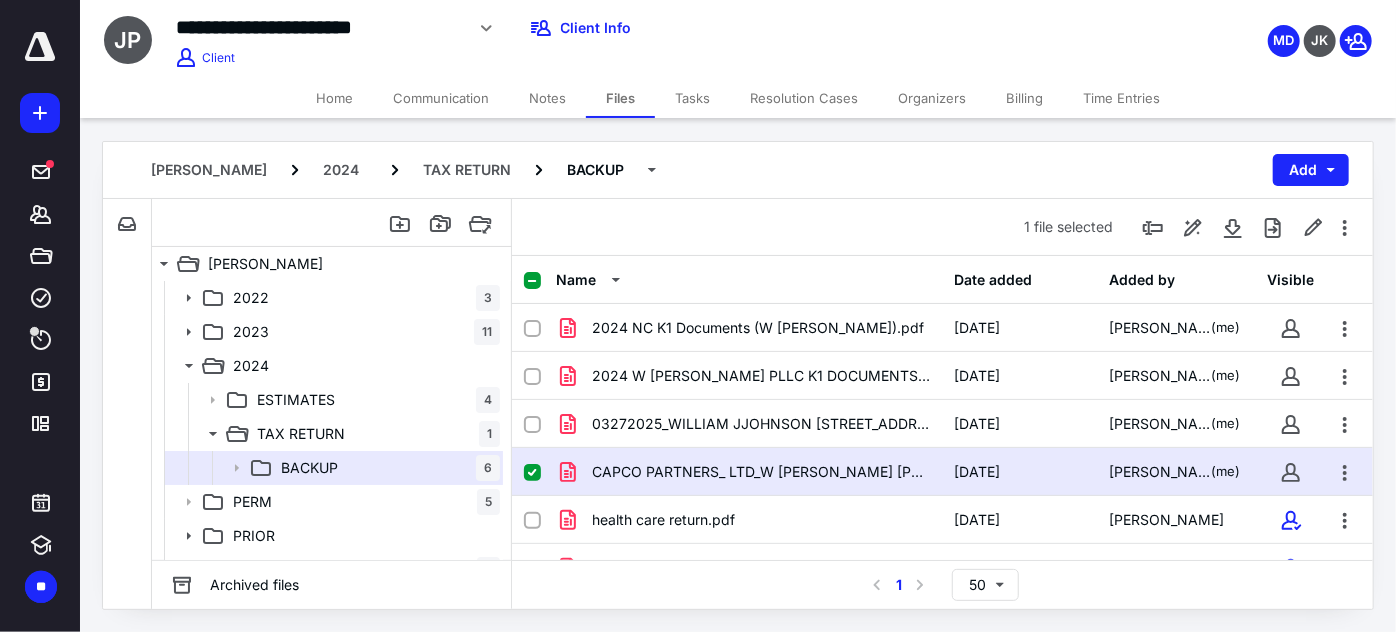 click on "Tasks" at bounding box center (692, 98) 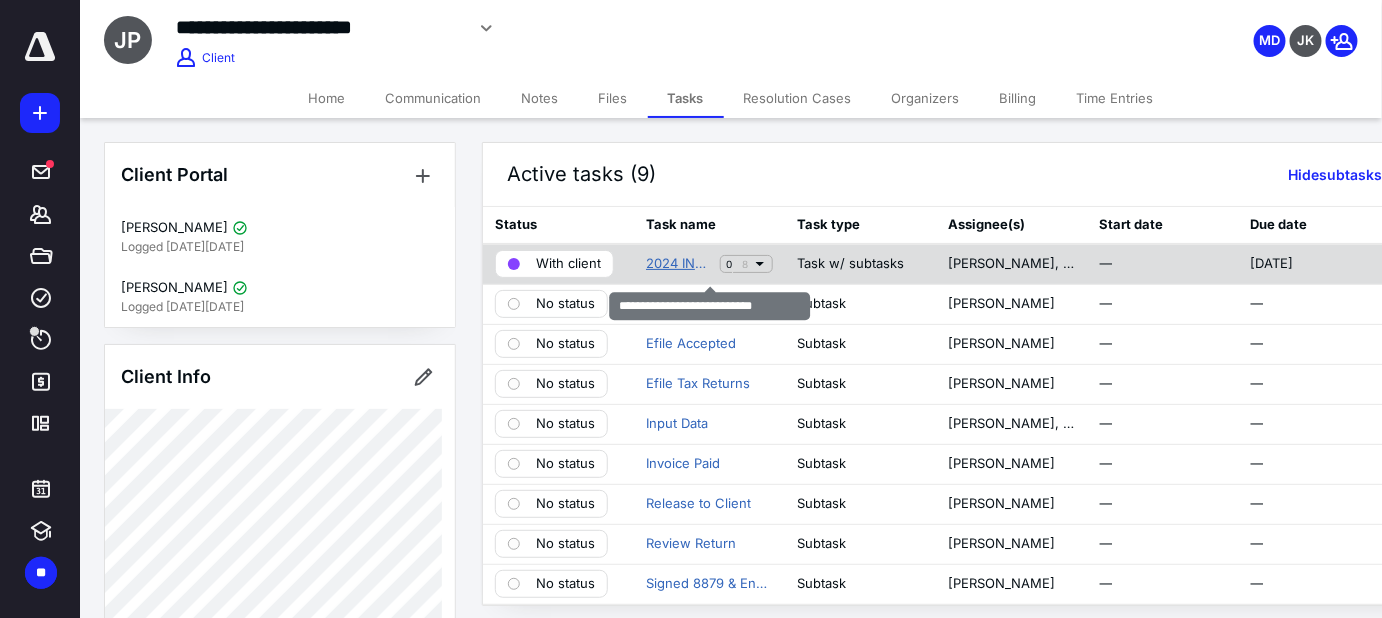 click on "2024  INDIVIDUAL TAX RETURN" at bounding box center [679, 264] 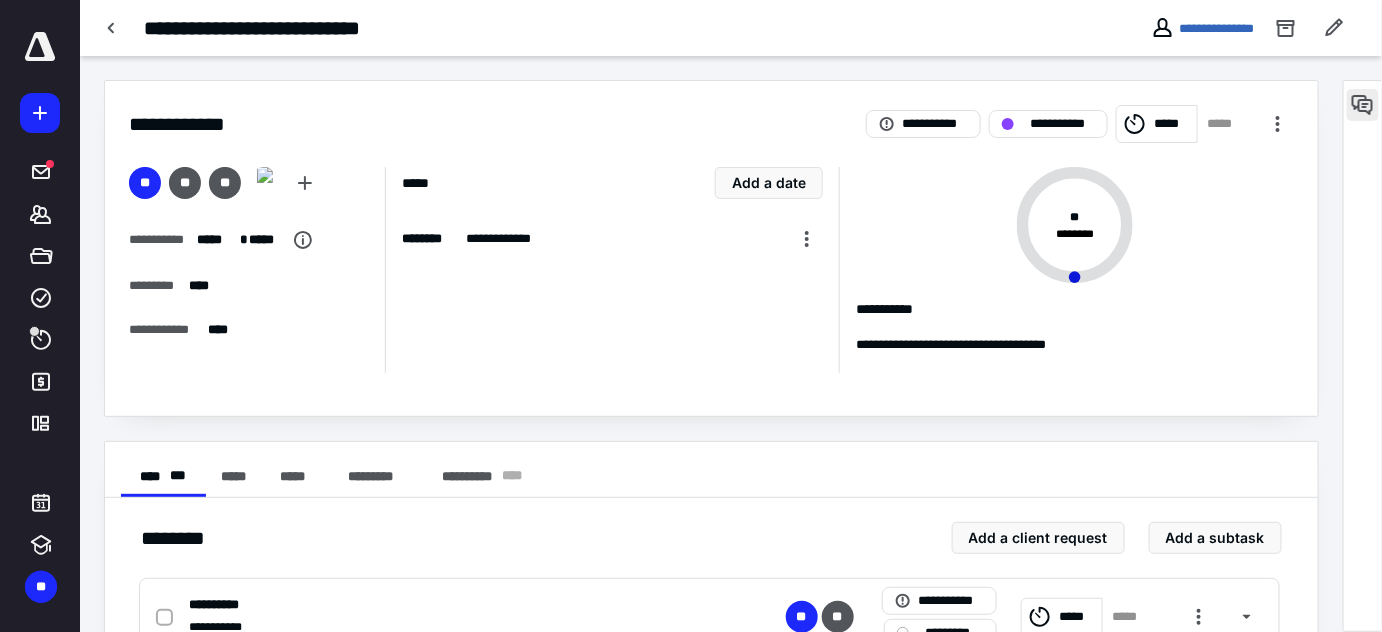 click at bounding box center [1363, 105] 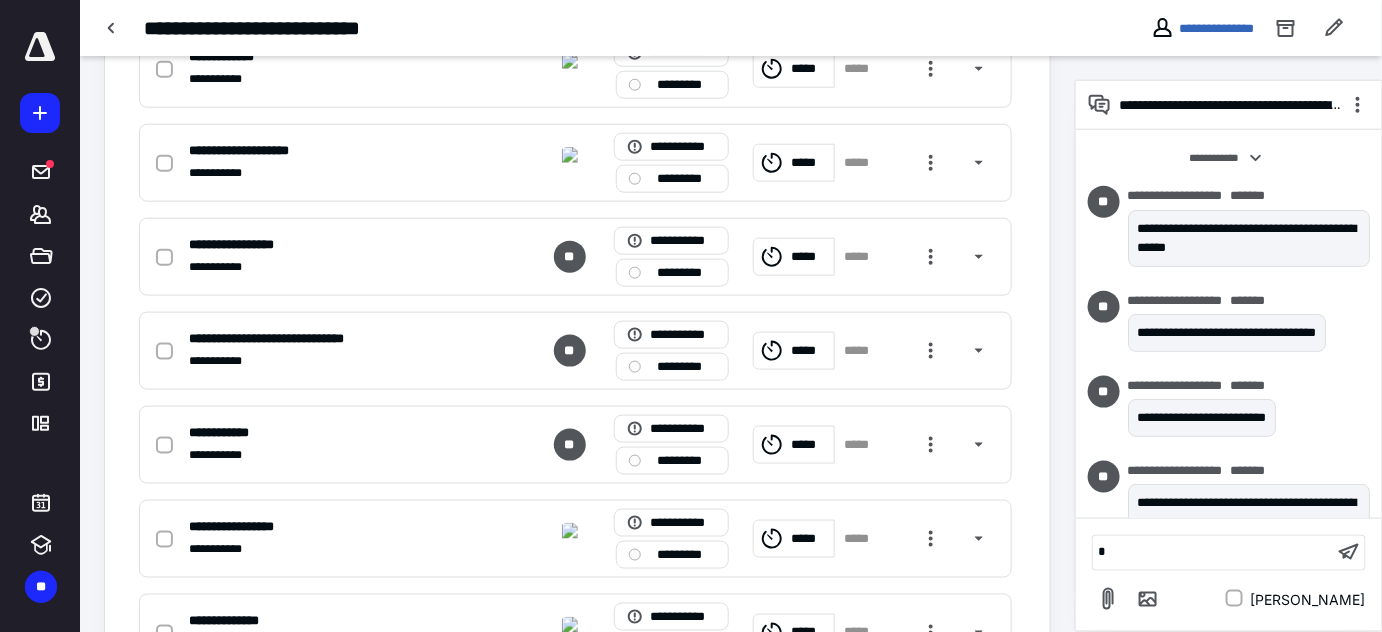 type 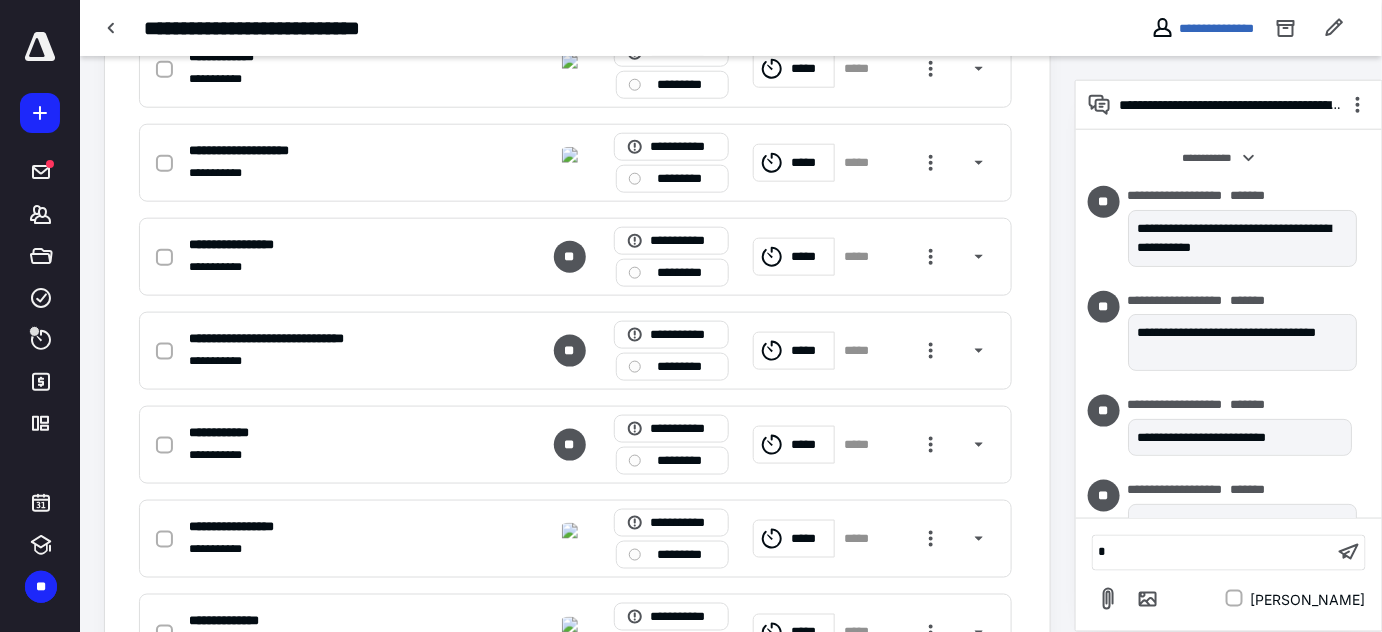 scroll, scrollTop: 730, scrollLeft: 0, axis: vertical 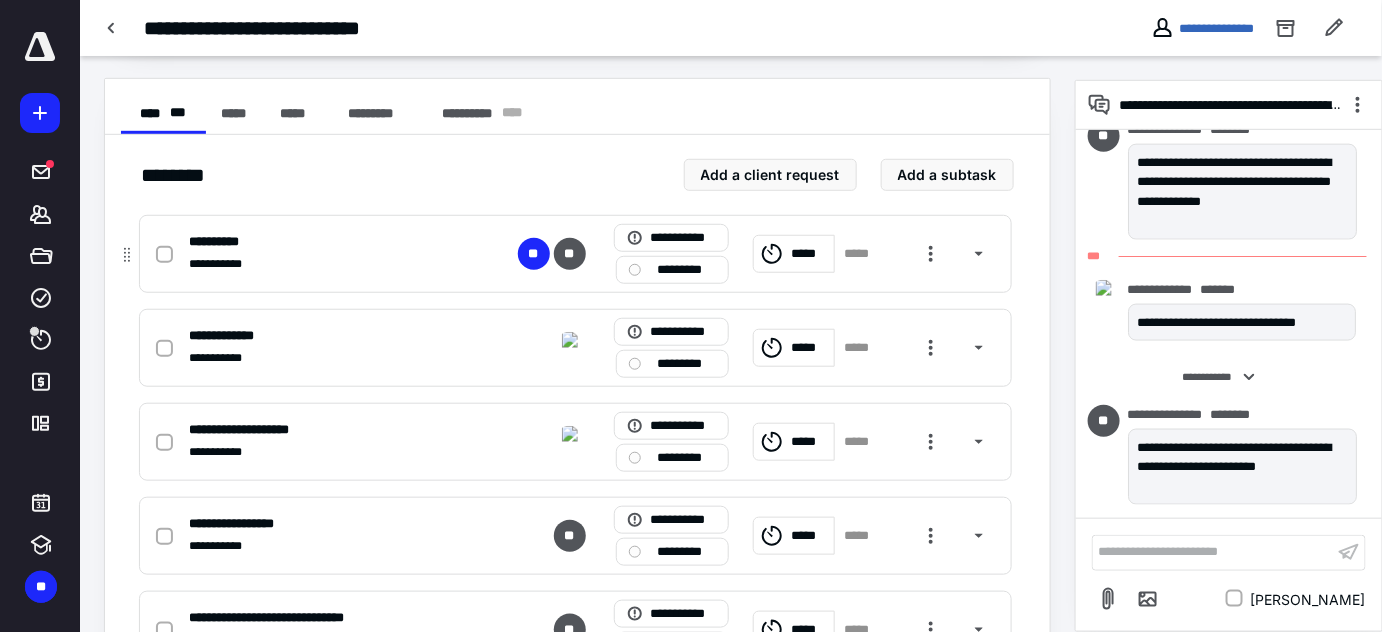 click at bounding box center (168, 254) 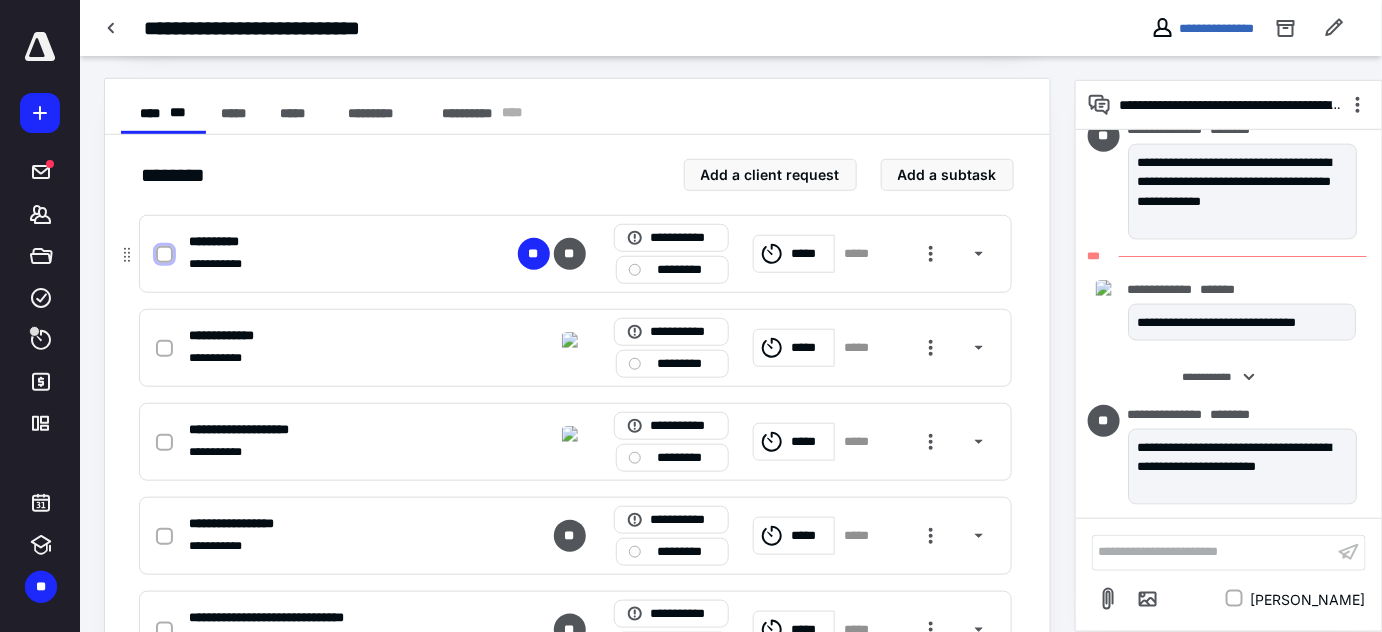click at bounding box center [164, 255] 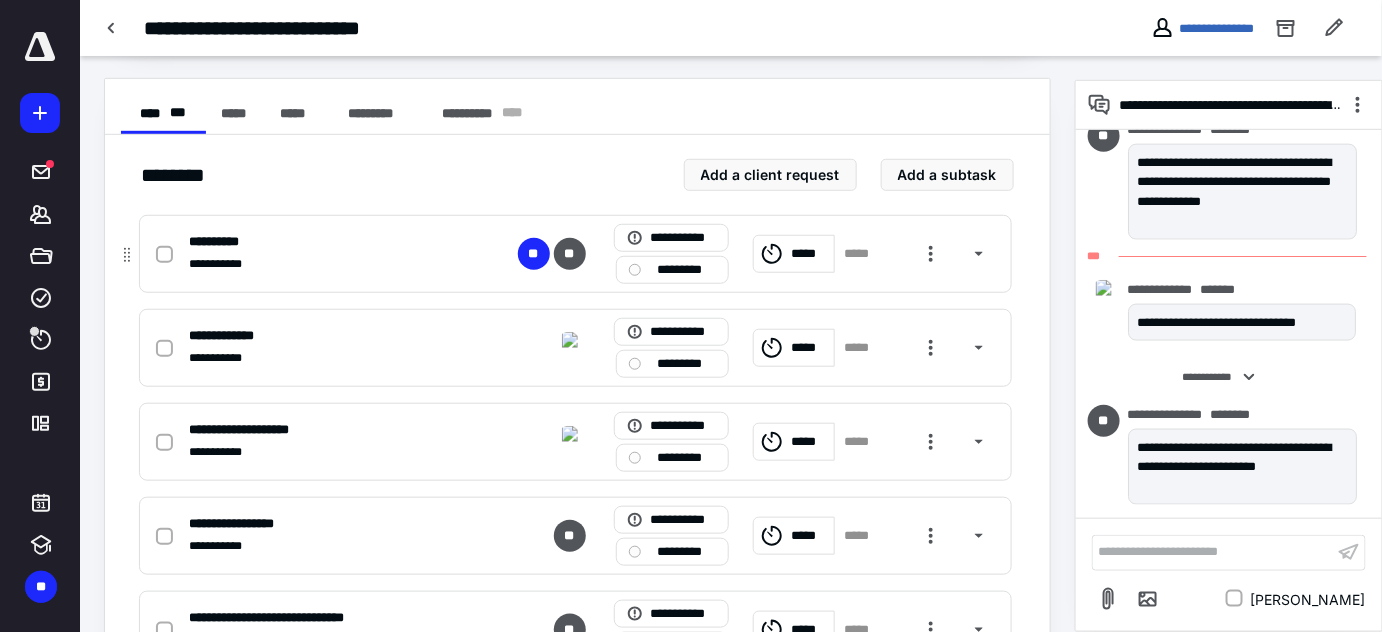 checkbox on "true" 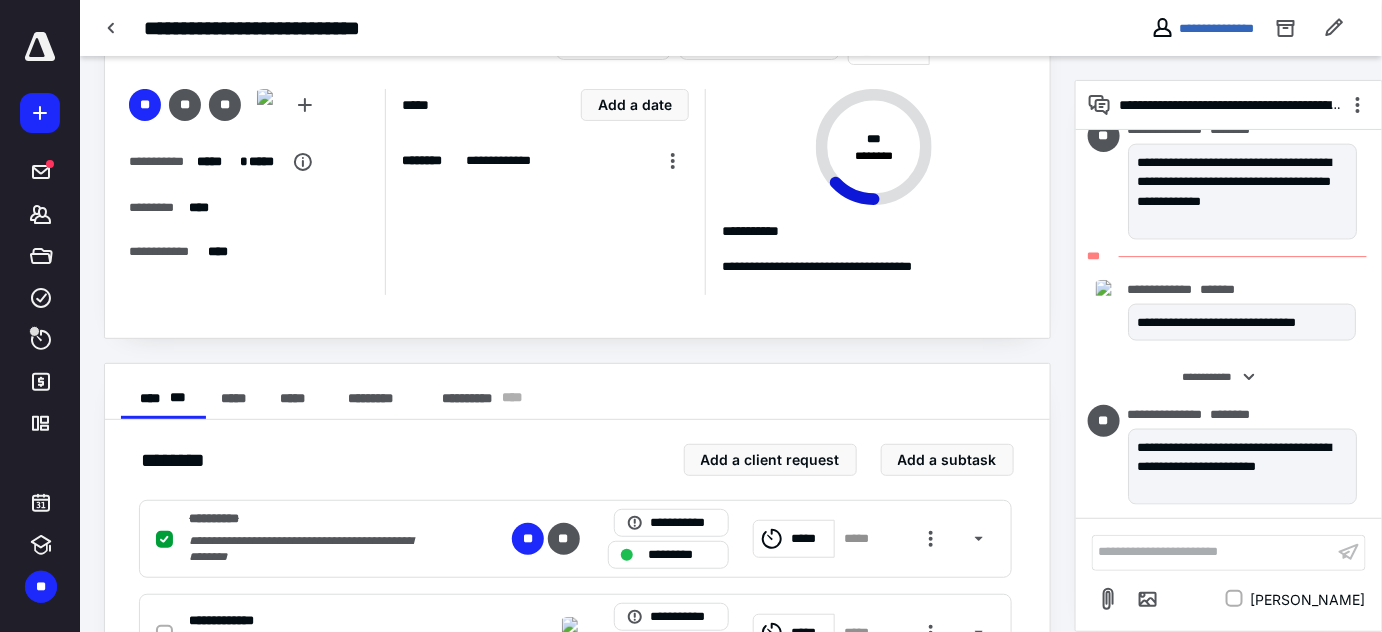 scroll, scrollTop: 0, scrollLeft: 0, axis: both 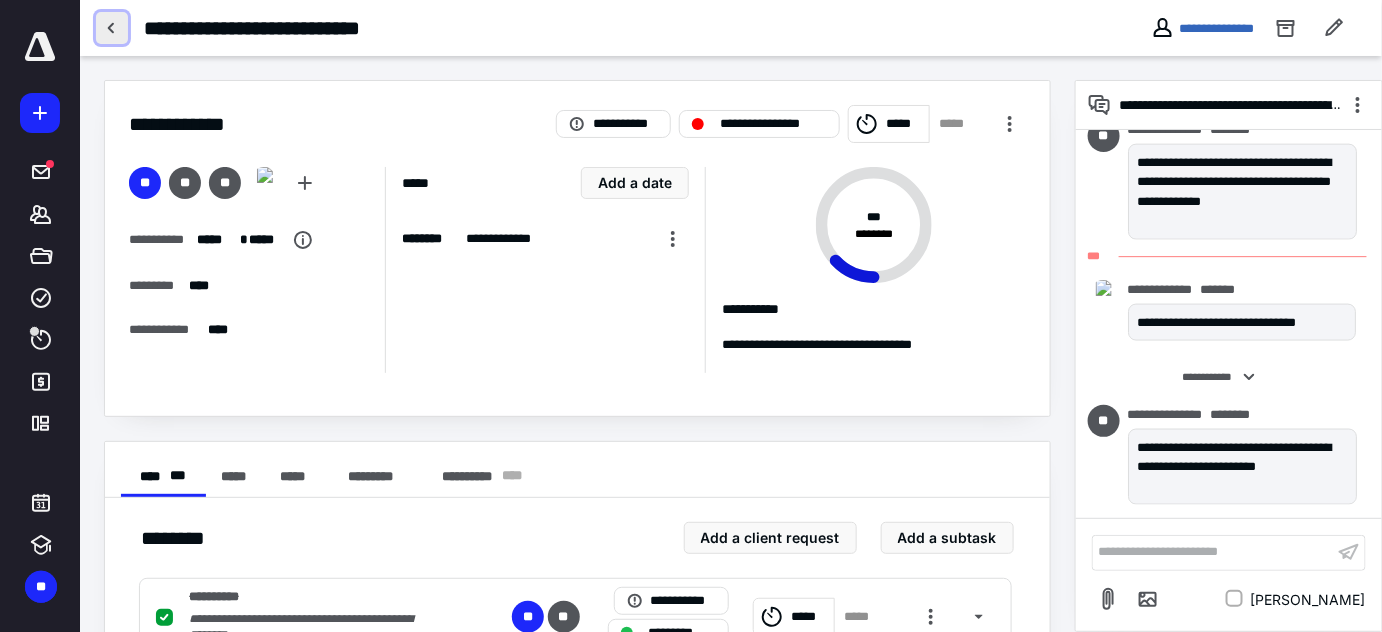 click at bounding box center [112, 28] 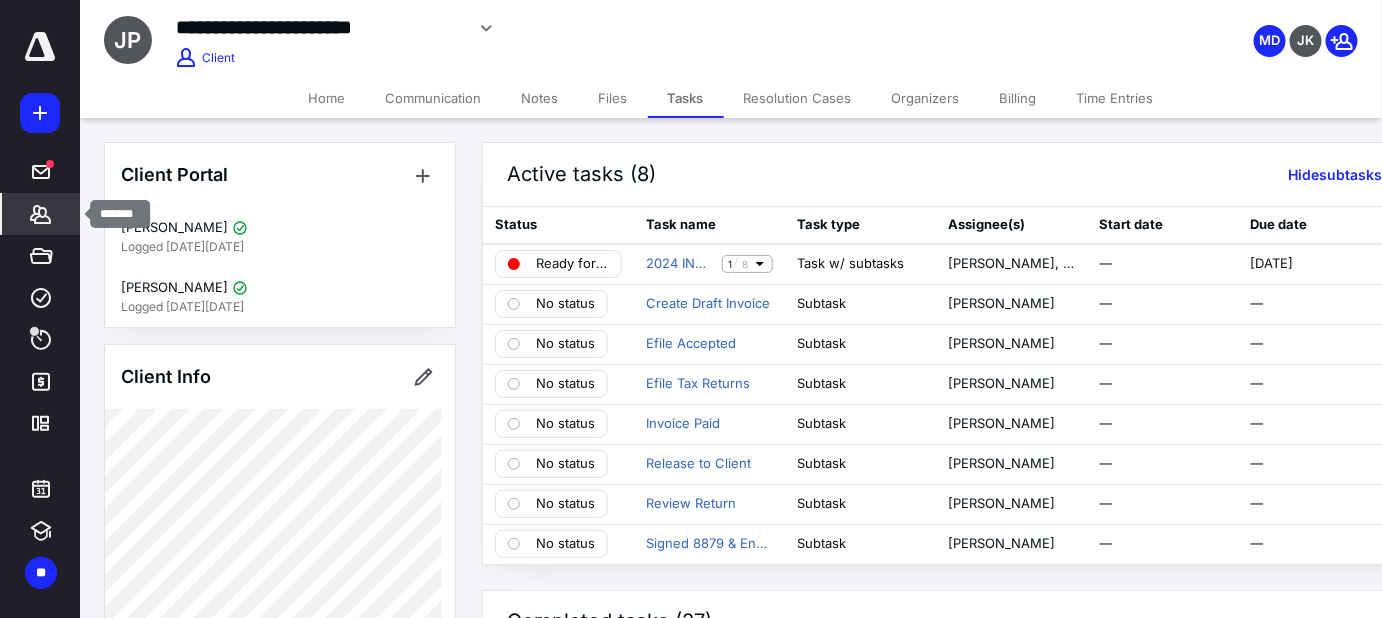 click 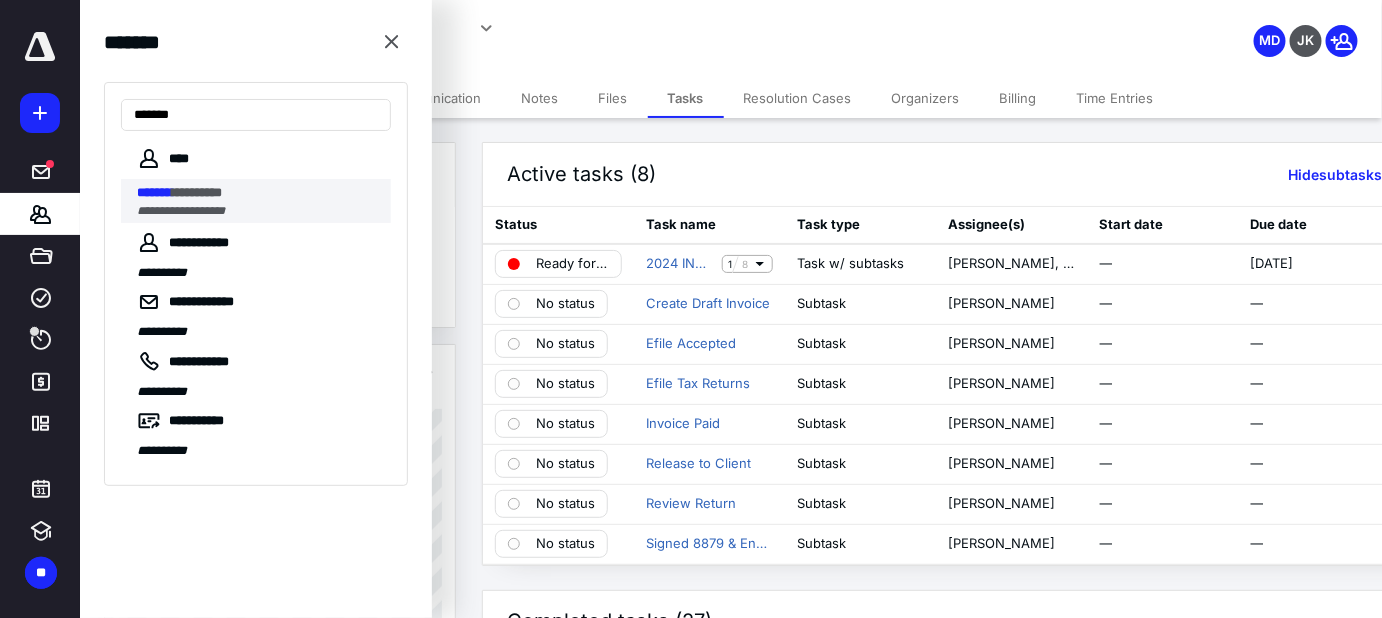 type on "*******" 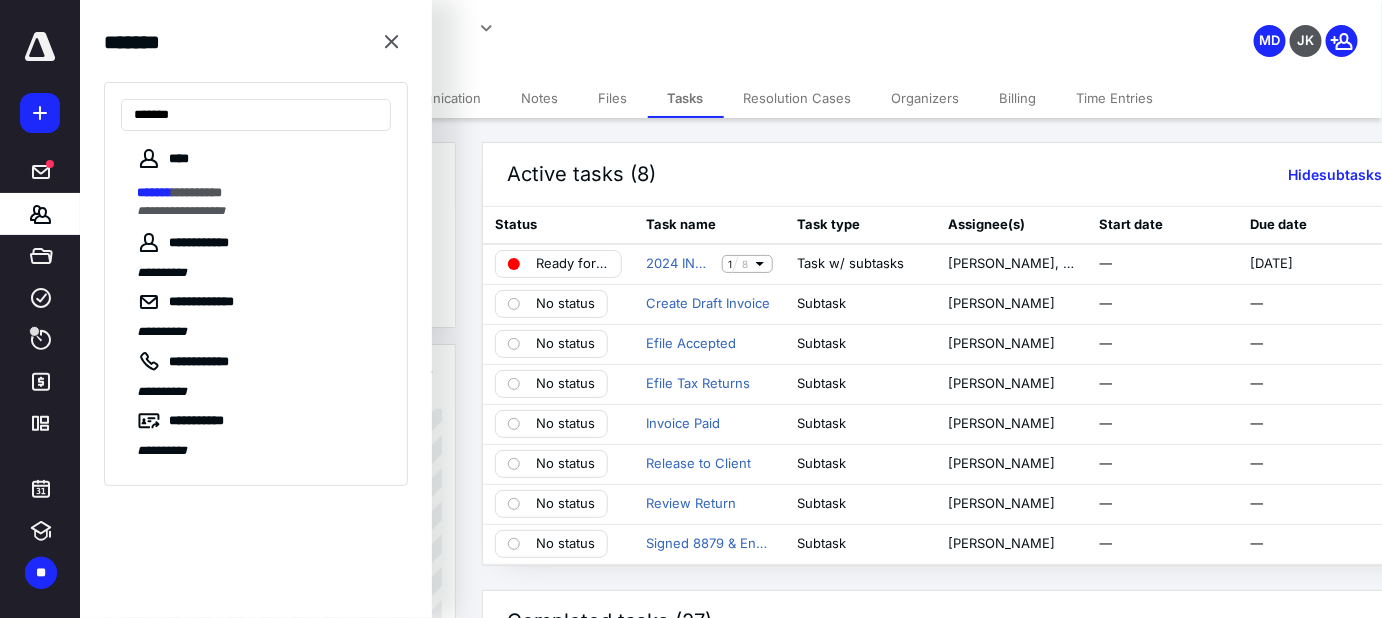 click on "*********" at bounding box center [197, 192] 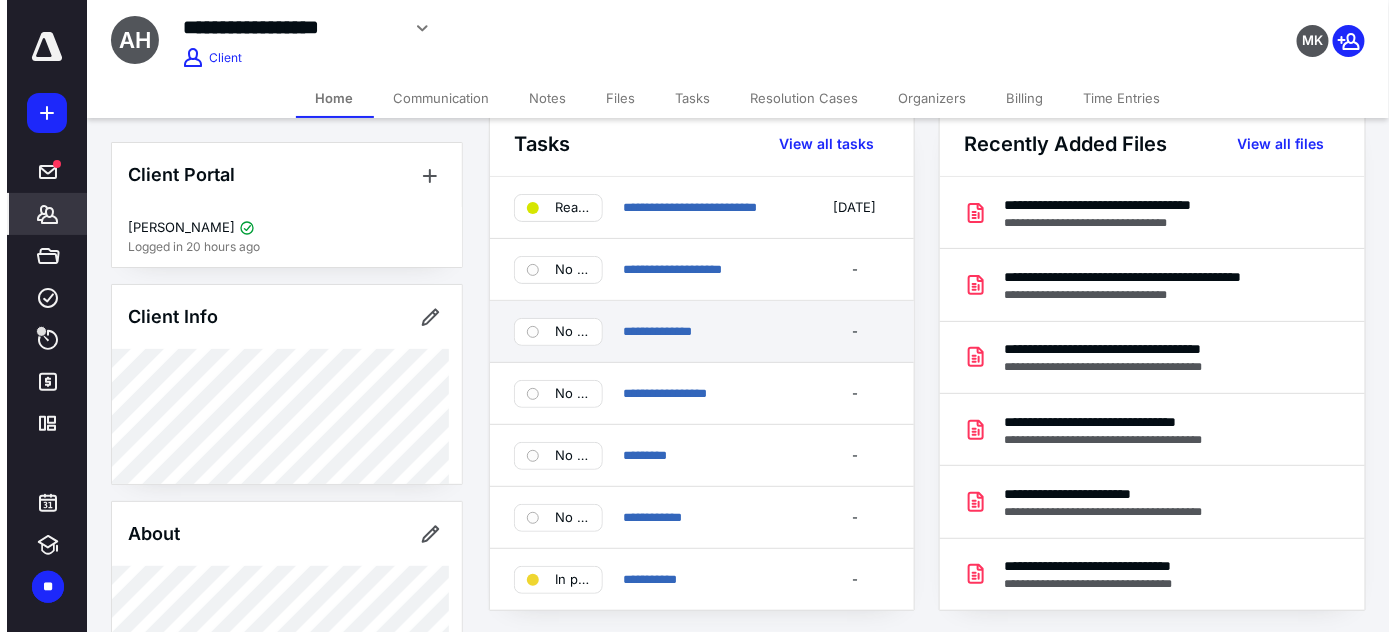 scroll, scrollTop: 0, scrollLeft: 0, axis: both 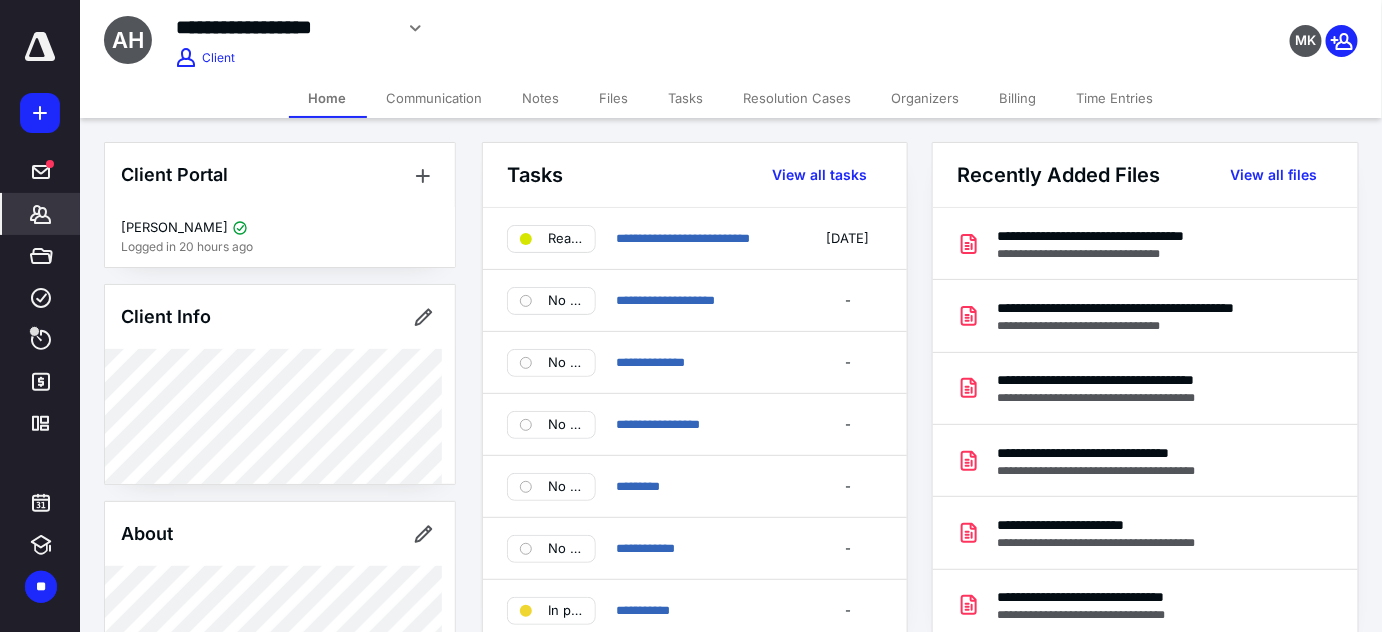 click on "Files" at bounding box center [614, 98] 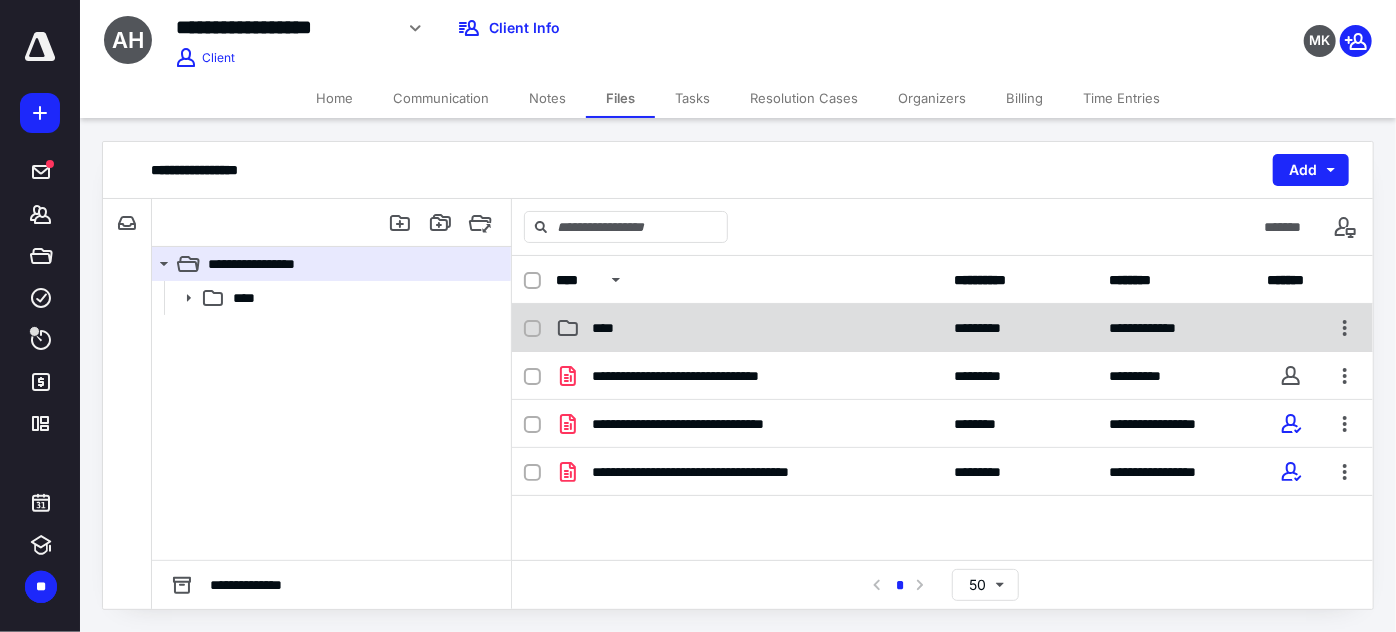 click on "****" at bounding box center [749, 328] 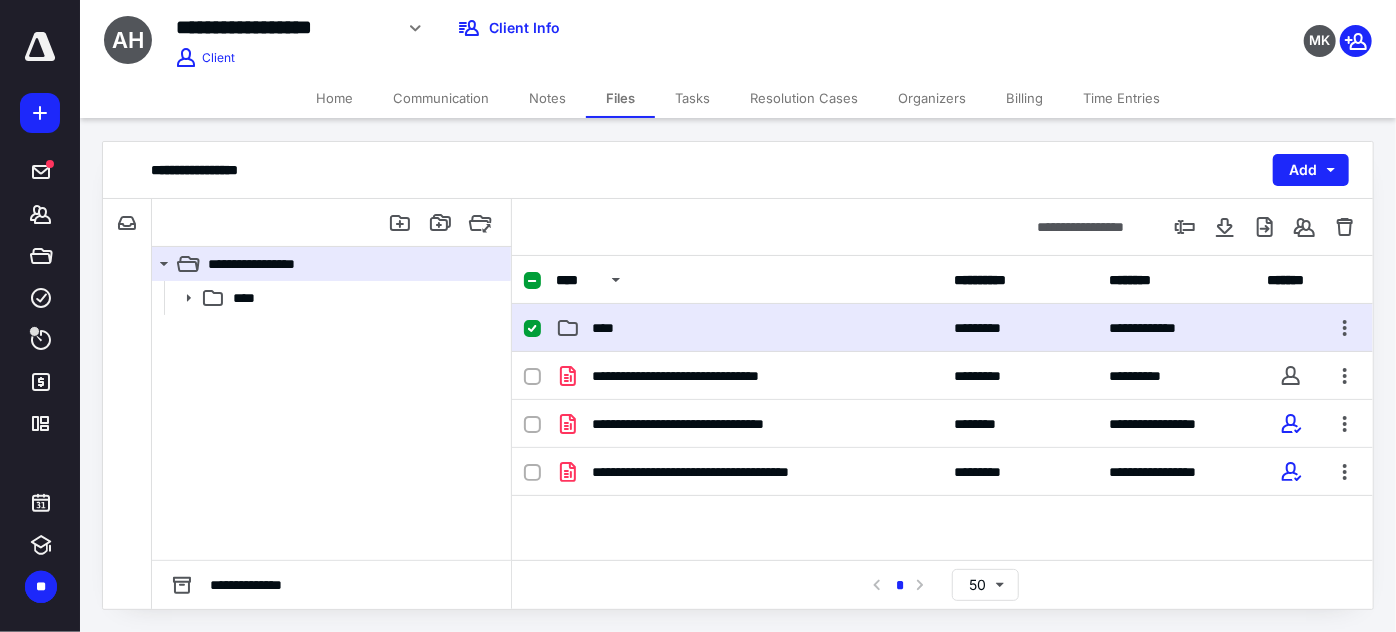click on "****" at bounding box center [749, 328] 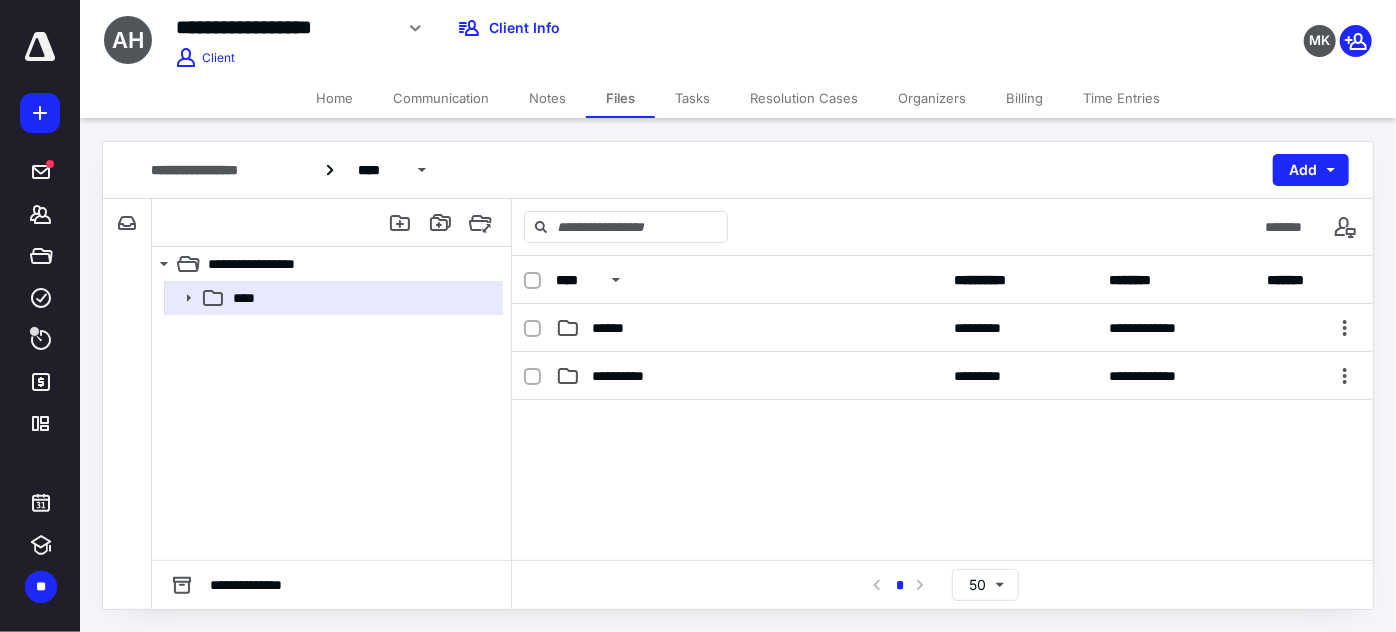 click on "******" at bounding box center [749, 328] 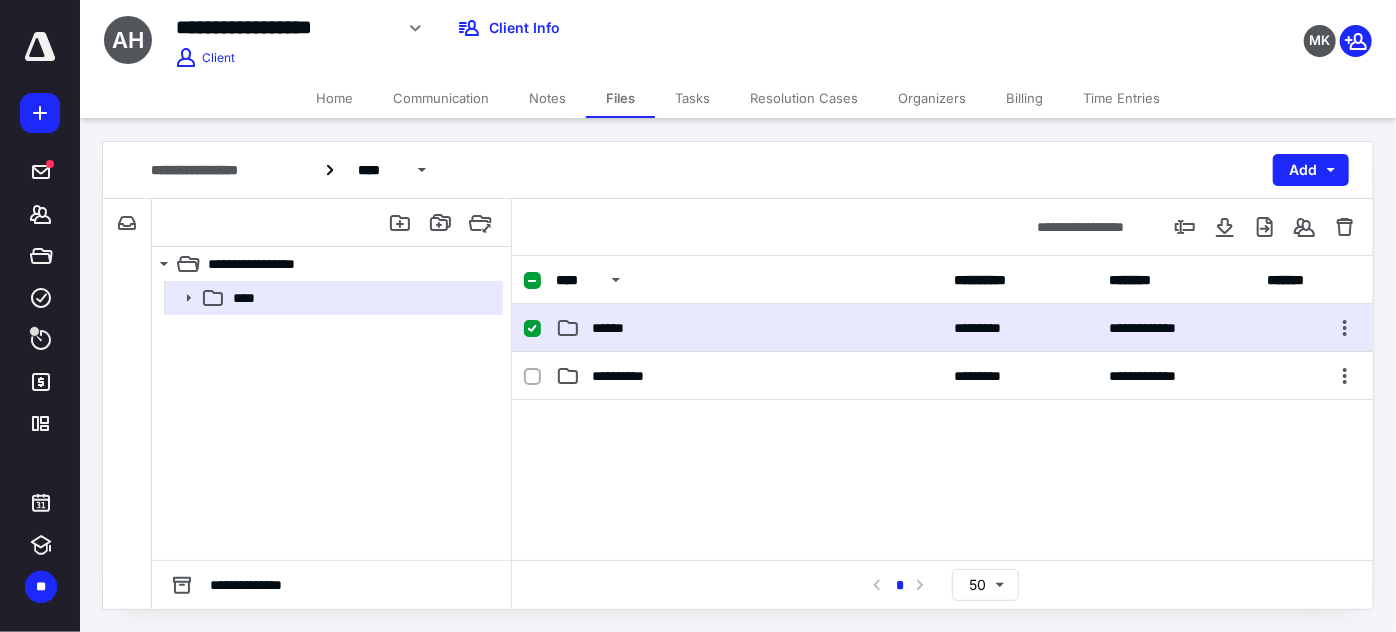 click on "******" at bounding box center (749, 328) 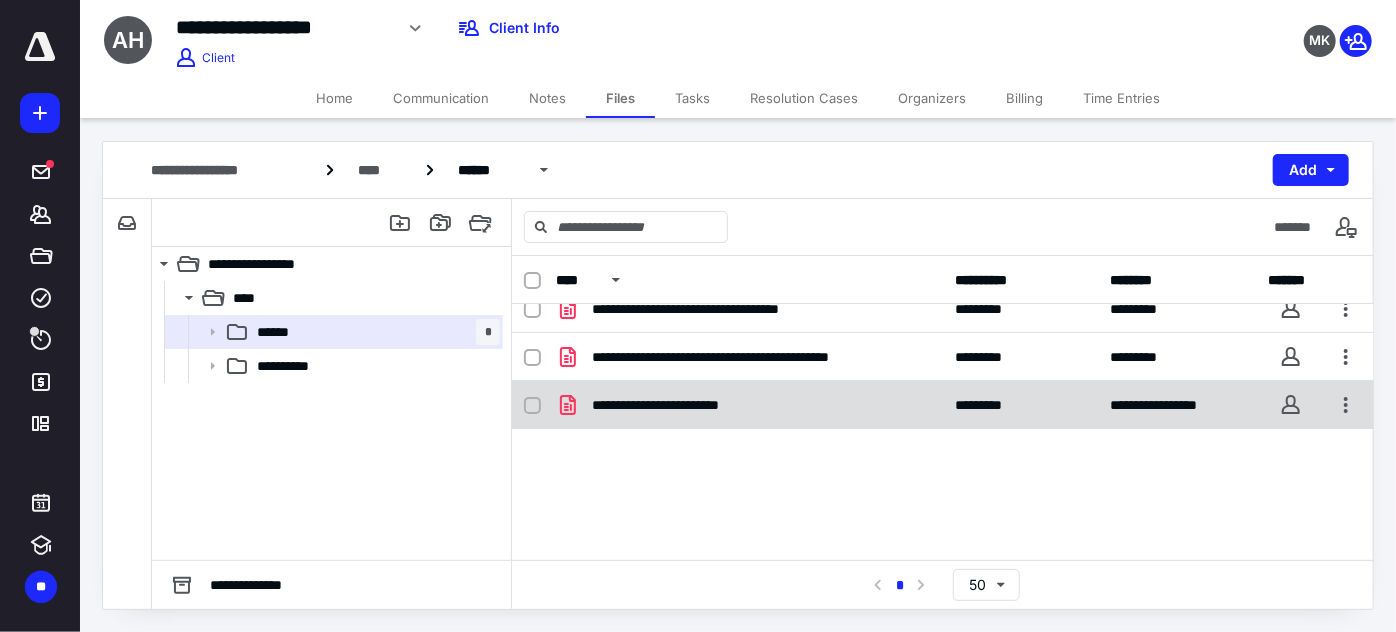 scroll, scrollTop: 0, scrollLeft: 0, axis: both 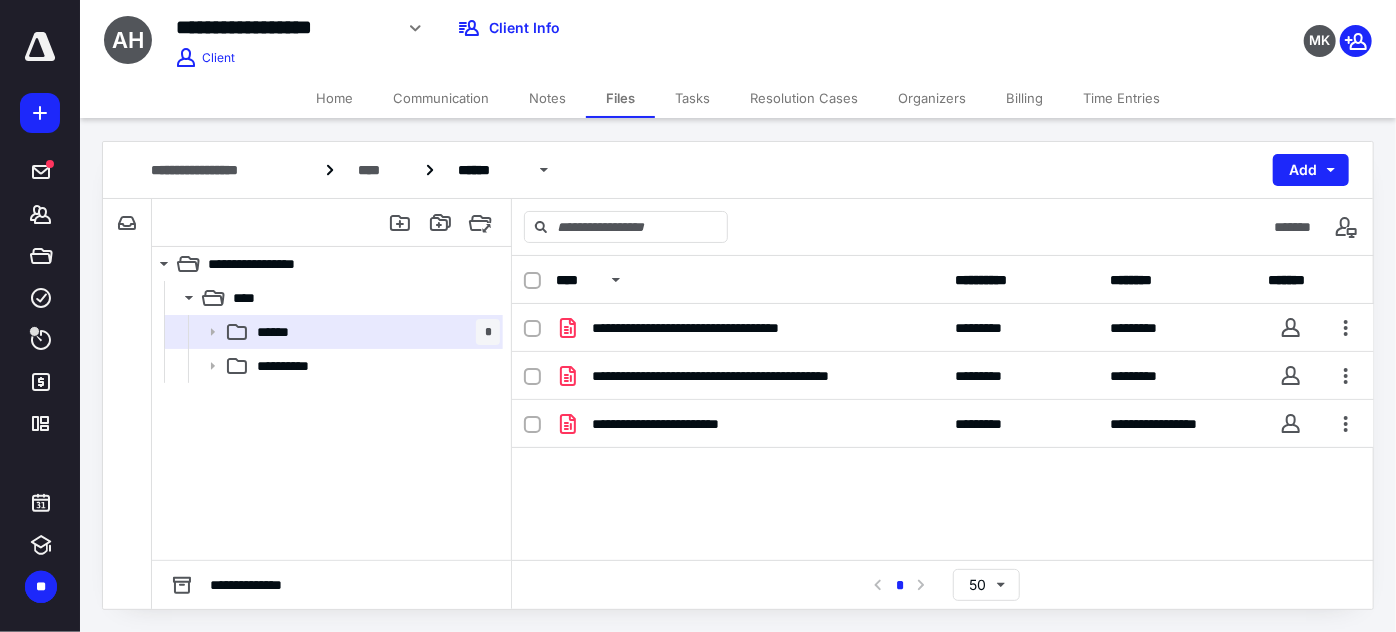 click on "Notes" at bounding box center [547, 98] 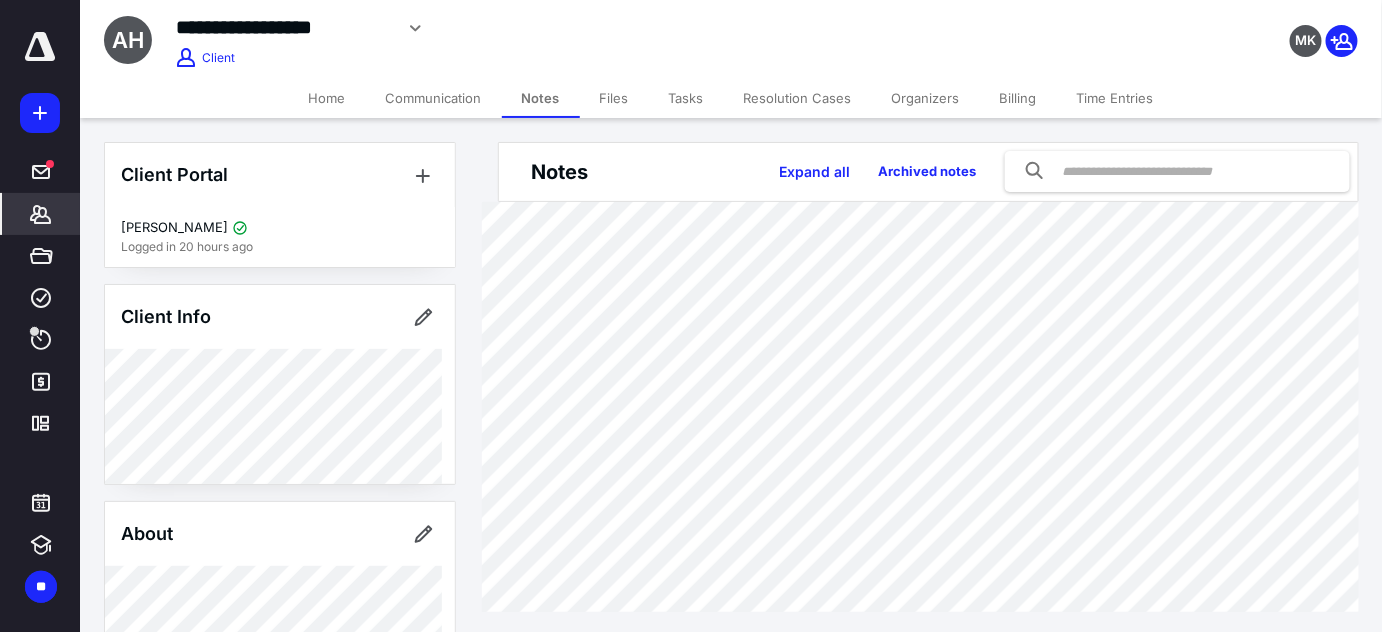 click on "Notes" at bounding box center [541, 98] 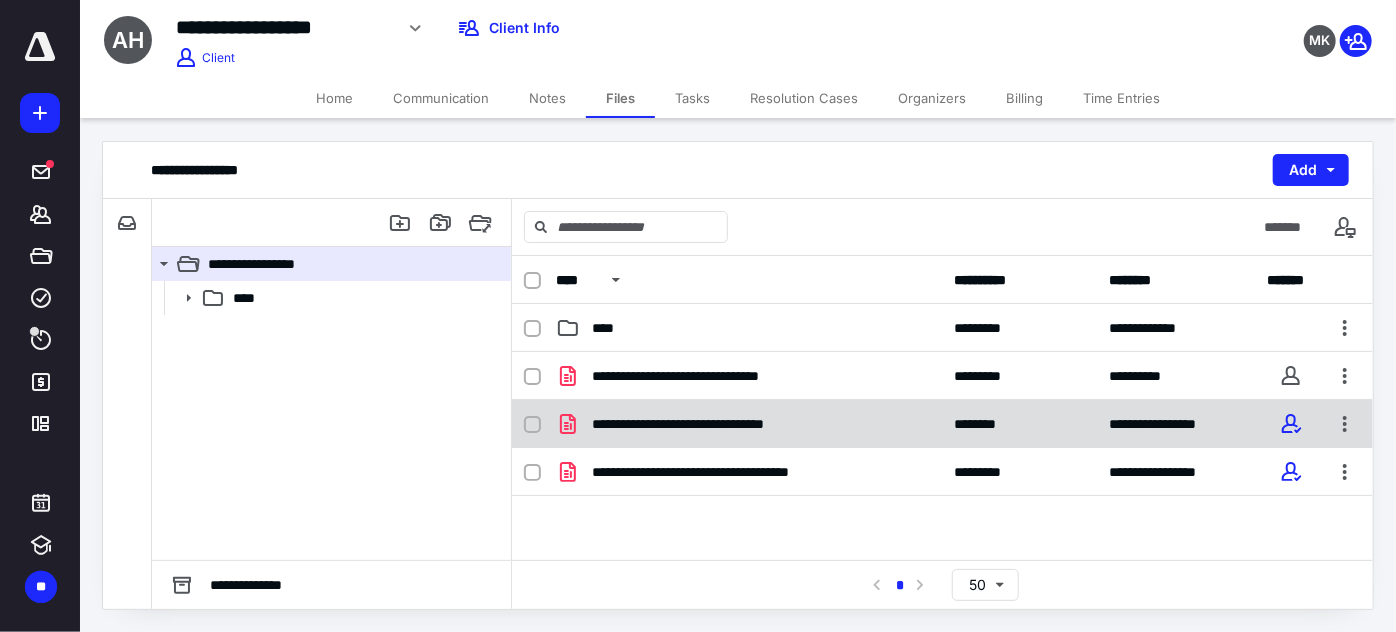 click on "**********" at bounding box center (714, 424) 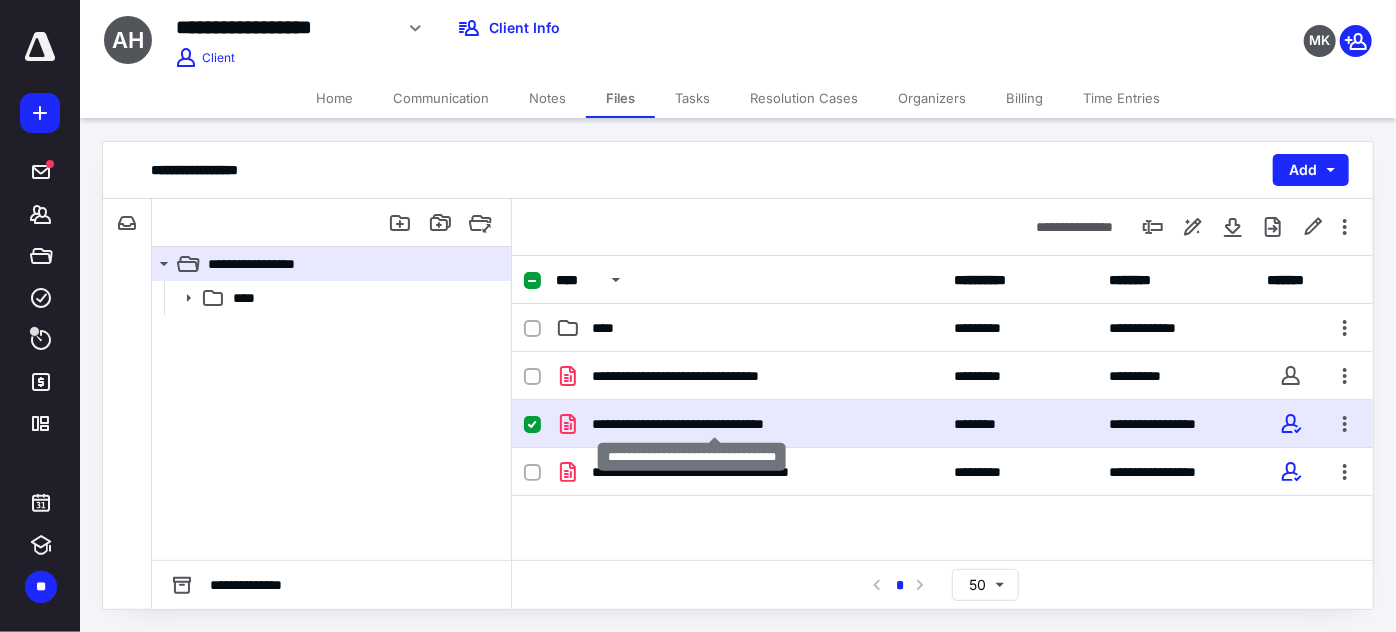 click on "**********" at bounding box center [714, 424] 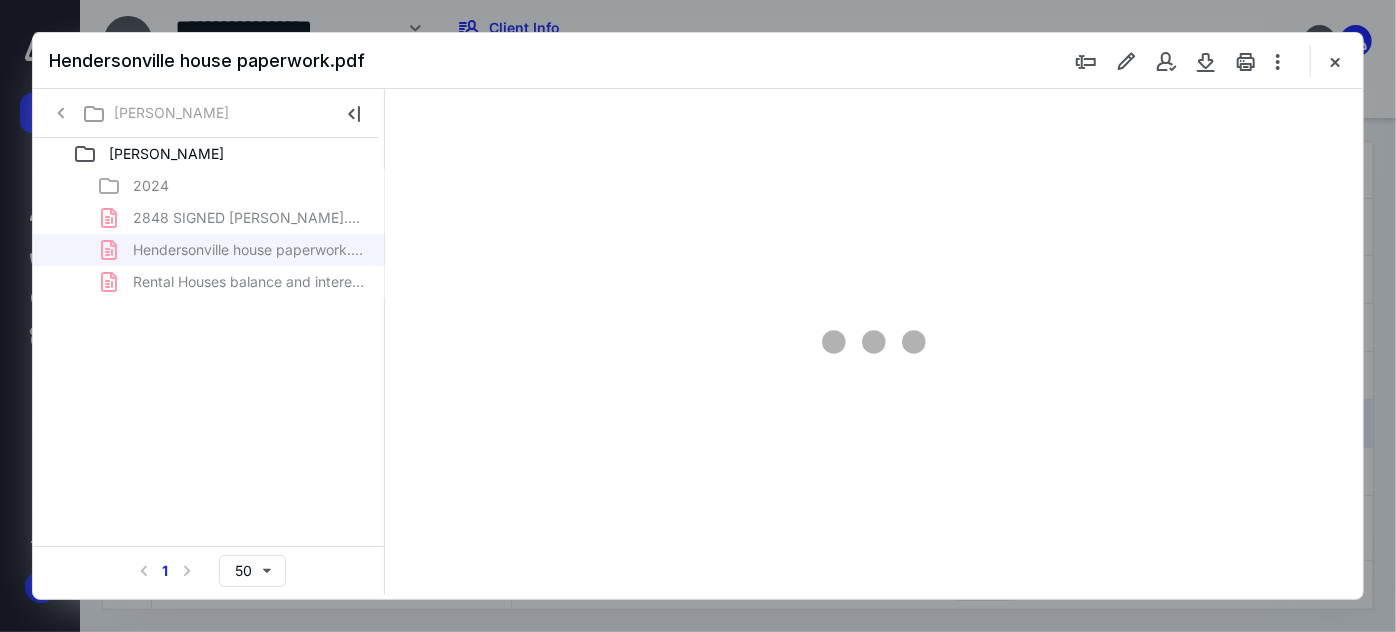 scroll, scrollTop: 0, scrollLeft: 0, axis: both 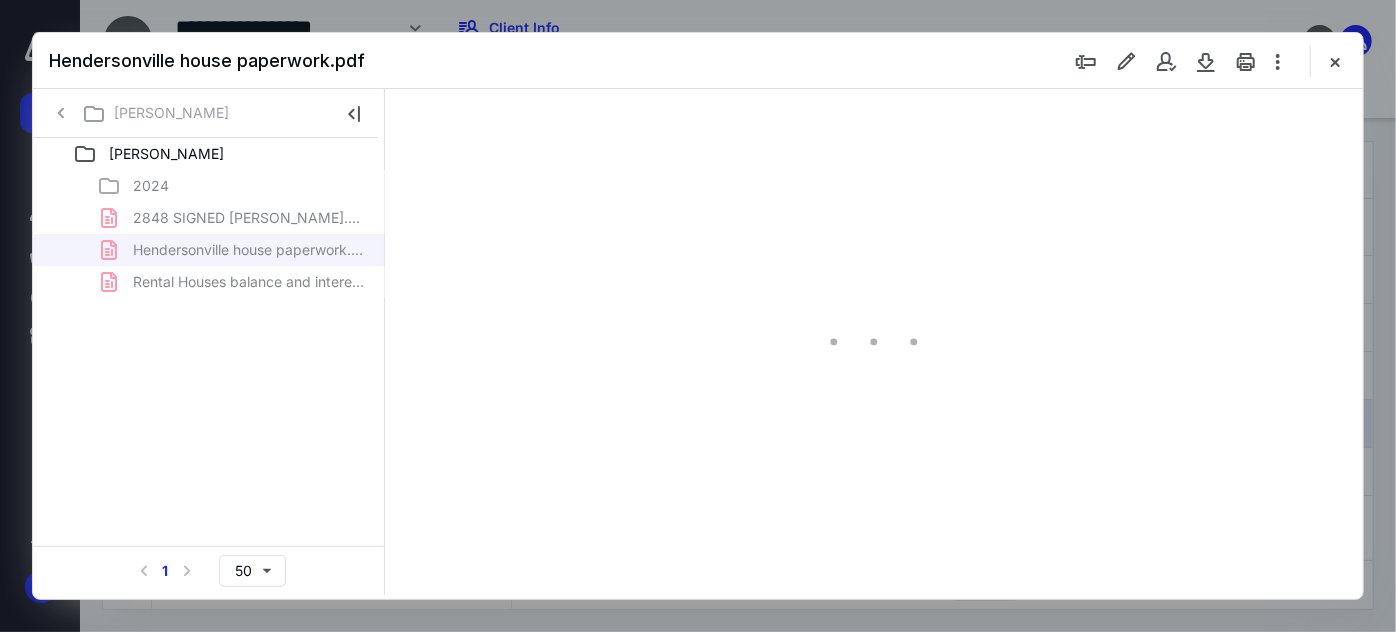 type on "54" 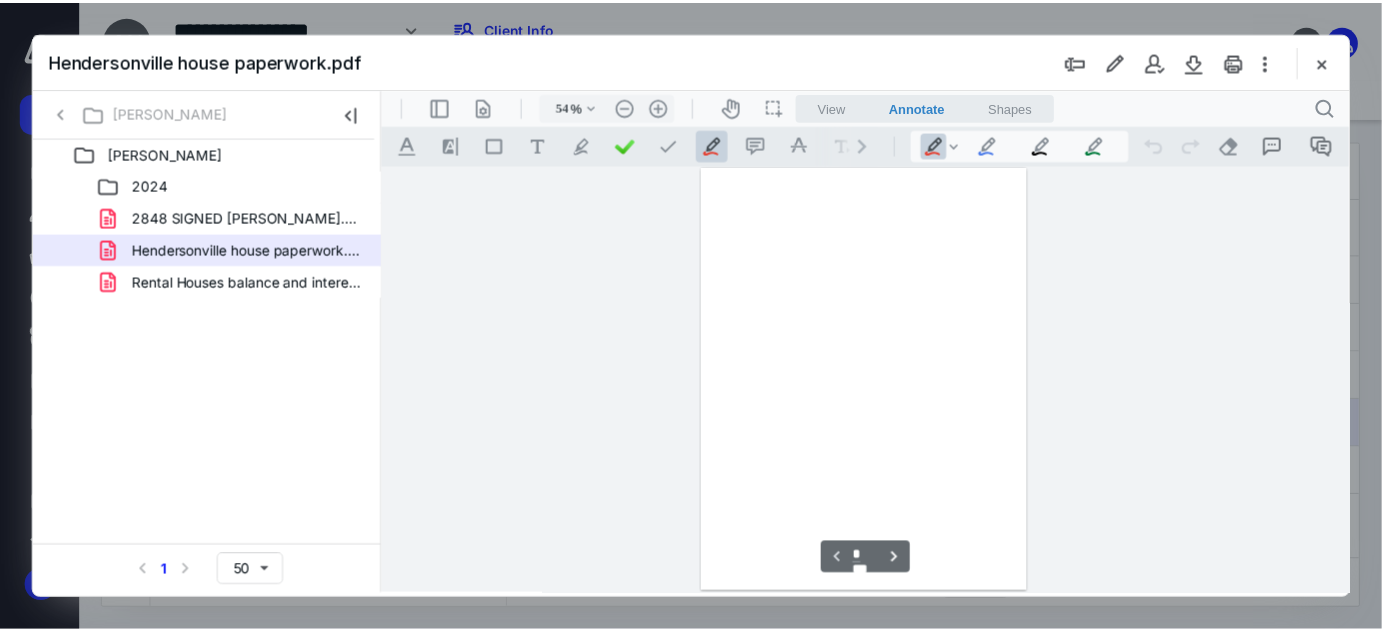 scroll, scrollTop: 77, scrollLeft: 0, axis: vertical 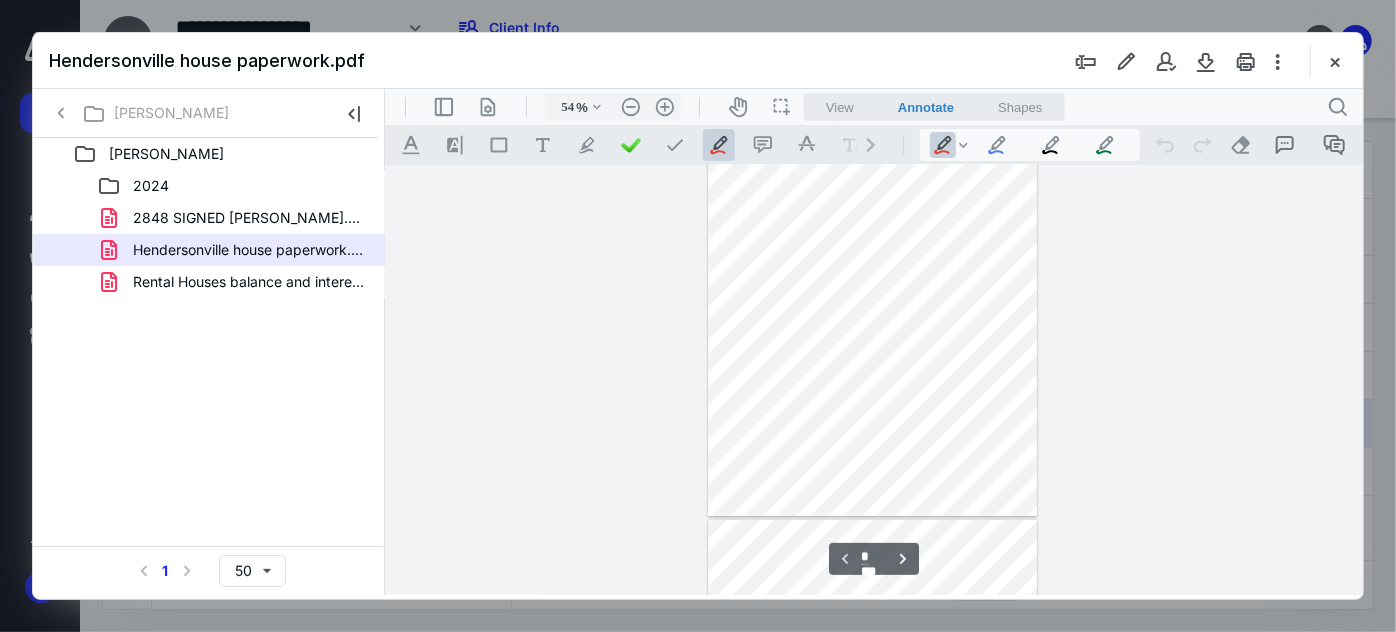 click at bounding box center [1335, 61] 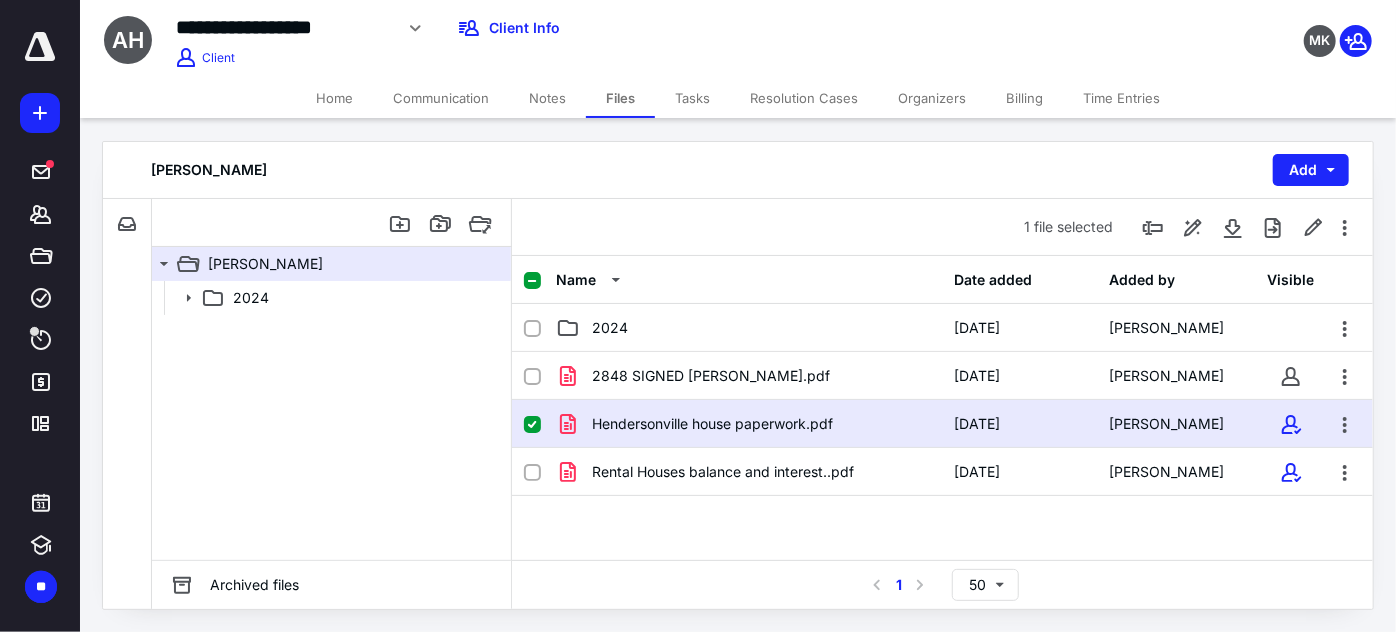 click on "Notes" at bounding box center [547, 98] 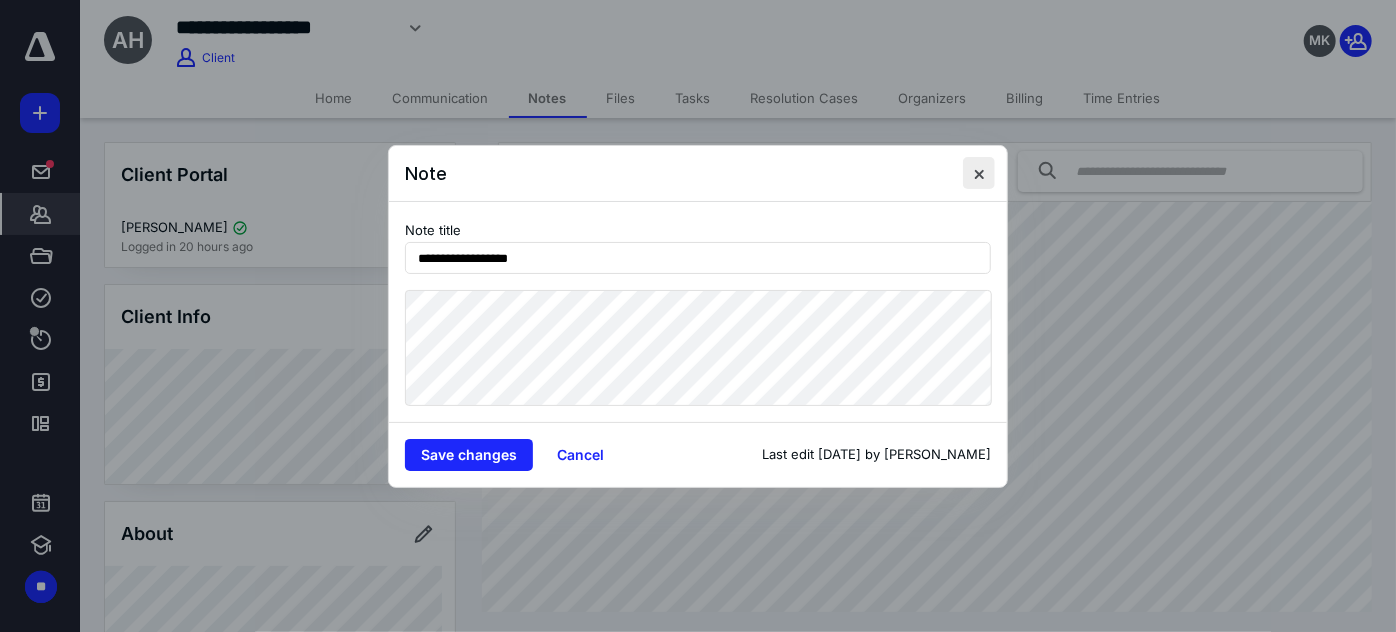 click at bounding box center (979, 173) 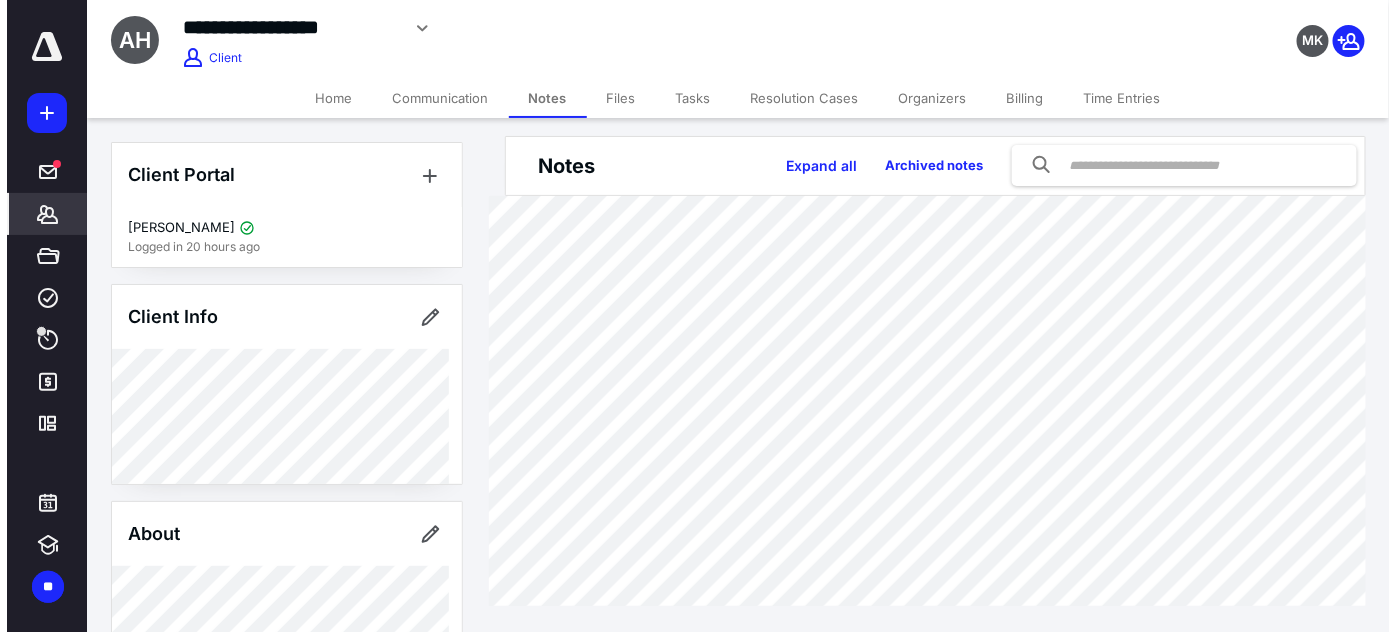 scroll, scrollTop: 0, scrollLeft: 0, axis: both 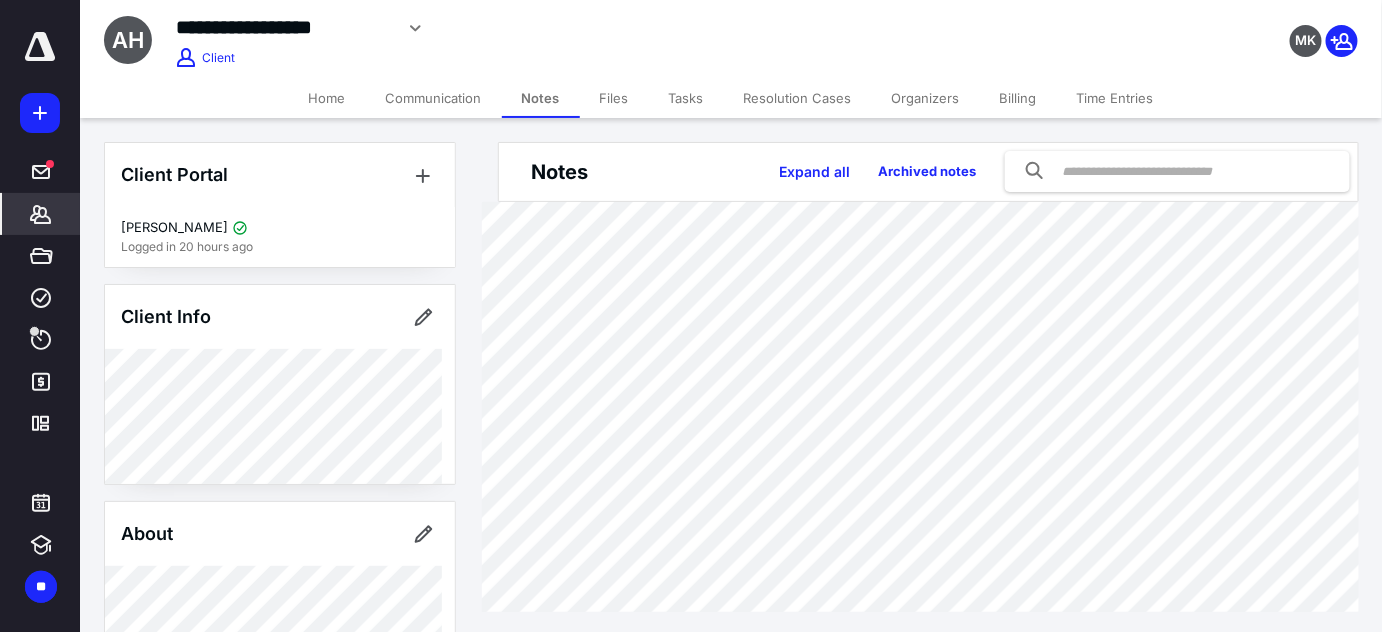 click on "Notes" at bounding box center [541, 98] 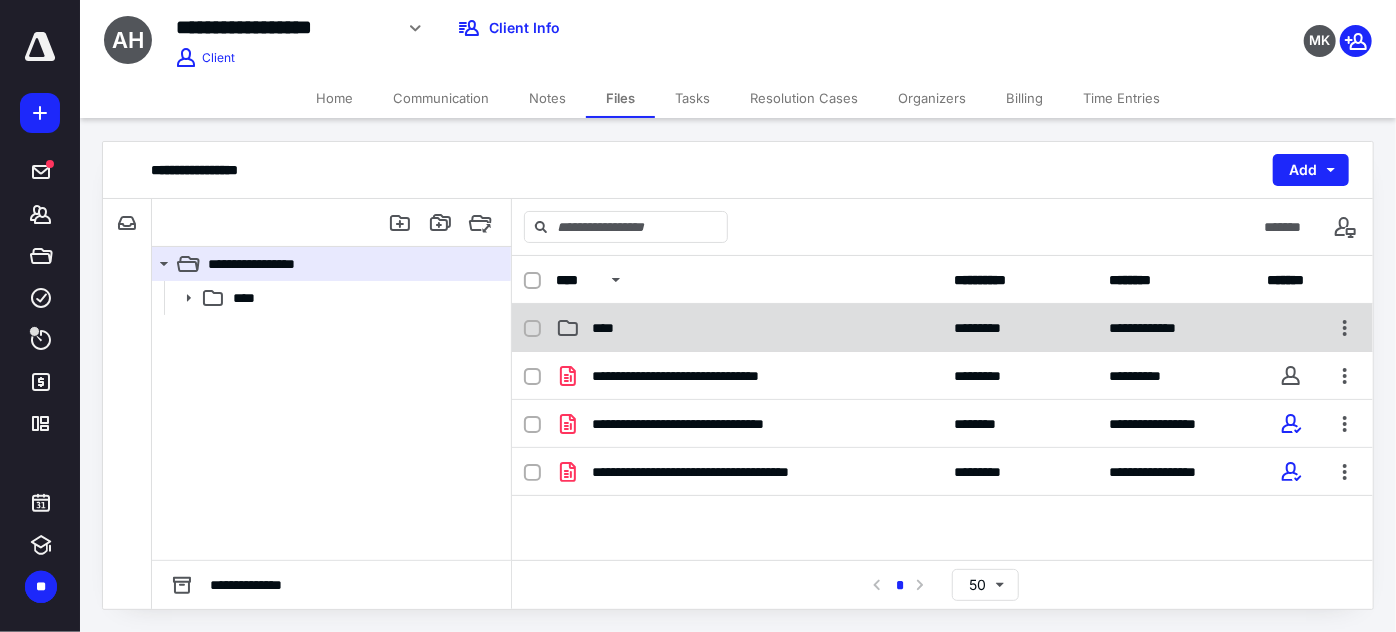 click on "****" at bounding box center (749, 328) 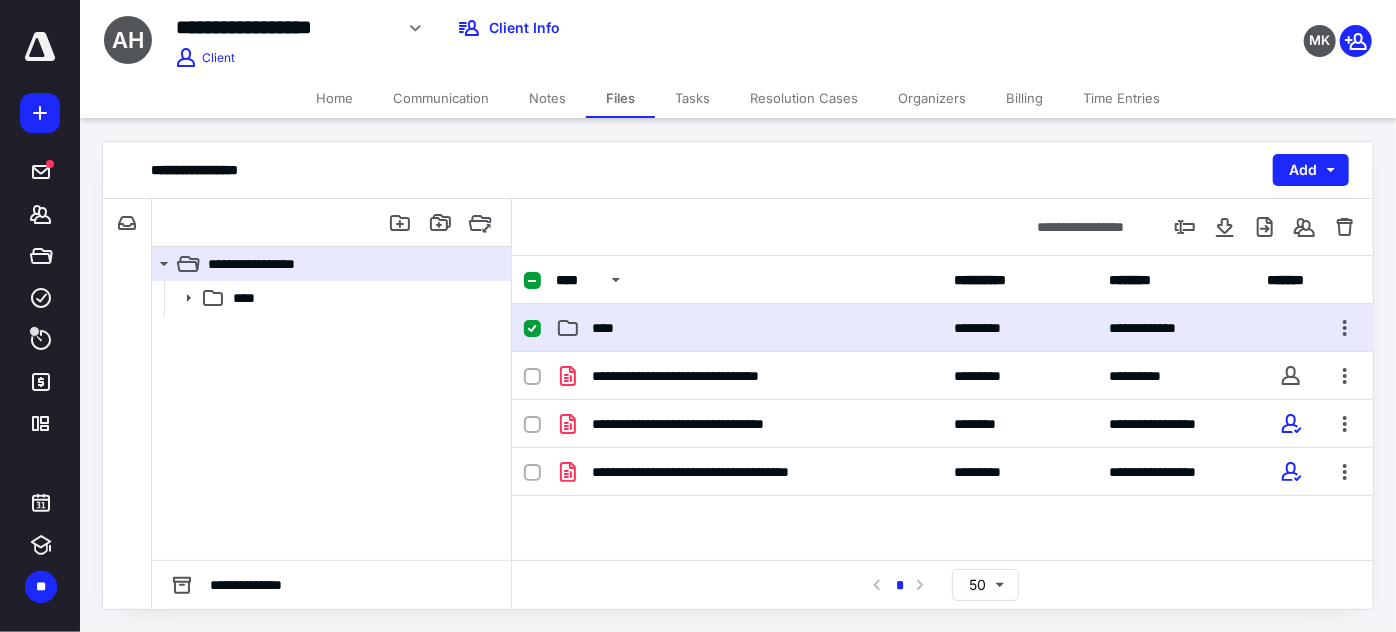 click on "****" at bounding box center [749, 328] 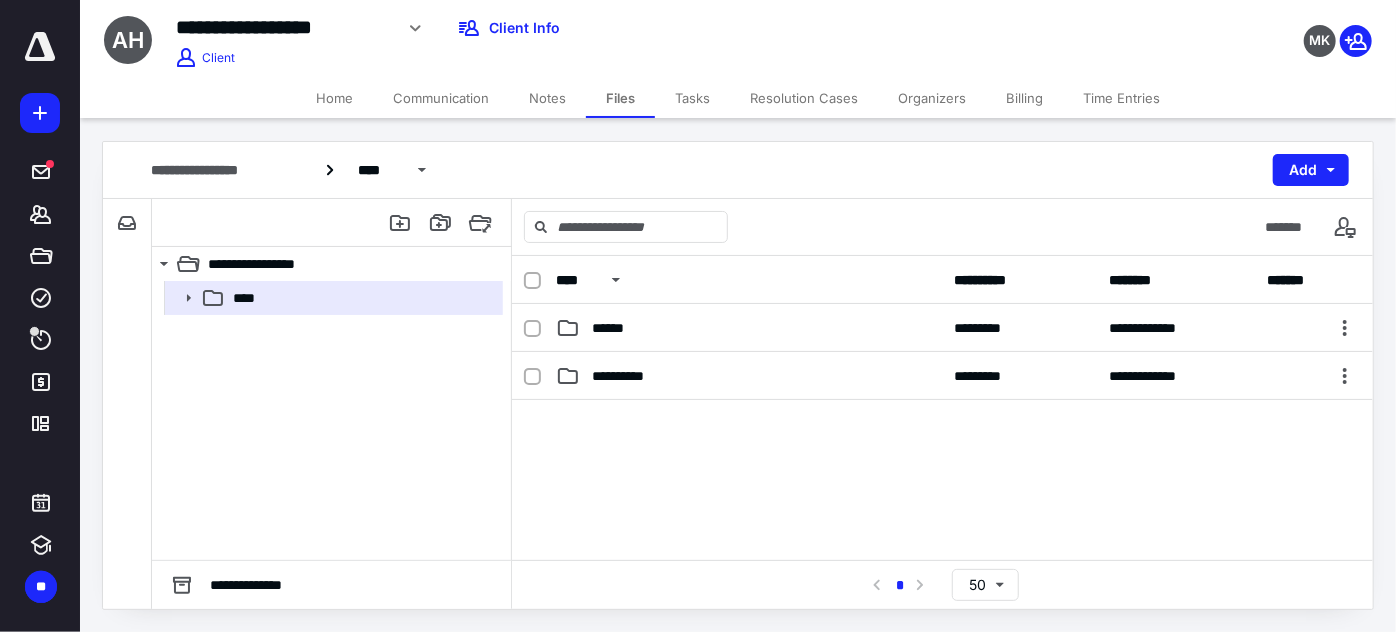 click on "******" at bounding box center (749, 328) 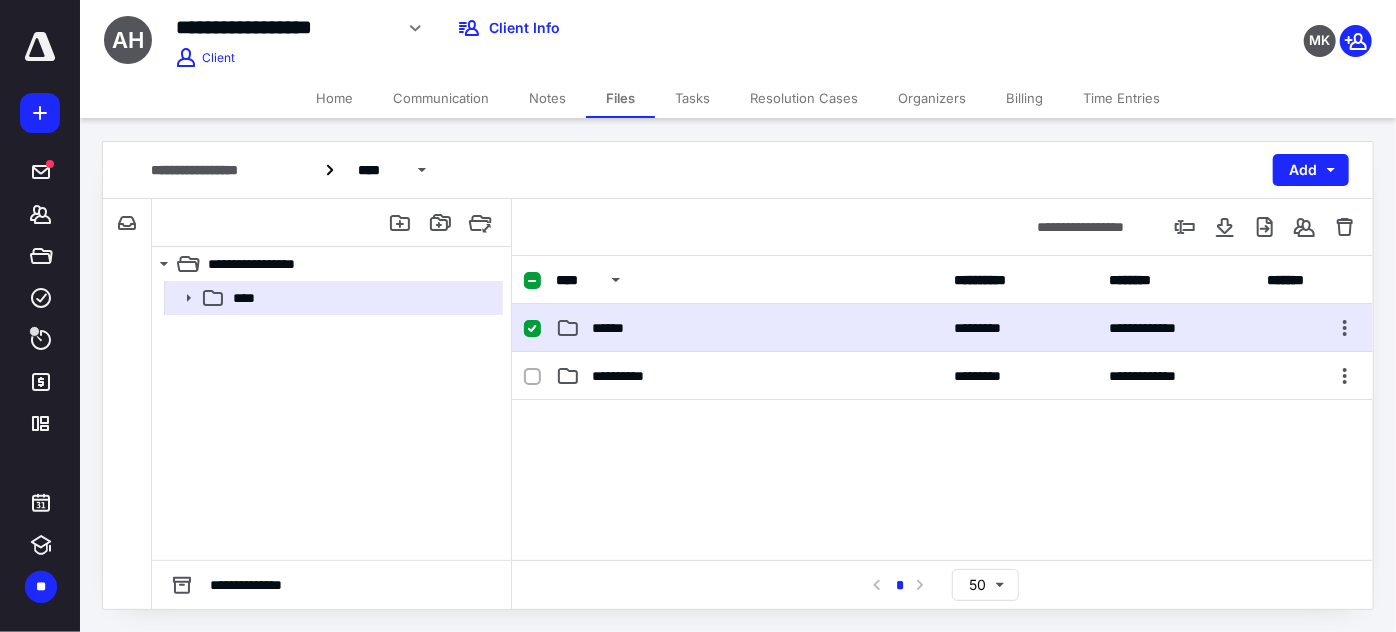 click on "******" at bounding box center [749, 328] 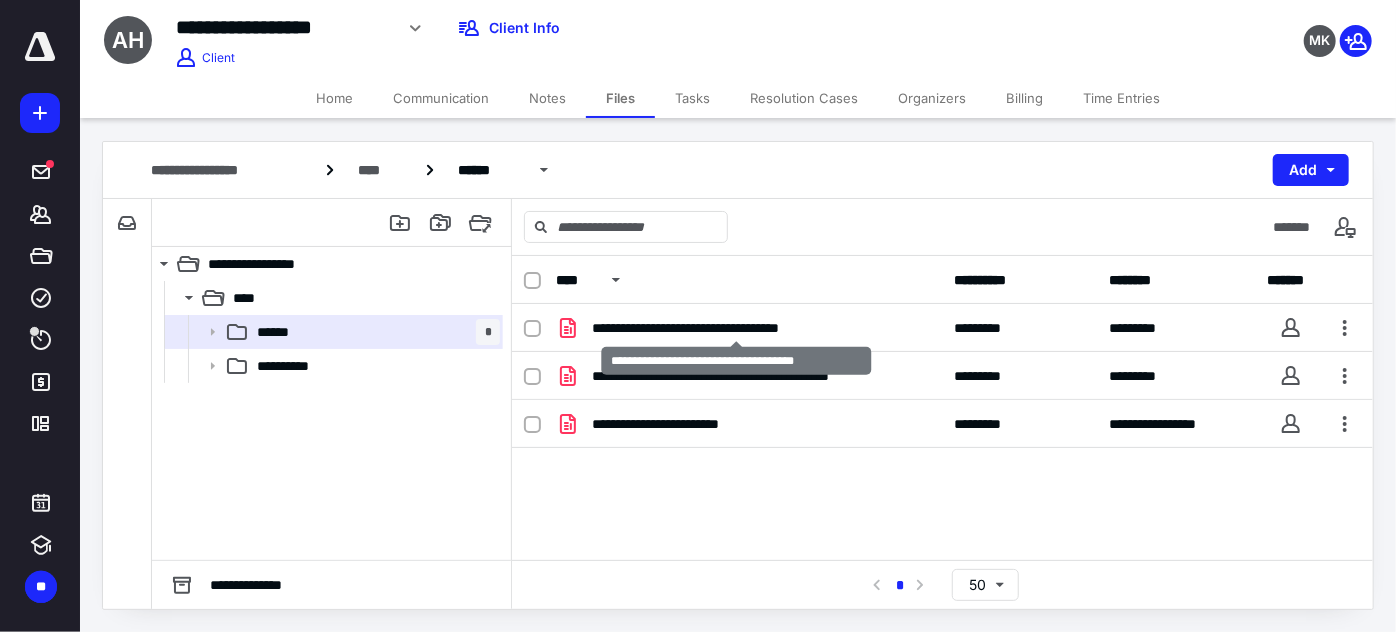 click on "**********" at bounding box center (737, 328) 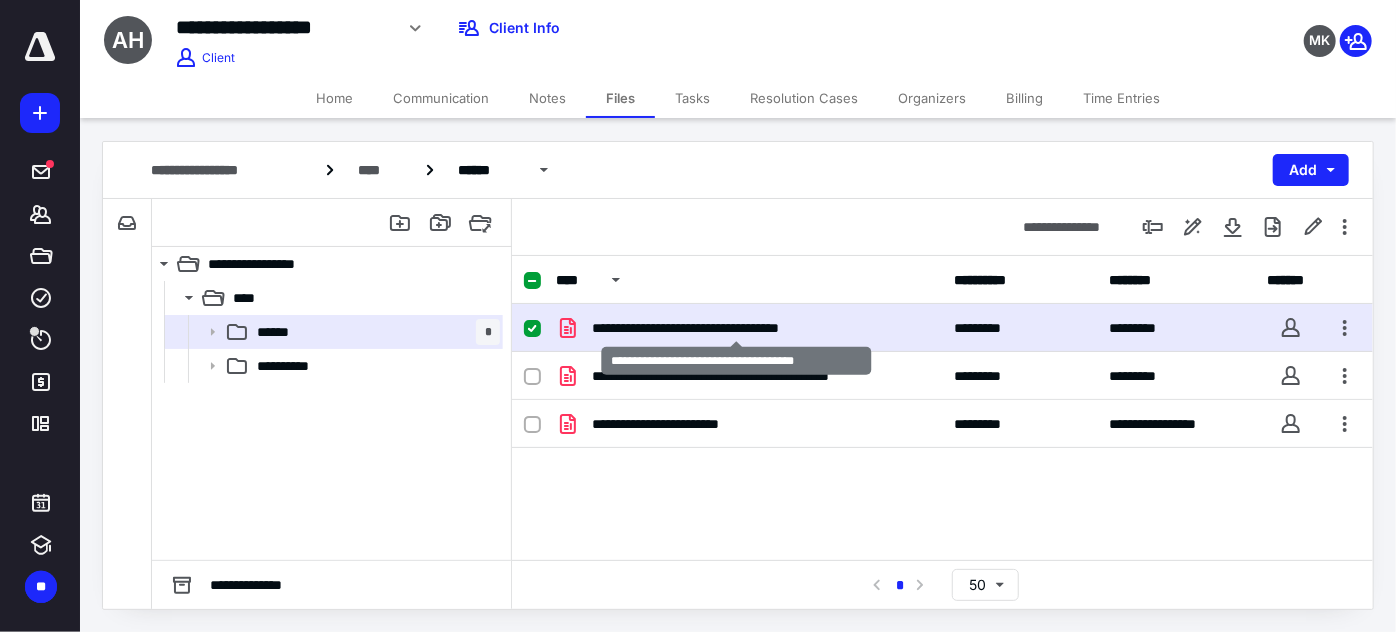click on "**********" at bounding box center (737, 328) 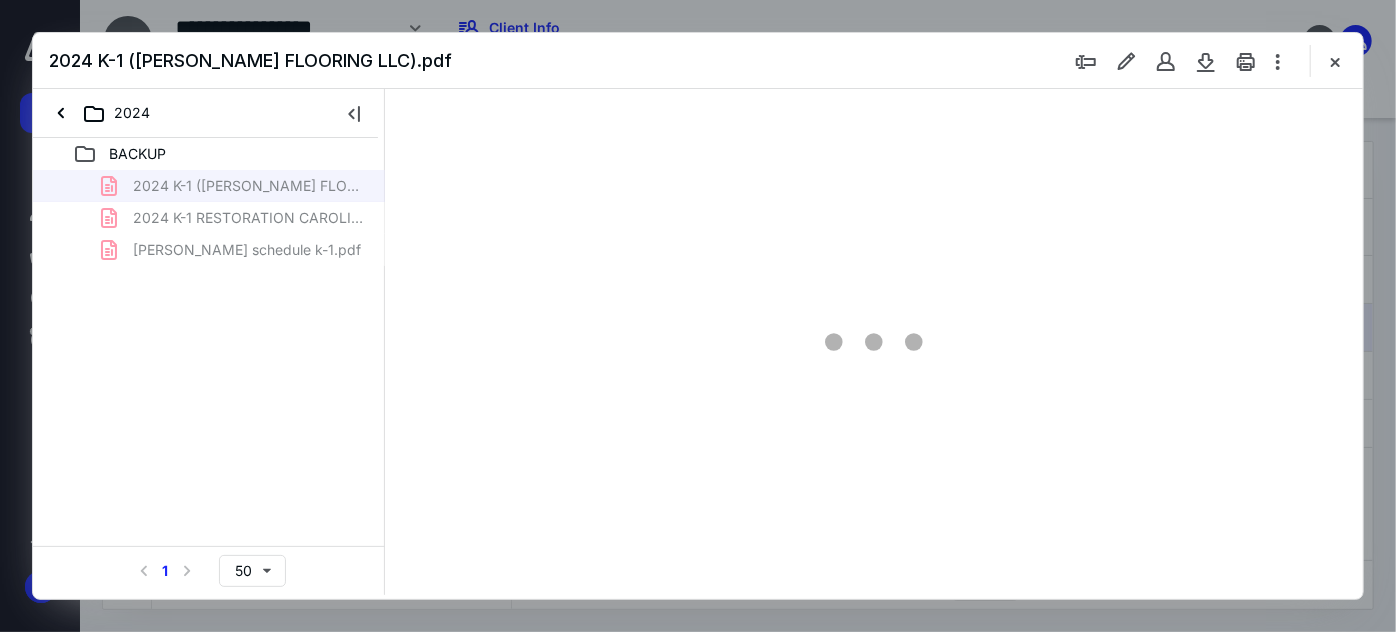 scroll, scrollTop: 0, scrollLeft: 0, axis: both 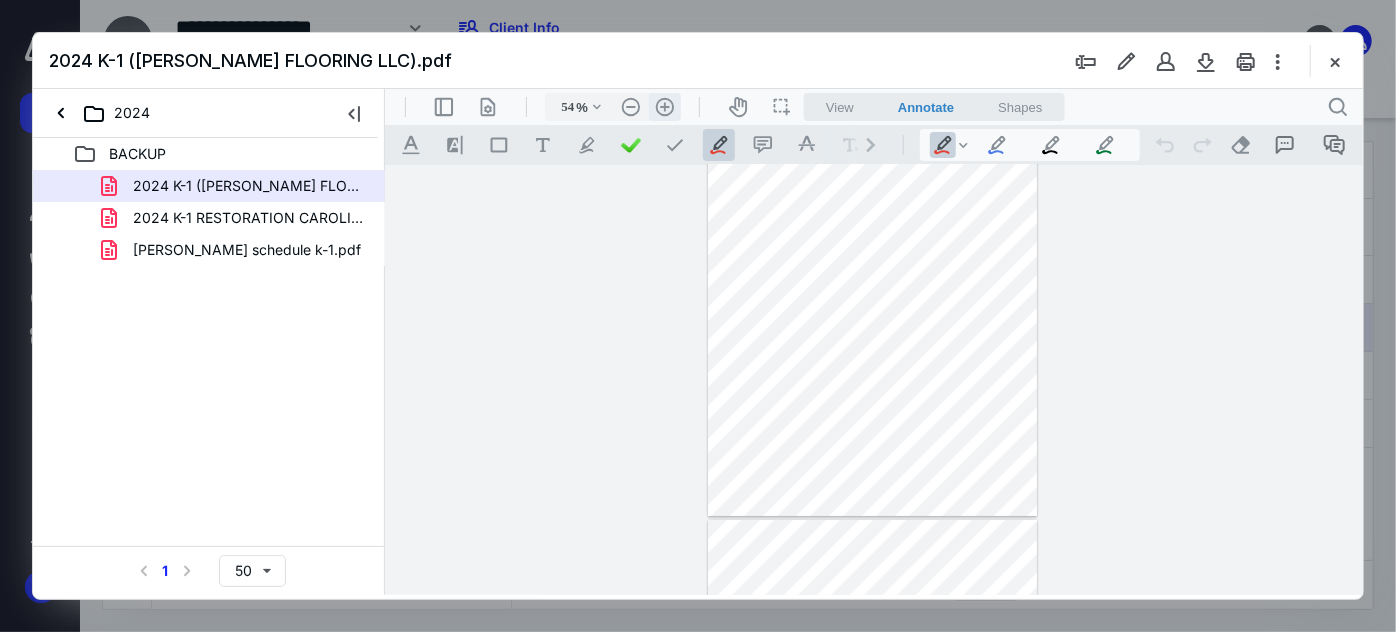 click on ".cls-1{fill:#abb0c4;} icon - header - zoom - in - line" at bounding box center [664, 106] 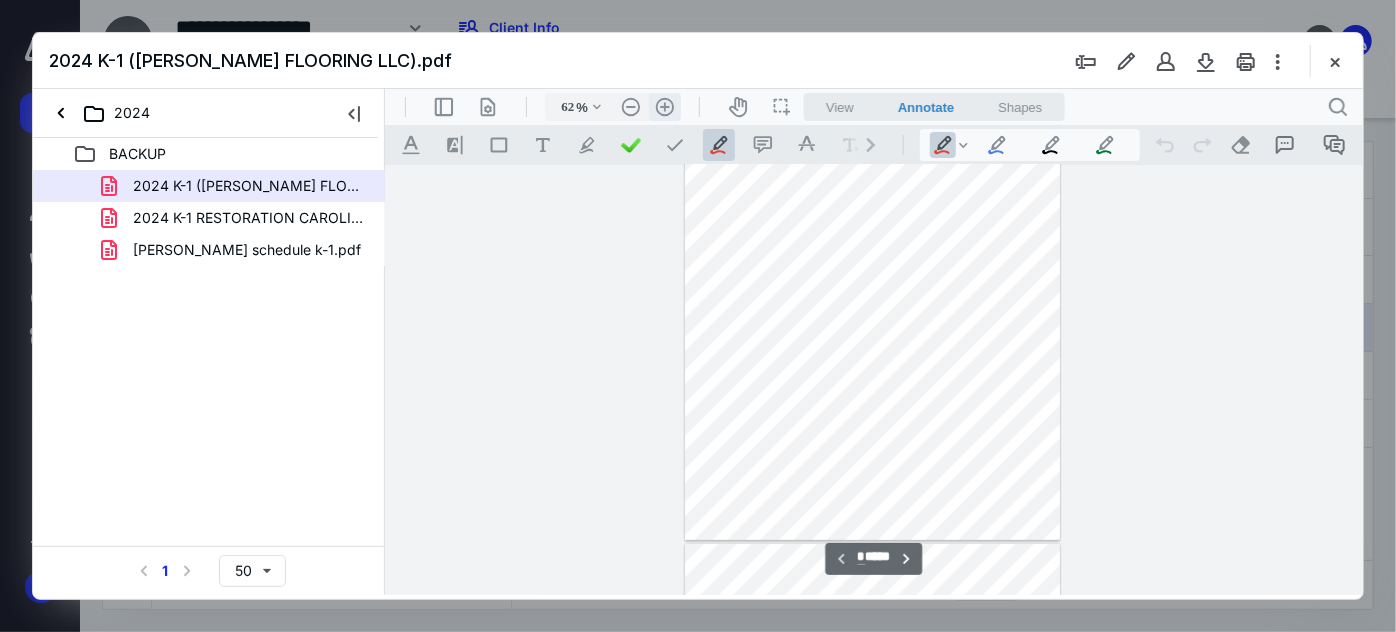 click on ".cls-1{fill:#abb0c4;} icon - header - zoom - in - line" at bounding box center (664, 106) 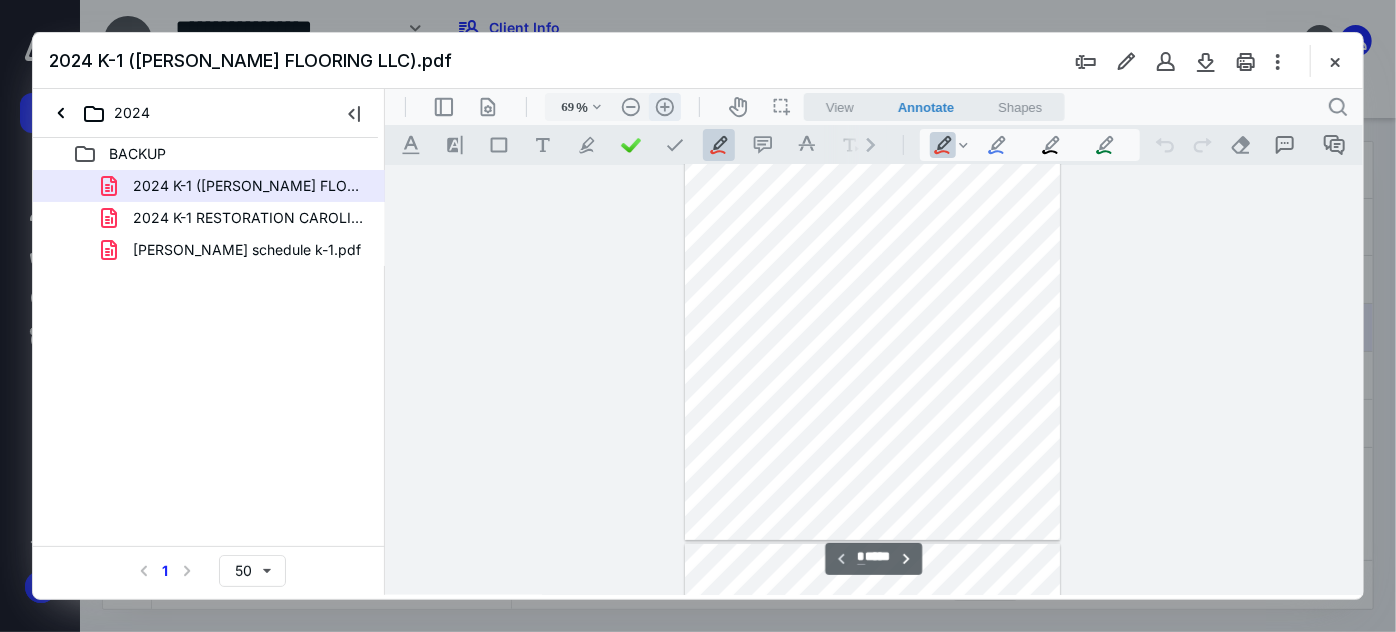 click on ".cls-1{fill:#abb0c4;} icon - header - zoom - in - line" at bounding box center (664, 106) 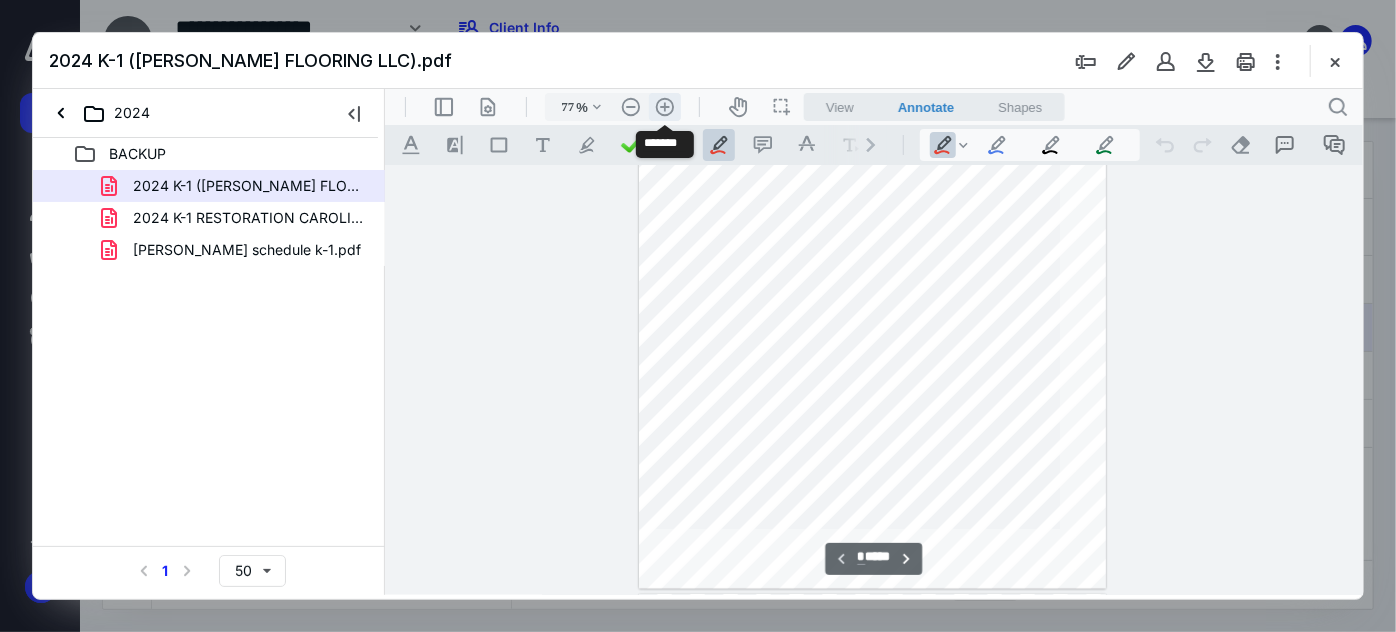 click on ".cls-1{fill:#abb0c4;} icon - header - zoom - in - line" at bounding box center [664, 106] 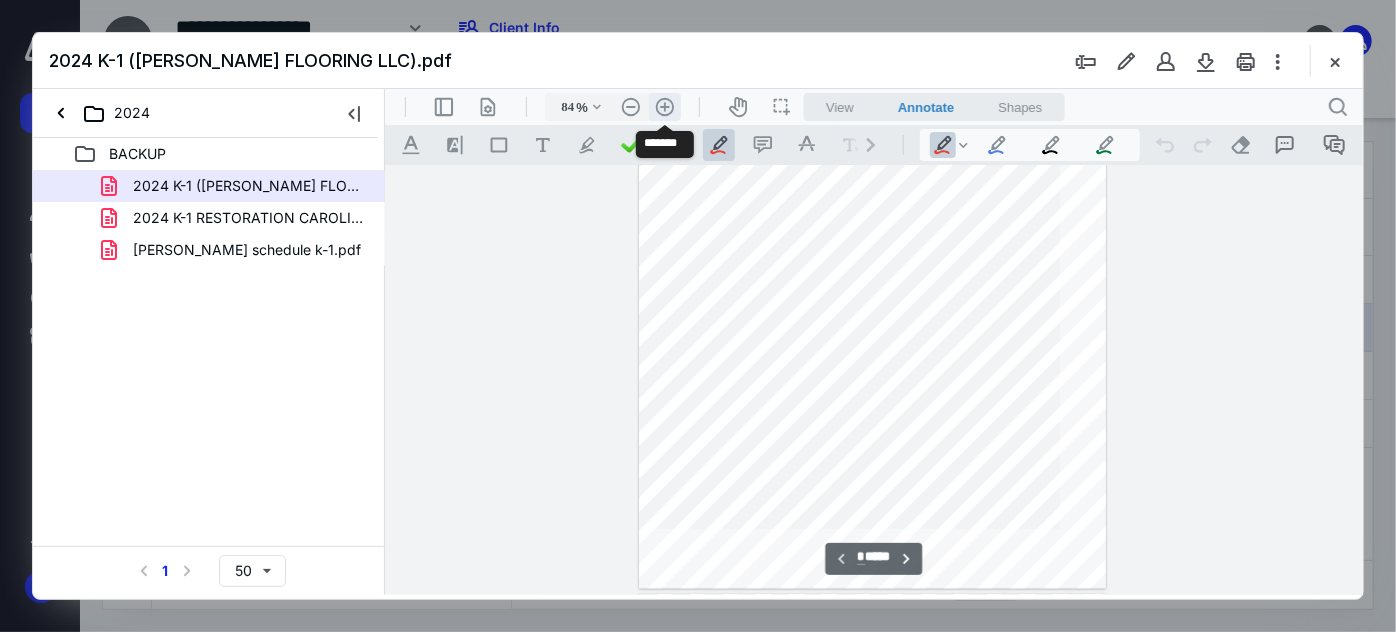 click on ".cls-1{fill:#abb0c4;} icon - header - zoom - in - line" at bounding box center (664, 106) 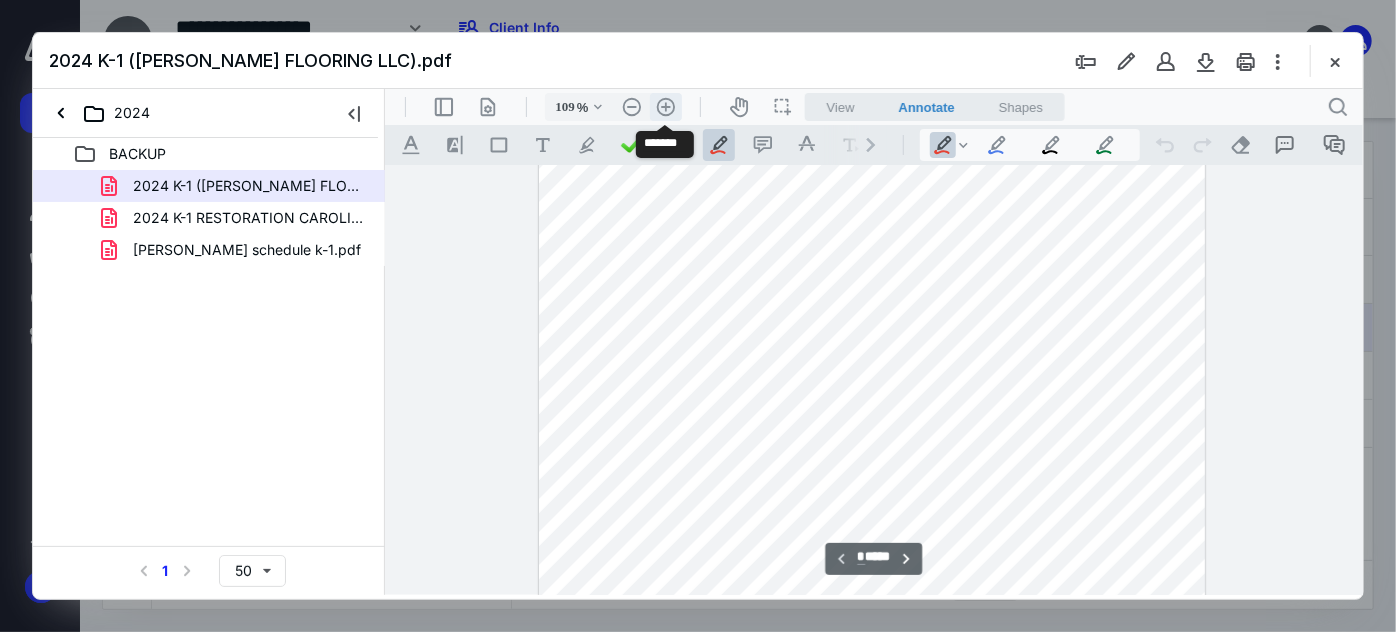 scroll, scrollTop: 338, scrollLeft: 0, axis: vertical 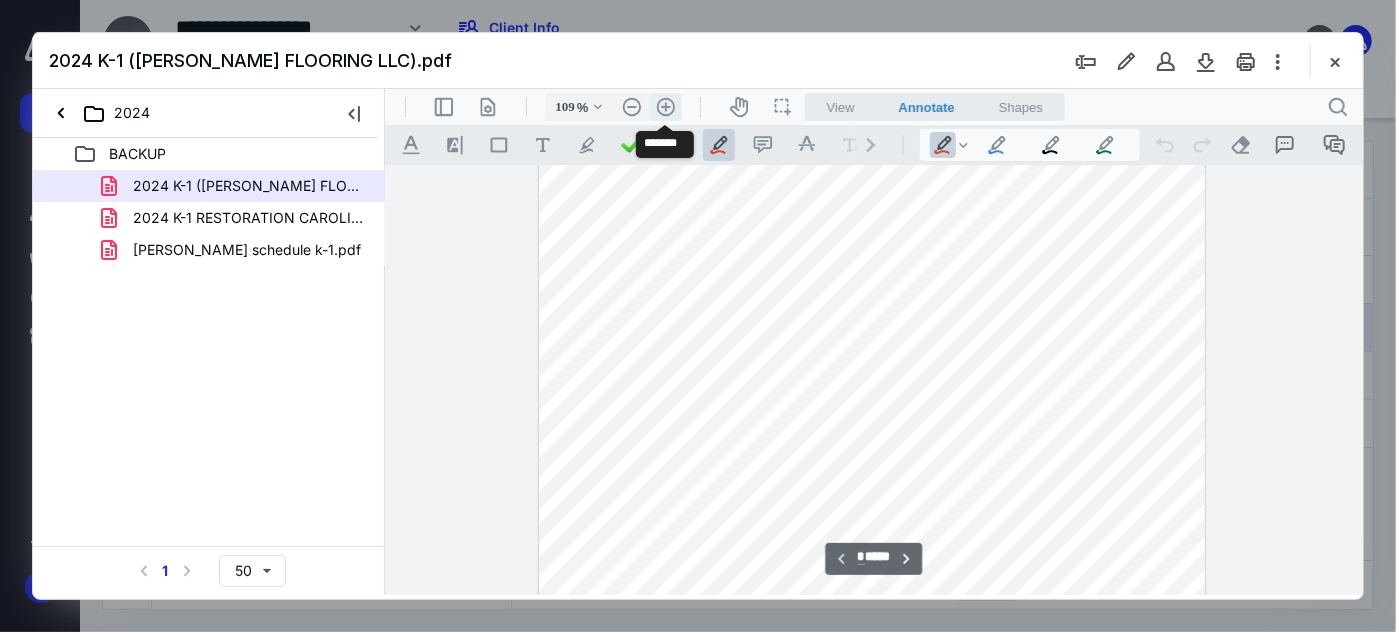 click on ".cls-1{fill:#abb0c4;} icon - header - zoom - in - line" at bounding box center [665, 106] 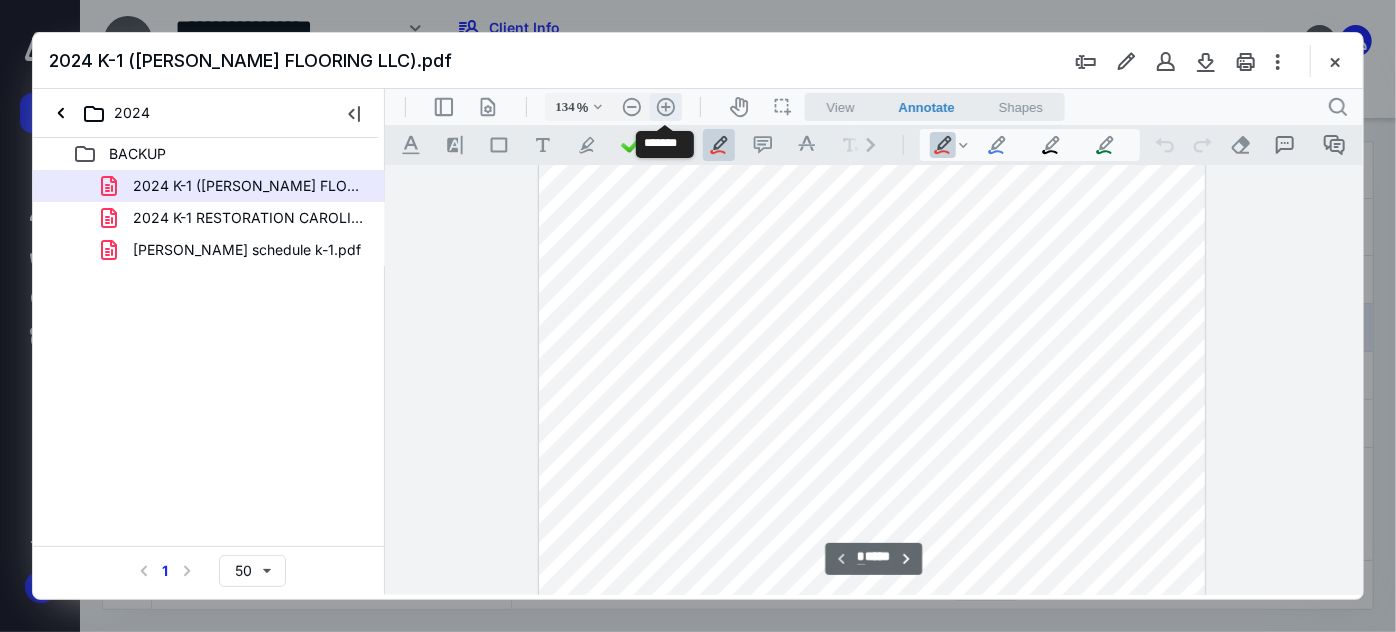 scroll, scrollTop: 457, scrollLeft: 52, axis: both 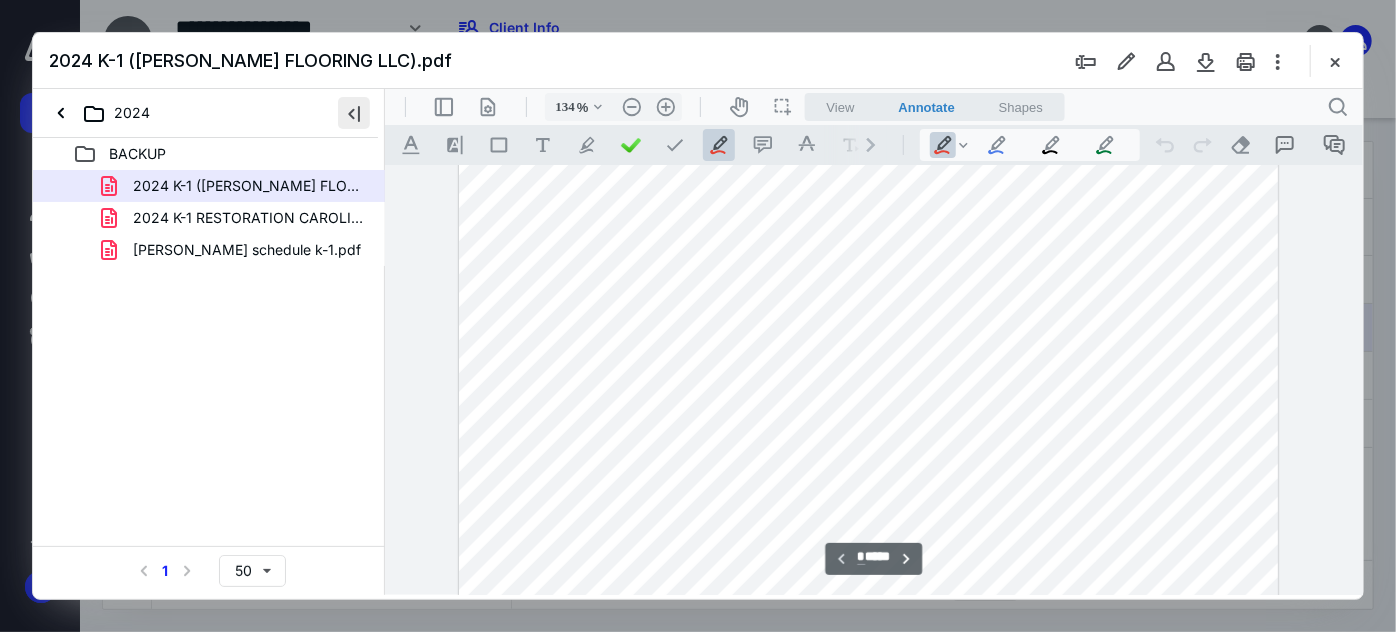 click at bounding box center (354, 113) 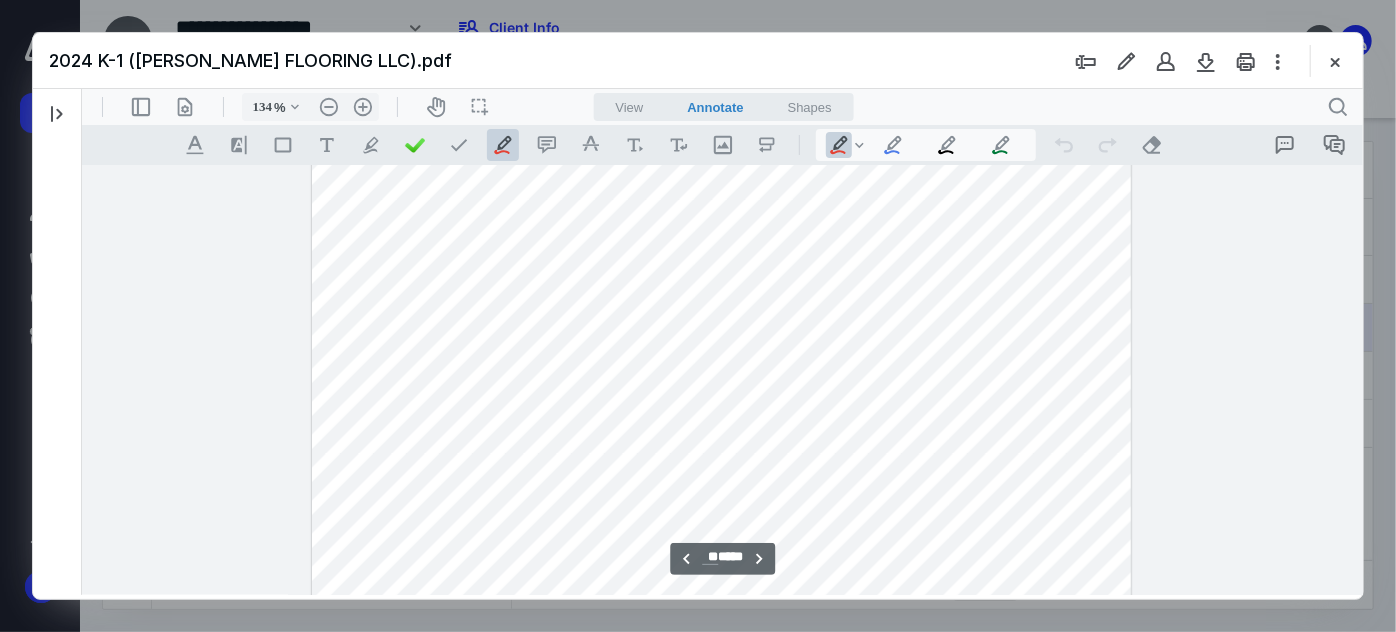 scroll, scrollTop: 9381, scrollLeft: 0, axis: vertical 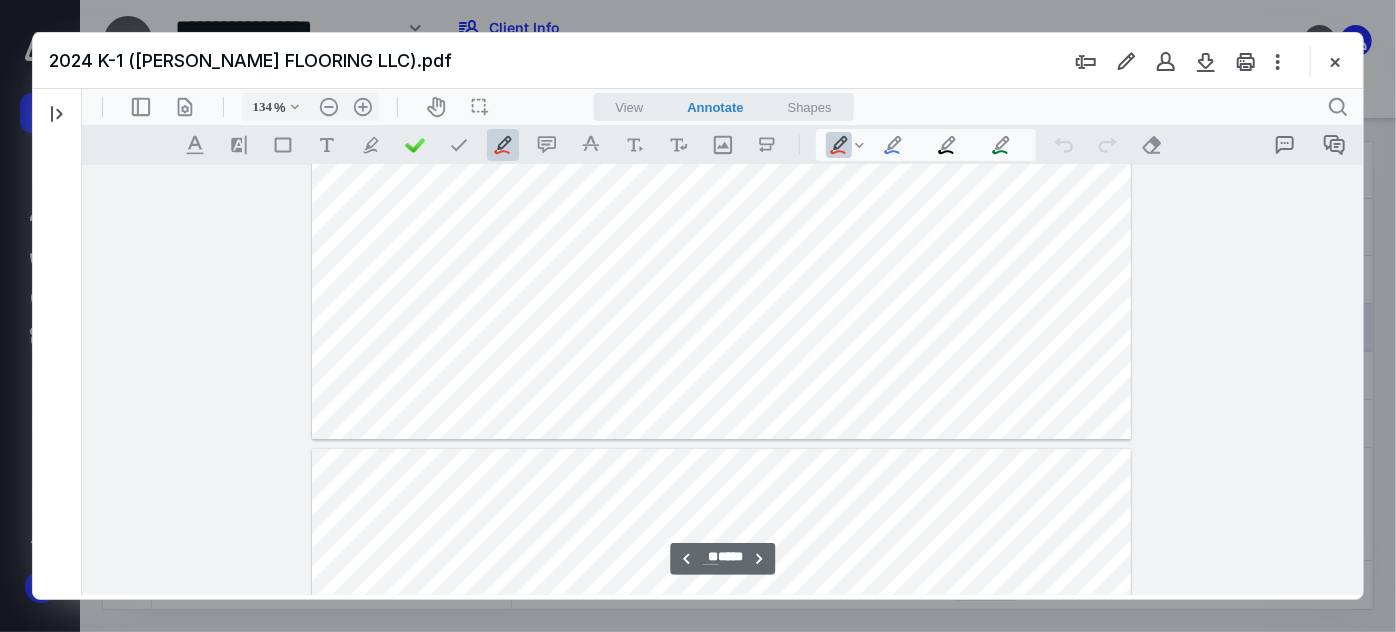 type on "**" 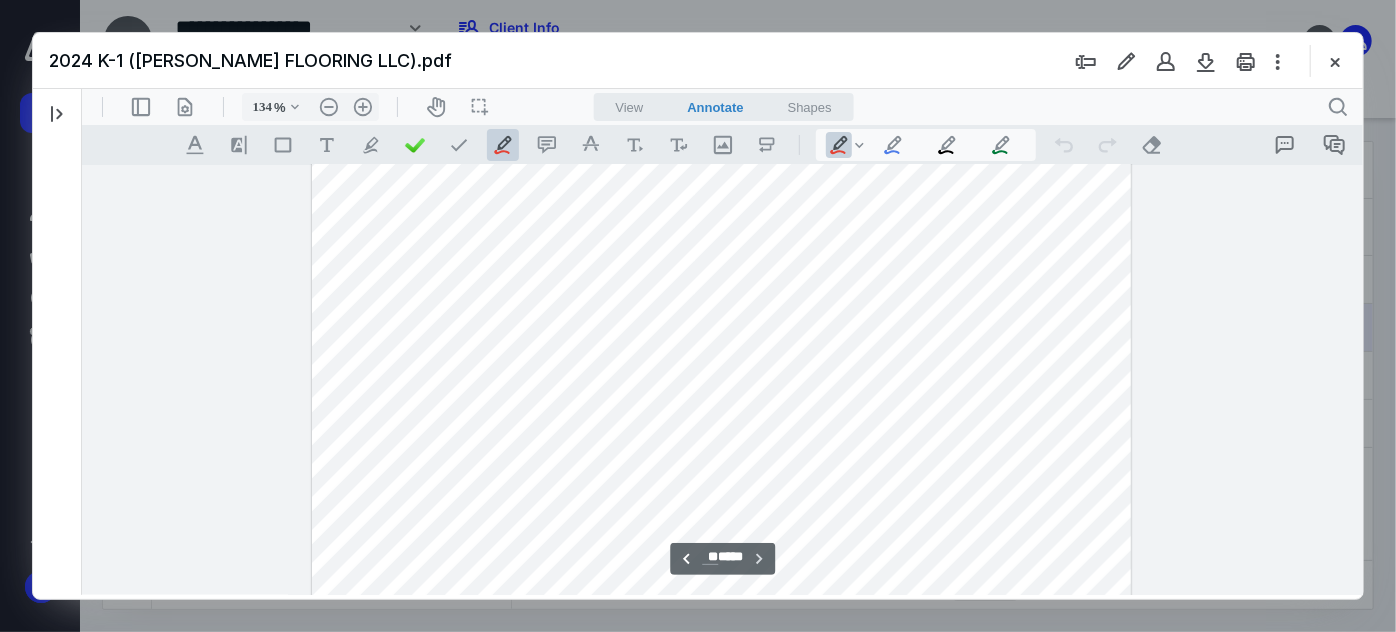 scroll, scrollTop: 11926, scrollLeft: 0, axis: vertical 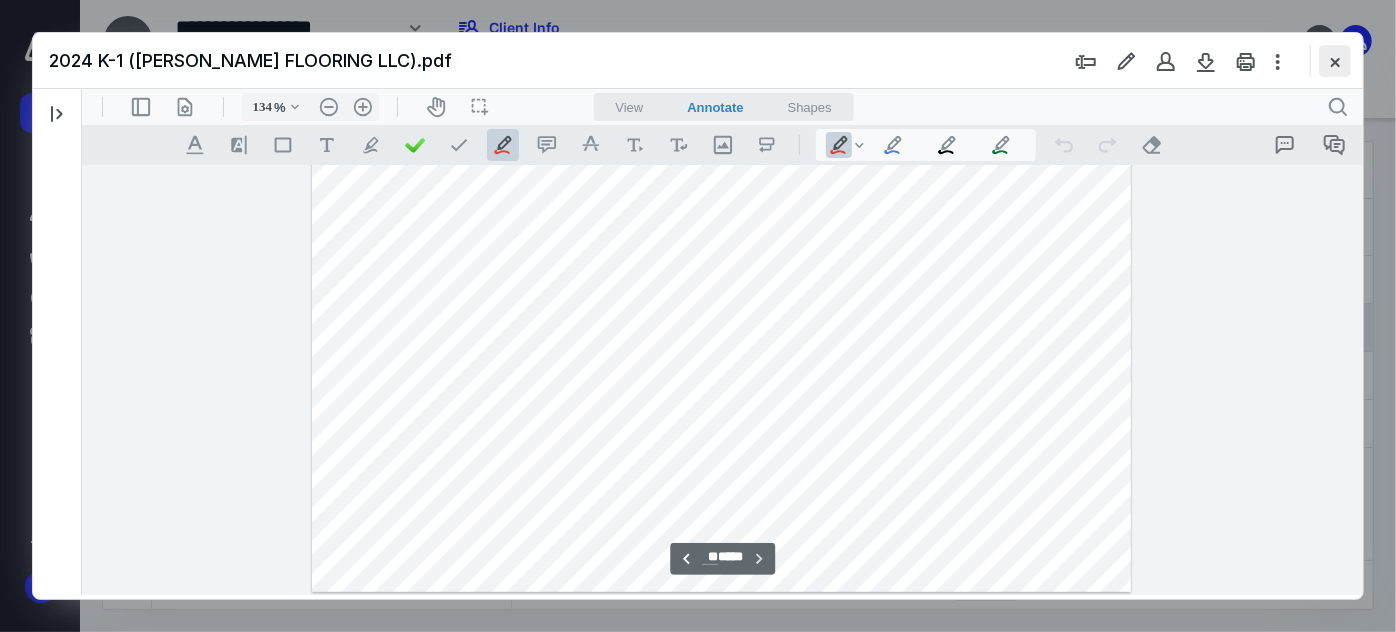 click at bounding box center [1335, 61] 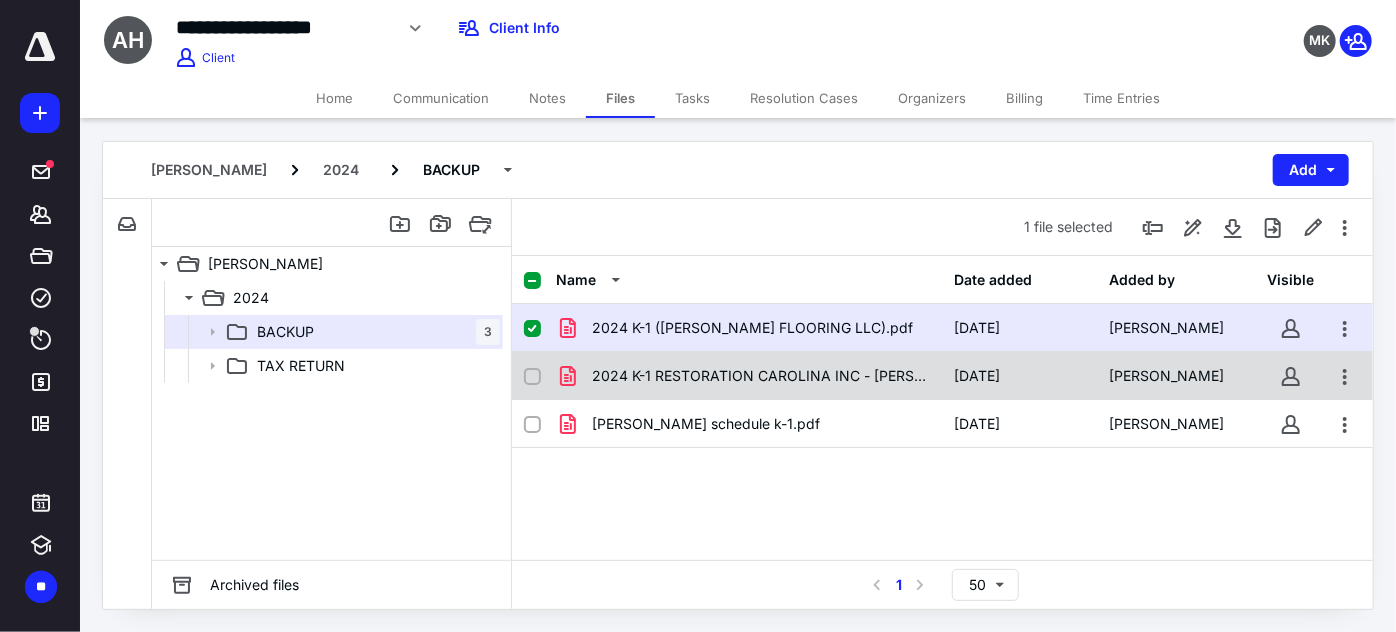 click on "2024 K-1 RESTORATION CAROLINA INC - [PERSON_NAME][GEOGRAPHIC_DATA]pdf [DATE] [PERSON_NAME]" at bounding box center (942, 376) 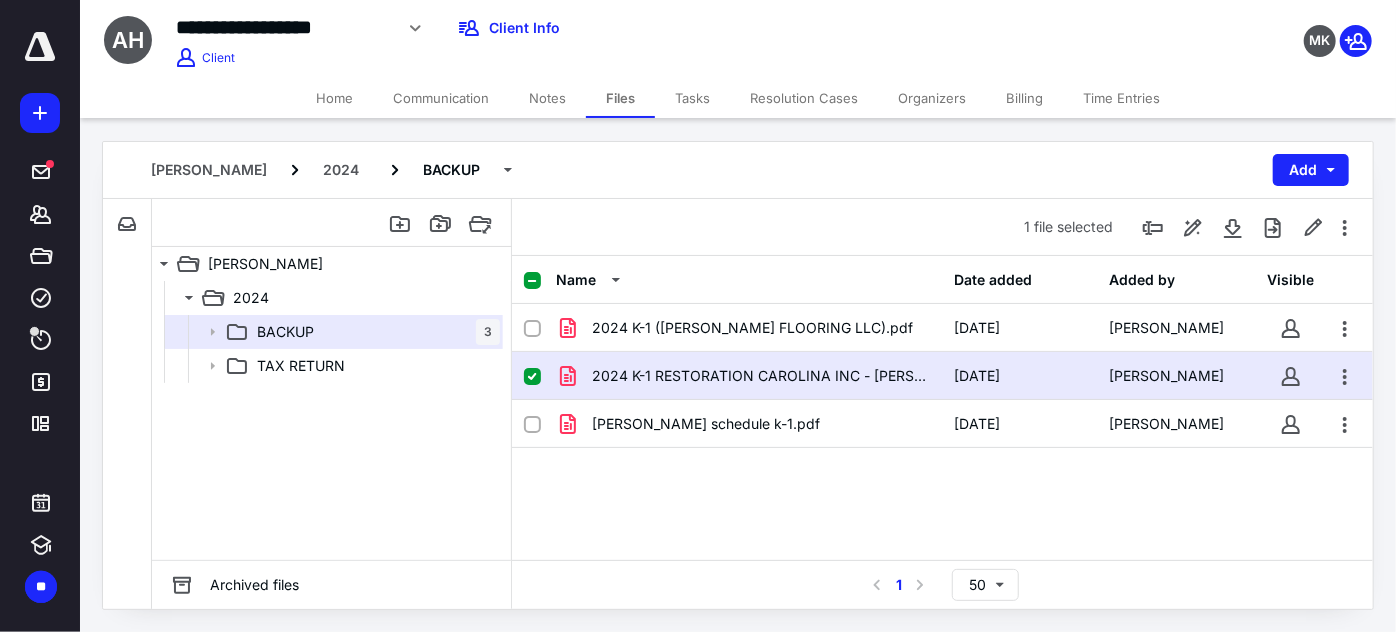 click on "2024 K-1 RESTORATION CAROLINA INC - [PERSON_NAME][GEOGRAPHIC_DATA]pdf [DATE] [PERSON_NAME]" at bounding box center (942, 376) 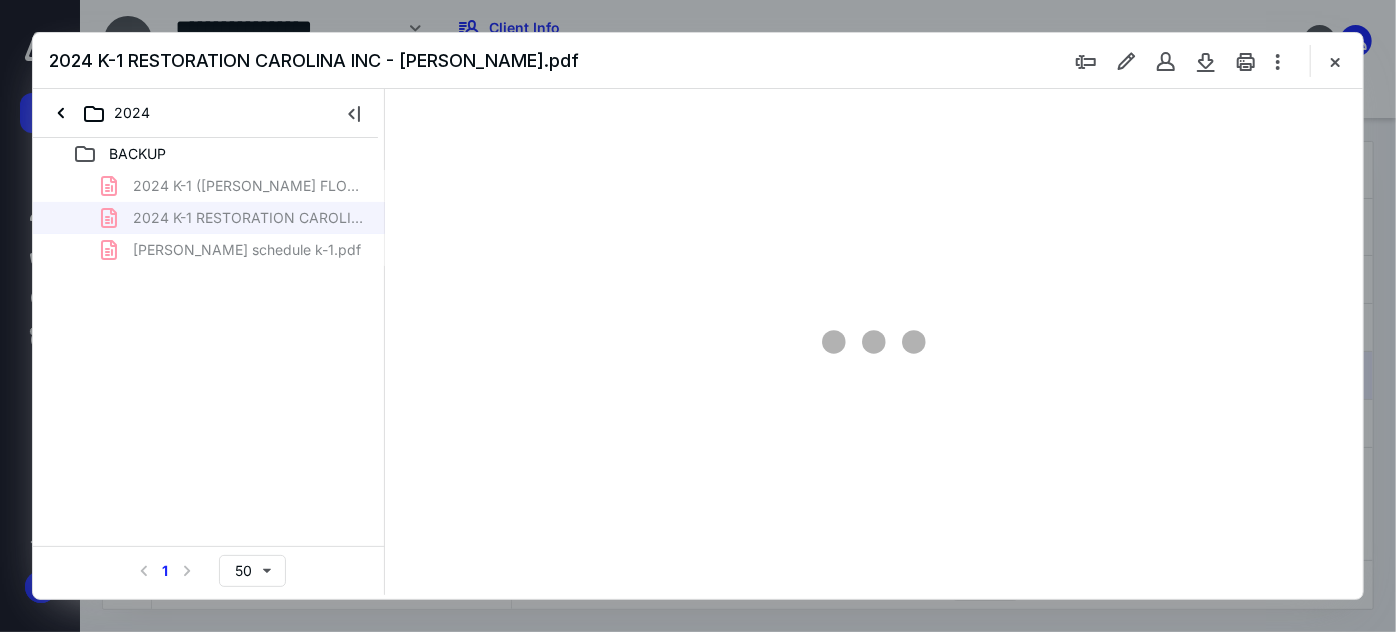 scroll, scrollTop: 0, scrollLeft: 0, axis: both 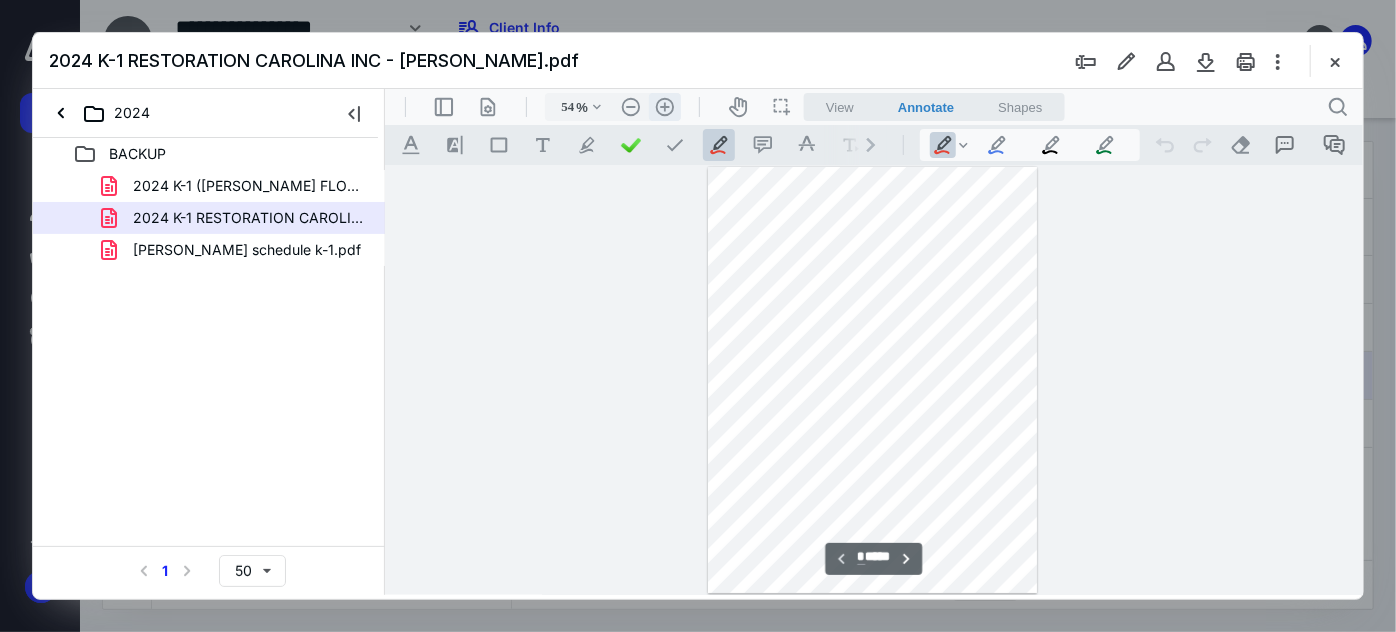 click on ".cls-1{fill:#abb0c4;} icon - header - zoom - in - line" at bounding box center [664, 106] 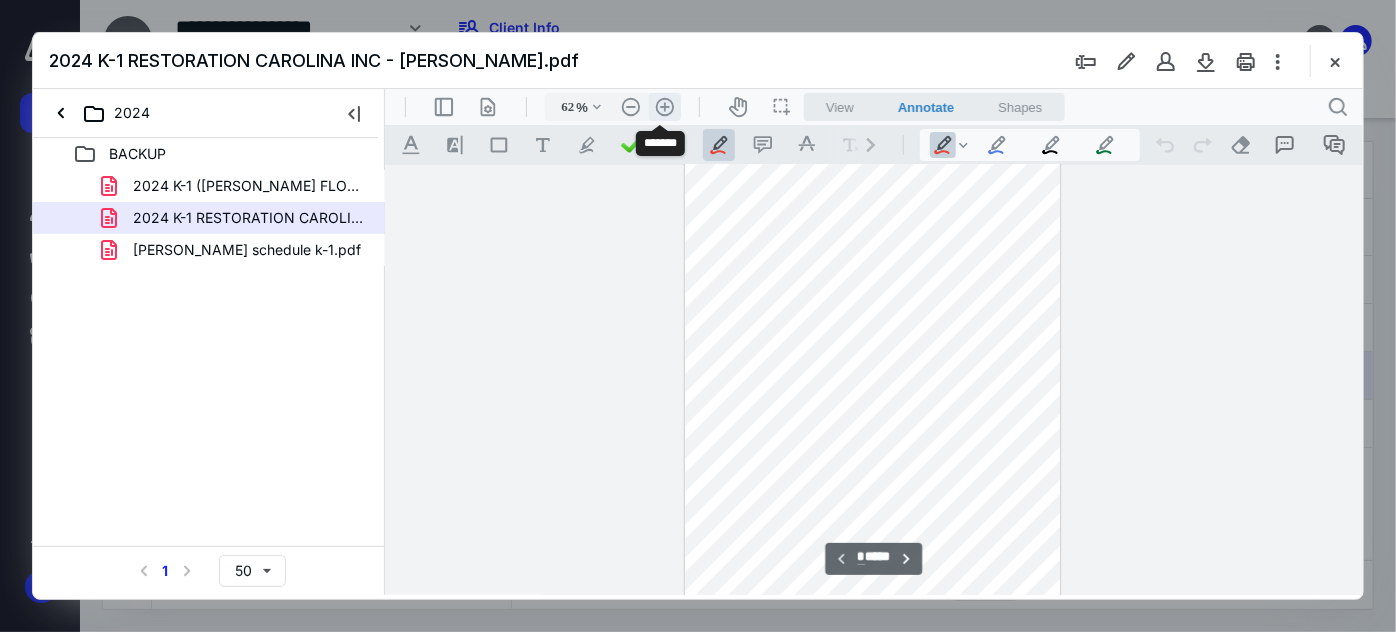 click on ".cls-1{fill:#abb0c4;} icon - header - zoom - in - line" at bounding box center (664, 106) 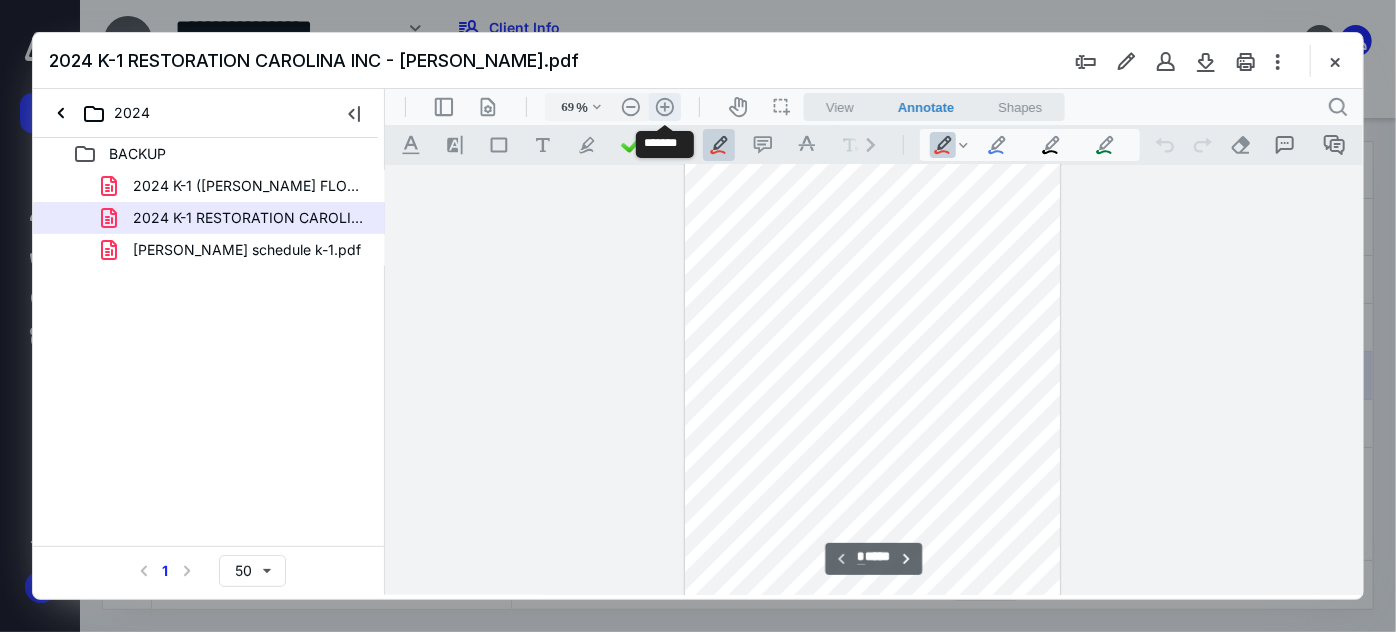 click on ".cls-1{fill:#abb0c4;} icon - header - zoom - in - line" at bounding box center (664, 106) 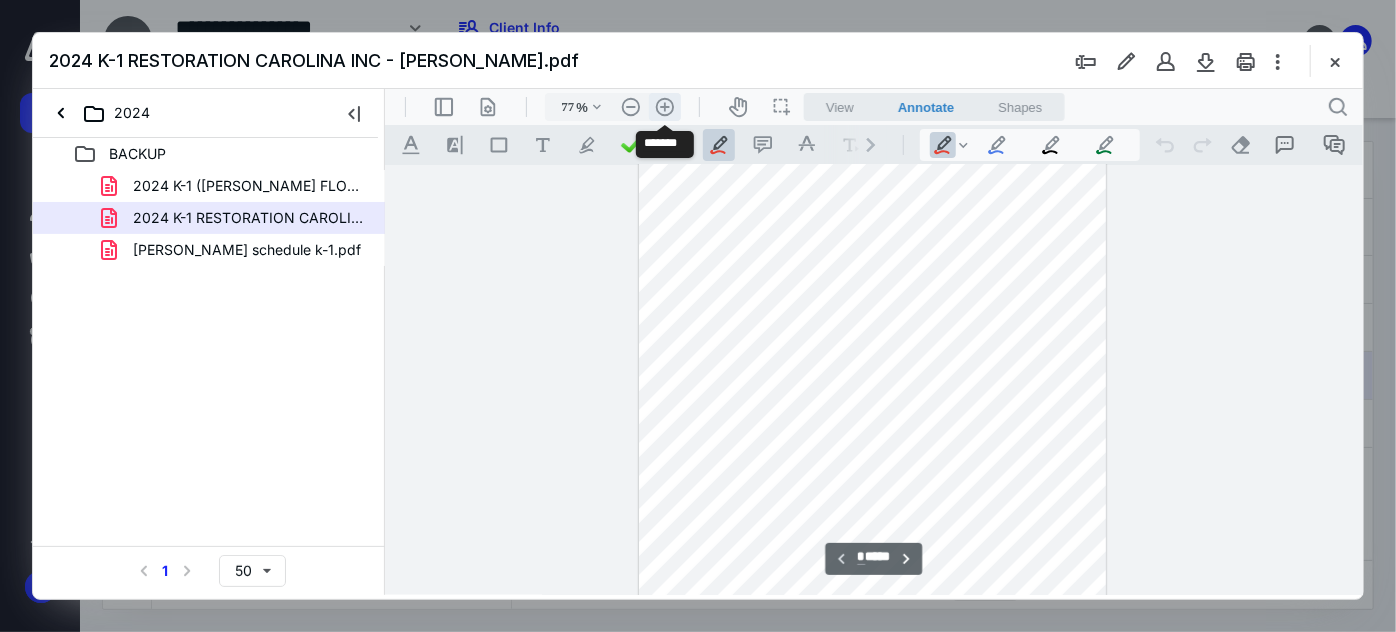 click on ".cls-1{fill:#abb0c4;} icon - header - zoom - in - line" at bounding box center (664, 106) 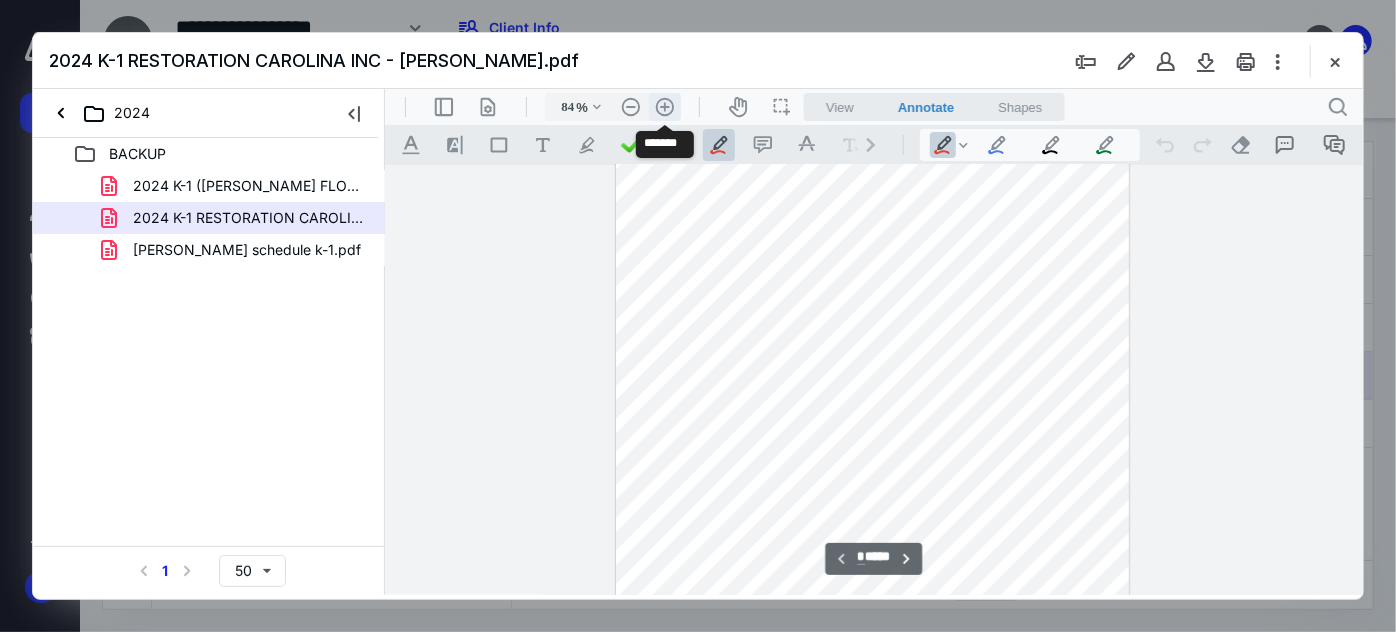 click on ".cls-1{fill:#abb0c4;} icon - header - zoom - in - line" at bounding box center (664, 106) 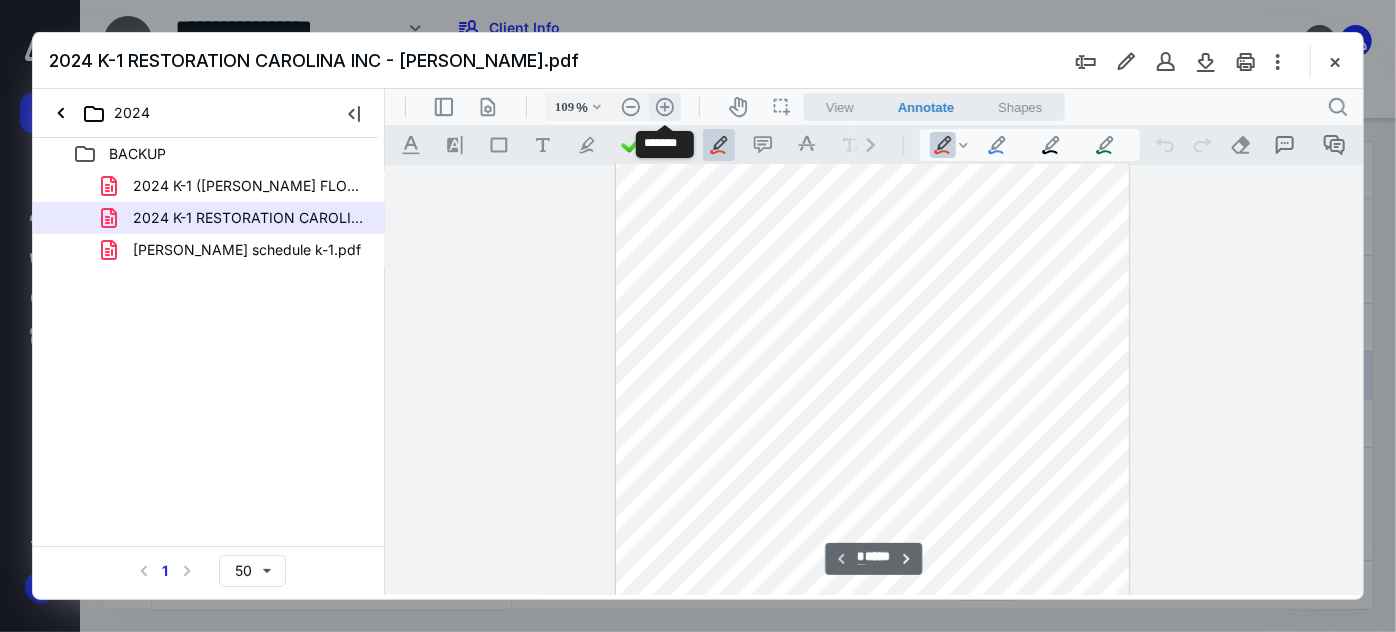 scroll, scrollTop: 181, scrollLeft: 0, axis: vertical 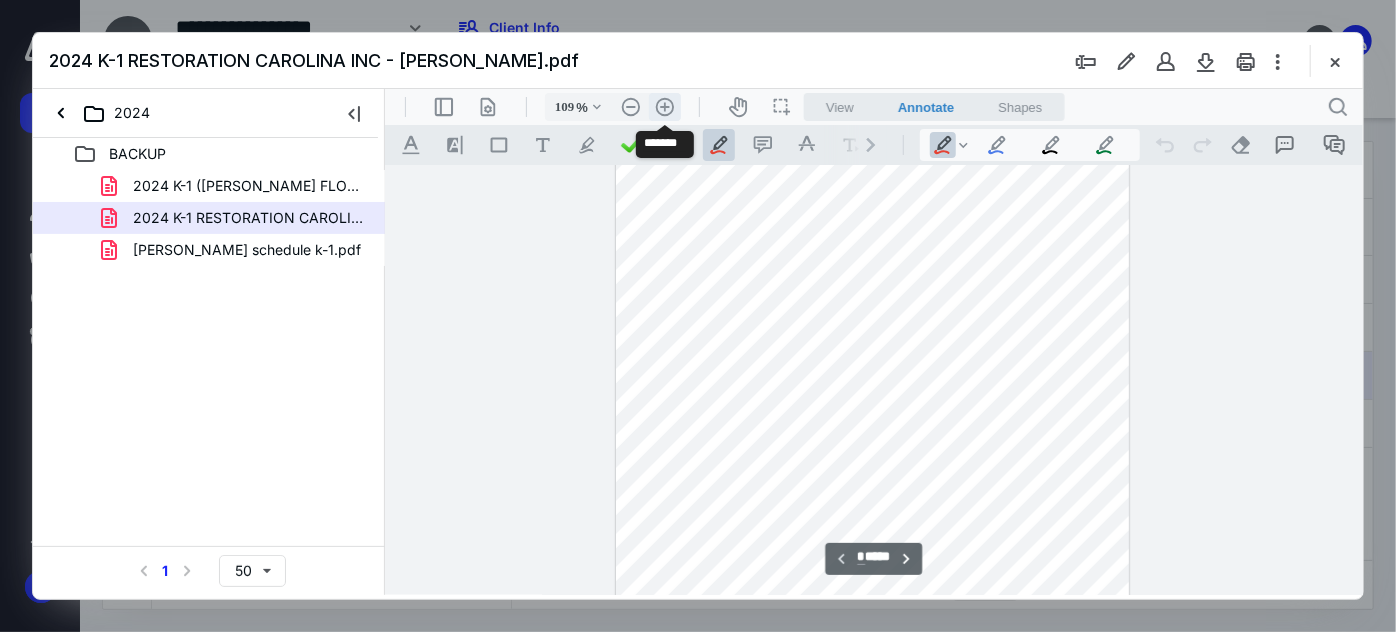 click on ".cls-1{fill:#abb0c4;} icon - header - zoom - in - line" at bounding box center [664, 106] 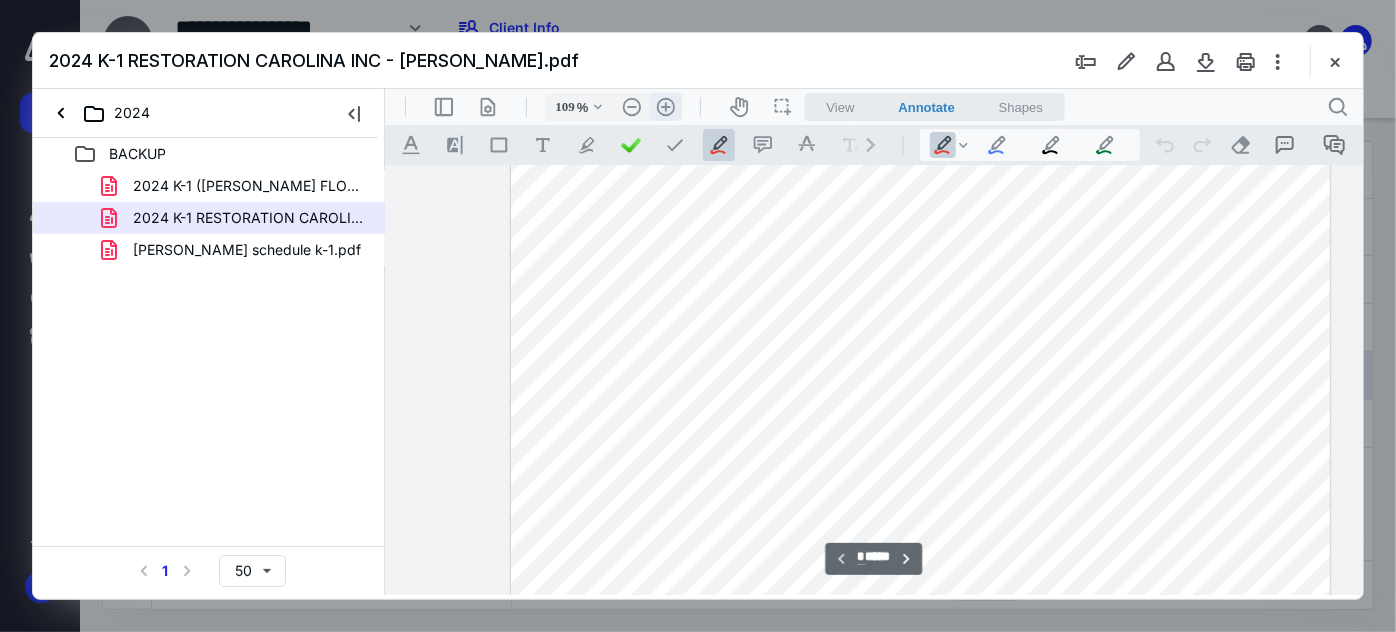 type on "134" 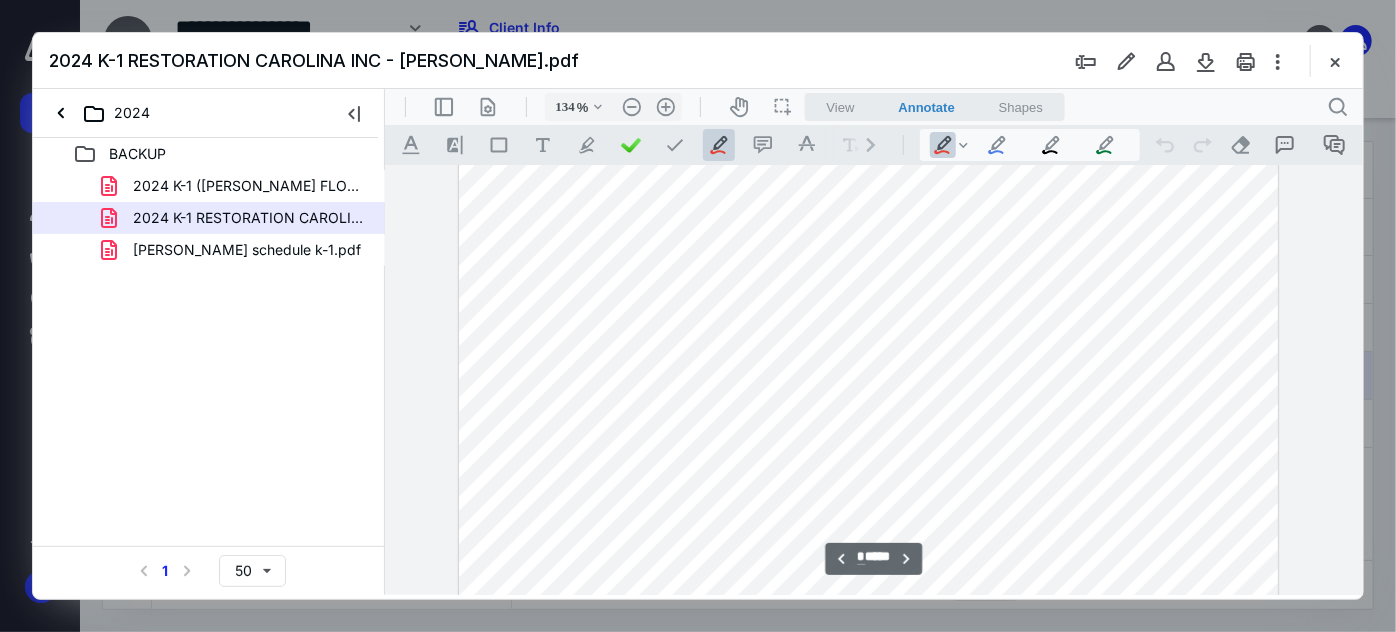 scroll, scrollTop: 8545, scrollLeft: 52, axis: both 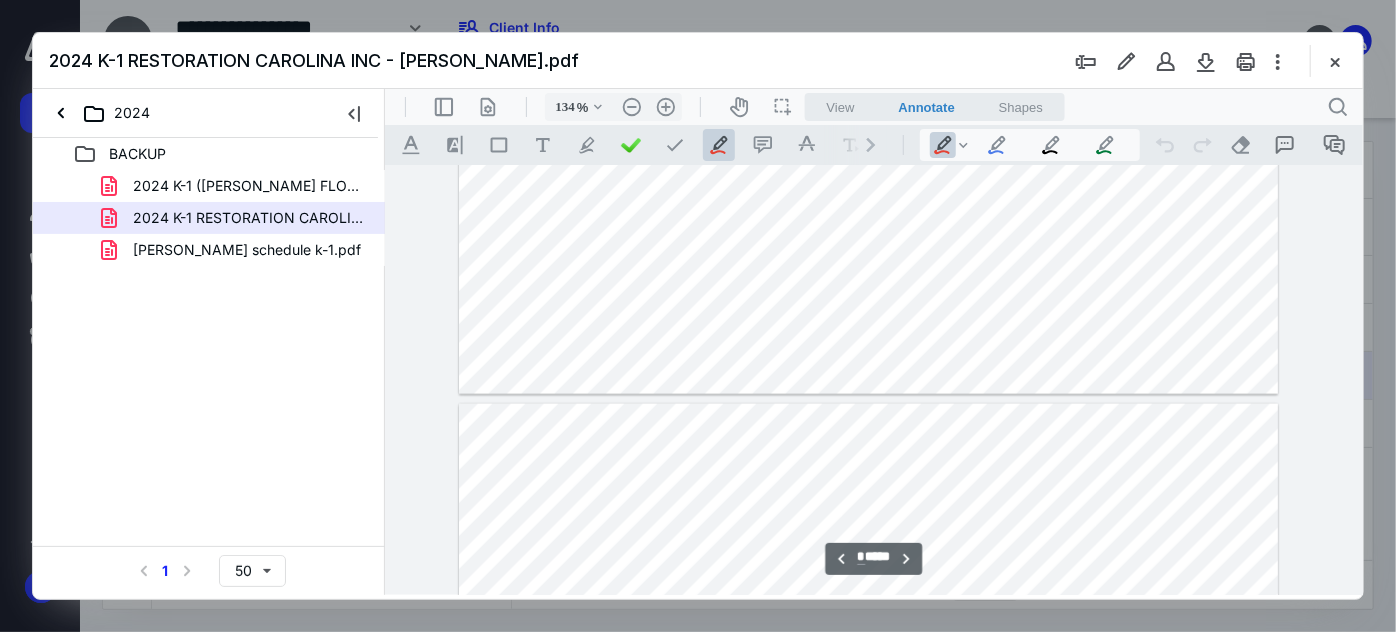 type on "**" 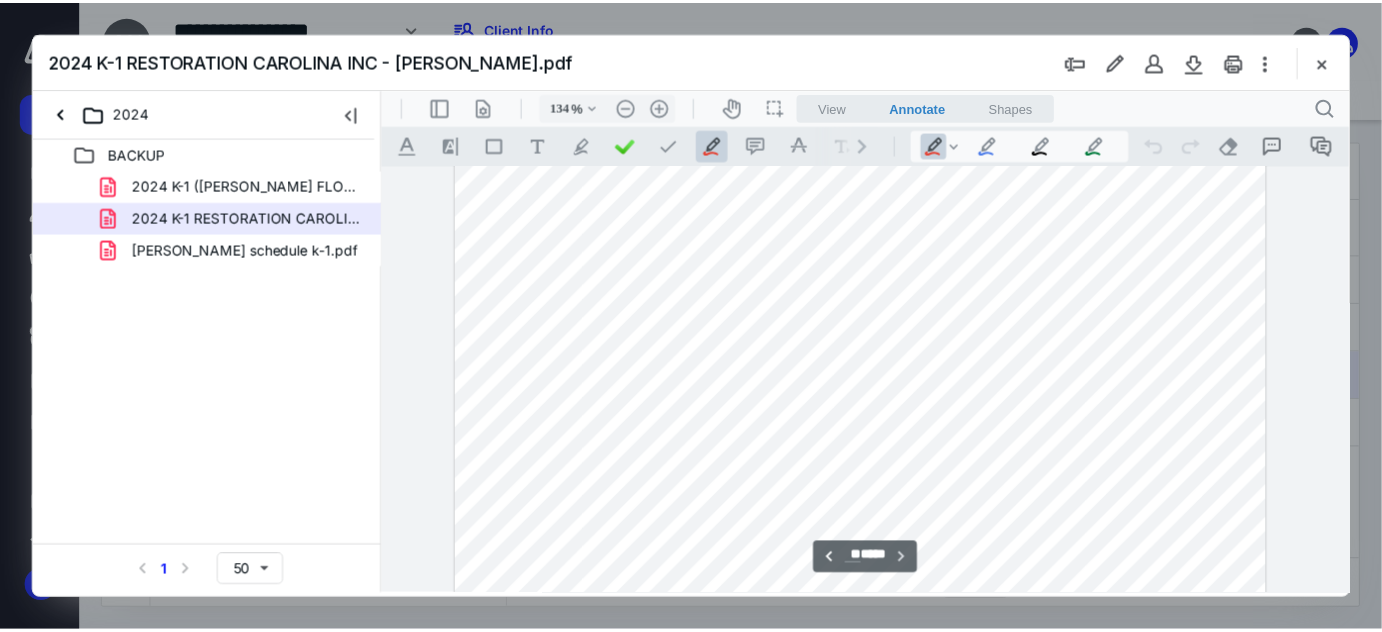 scroll, scrollTop: 9793, scrollLeft: 52, axis: both 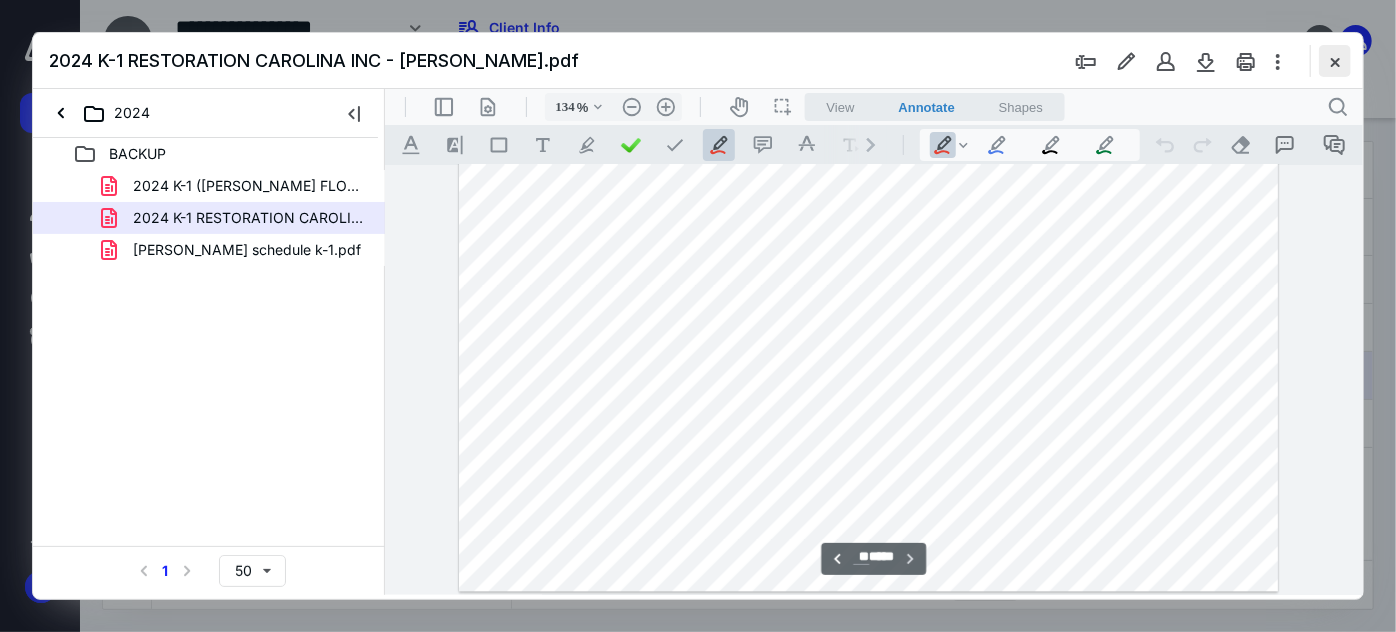 click at bounding box center (1335, 61) 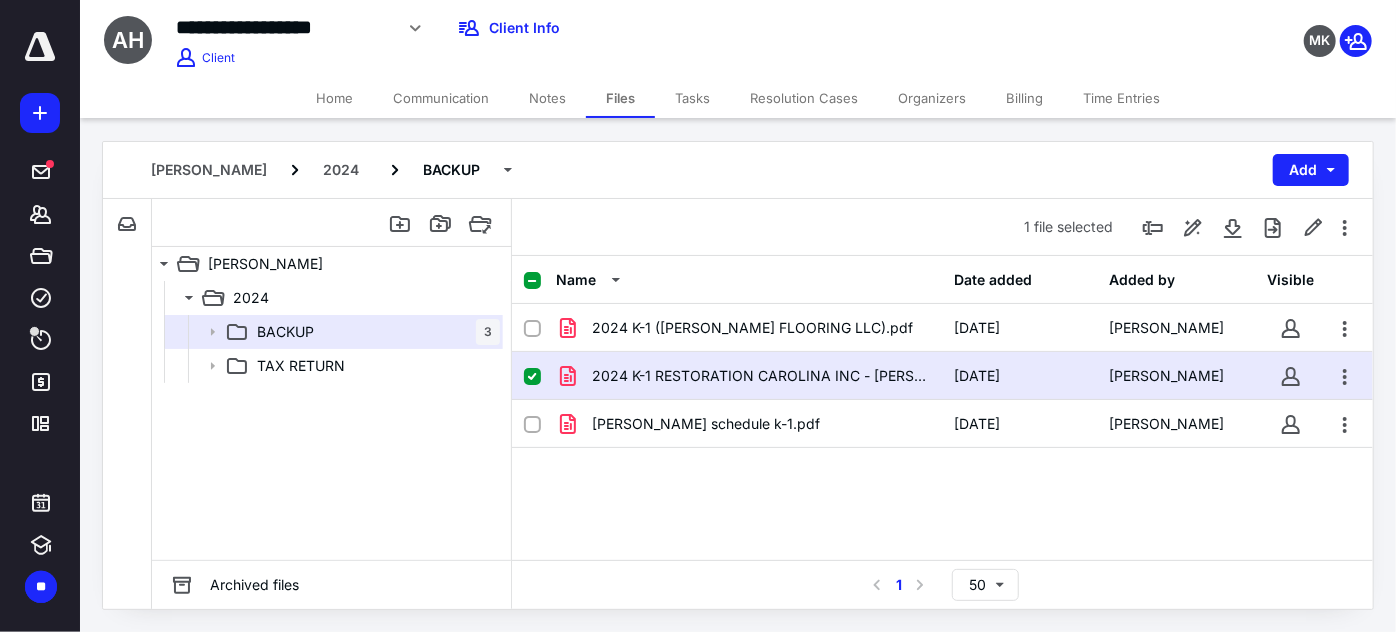click 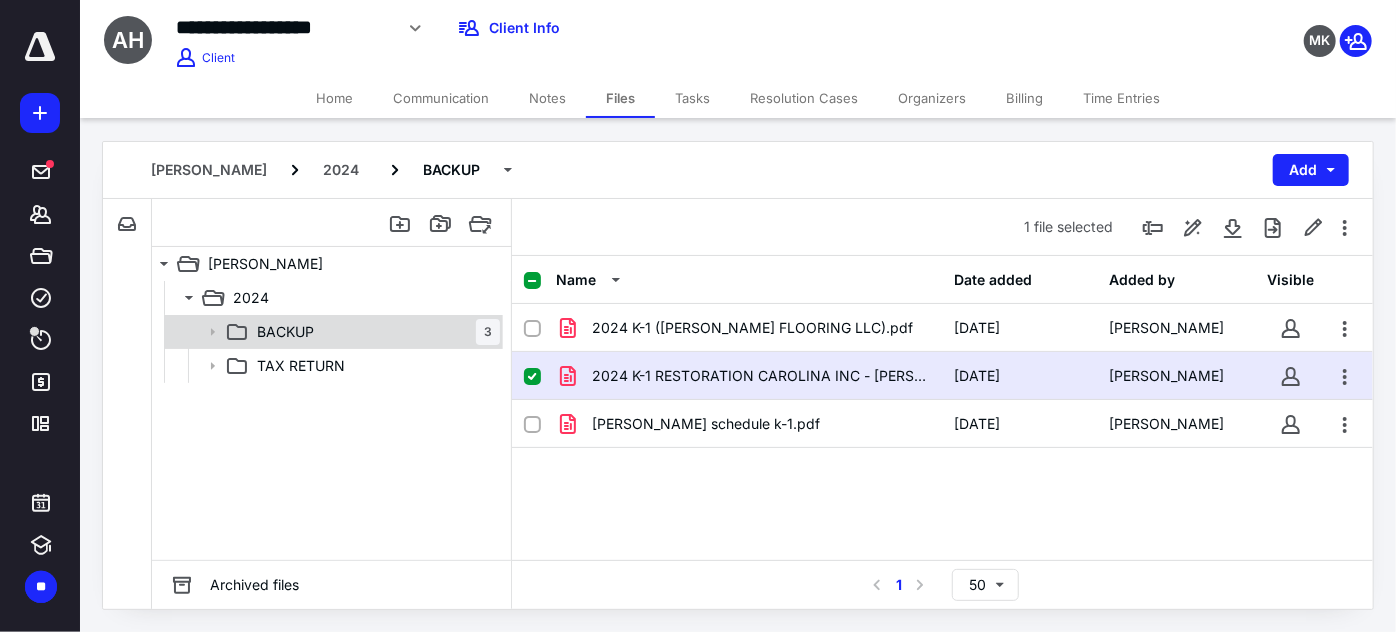 checkbox on "false" 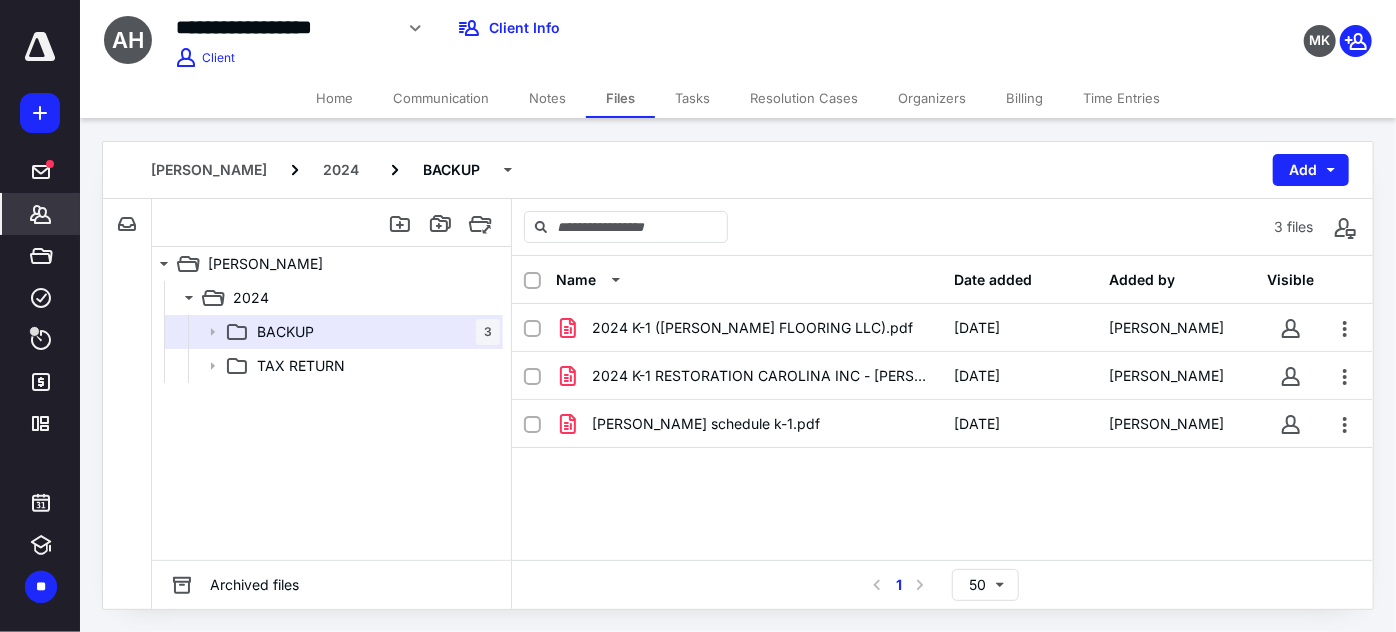 click on "*******" at bounding box center (41, 214) 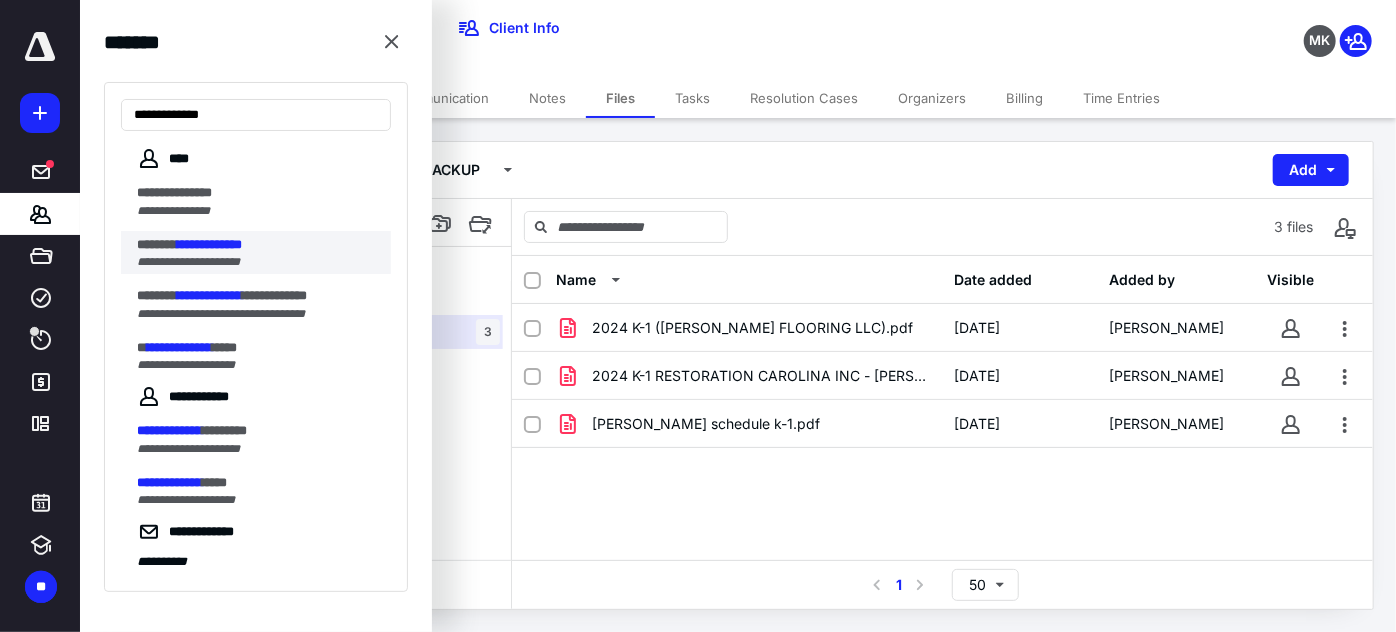 type on "**********" 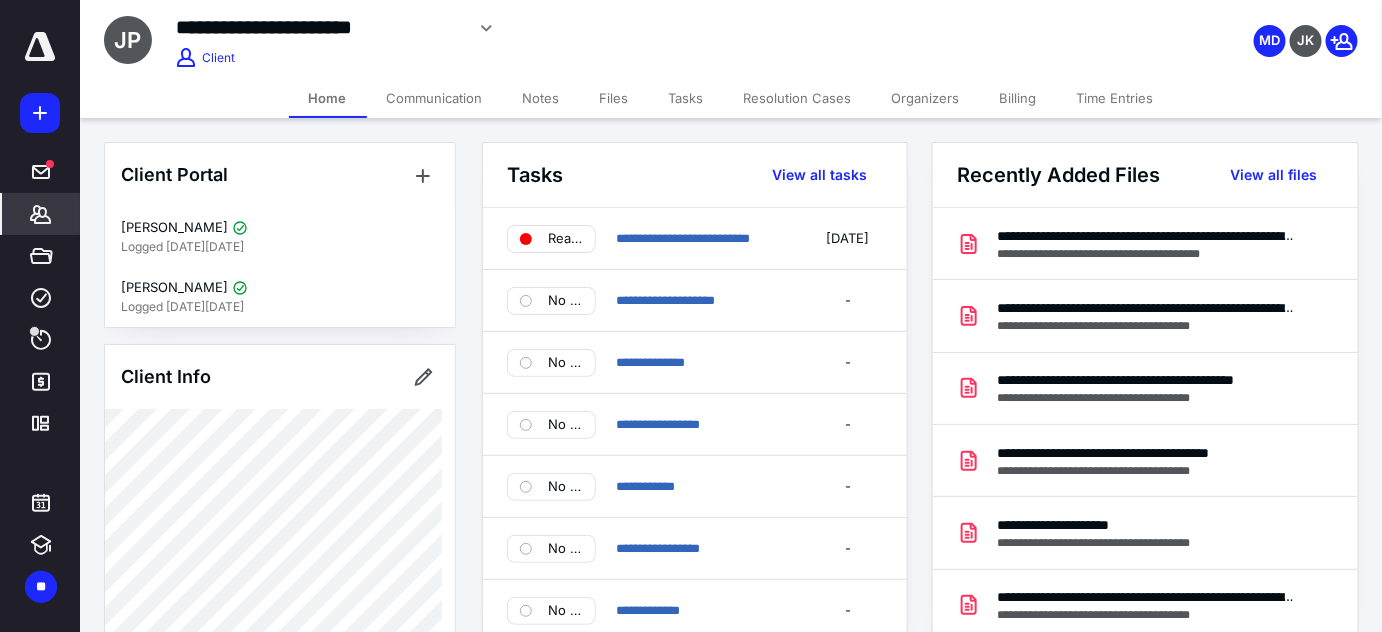 click on "Ready for Review" at bounding box center [565, 239] 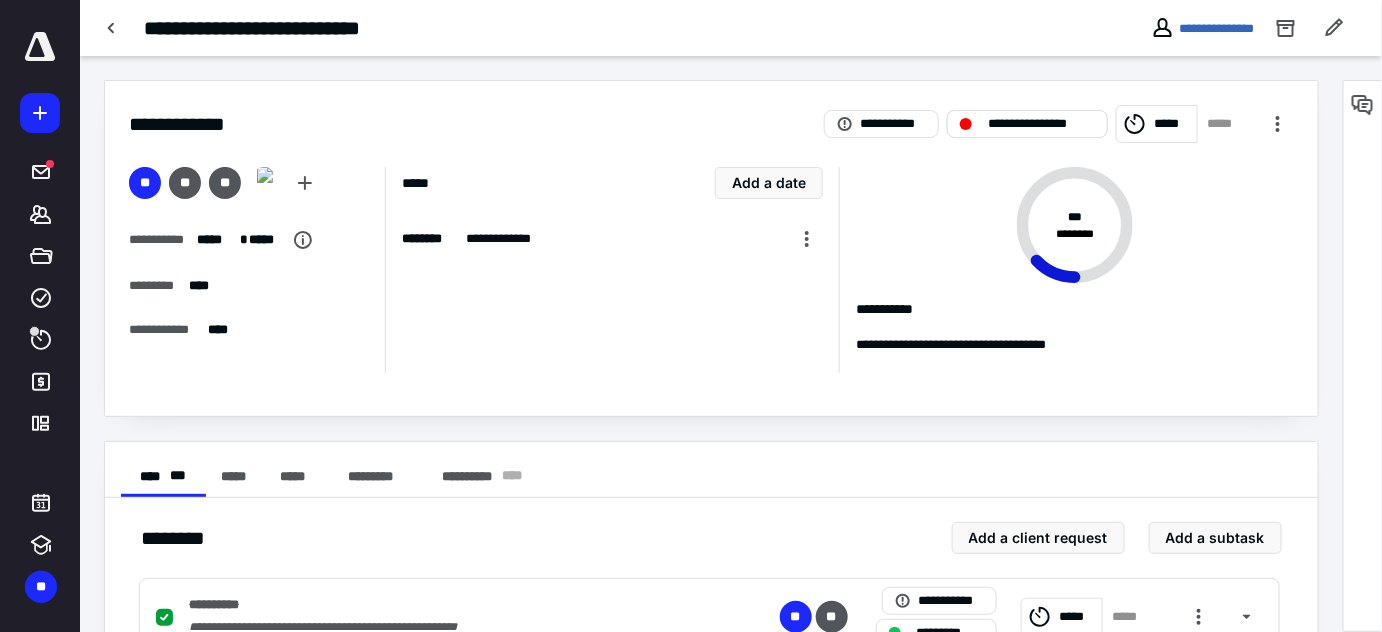 drag, startPoint x: 1031, startPoint y: 141, endPoint x: 1033, endPoint y: 130, distance: 11.18034 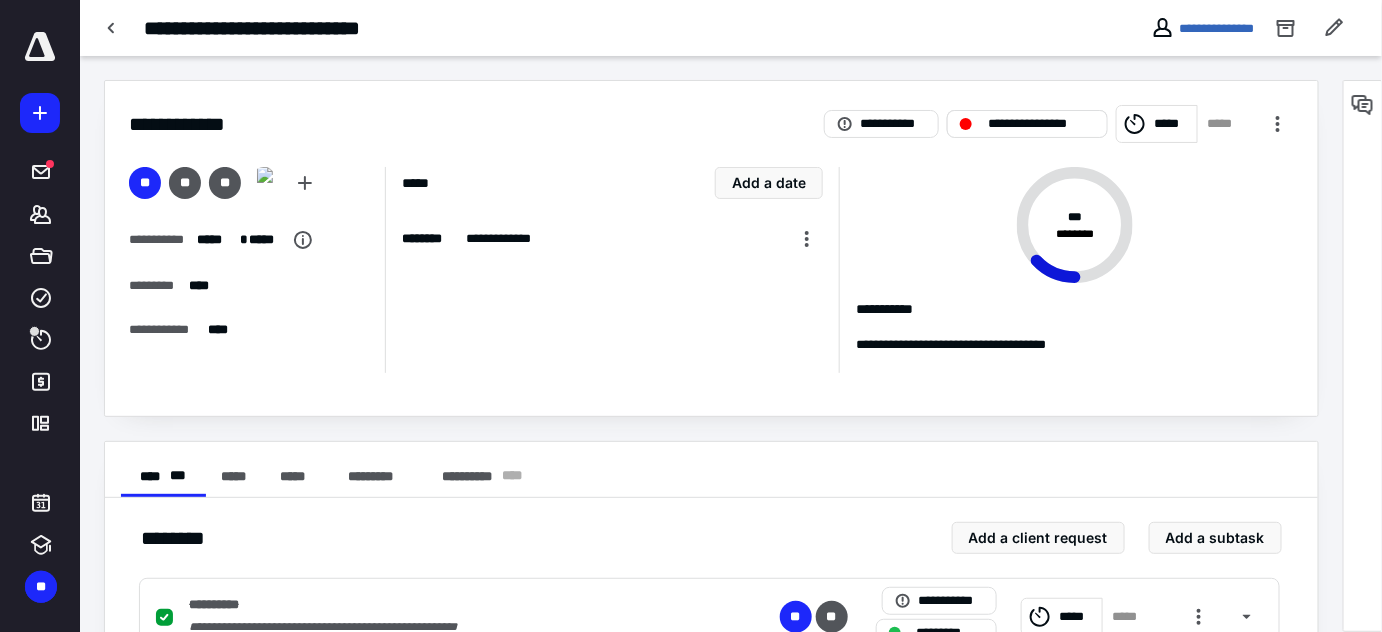 click on "**********" at bounding box center [1041, 124] 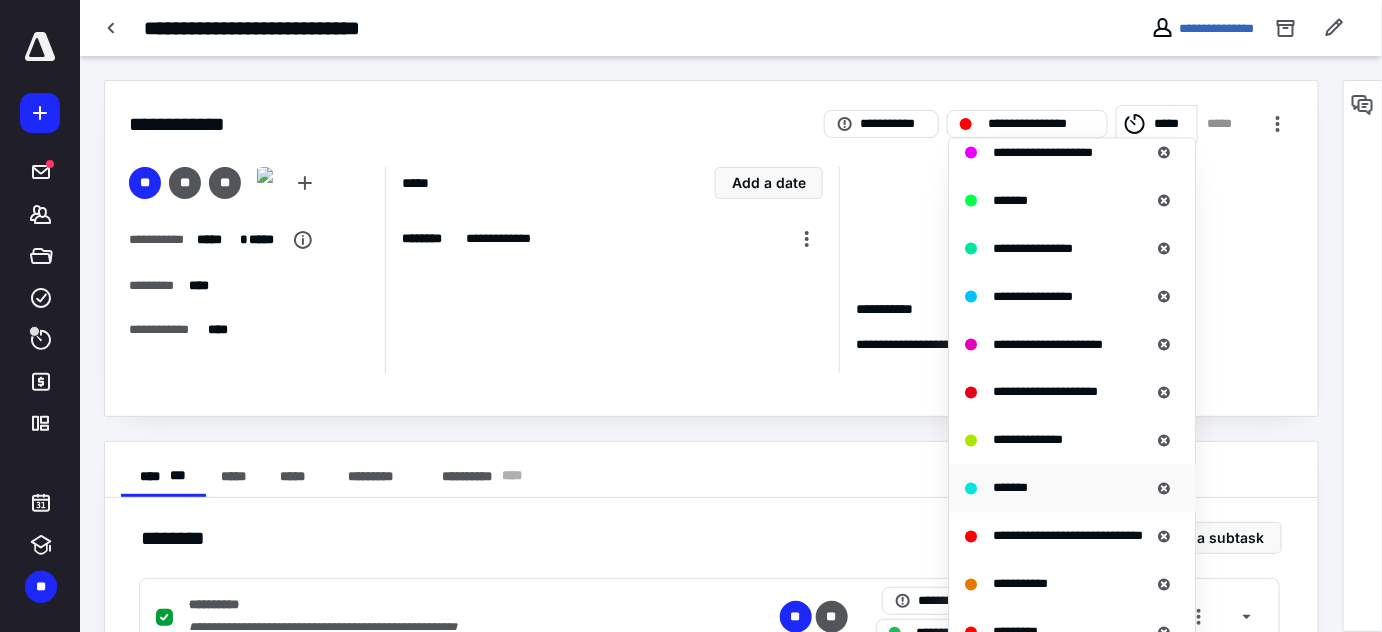scroll, scrollTop: 1096, scrollLeft: 0, axis: vertical 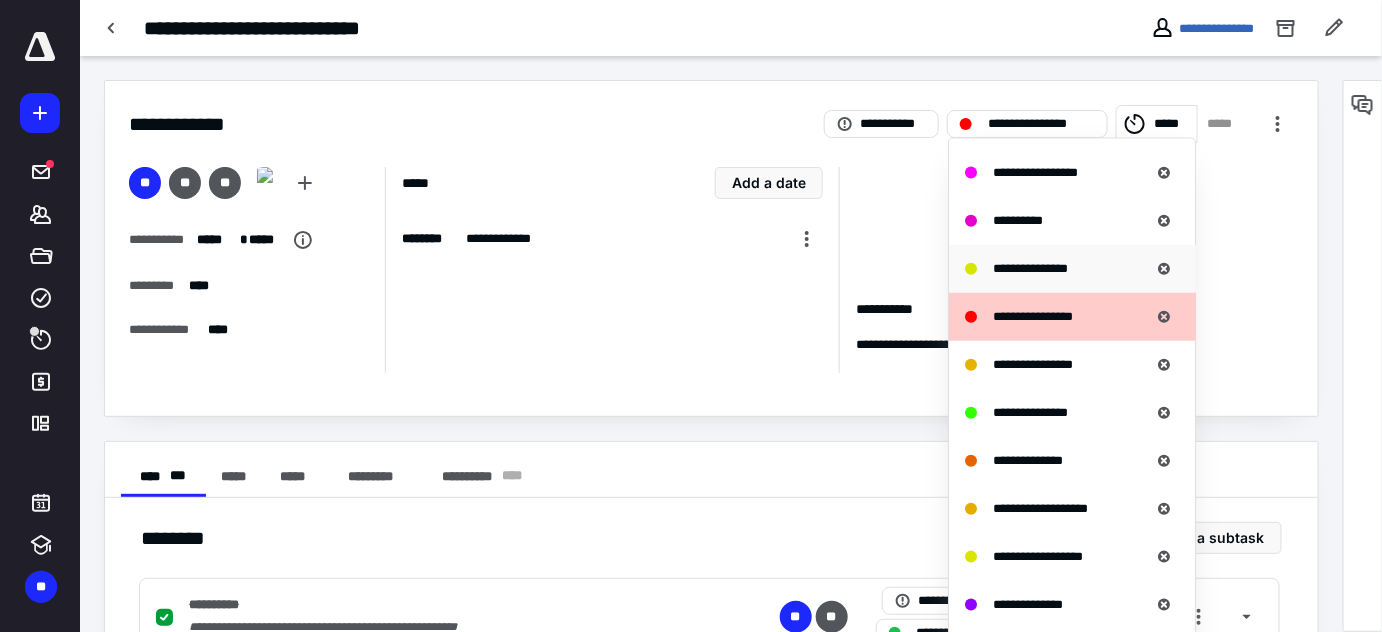 click on "**********" at bounding box center [1030, 267] 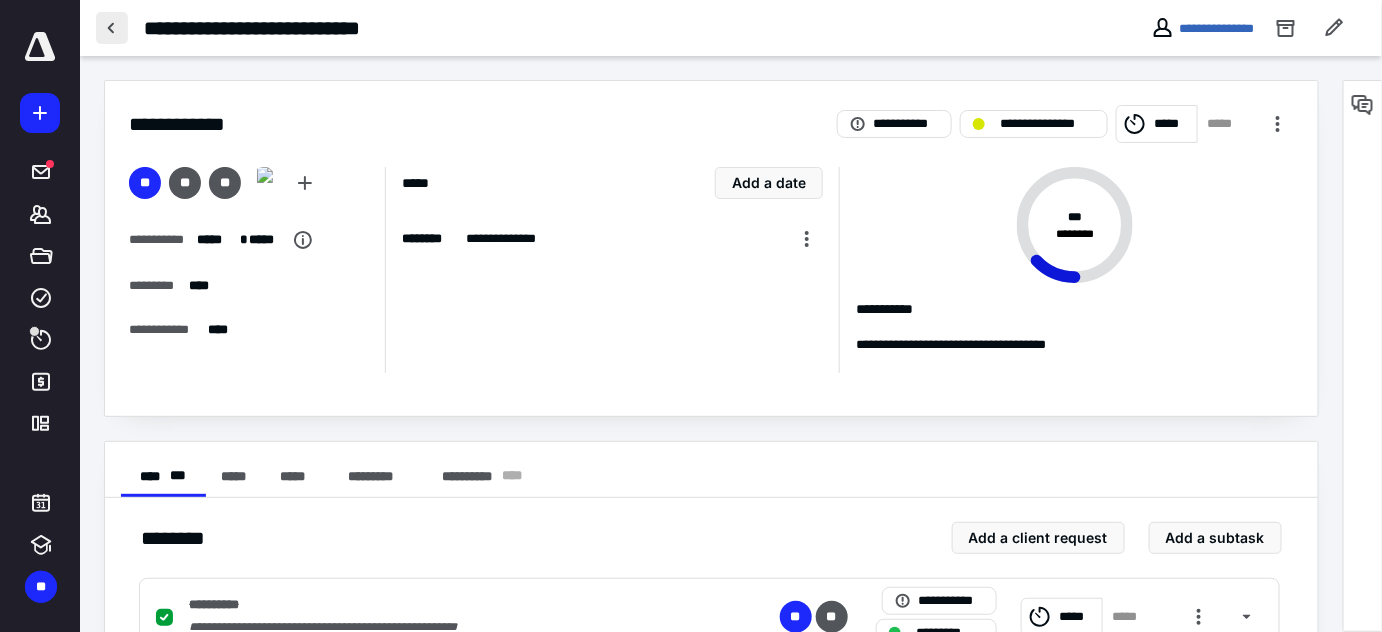 click at bounding box center (112, 28) 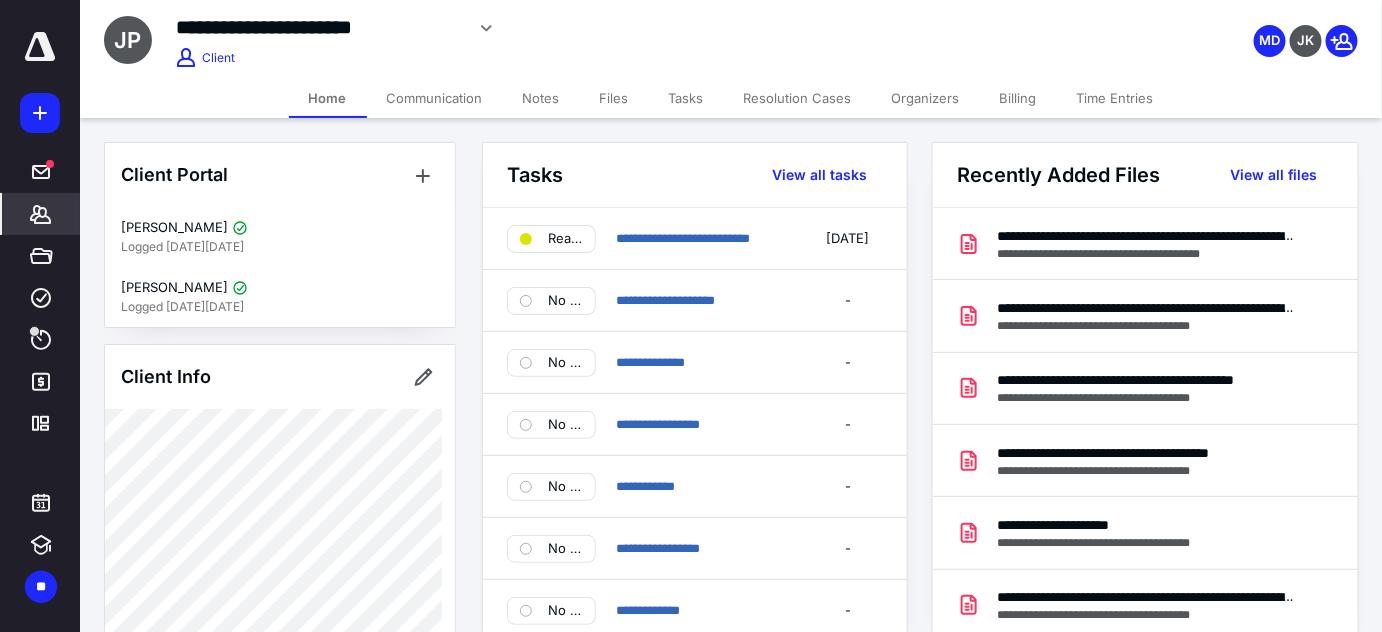 click on "Notes" at bounding box center (541, 98) 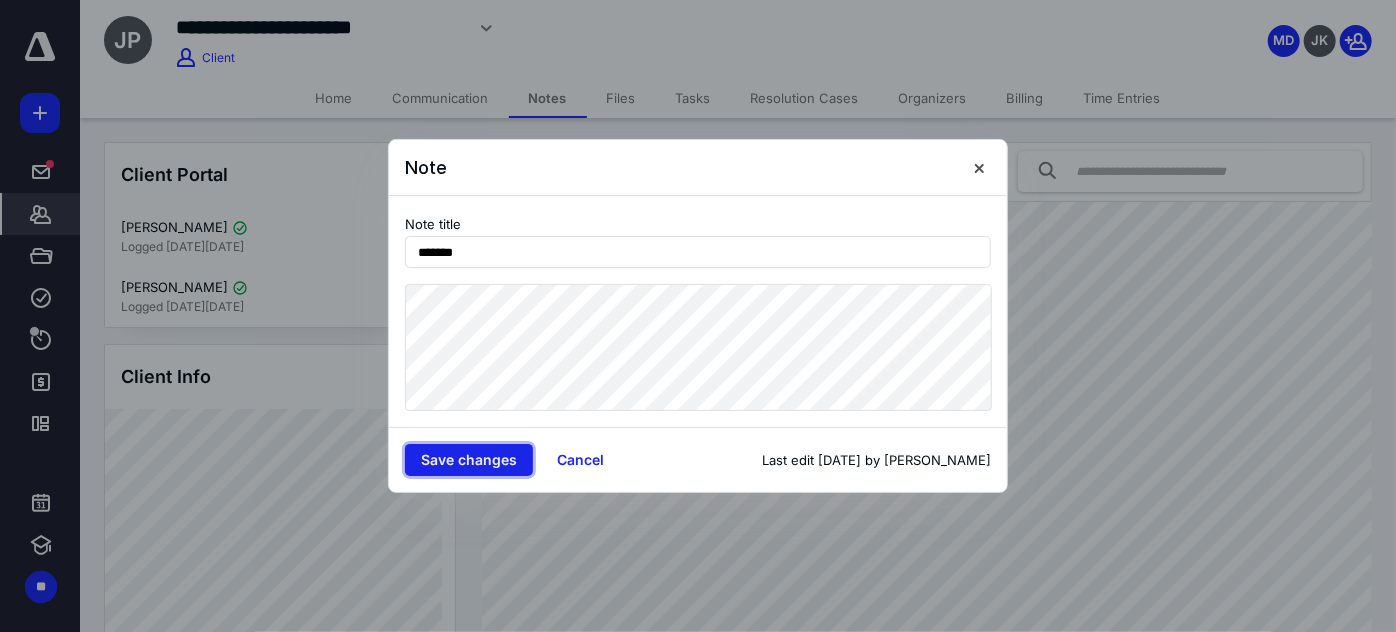 click on "Save changes" at bounding box center (469, 460) 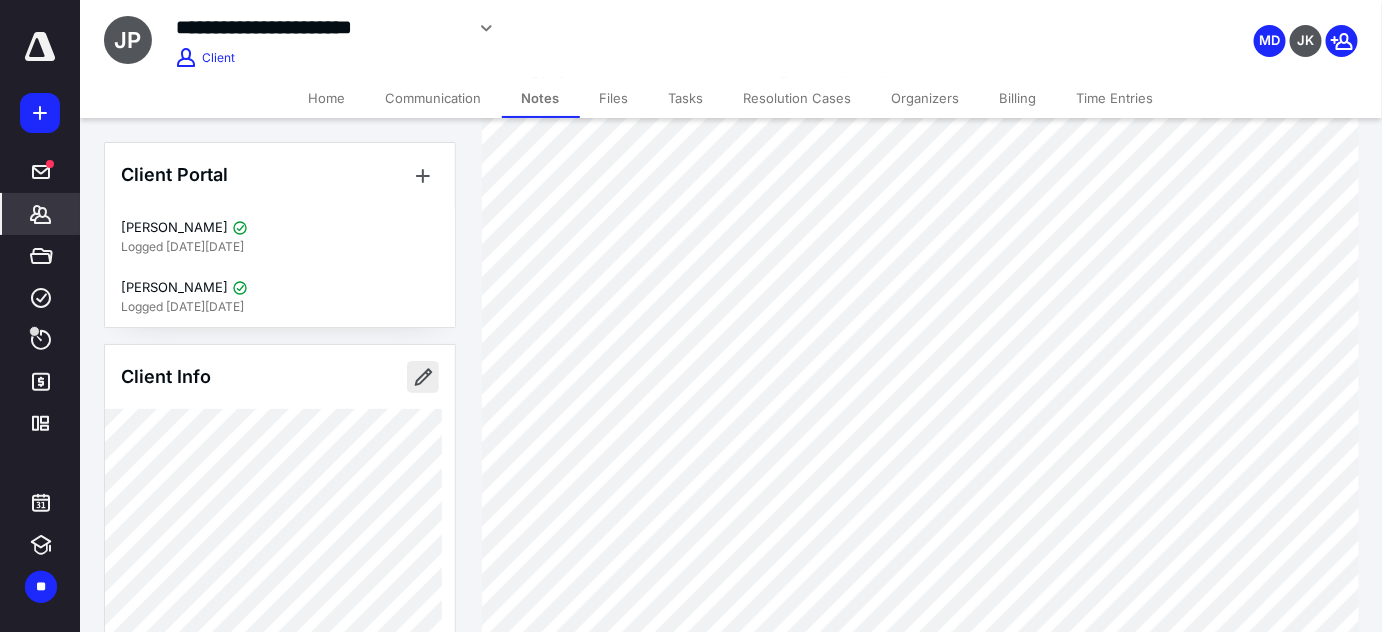 scroll, scrollTop: 181, scrollLeft: 0, axis: vertical 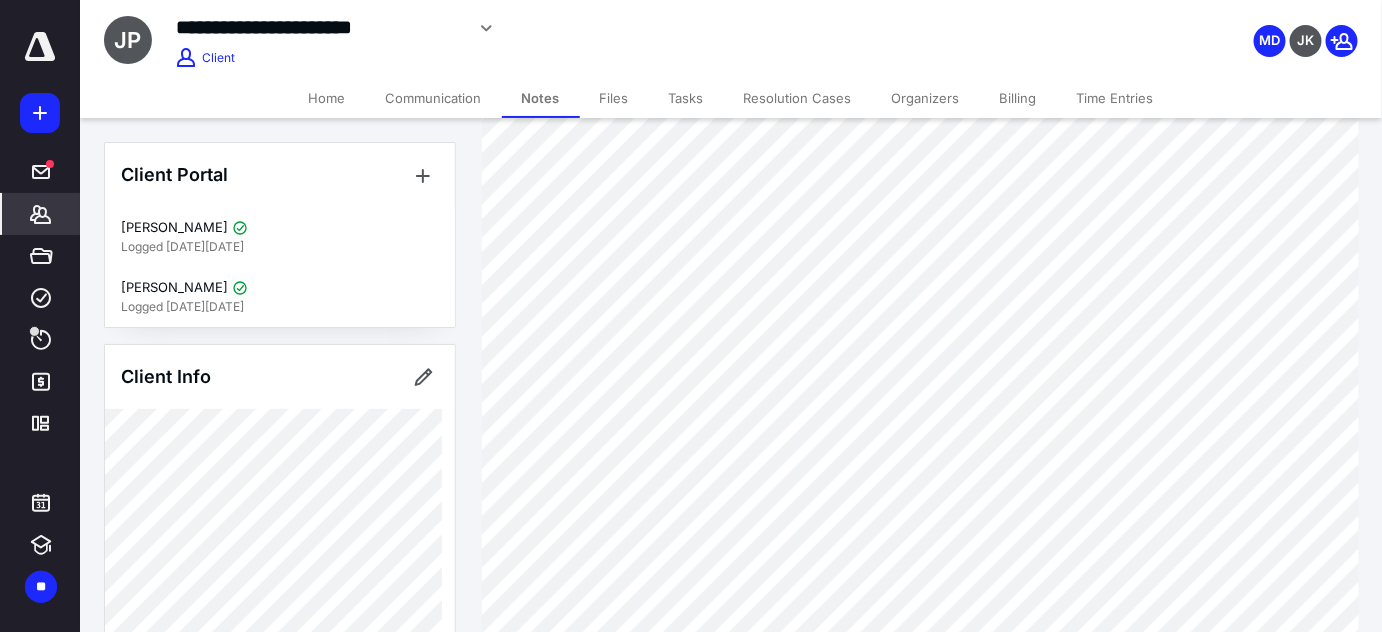 click on "*******" at bounding box center (41, 214) 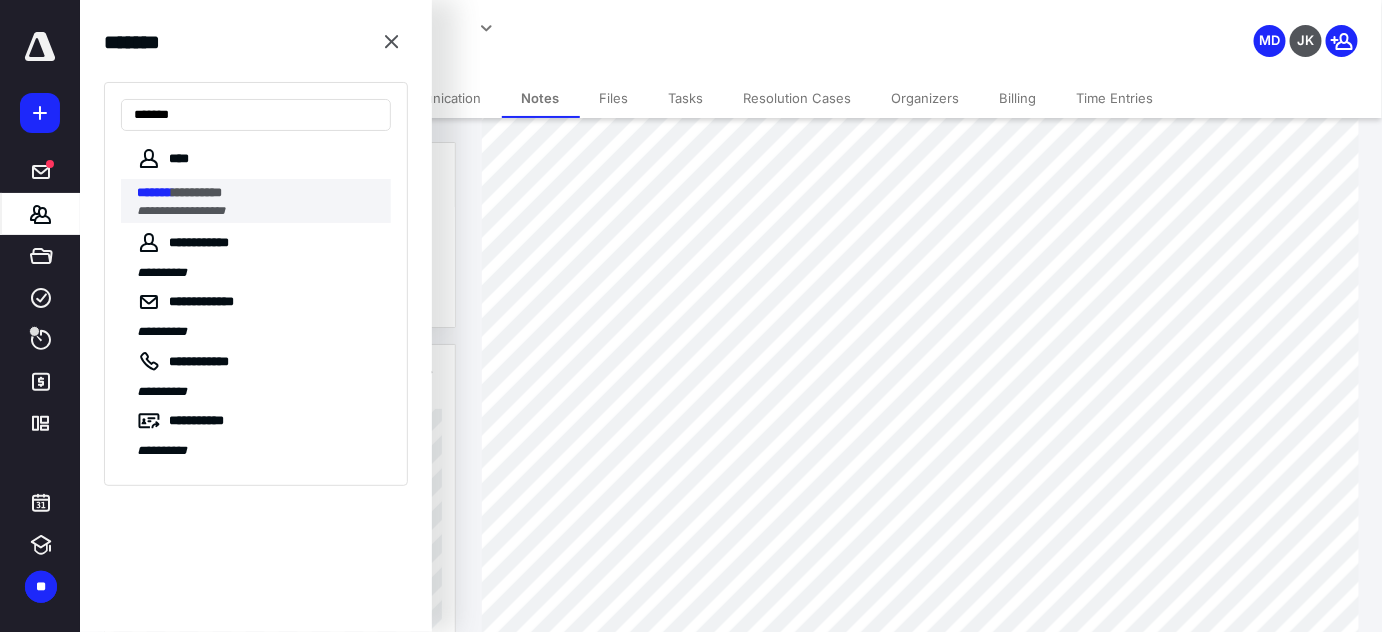 type on "*******" 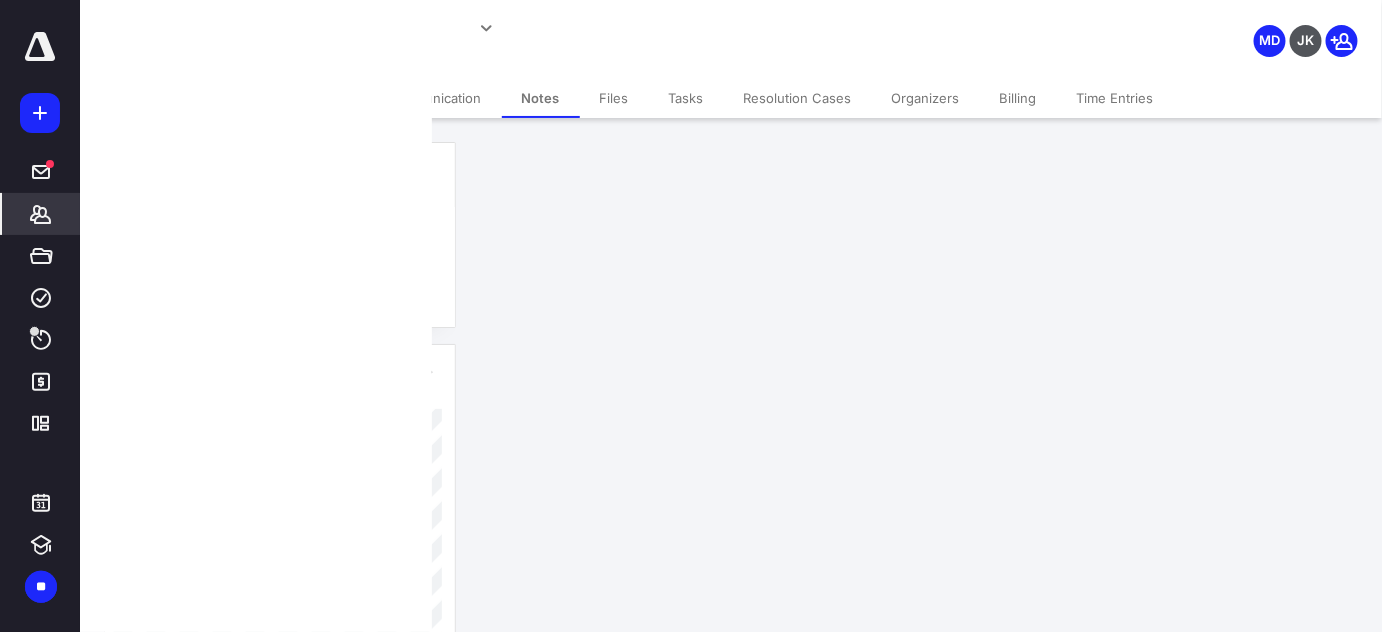 scroll, scrollTop: 0, scrollLeft: 0, axis: both 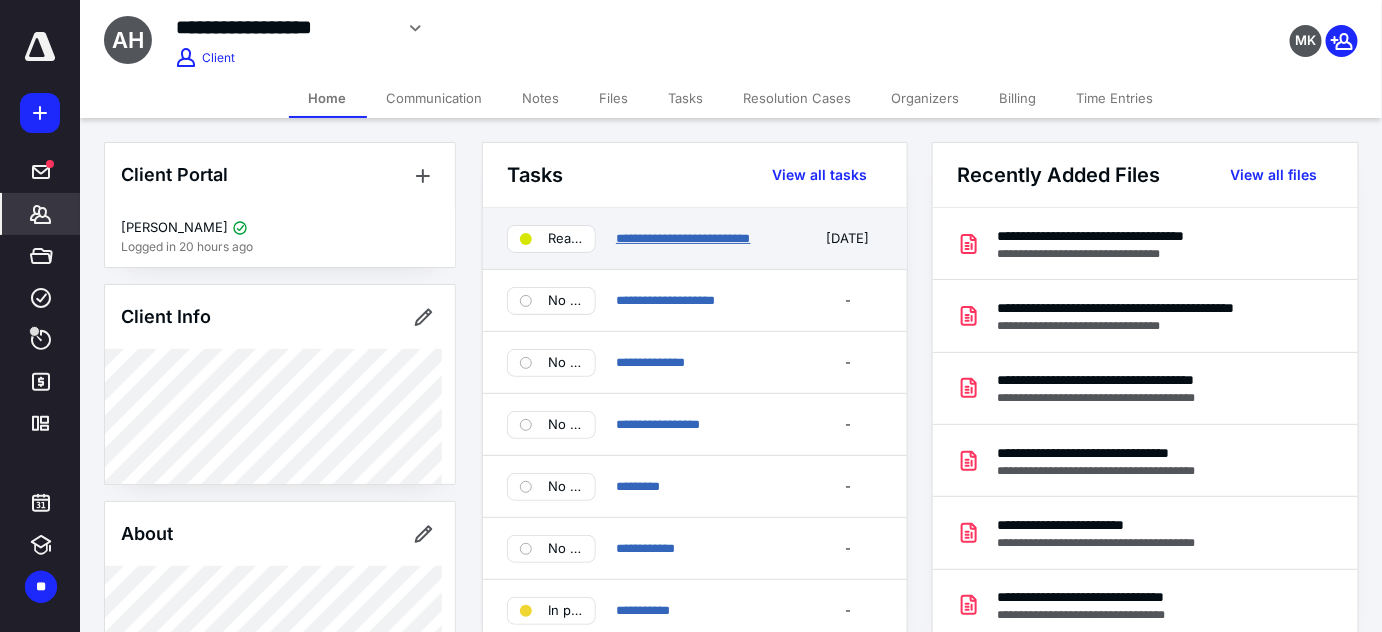 click on "**********" at bounding box center (683, 238) 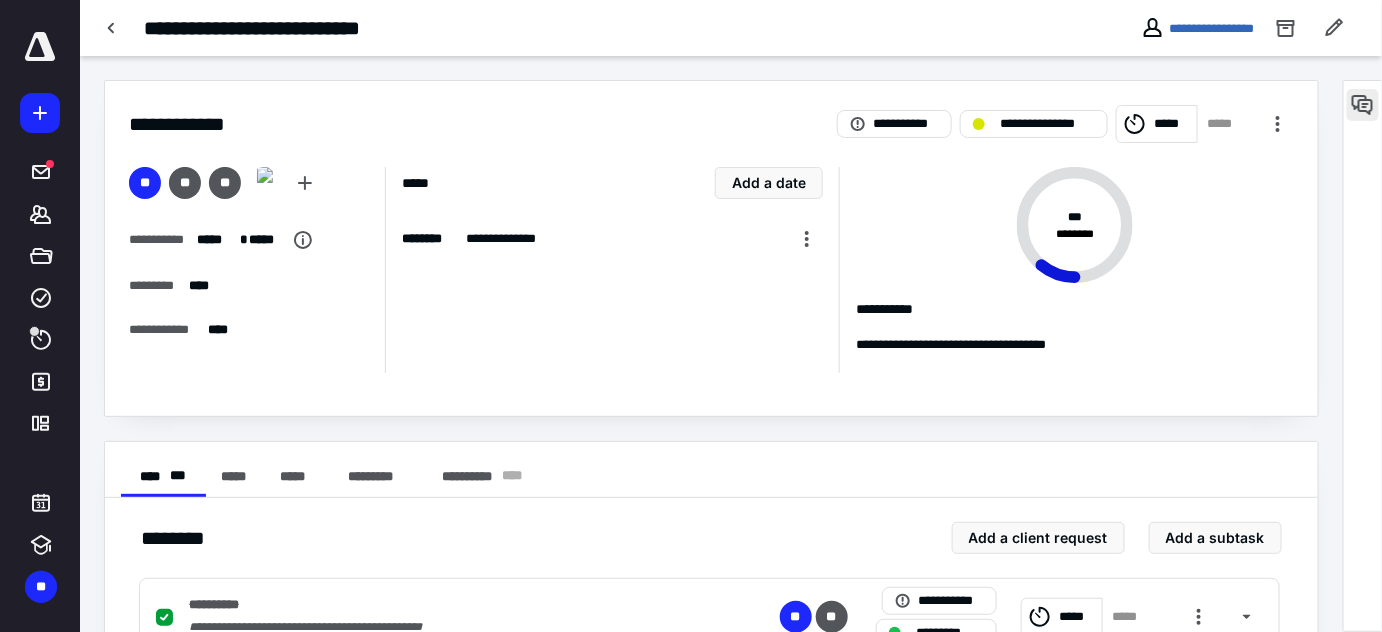 click at bounding box center (1363, 105) 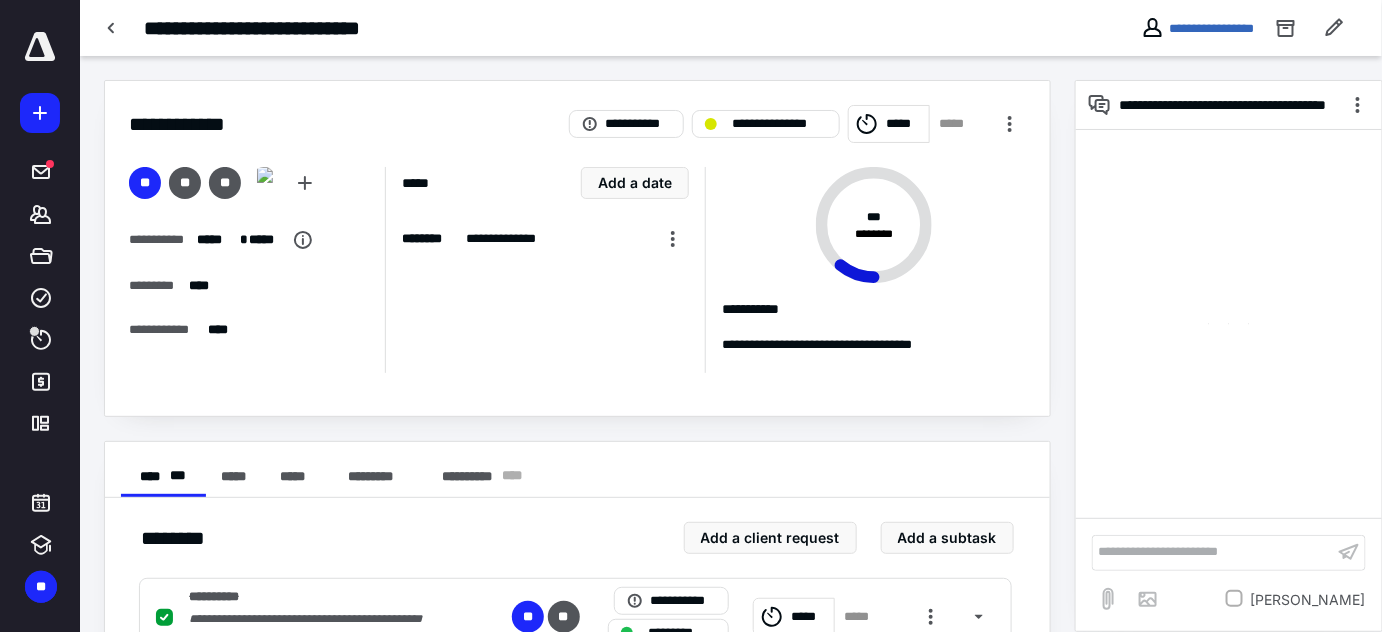 scroll, scrollTop: 386, scrollLeft: 0, axis: vertical 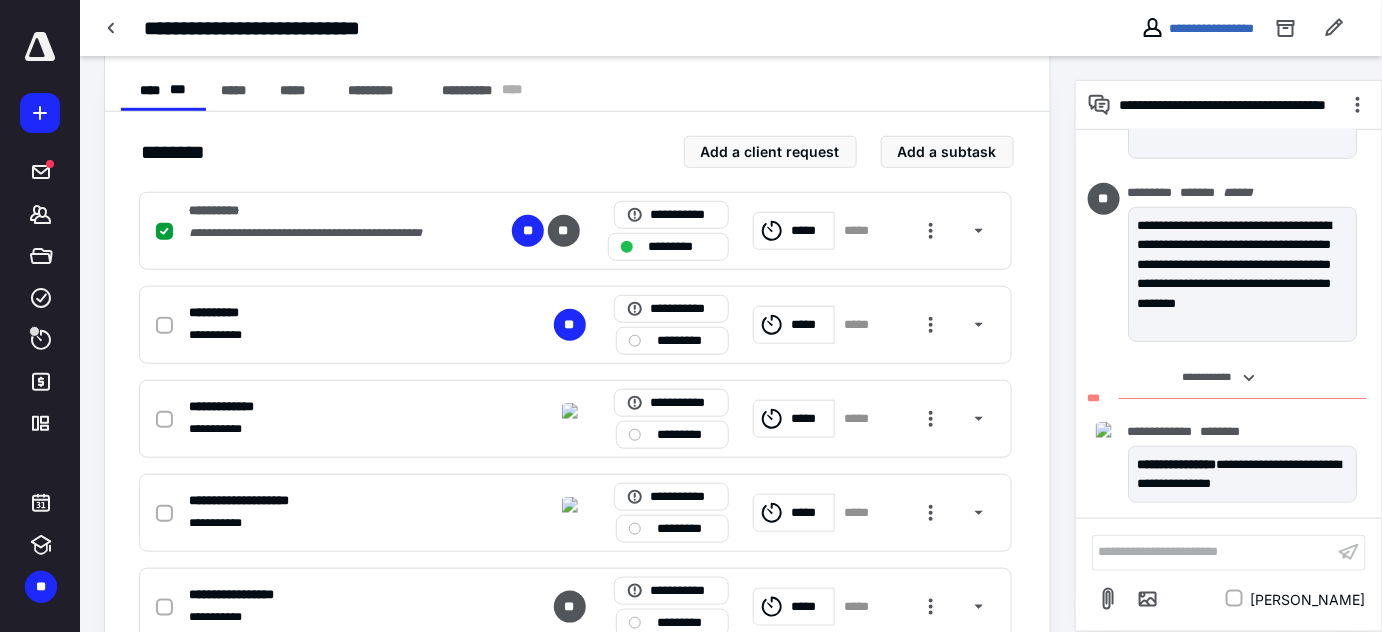 type 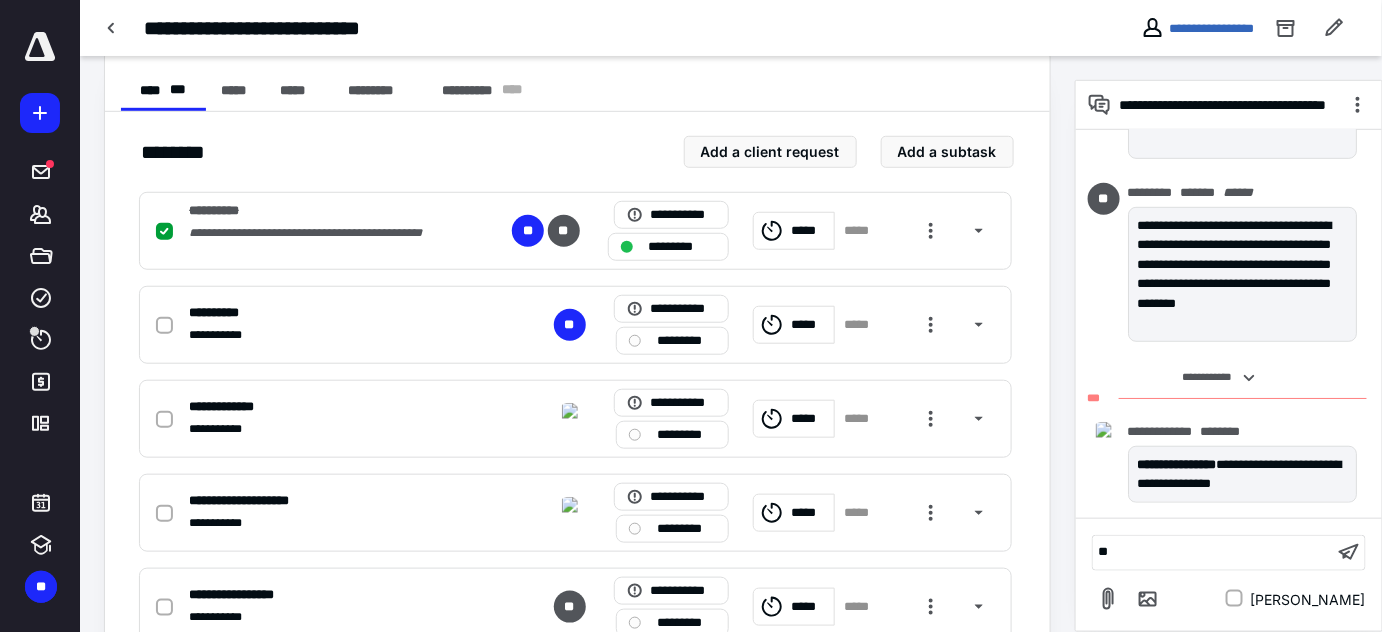 scroll, scrollTop: 824, scrollLeft: 0, axis: vertical 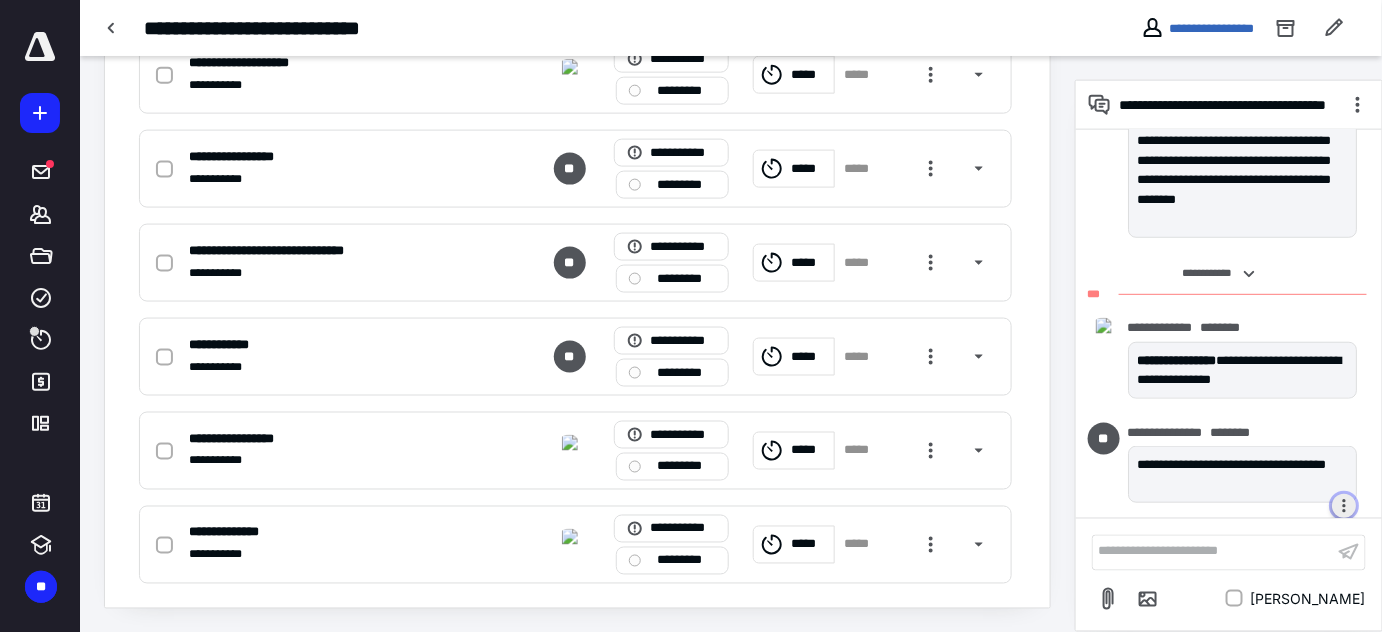 click at bounding box center [1344, 506] 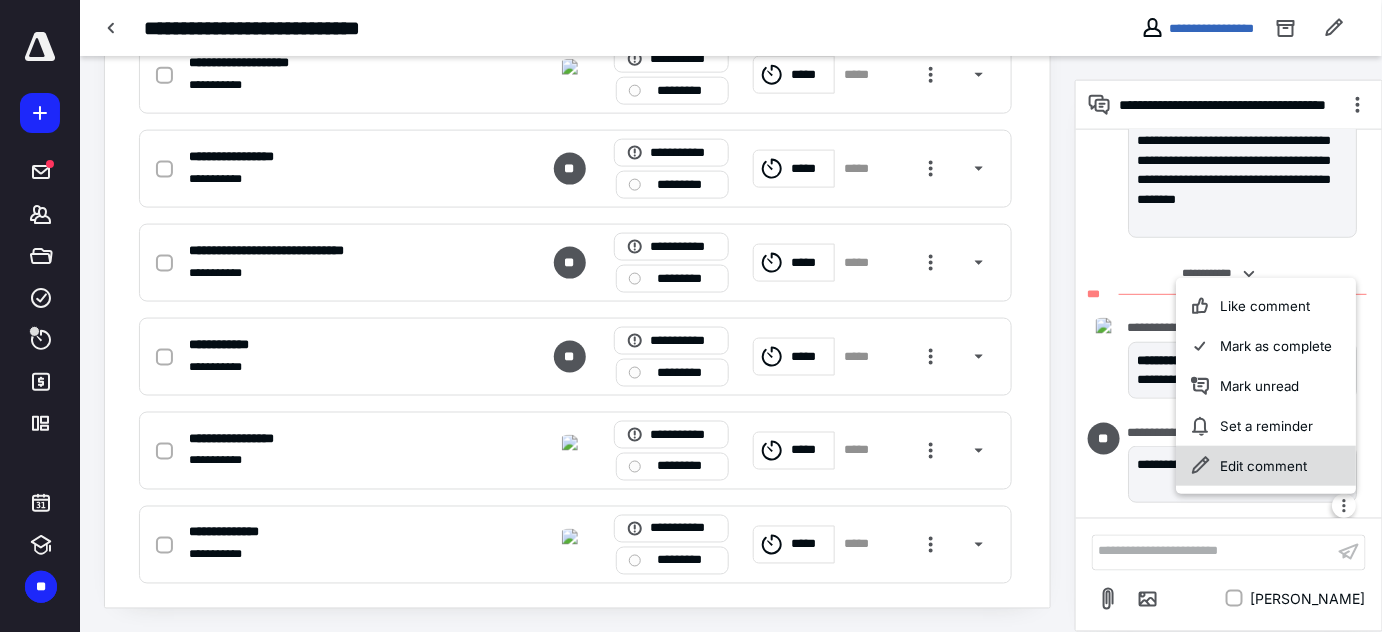 click on "Edit comment" at bounding box center [1266, 466] 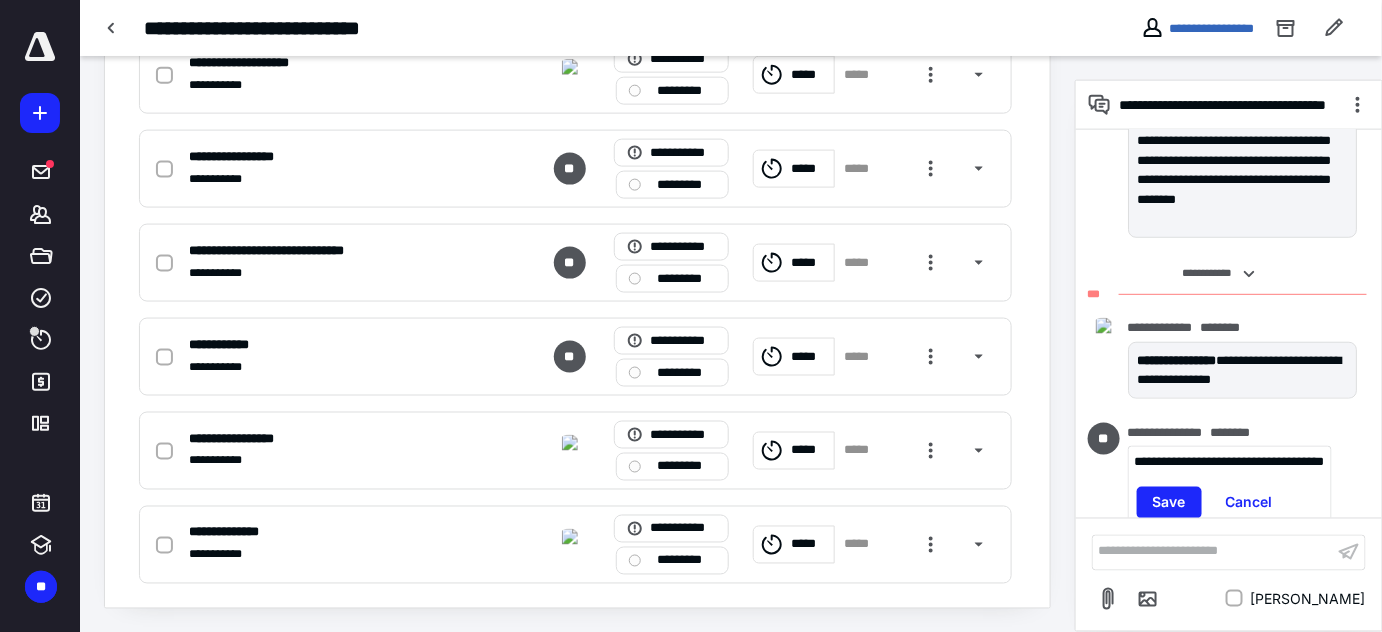 click on "**********" at bounding box center [1230, 463] 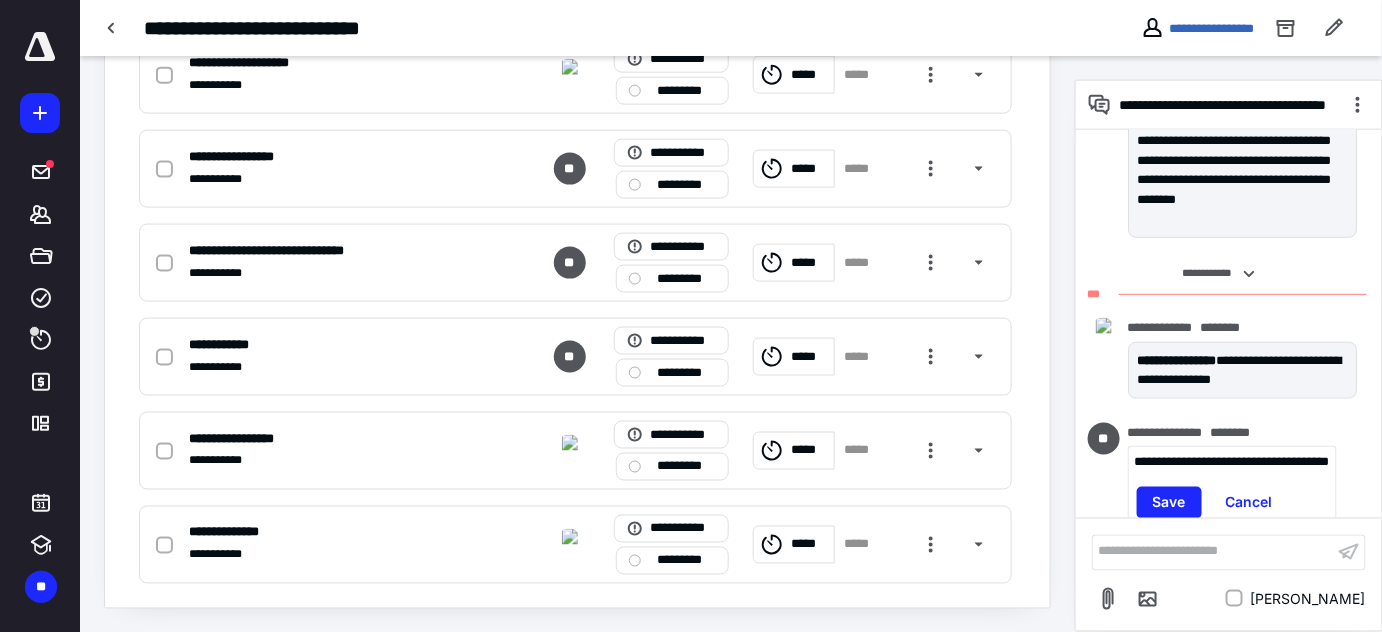 type 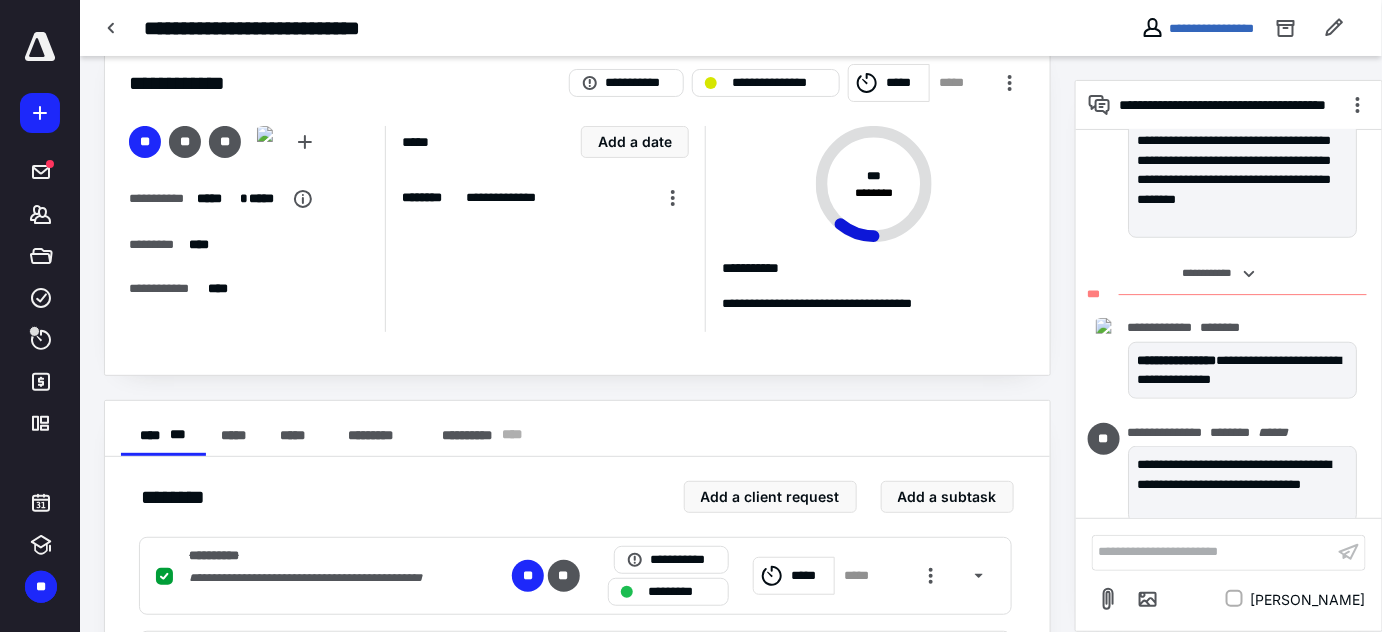 scroll, scrollTop: 0, scrollLeft: 0, axis: both 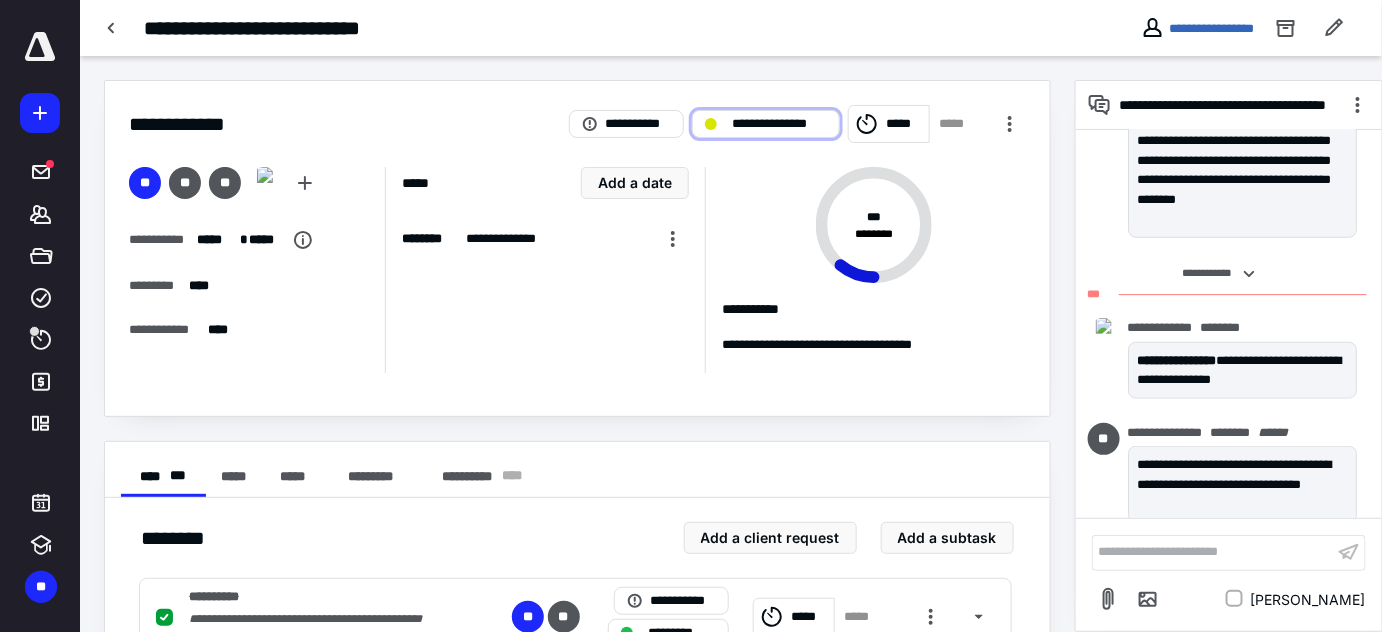 click on "**********" at bounding box center [780, 124] 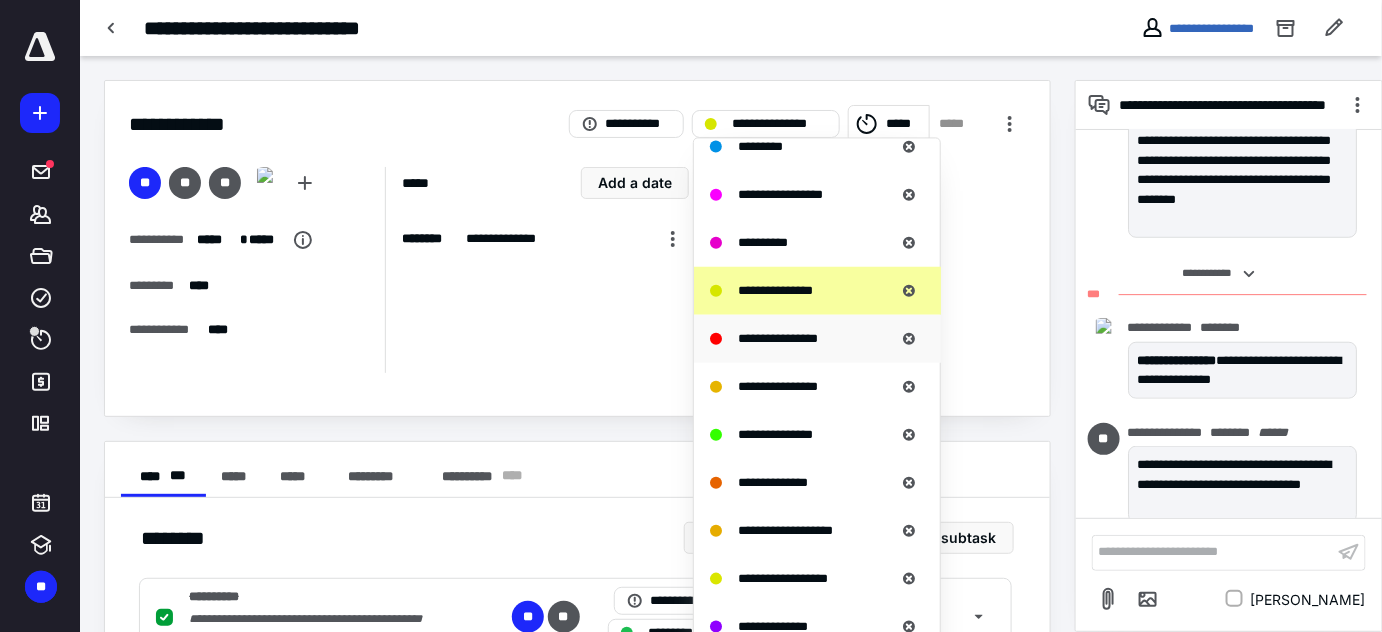 scroll, scrollTop: 545, scrollLeft: 0, axis: vertical 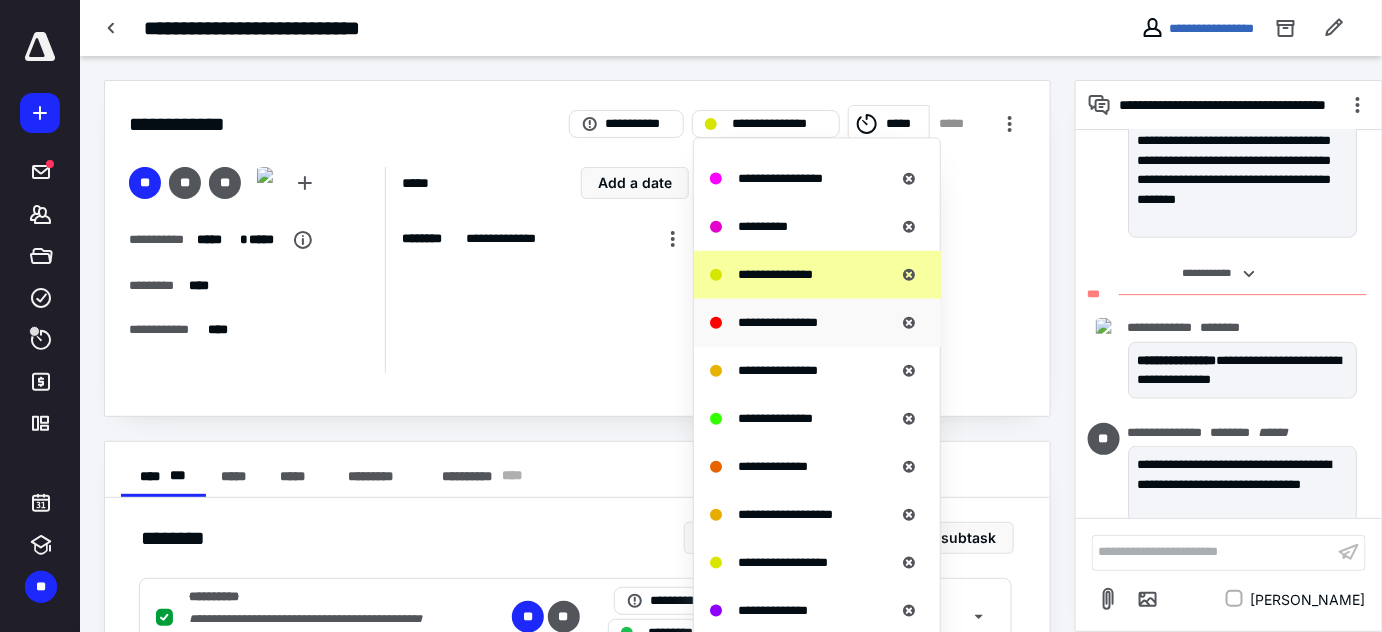 click on "**********" at bounding box center (778, 321) 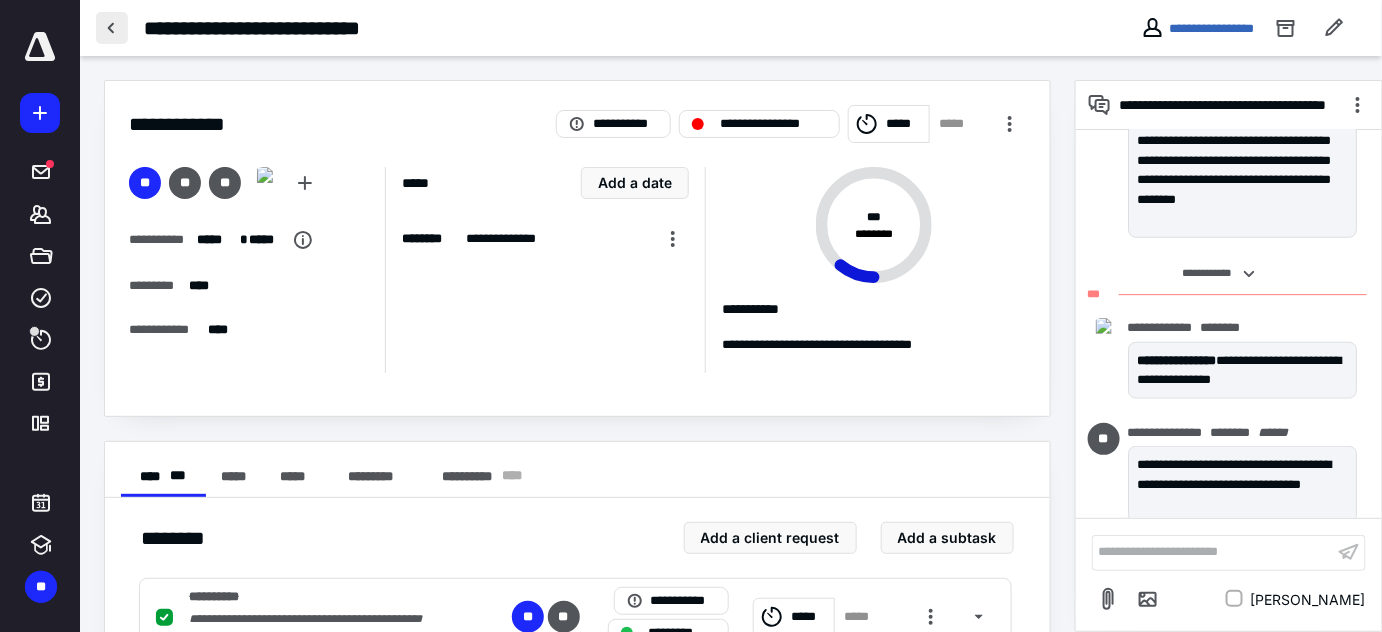 click at bounding box center [112, 28] 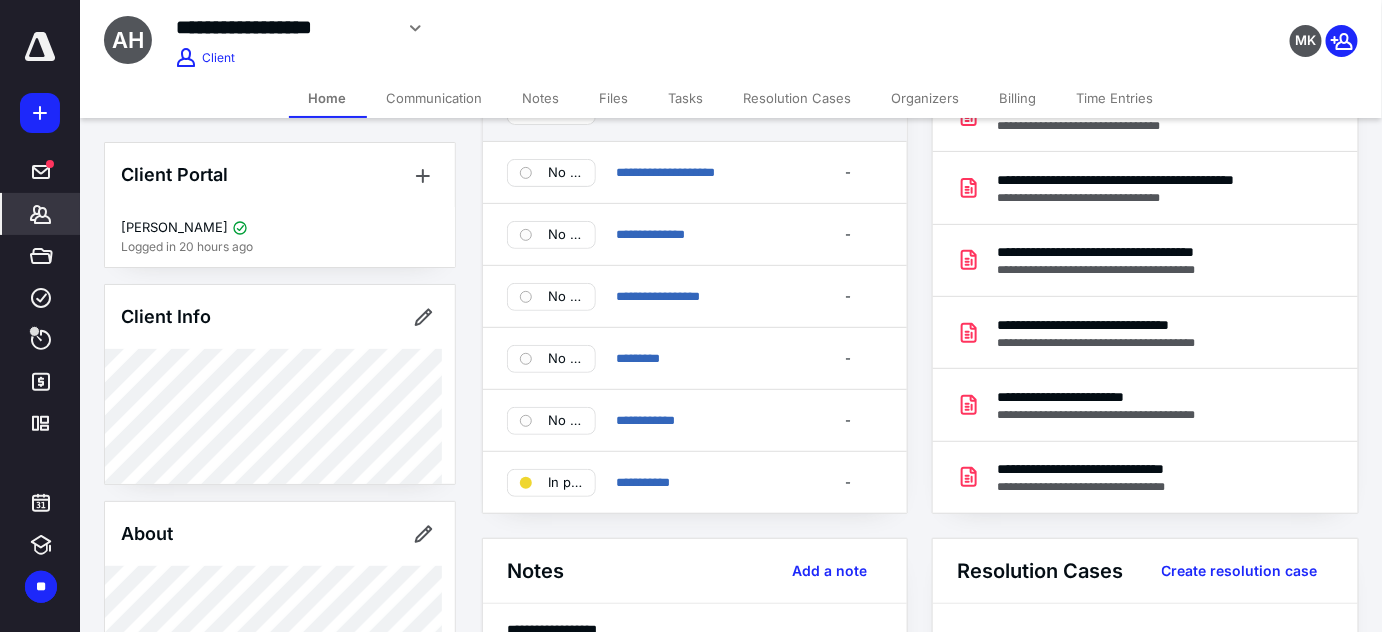 scroll, scrollTop: 0, scrollLeft: 0, axis: both 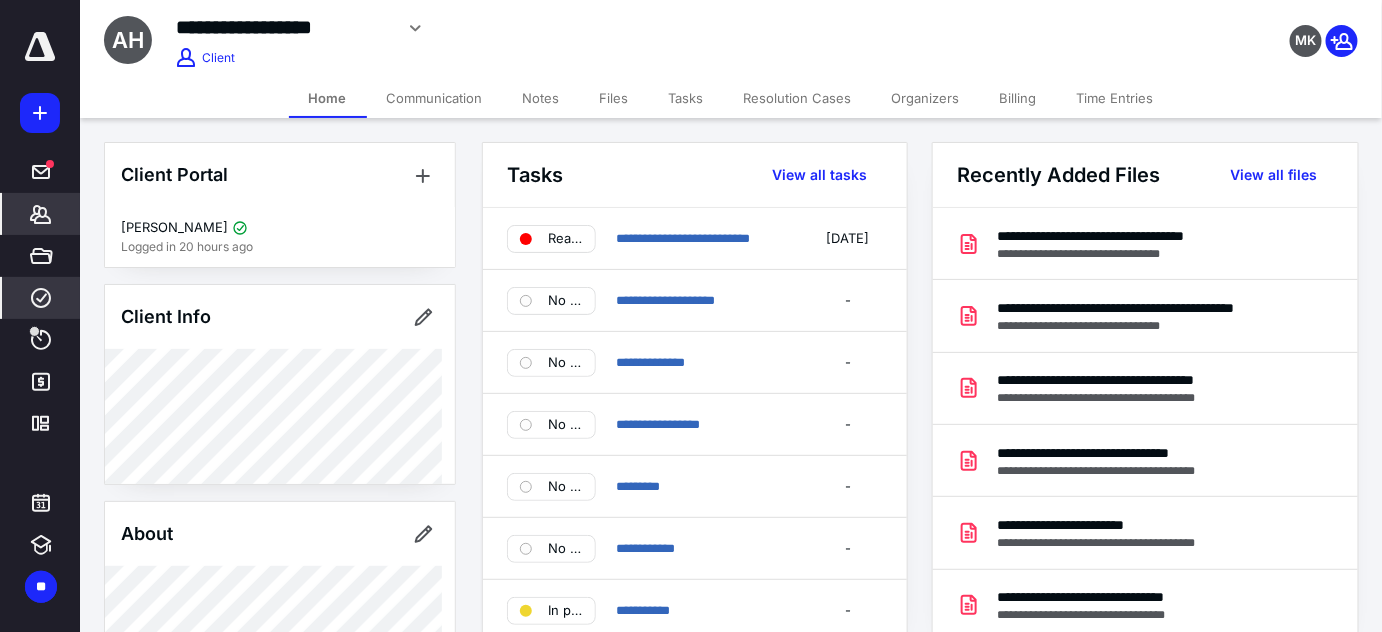 click on "****" at bounding box center (41, 298) 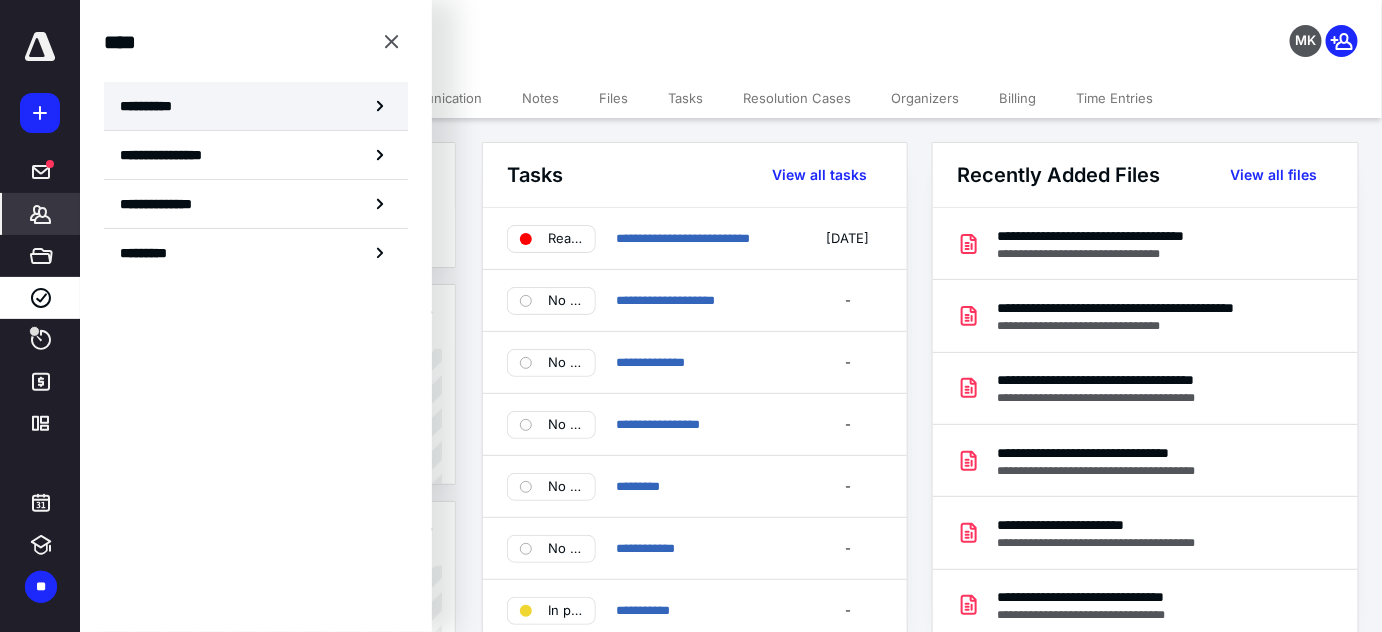 click on "**********" at bounding box center (256, 106) 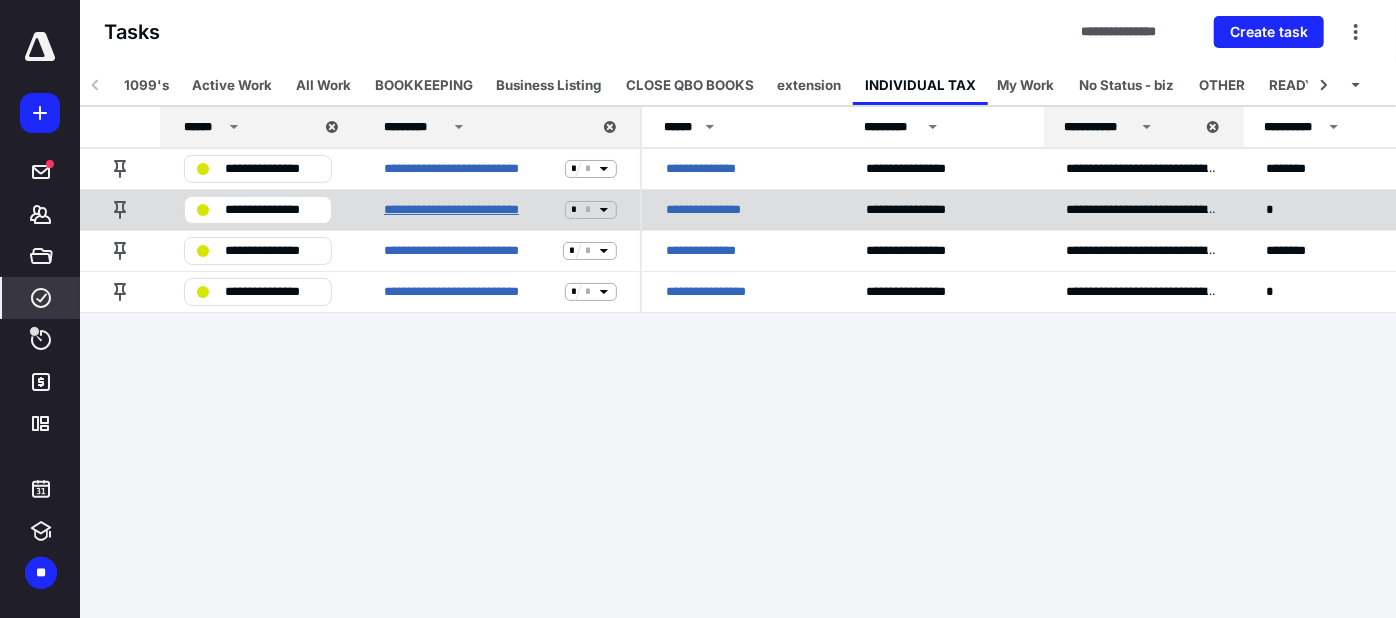 click on "**********" at bounding box center [470, 210] 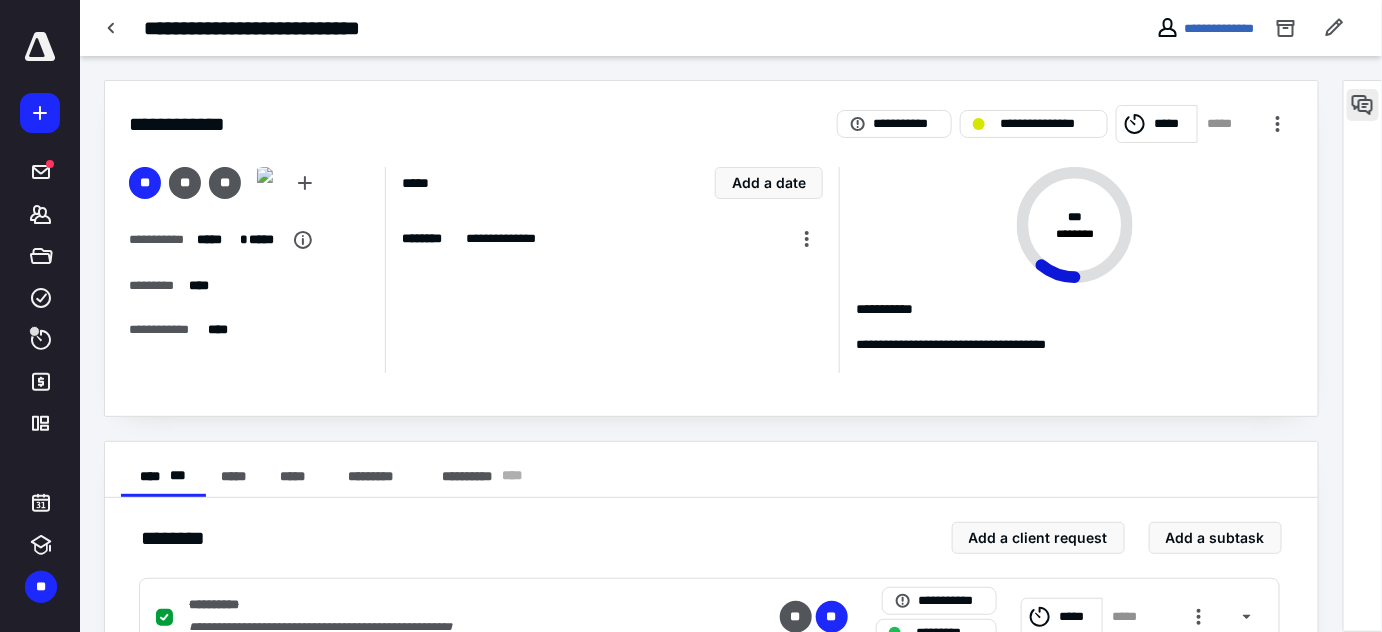 click at bounding box center (1363, 105) 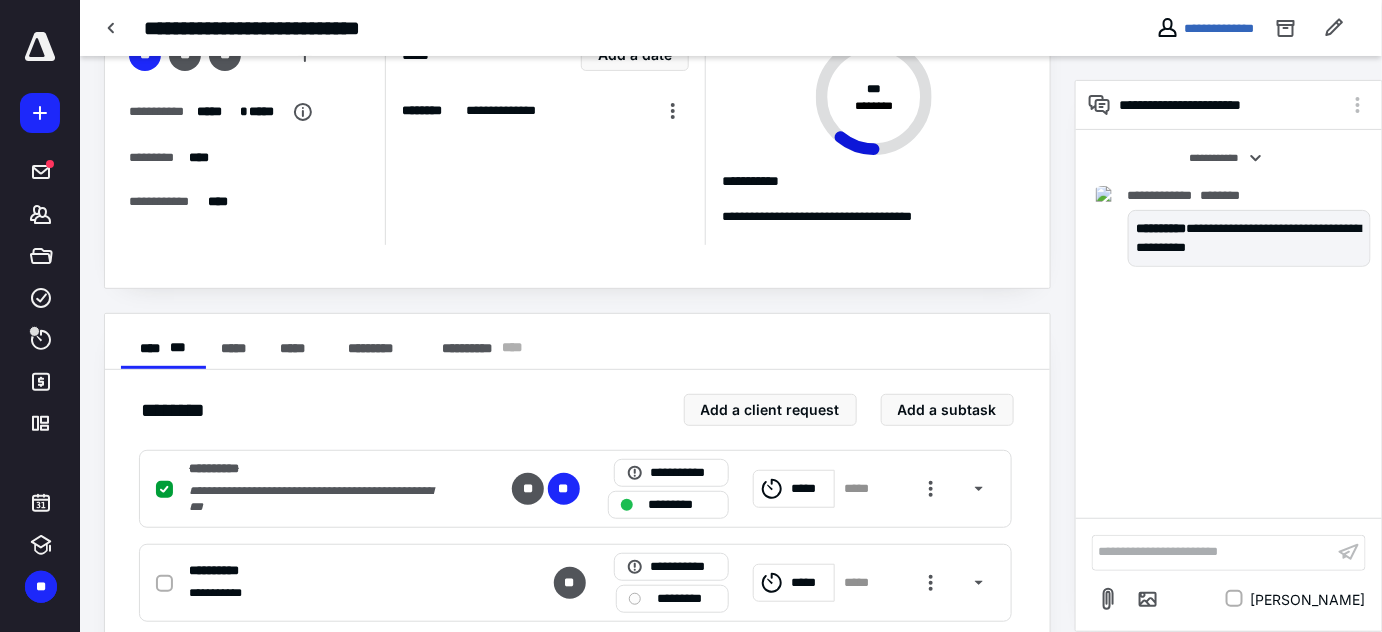 scroll, scrollTop: 272, scrollLeft: 0, axis: vertical 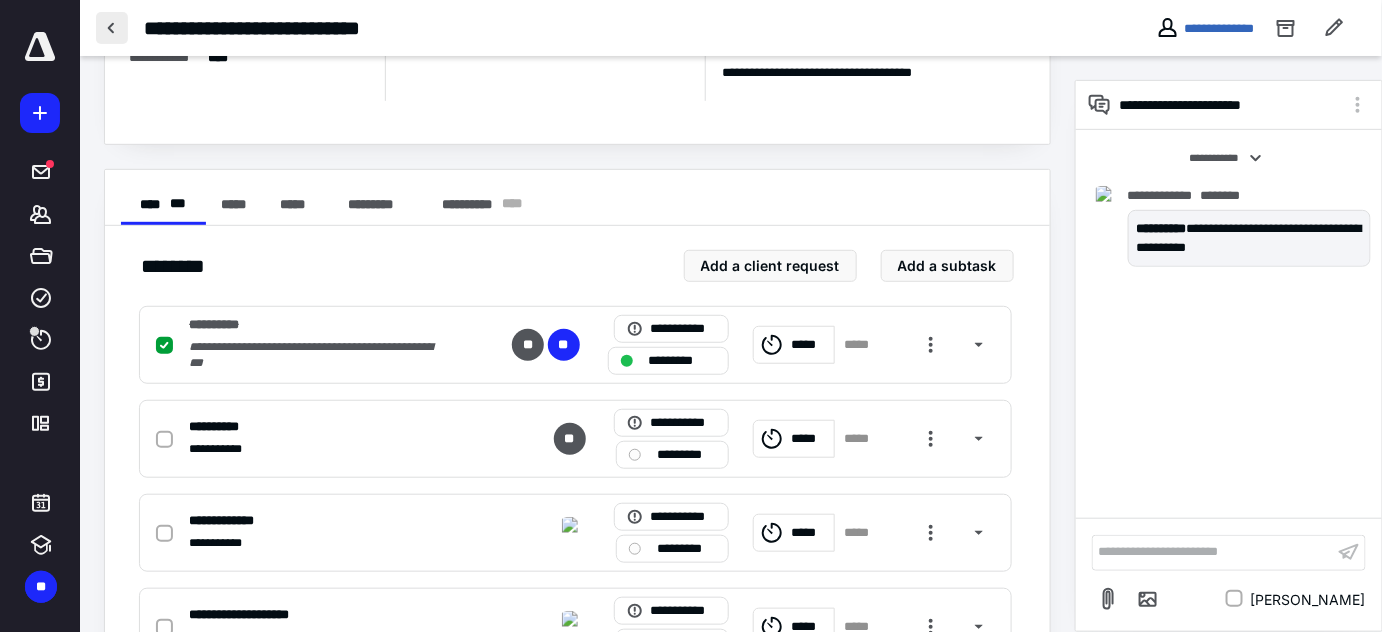 click at bounding box center (112, 28) 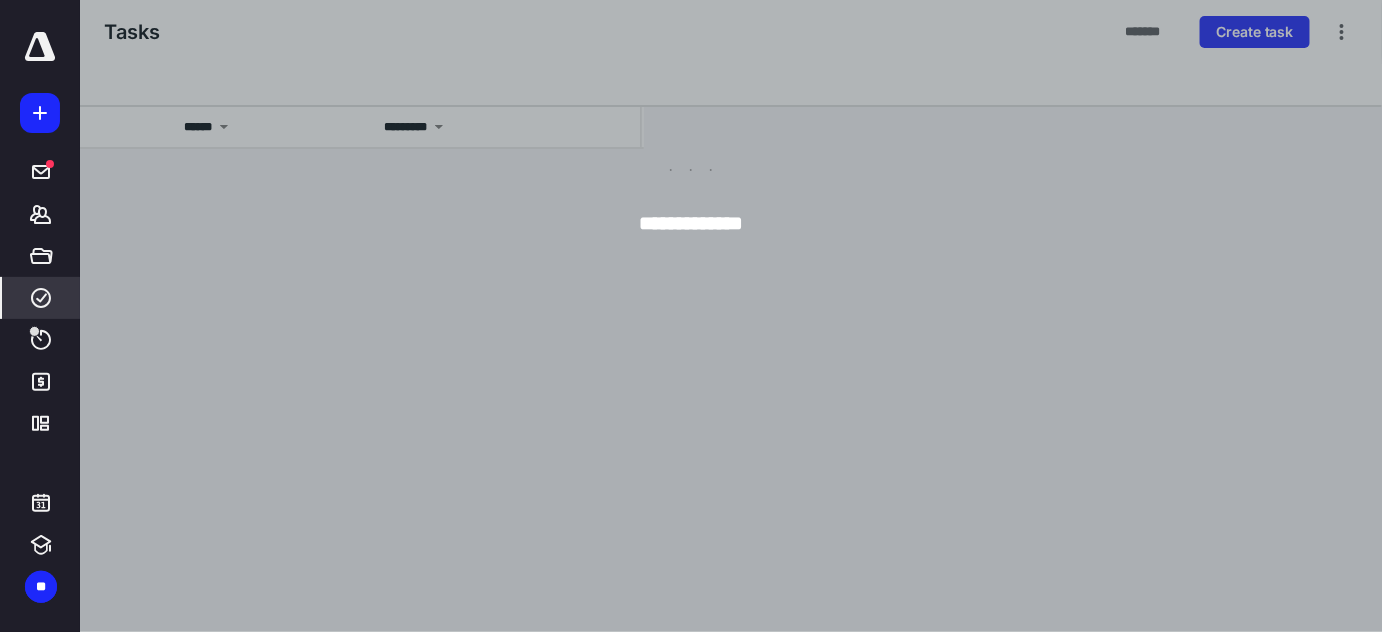 scroll, scrollTop: 0, scrollLeft: 0, axis: both 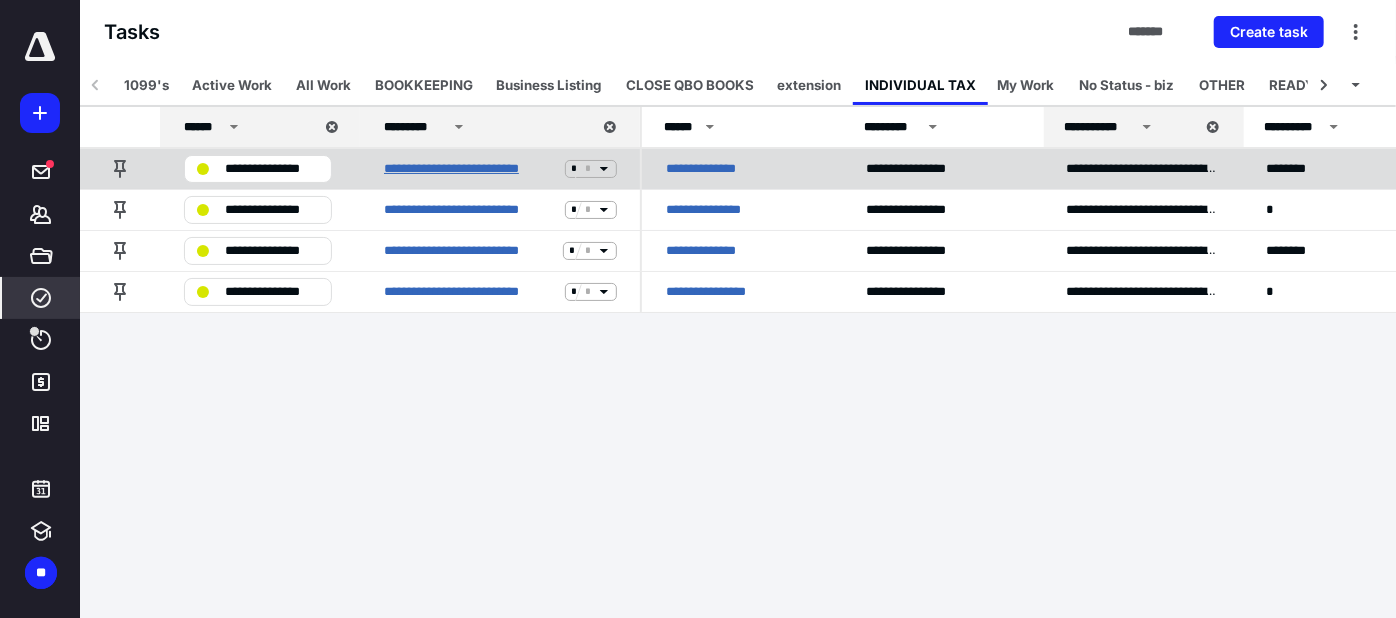 click on "**********" at bounding box center (470, 169) 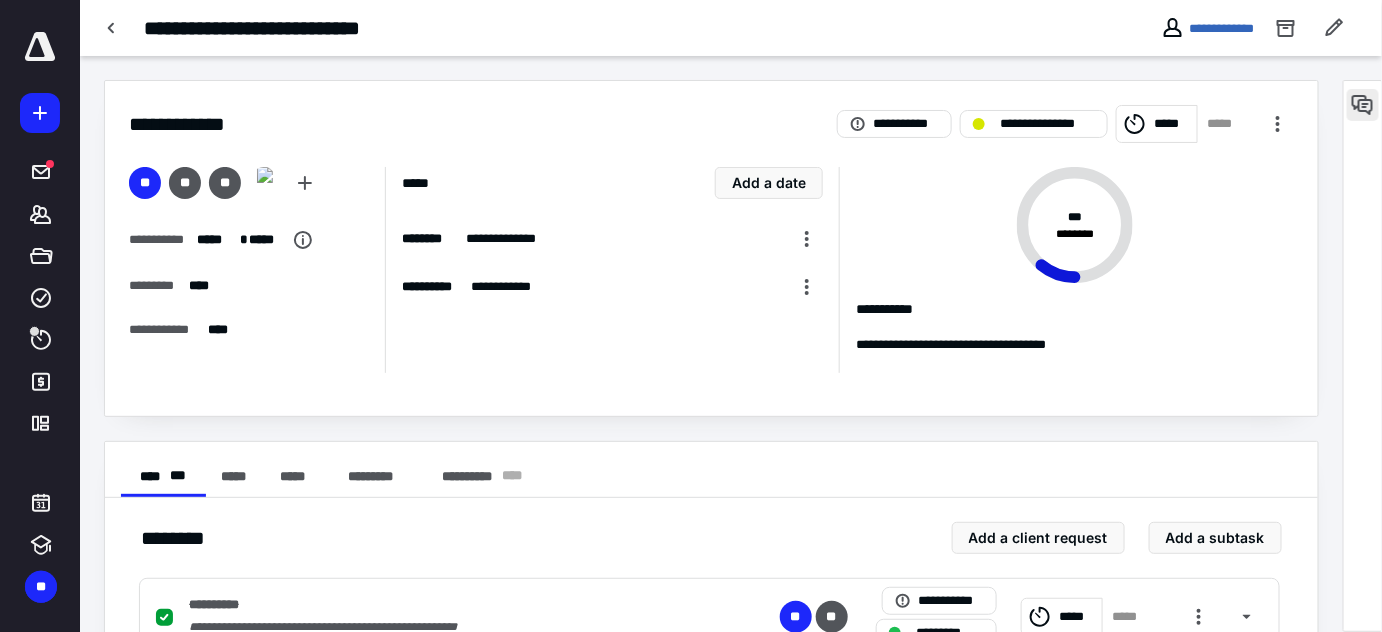 click at bounding box center [1363, 105] 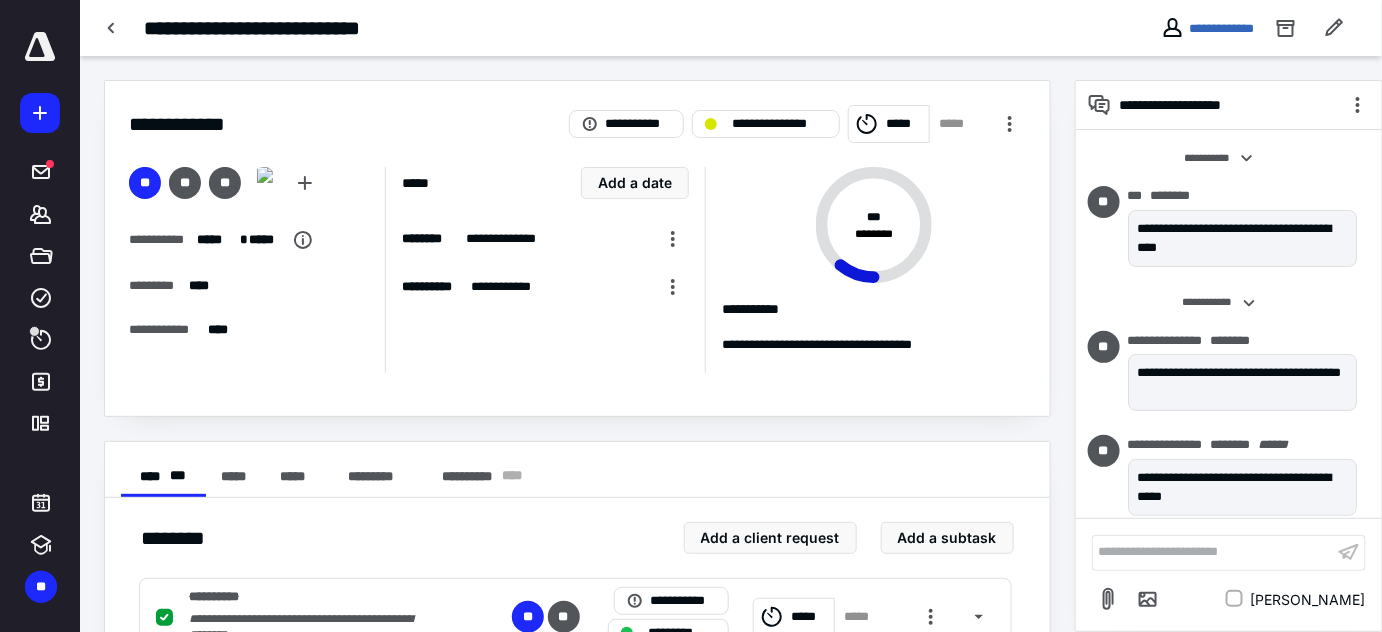 scroll, scrollTop: 13, scrollLeft: 0, axis: vertical 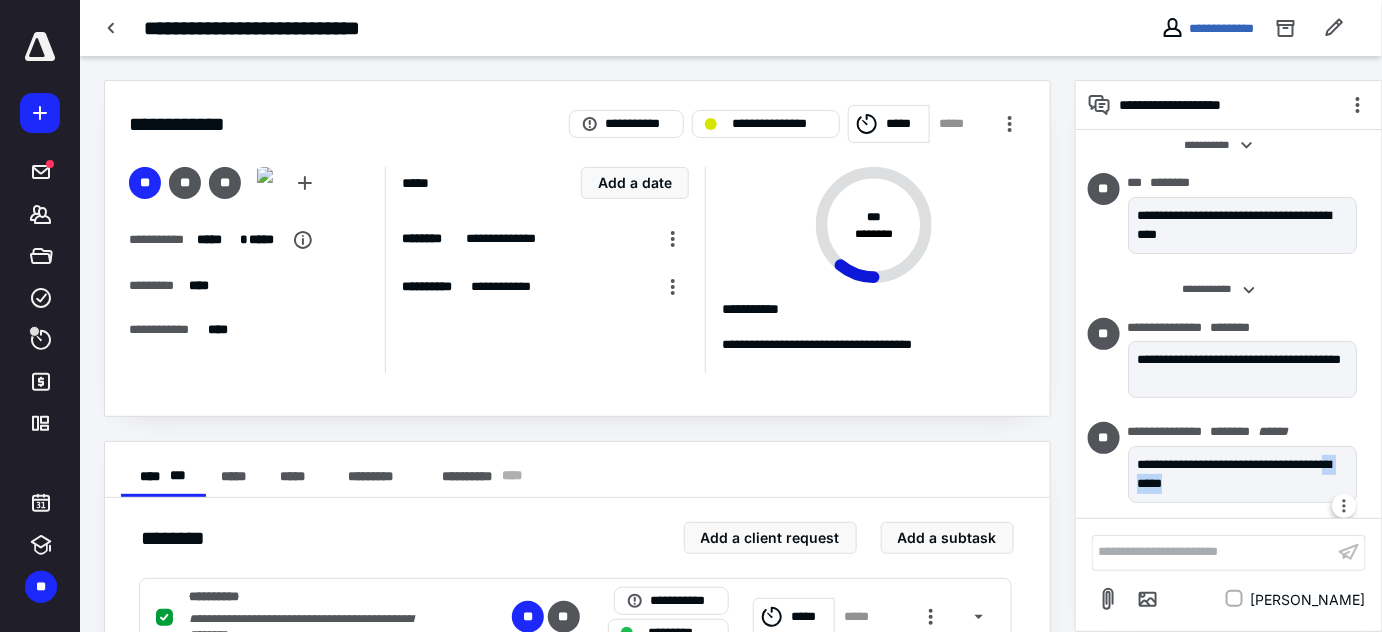 drag, startPoint x: 1288, startPoint y: 492, endPoint x: 1169, endPoint y: 489, distance: 119.03781 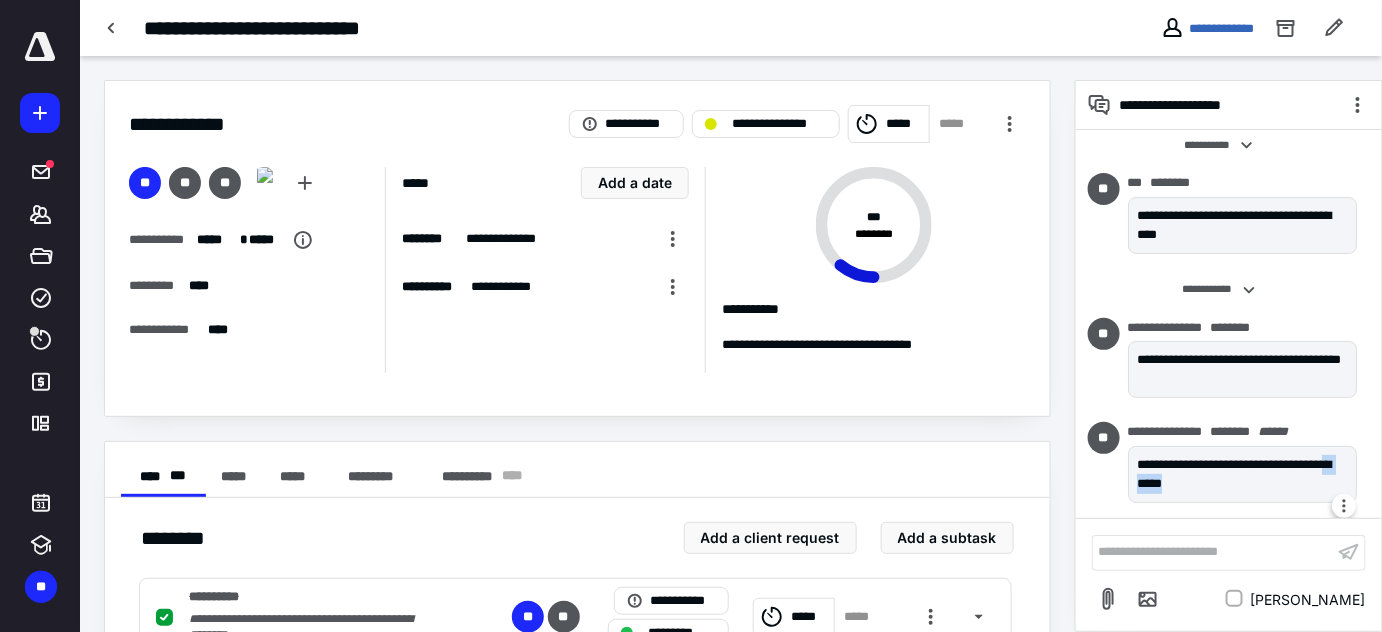 click on "**********" at bounding box center (1242, 474) 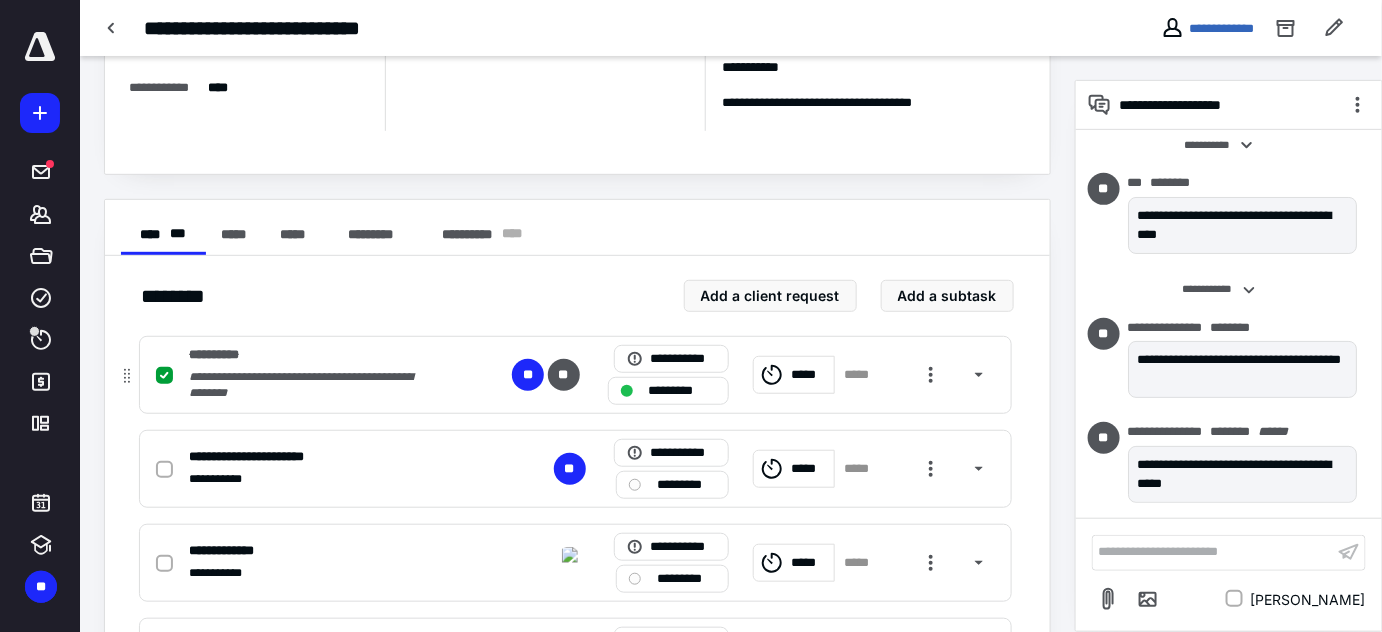 scroll, scrollTop: 363, scrollLeft: 0, axis: vertical 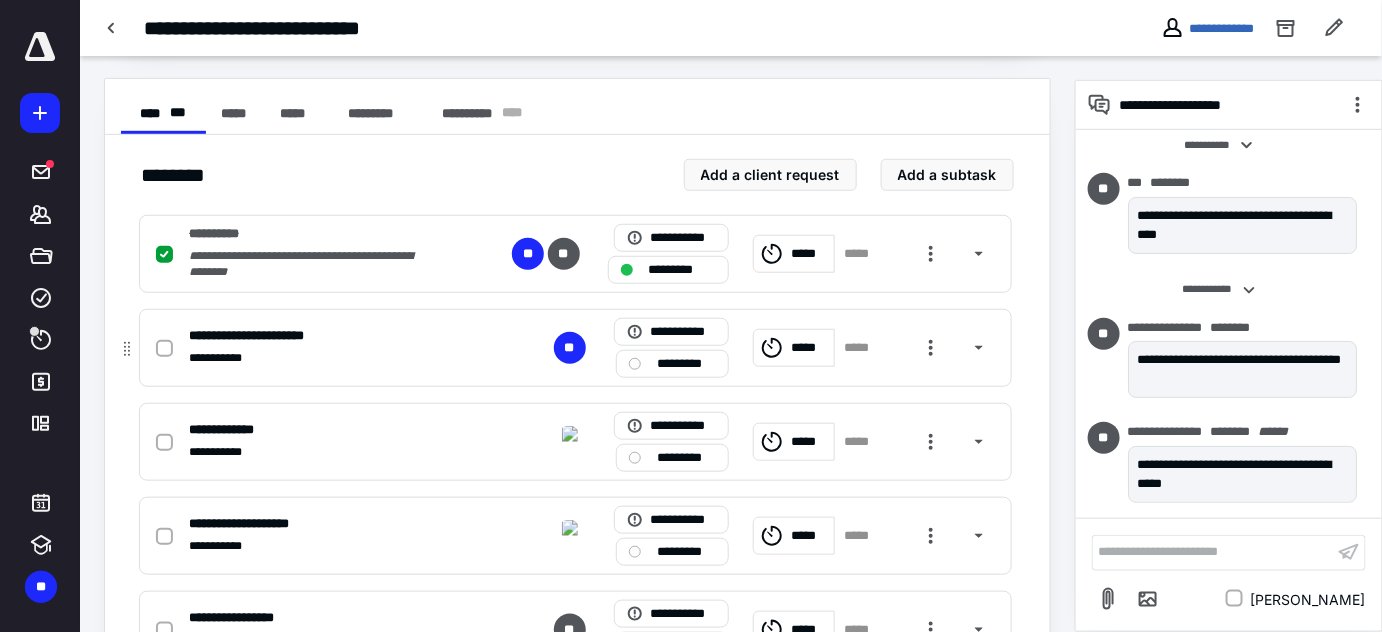 click on "**********" at bounding box center (313, 358) 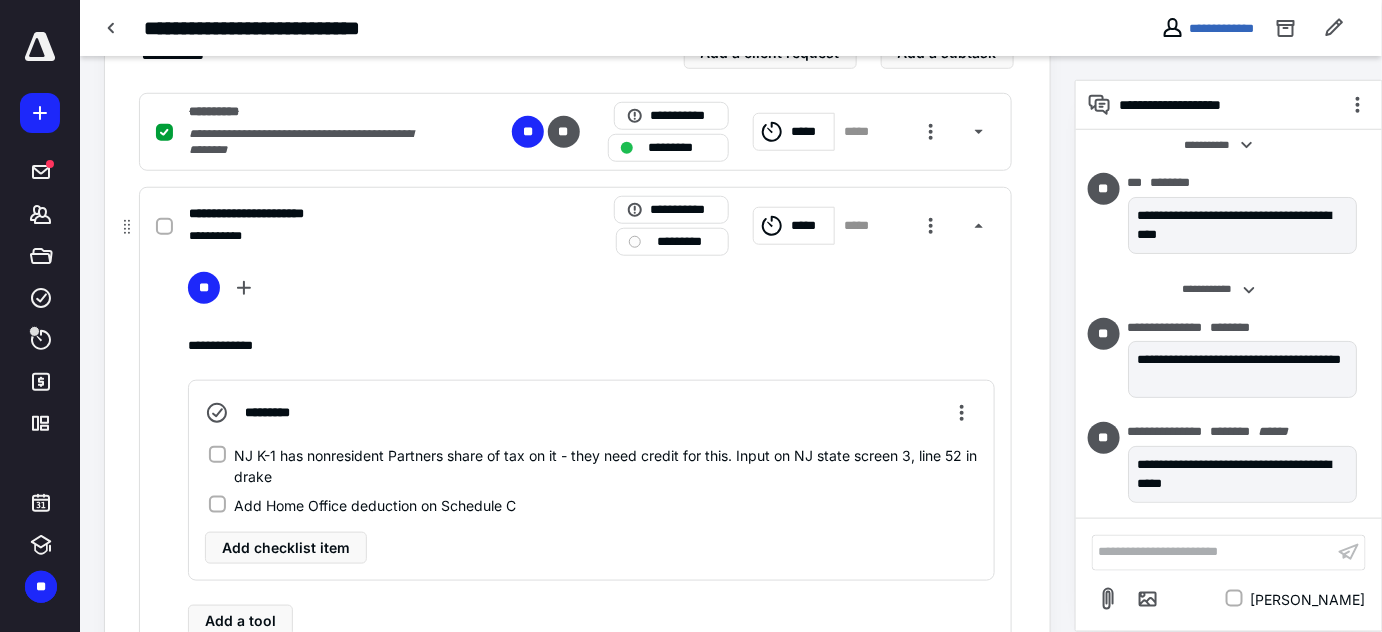 scroll, scrollTop: 545, scrollLeft: 0, axis: vertical 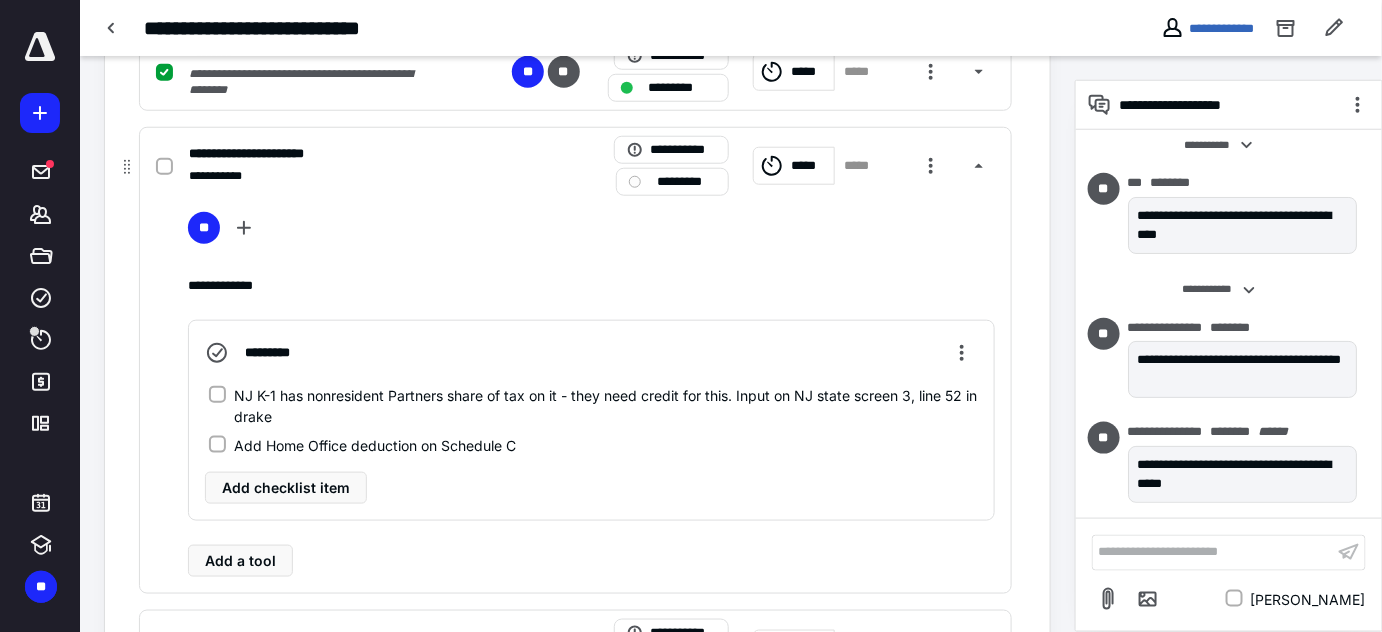 click 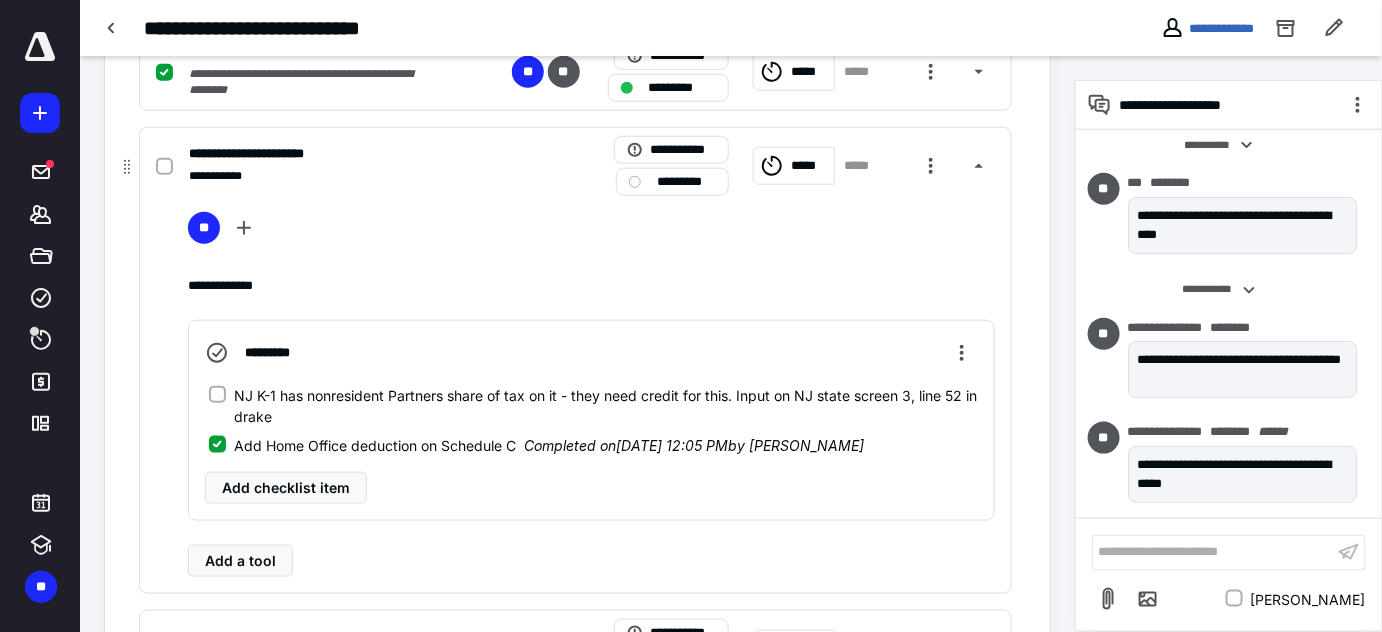 click on "NJ K-1 has nonresident Partners share of tax on it - they need credit for this.  Input on NJ state screen 3, line 52 in drake" at bounding box center [217, 395] 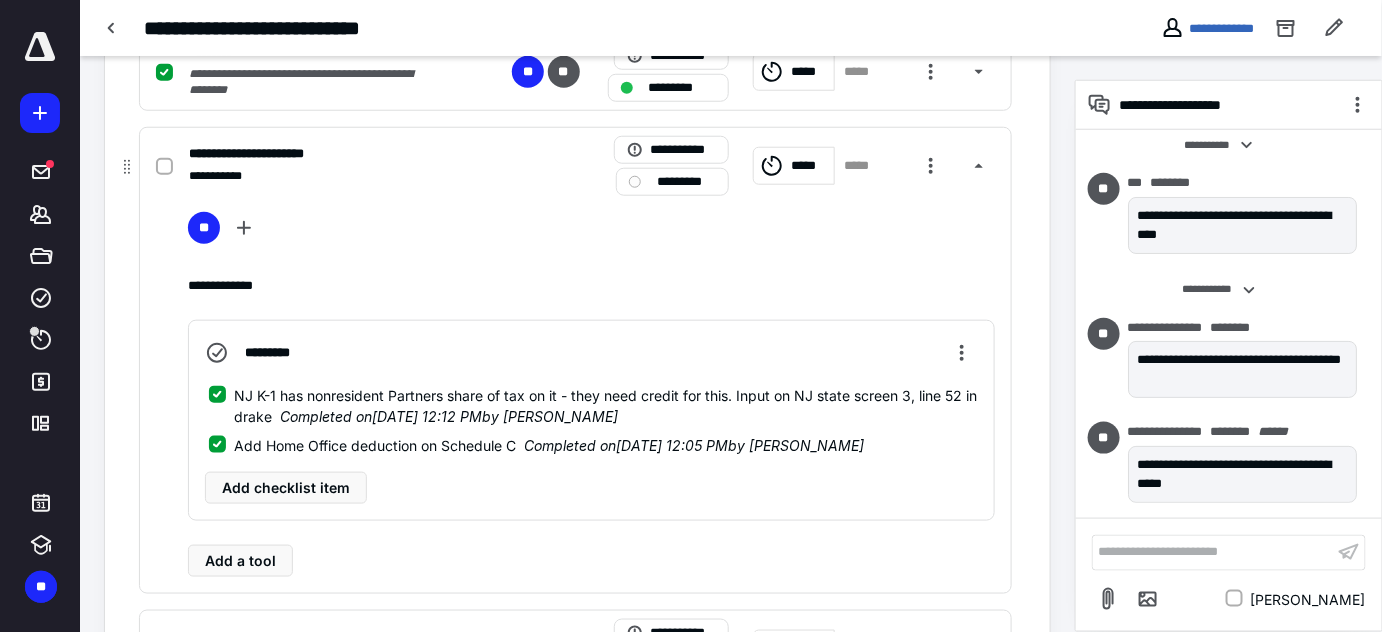 click 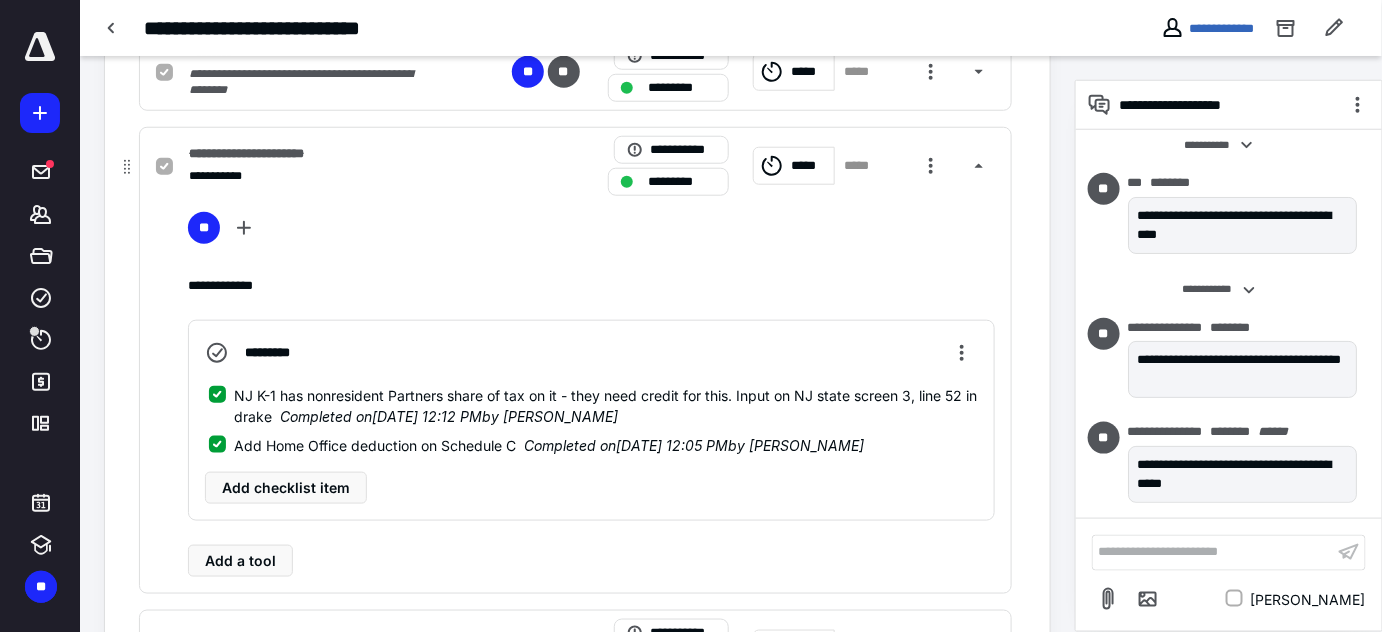 click on "**" at bounding box center [591, 232] 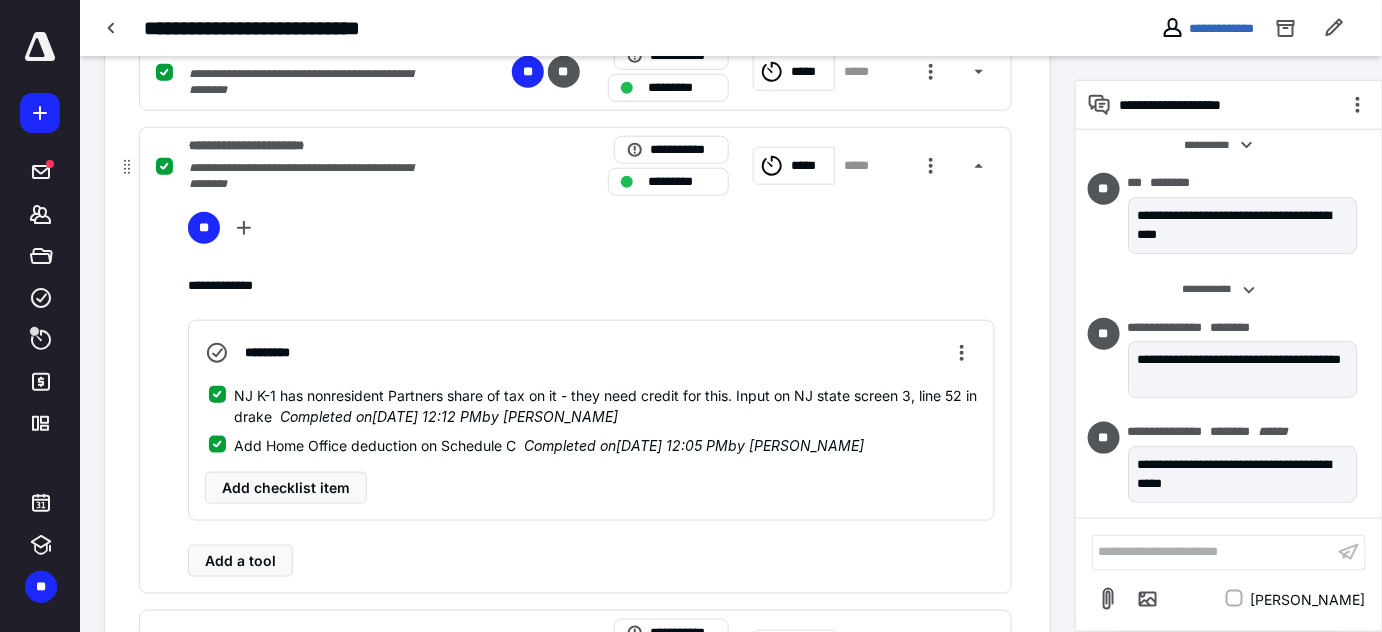click on "**" at bounding box center (591, 232) 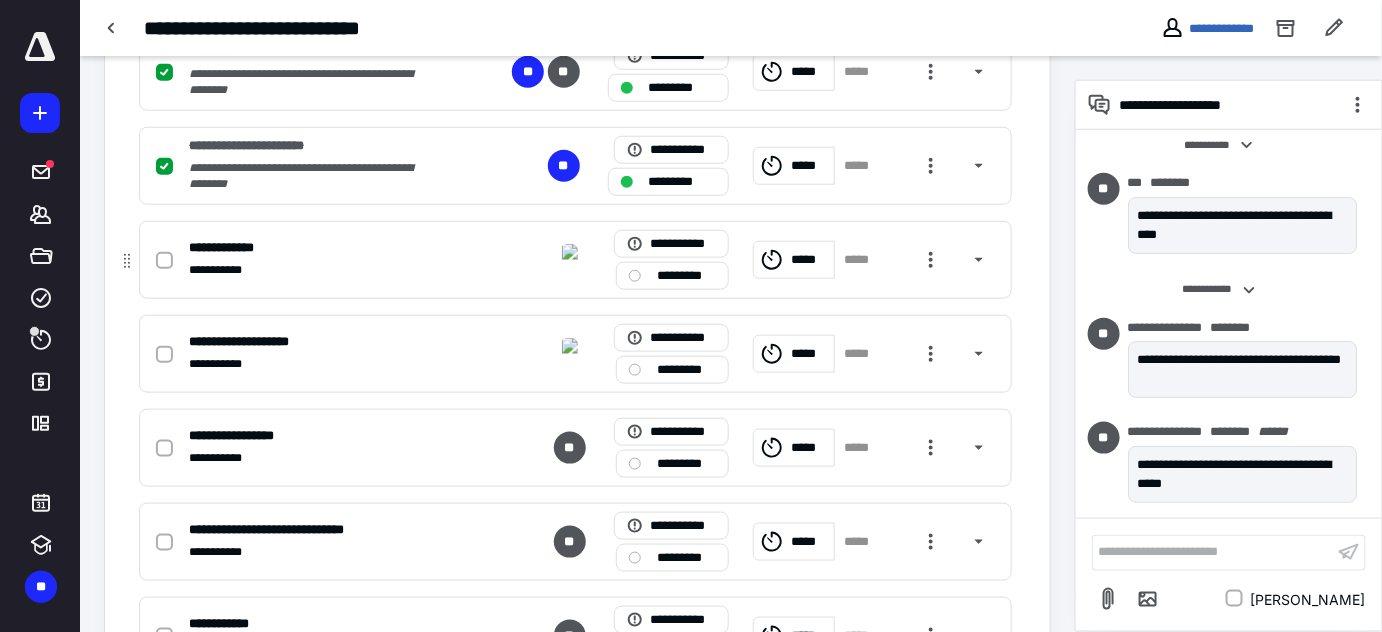 click on "**********" at bounding box center (313, 270) 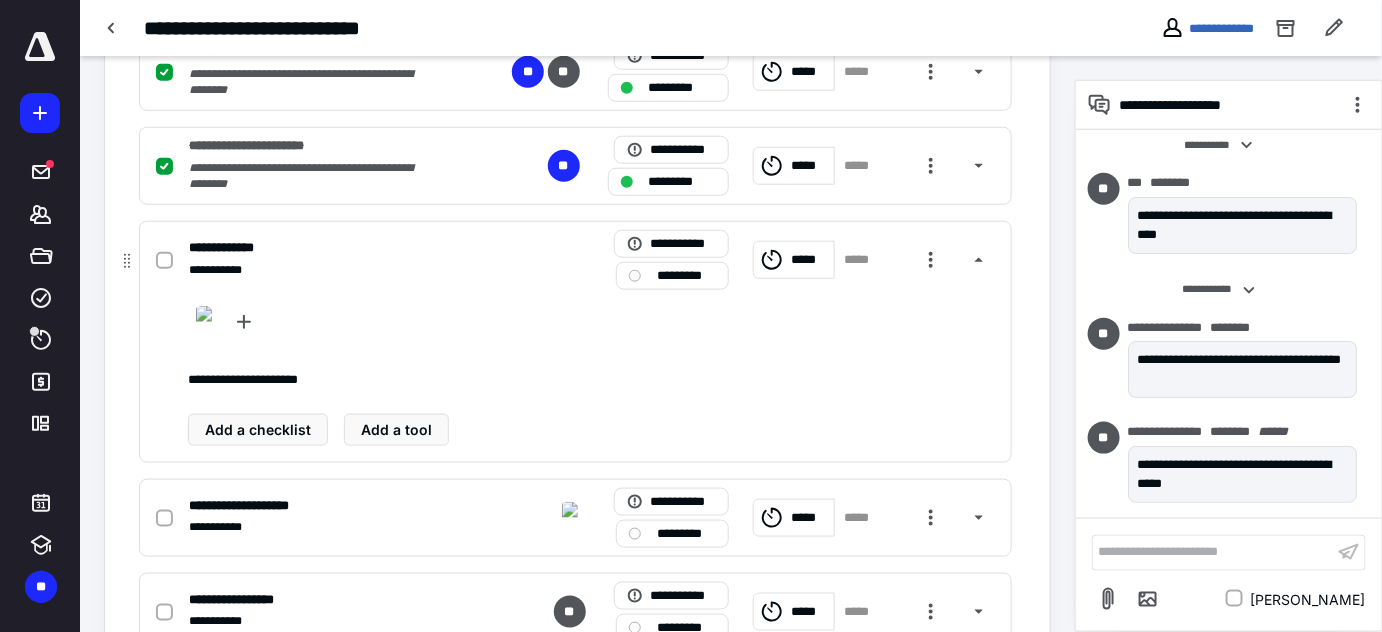 click on "**********" at bounding box center (313, 270) 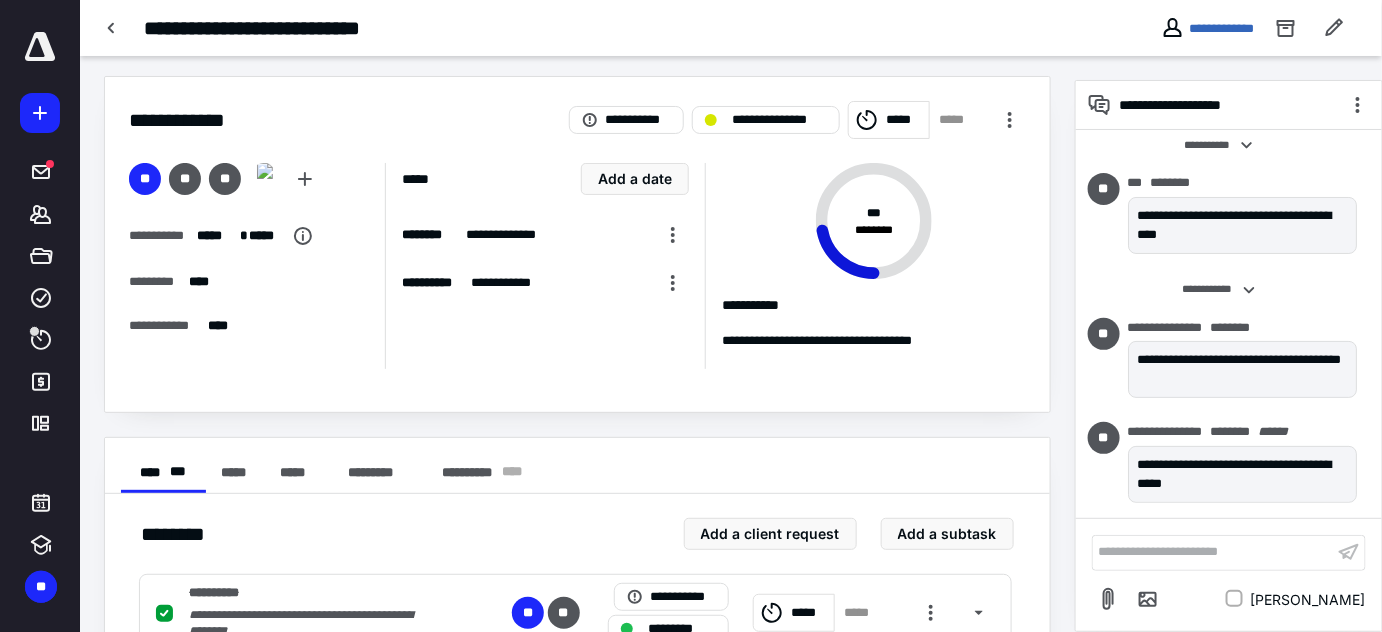 scroll, scrollTop: 0, scrollLeft: 0, axis: both 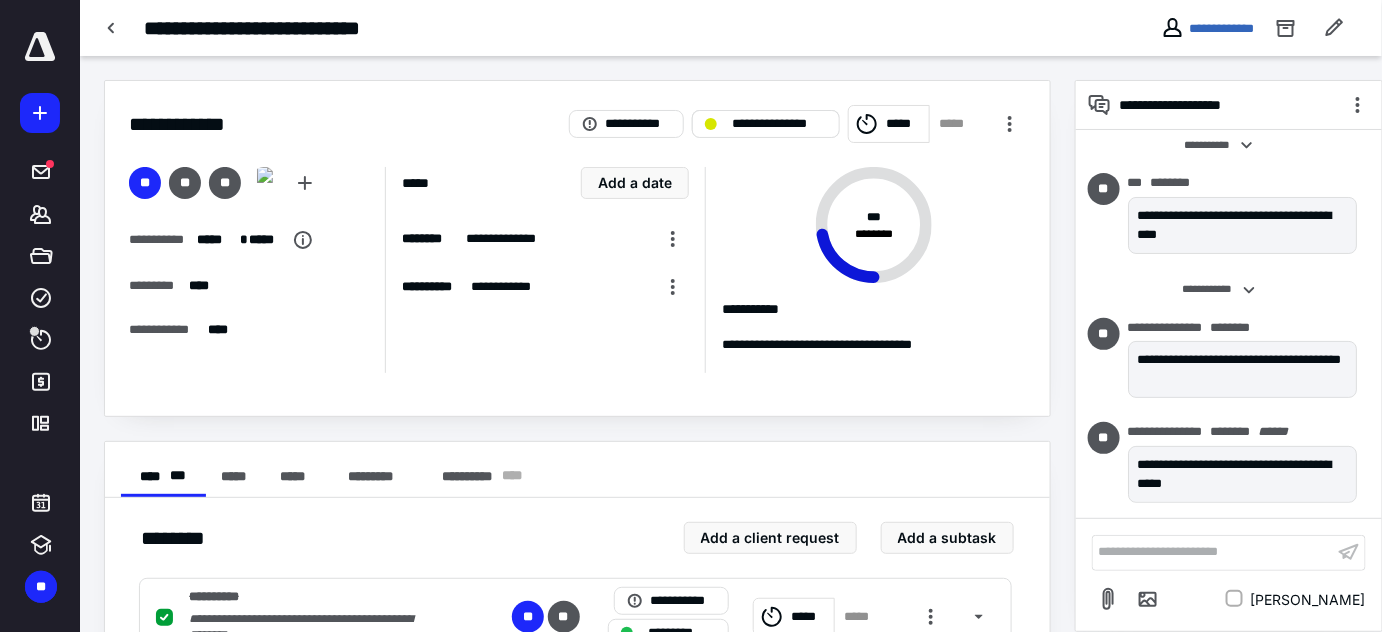 click on "**********" at bounding box center [766, 124] 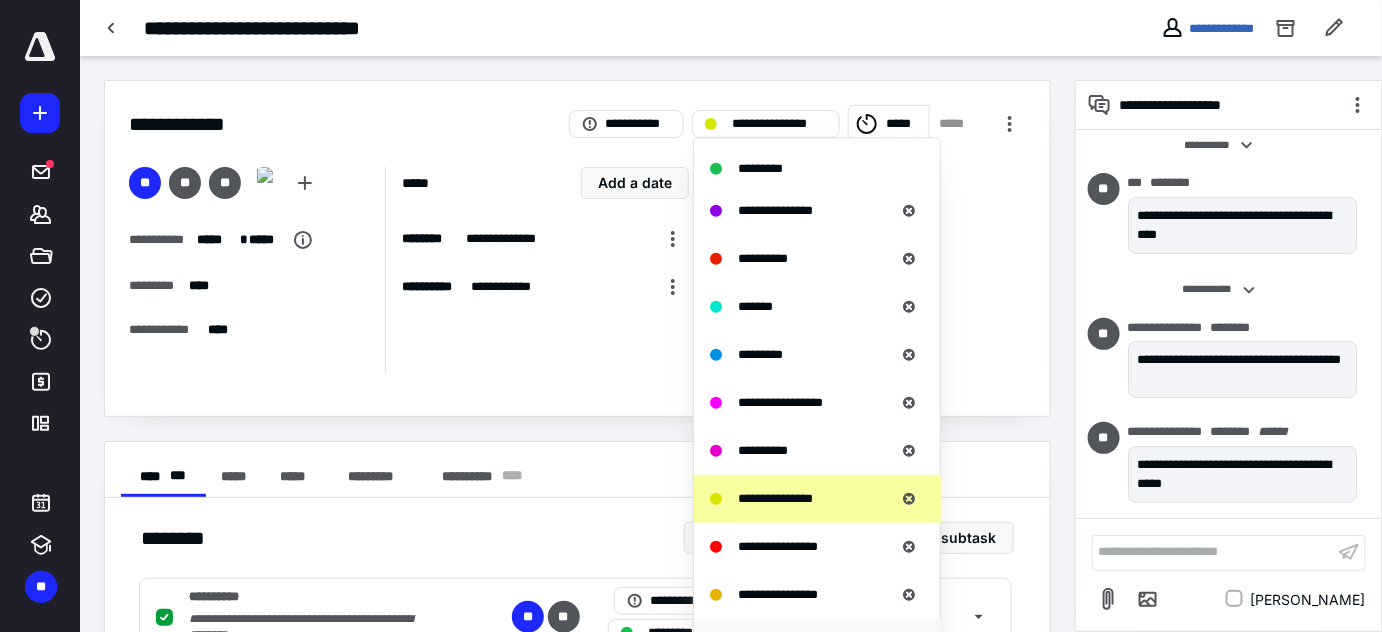 scroll, scrollTop: 545, scrollLeft: 0, axis: vertical 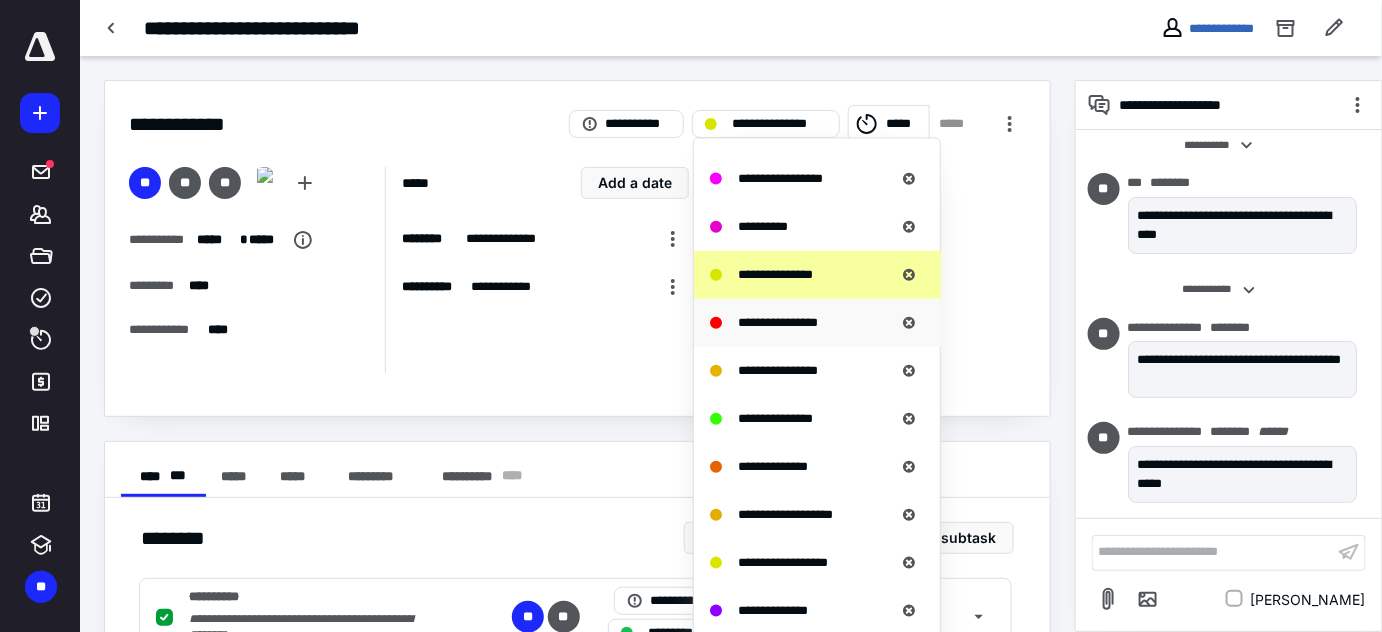 click on "**********" at bounding box center [817, 322] 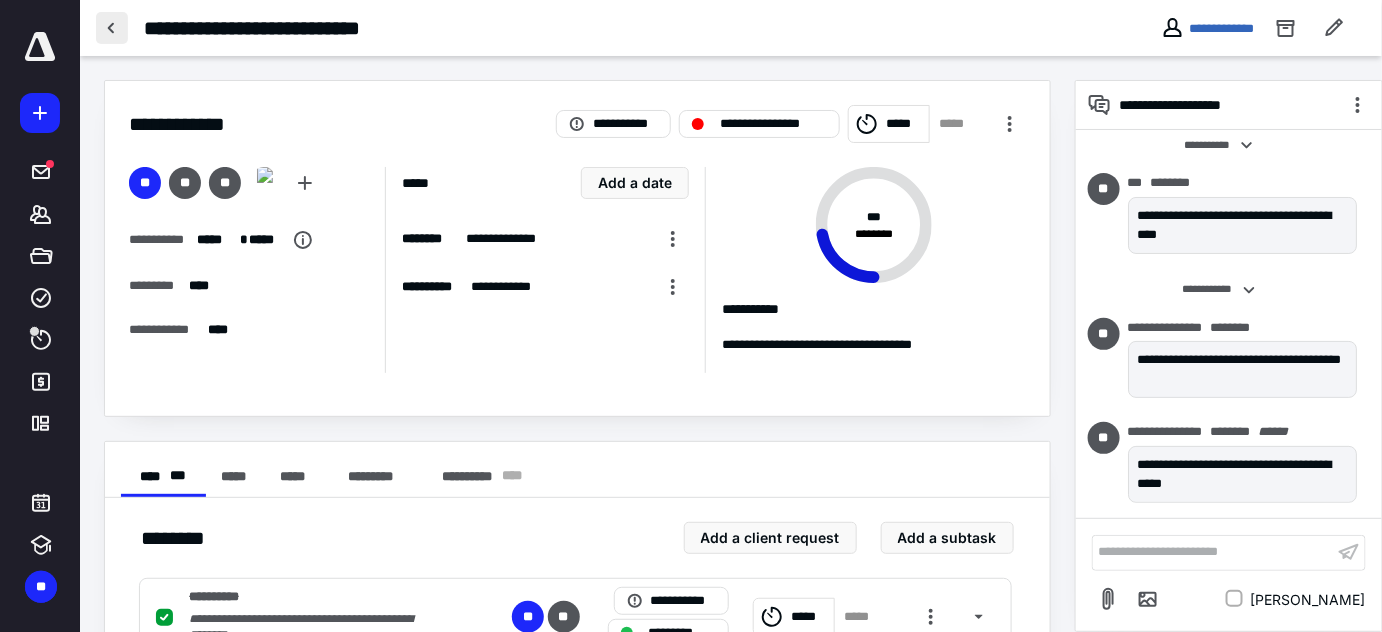 click at bounding box center (112, 28) 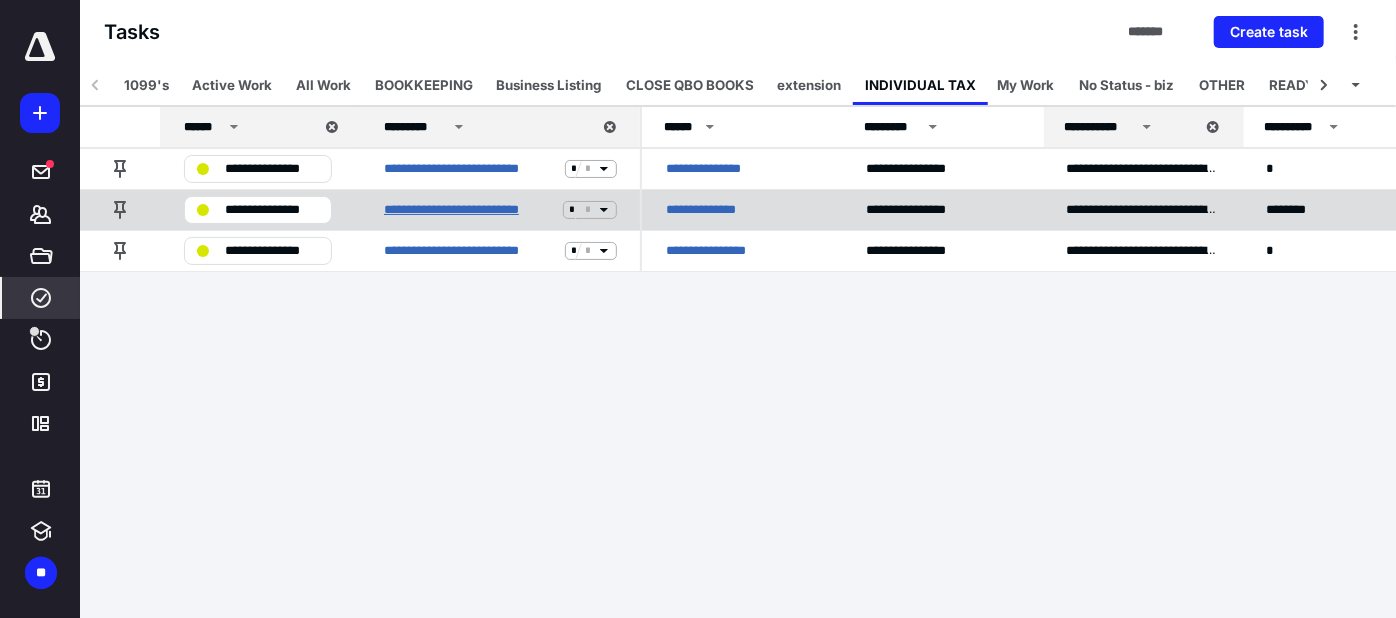 click on "**********" at bounding box center [469, 210] 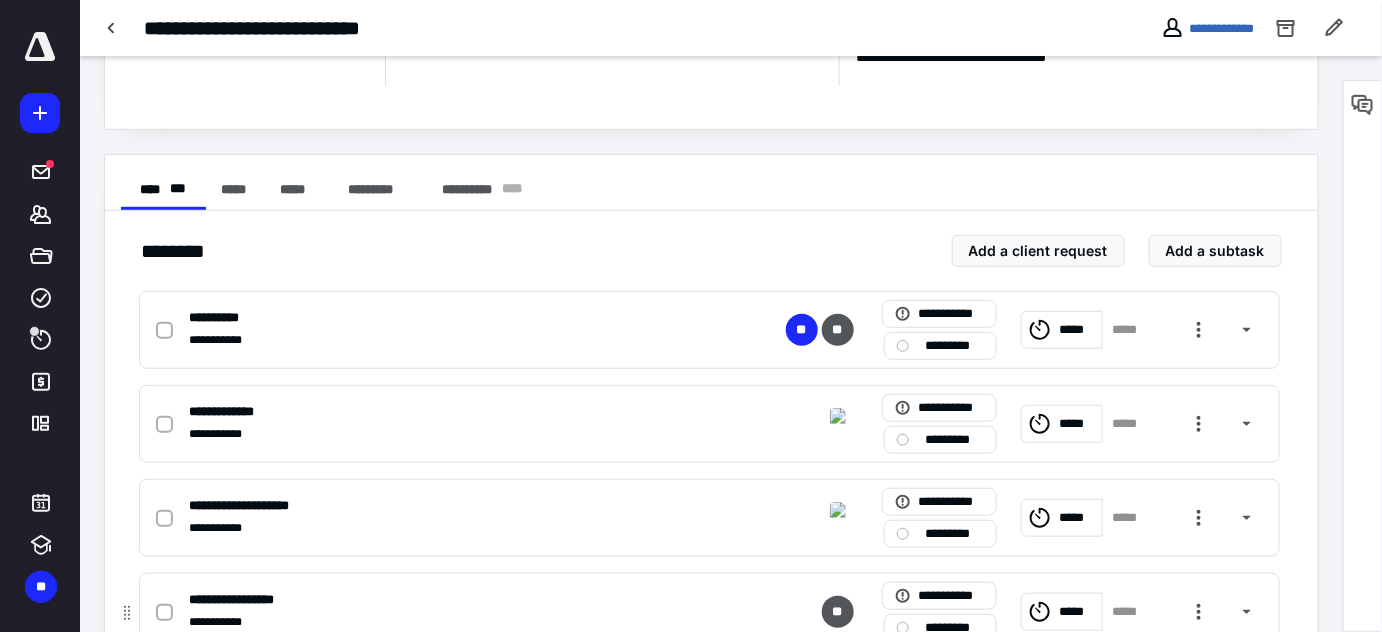 scroll, scrollTop: 454, scrollLeft: 0, axis: vertical 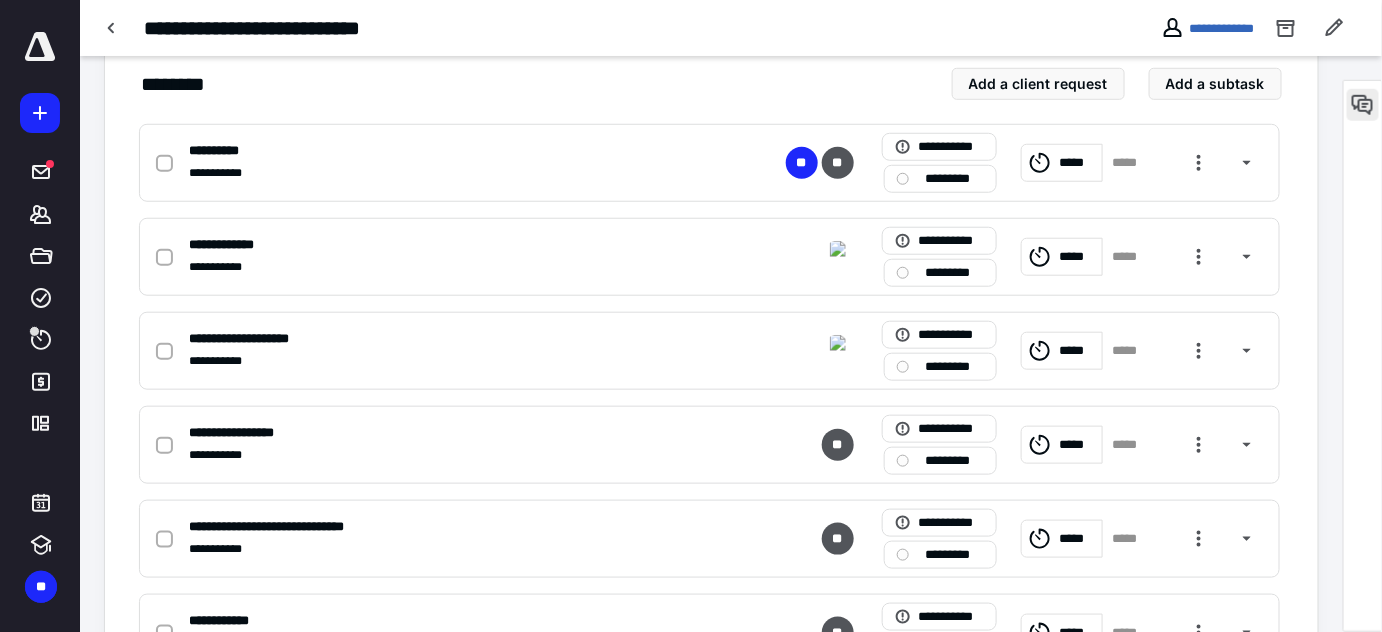 click at bounding box center [1363, 105] 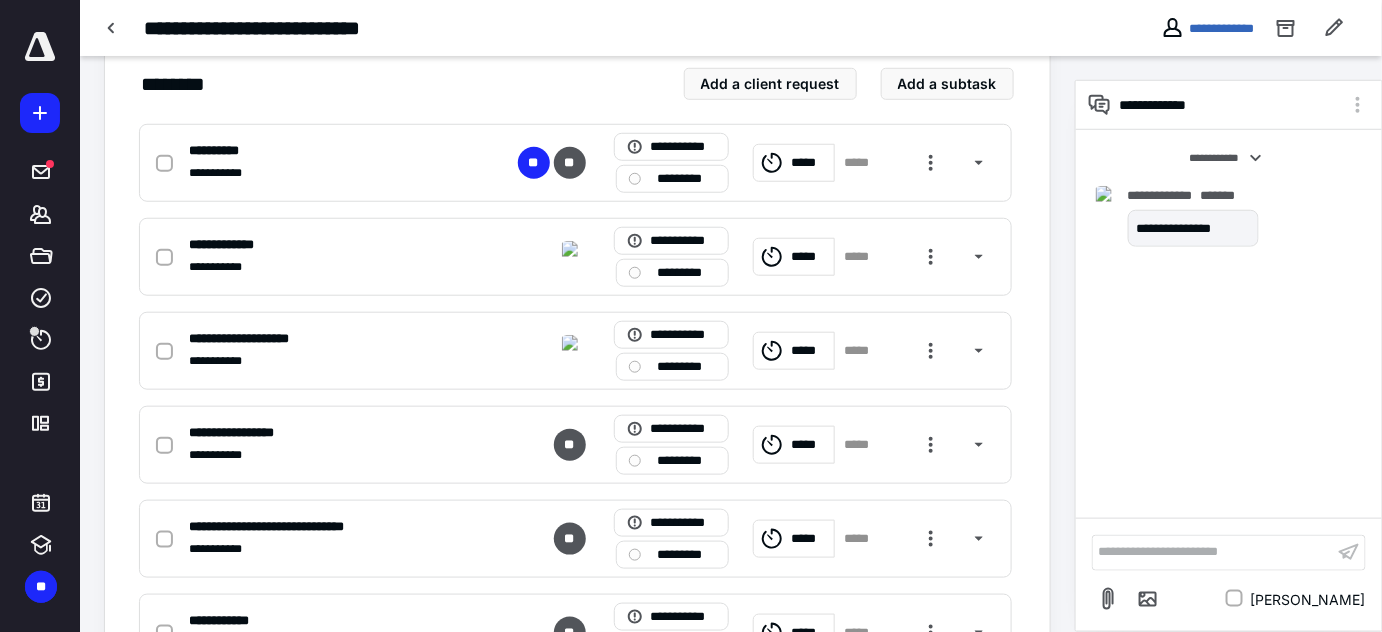 drag, startPoint x: 1200, startPoint y: 29, endPoint x: 1191, endPoint y: 39, distance: 13.453624 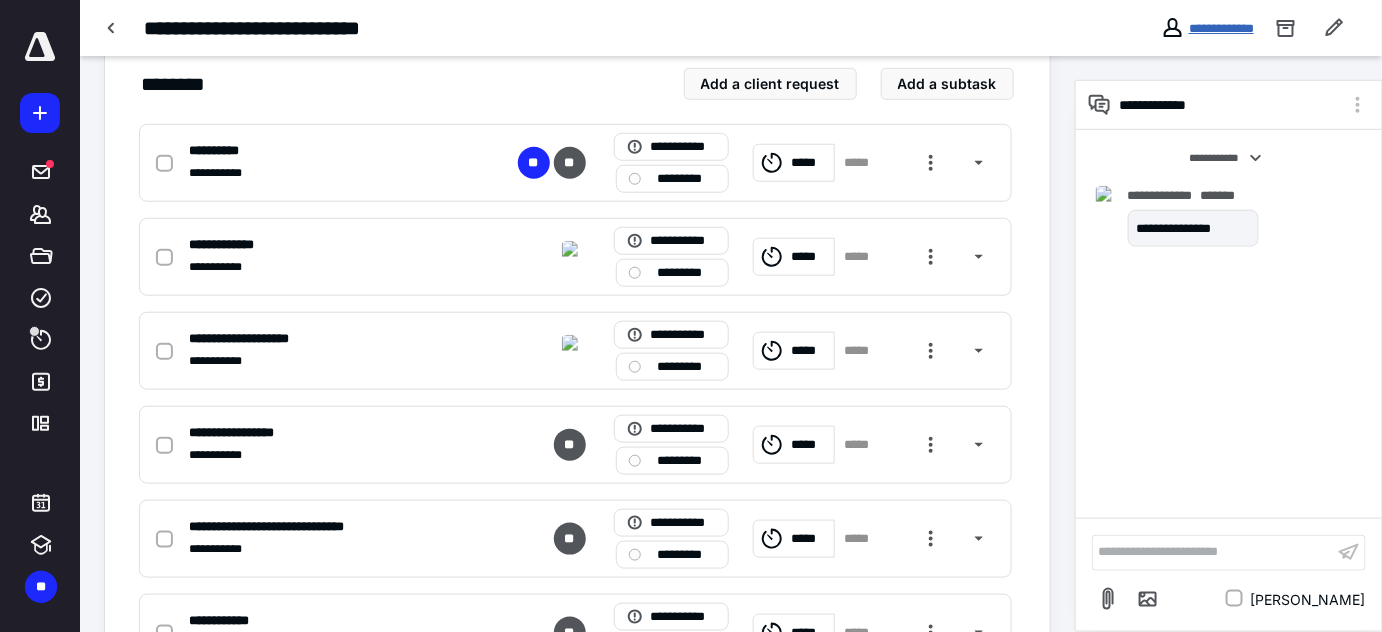scroll, scrollTop: 90, scrollLeft: 0, axis: vertical 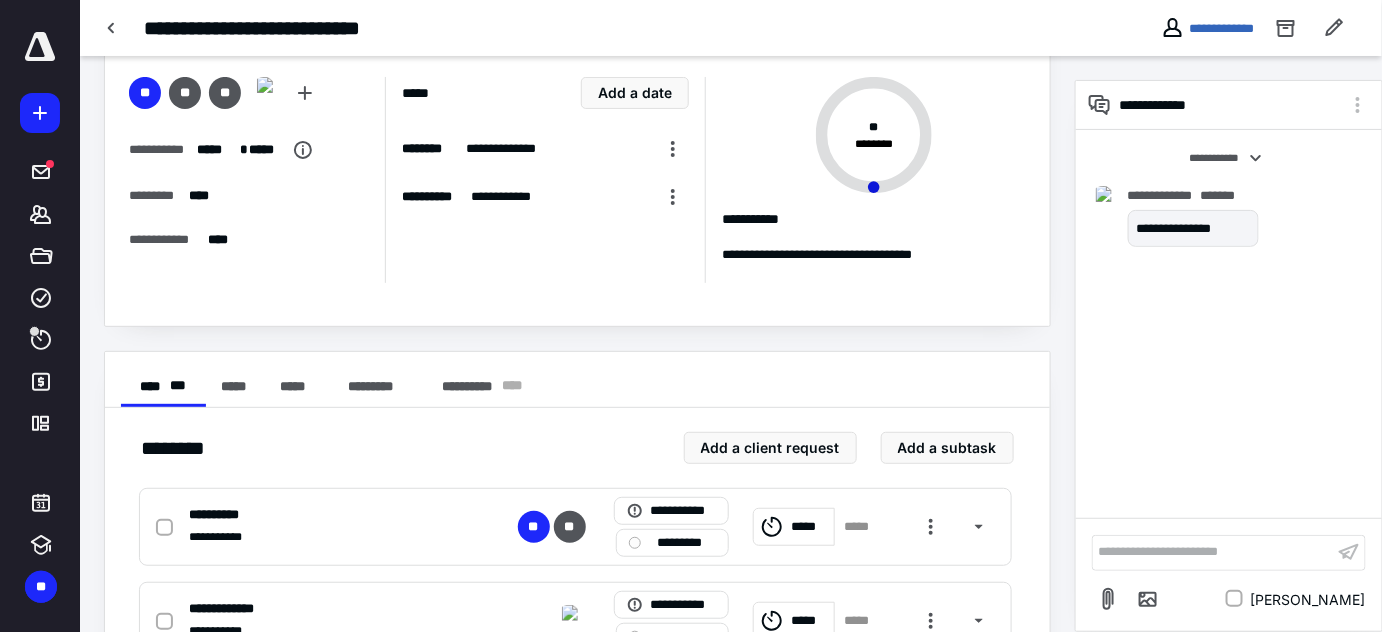 click on "**********" at bounding box center [1229, 324] 